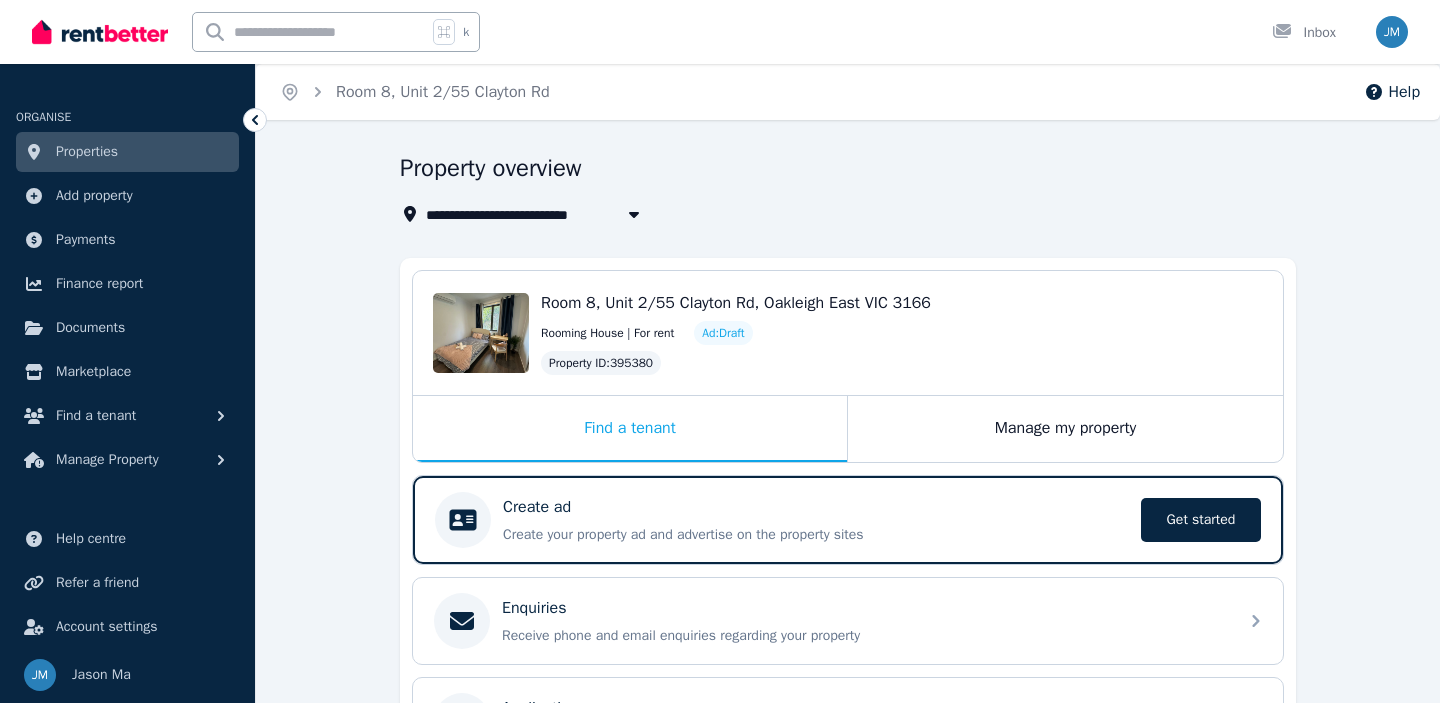 scroll, scrollTop: 177, scrollLeft: 0, axis: vertical 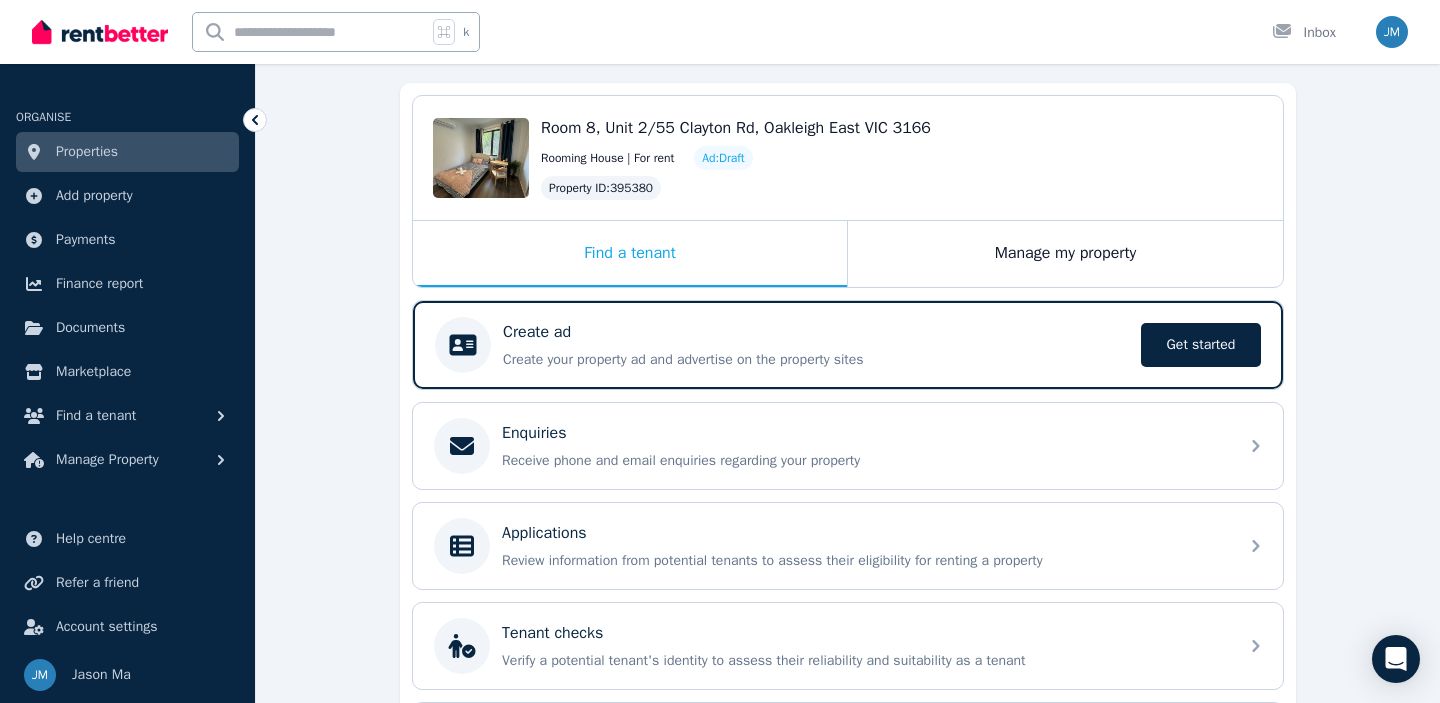 click on "Properties" at bounding box center [127, 152] 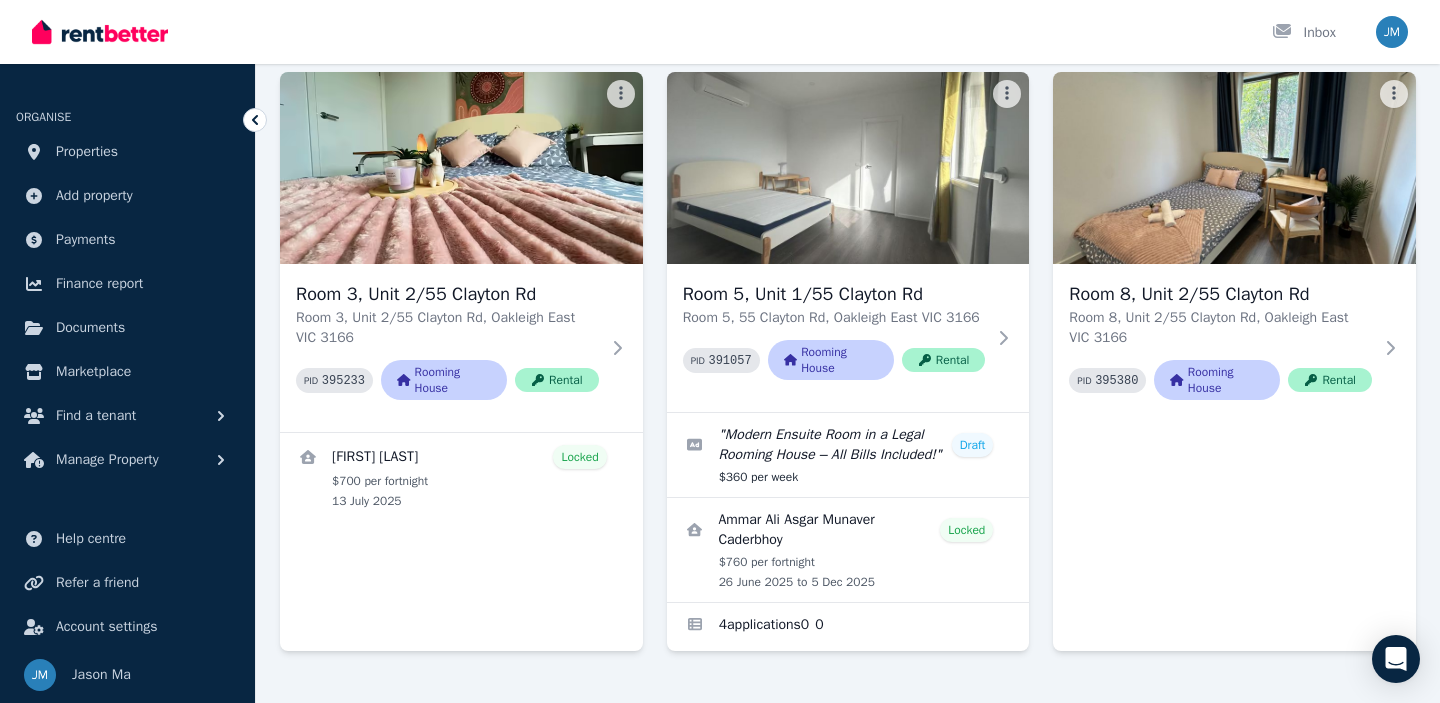 scroll, scrollTop: 149, scrollLeft: 0, axis: vertical 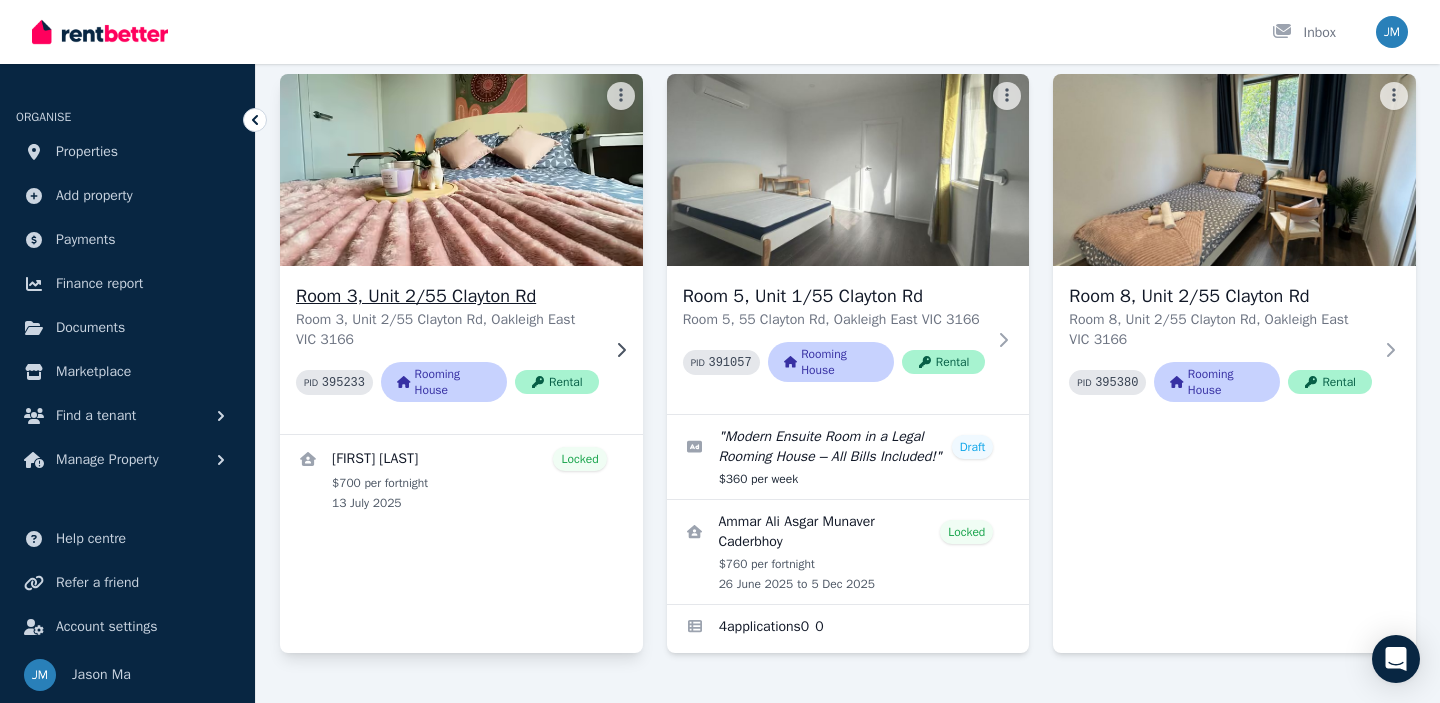 click on "Room 3, Unit 2/55 Clayton Rd, Oakleigh East VIC 3166" at bounding box center [447, 330] 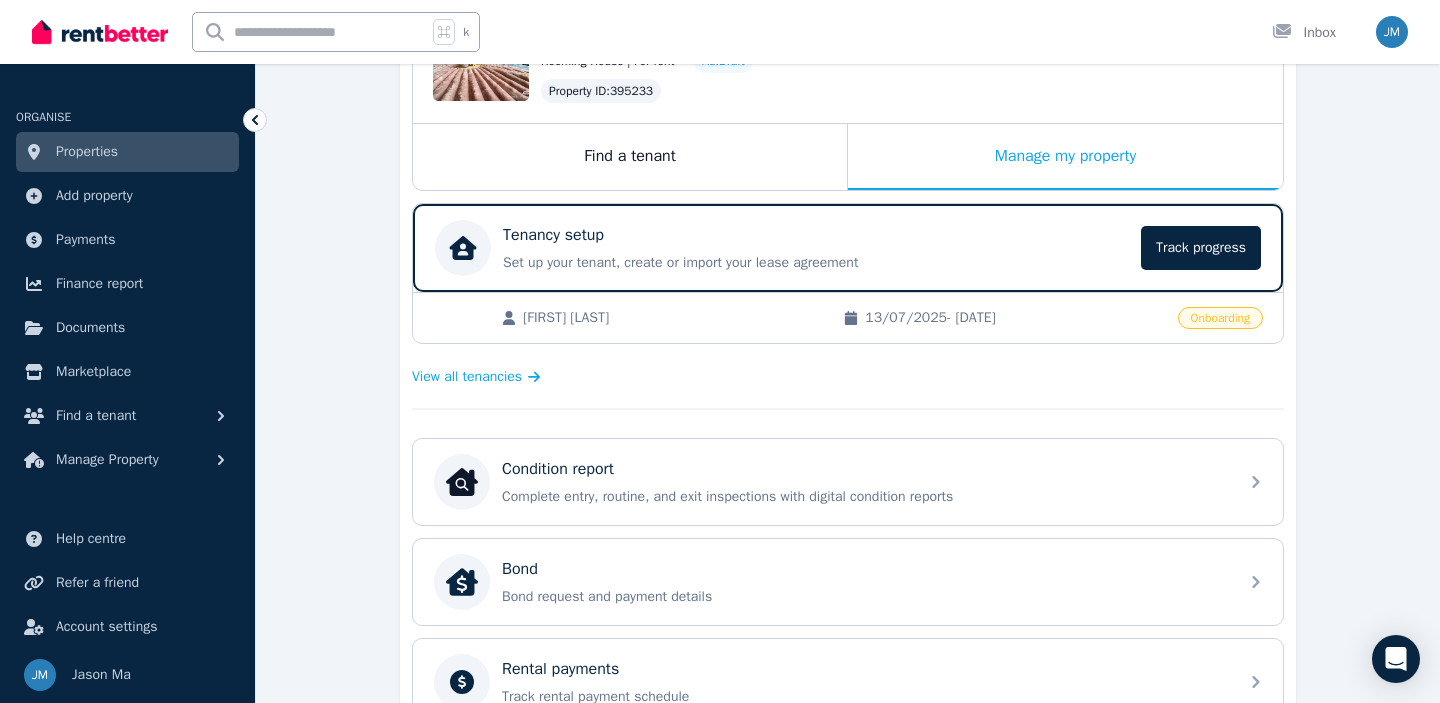 scroll, scrollTop: 265, scrollLeft: 0, axis: vertical 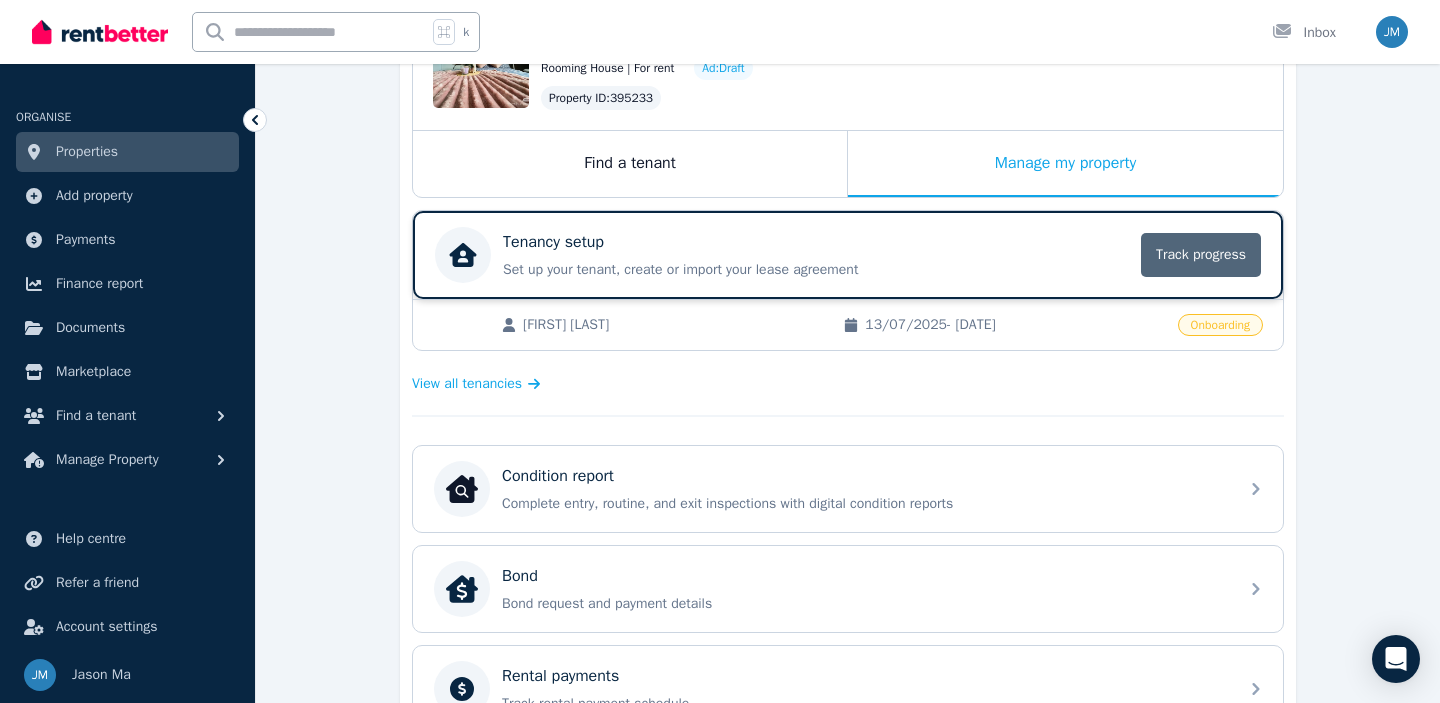 click on "Track progress" at bounding box center (1201, 255) 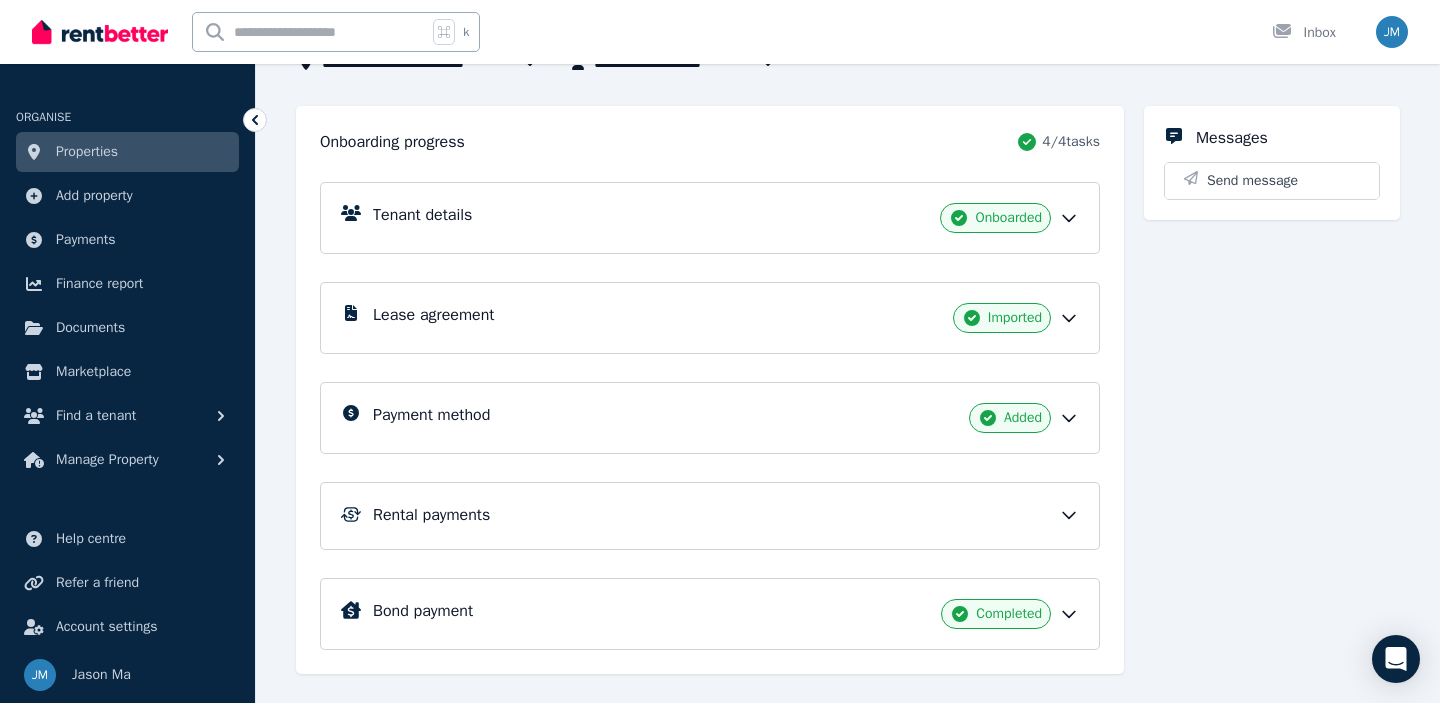 scroll, scrollTop: 188, scrollLeft: 0, axis: vertical 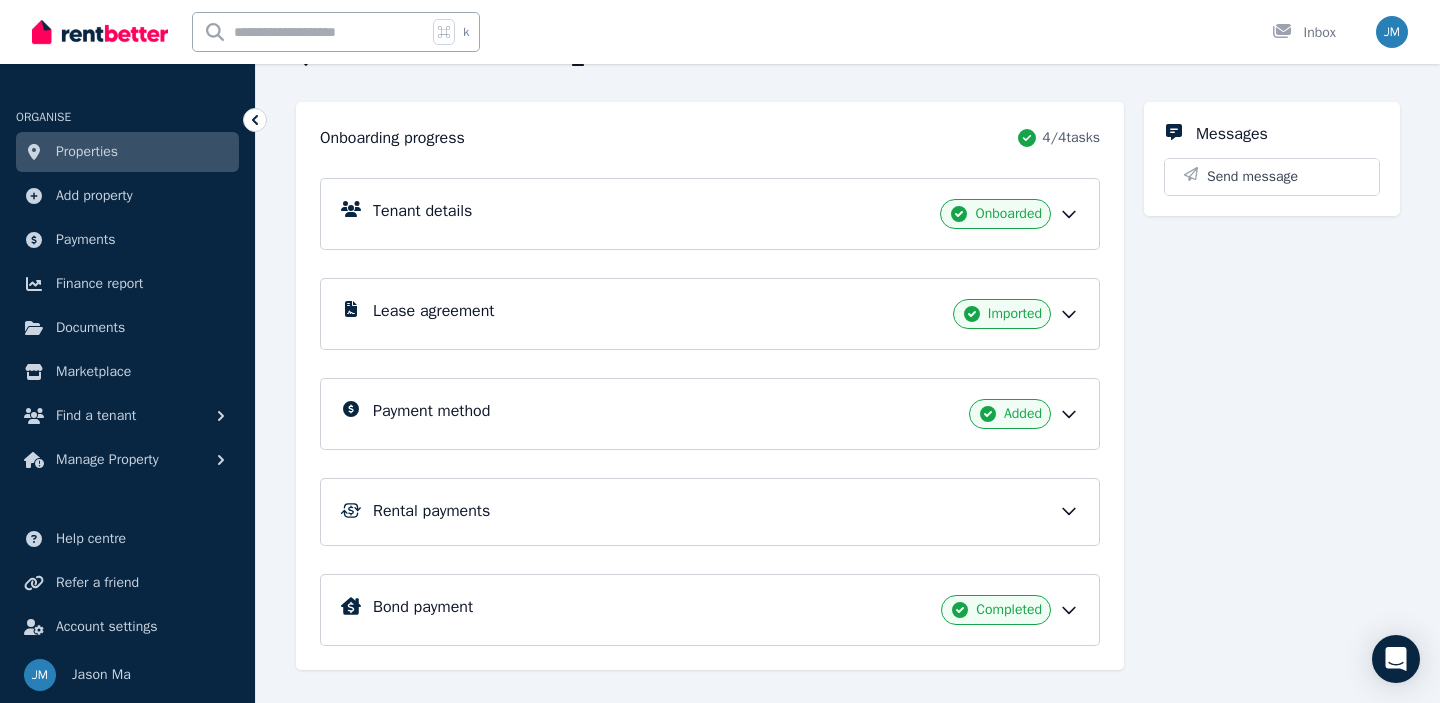 click 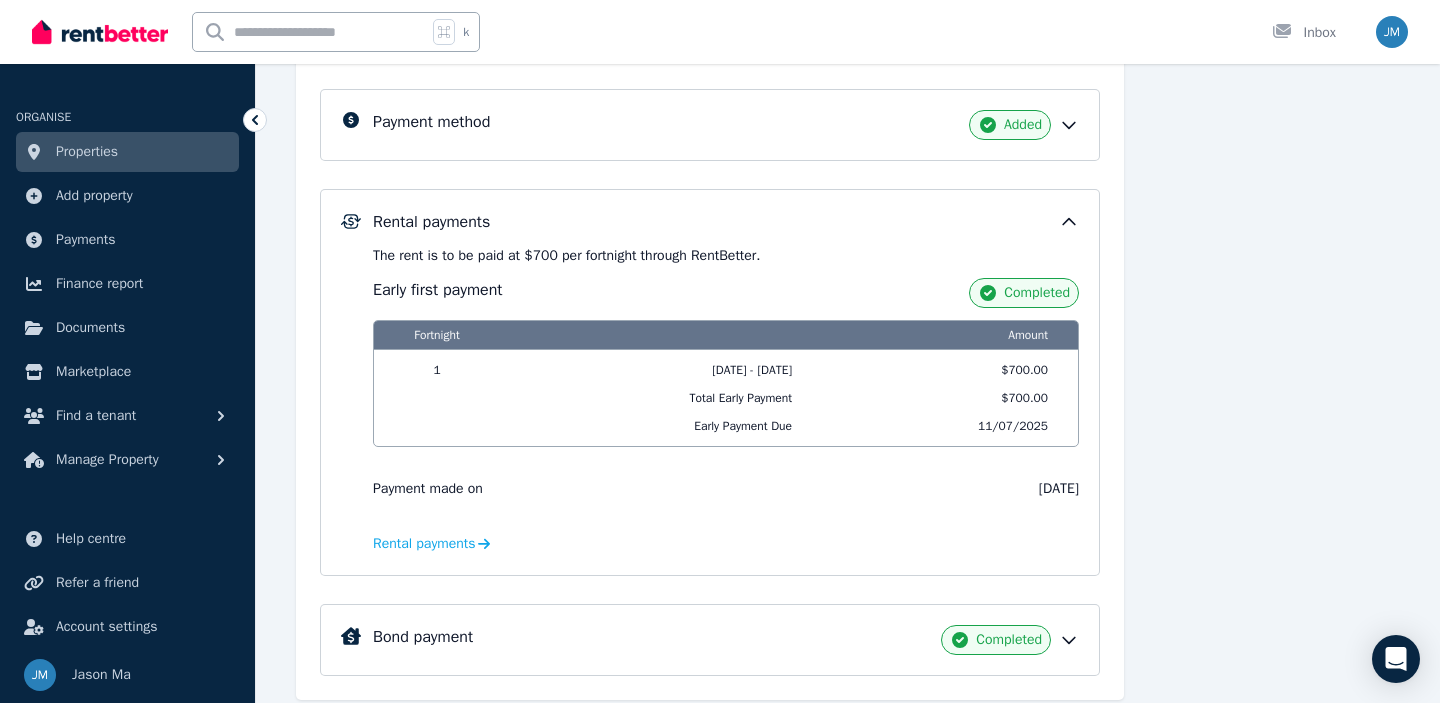 scroll, scrollTop: 481, scrollLeft: 0, axis: vertical 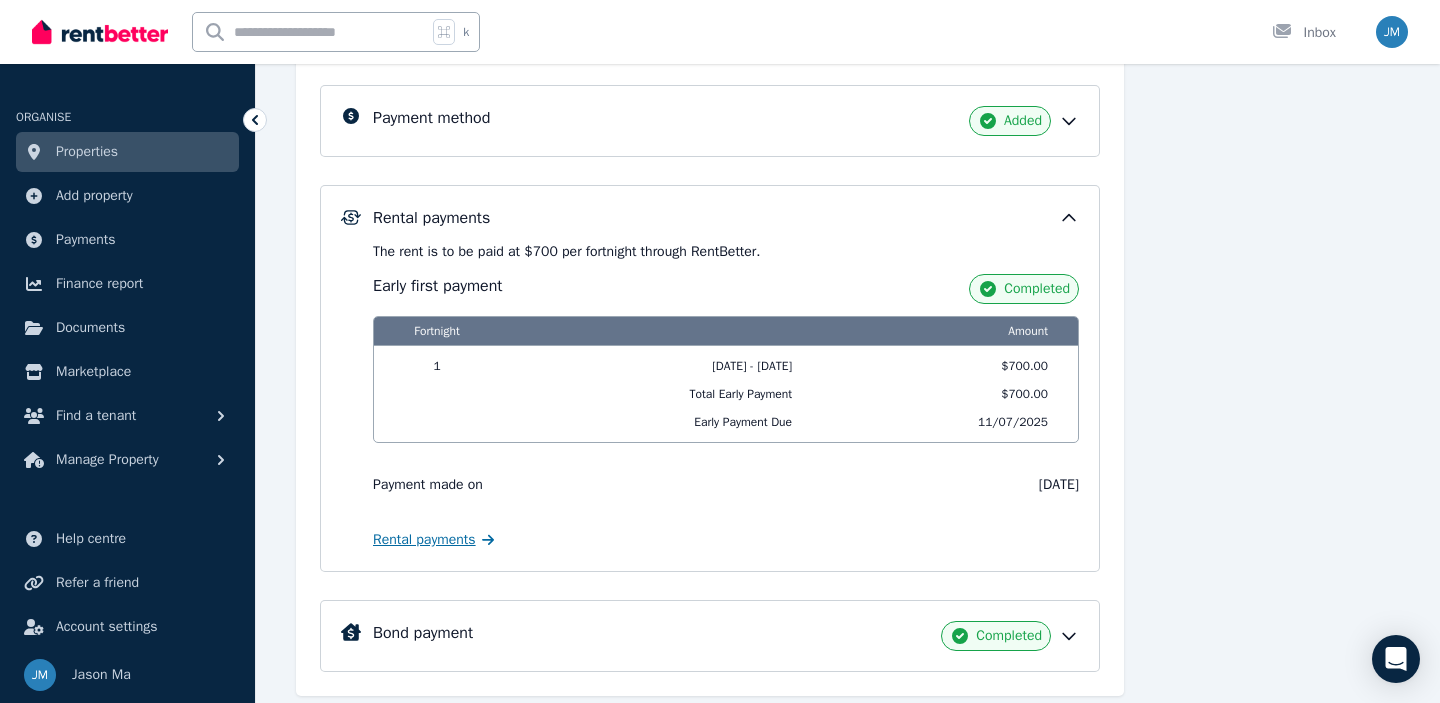 click on "Rental payments" at bounding box center [424, 540] 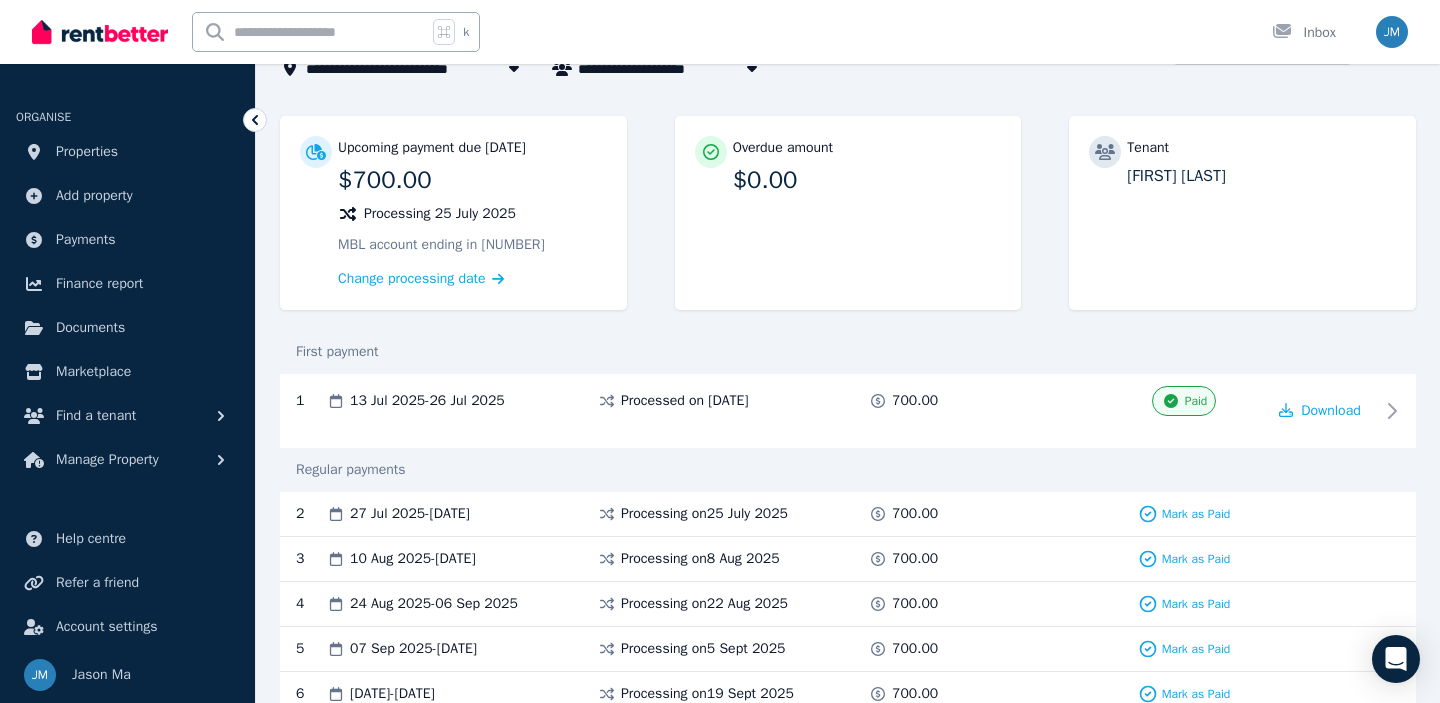 scroll, scrollTop: 147, scrollLeft: 0, axis: vertical 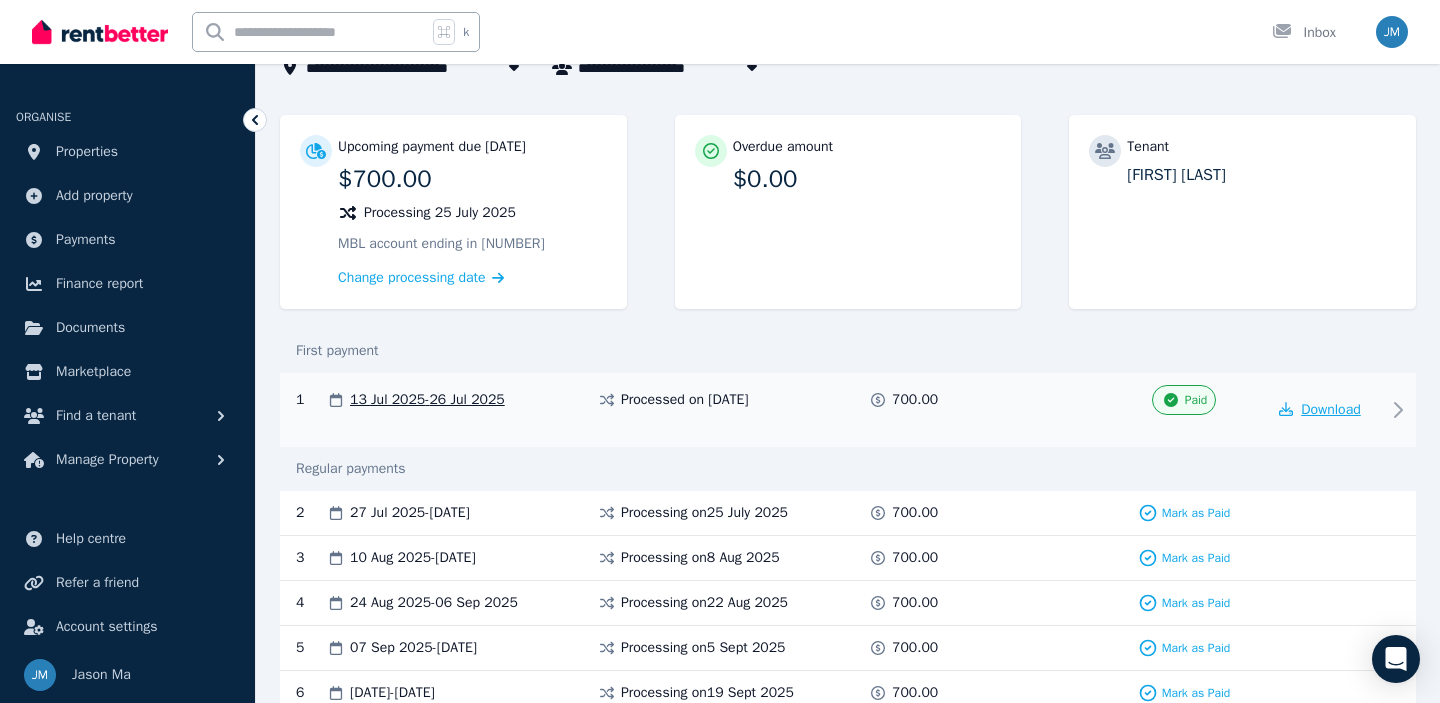 click on "Download" at bounding box center (1331, 409) 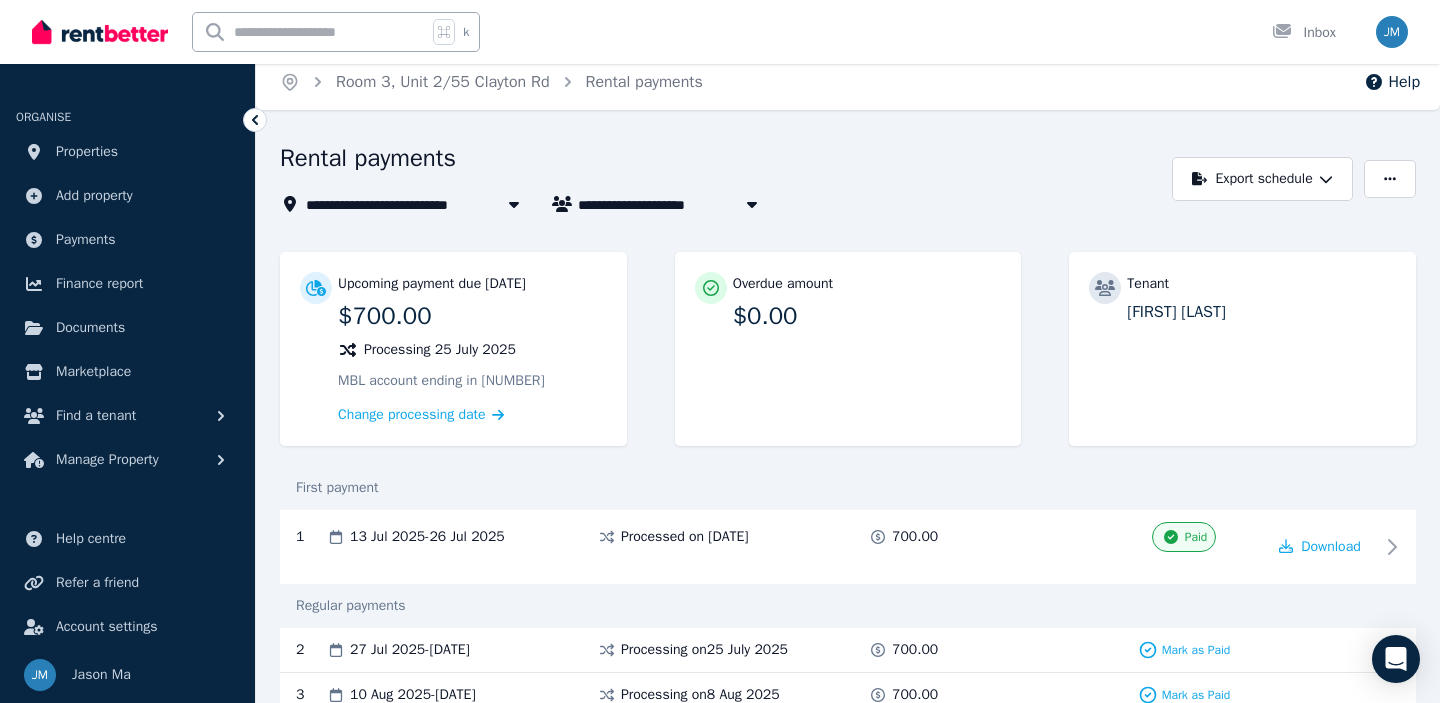 scroll, scrollTop: 0, scrollLeft: 0, axis: both 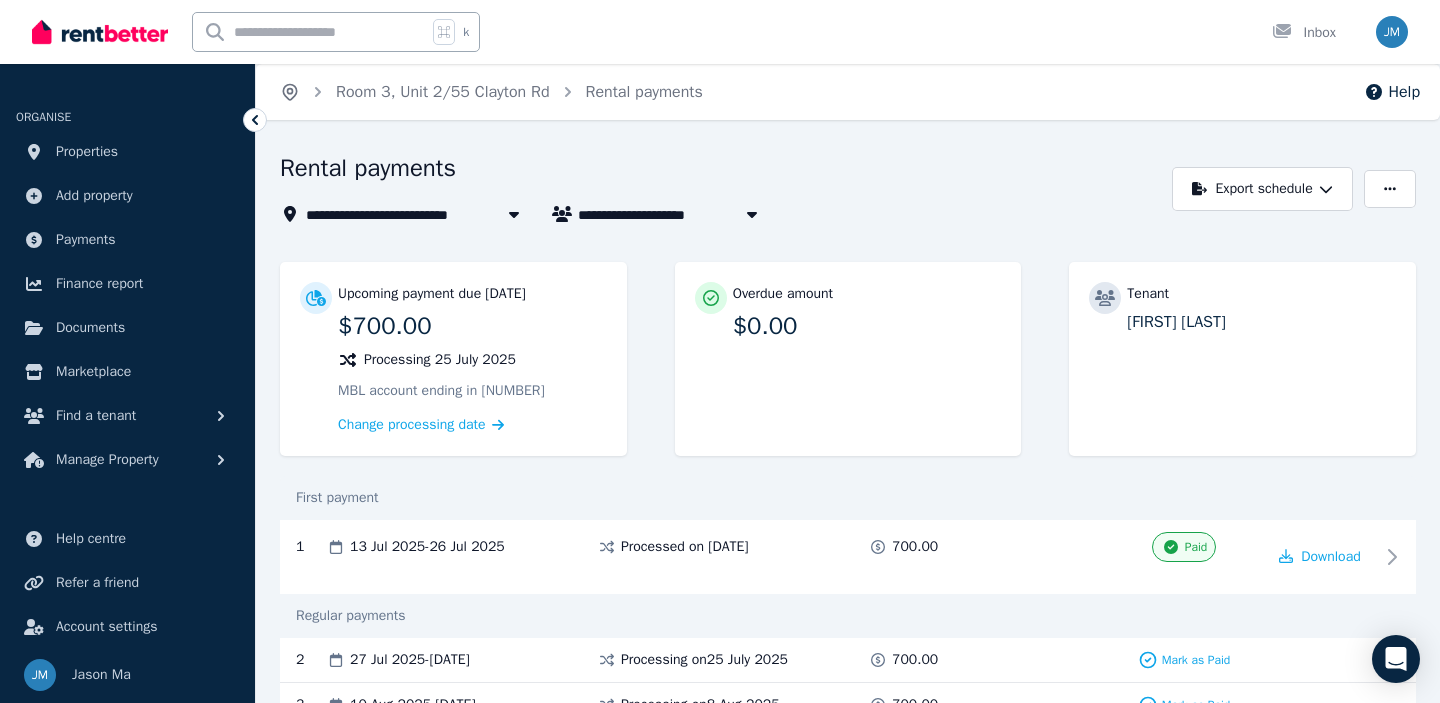 click 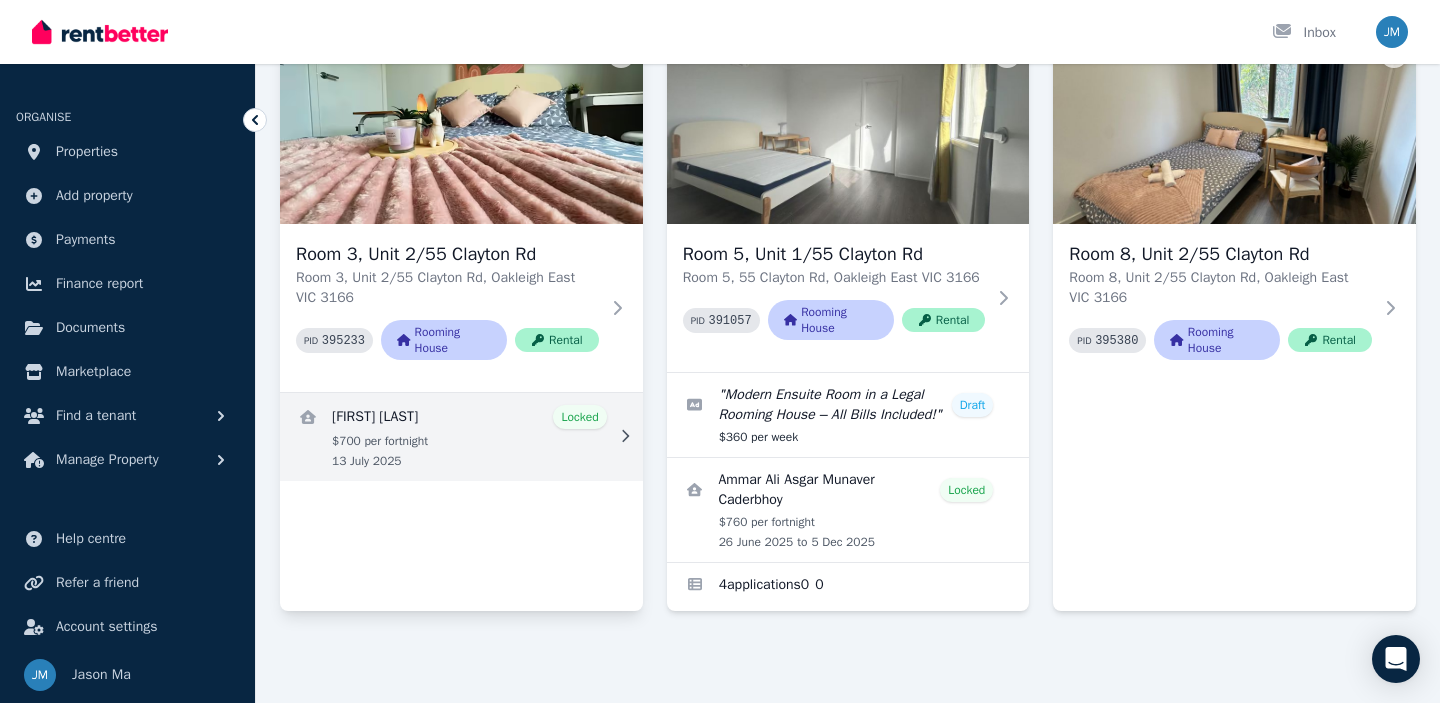 scroll, scrollTop: 224, scrollLeft: 0, axis: vertical 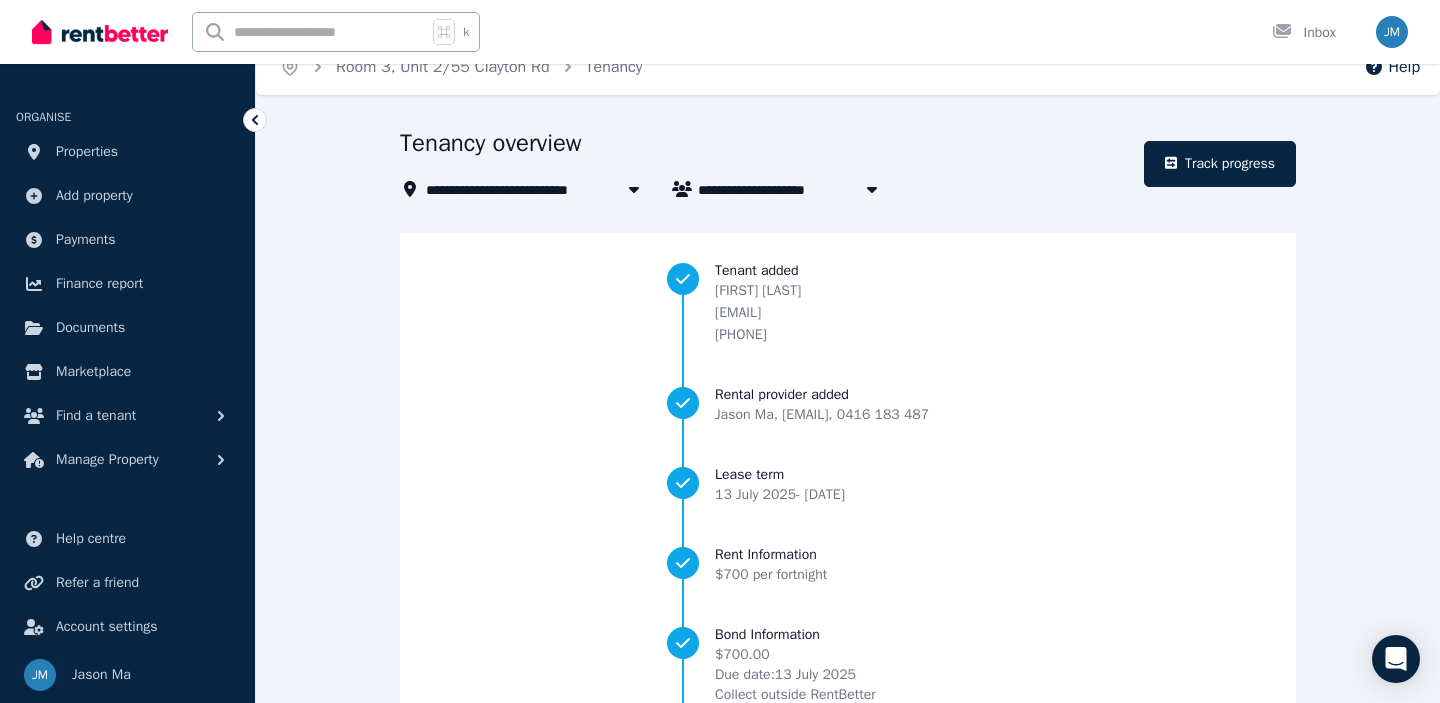 click on "Room 3, Unit 2/55 Clayton Rd" at bounding box center (537, 189) 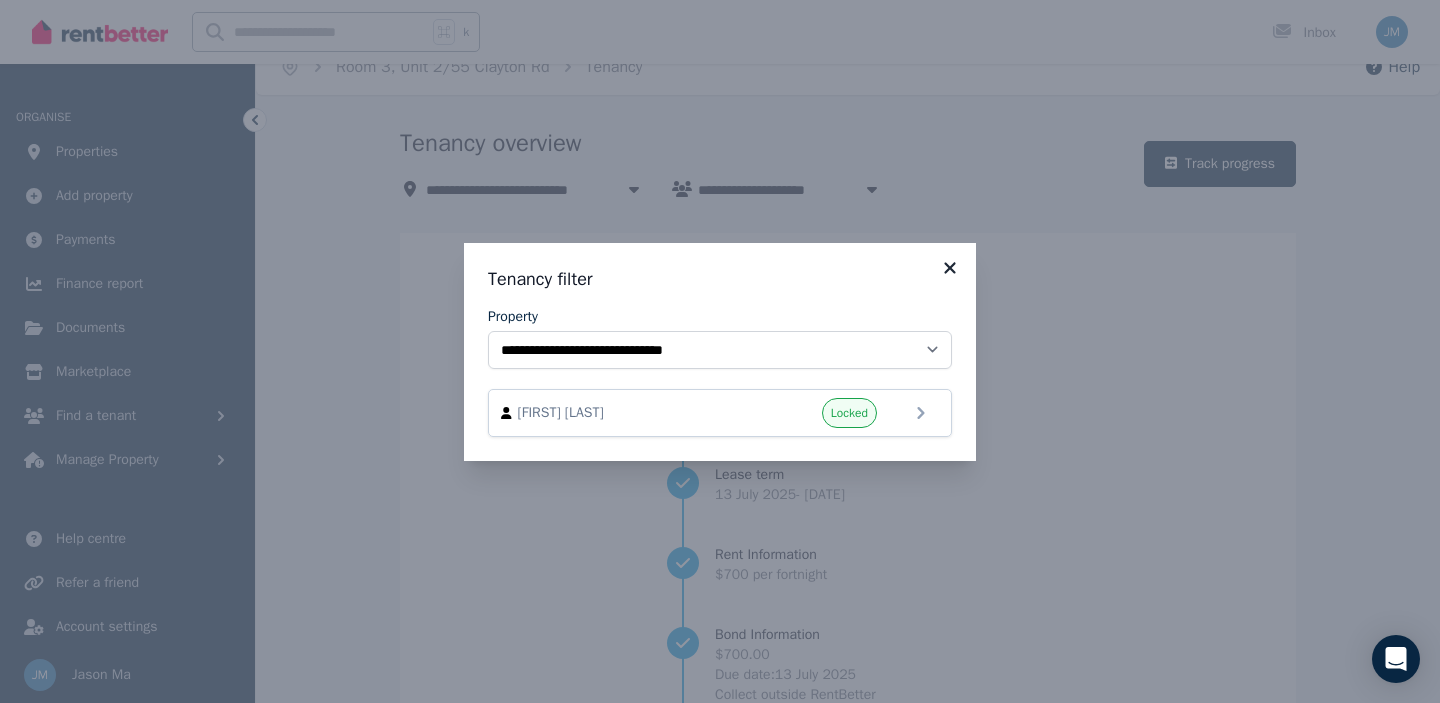 click 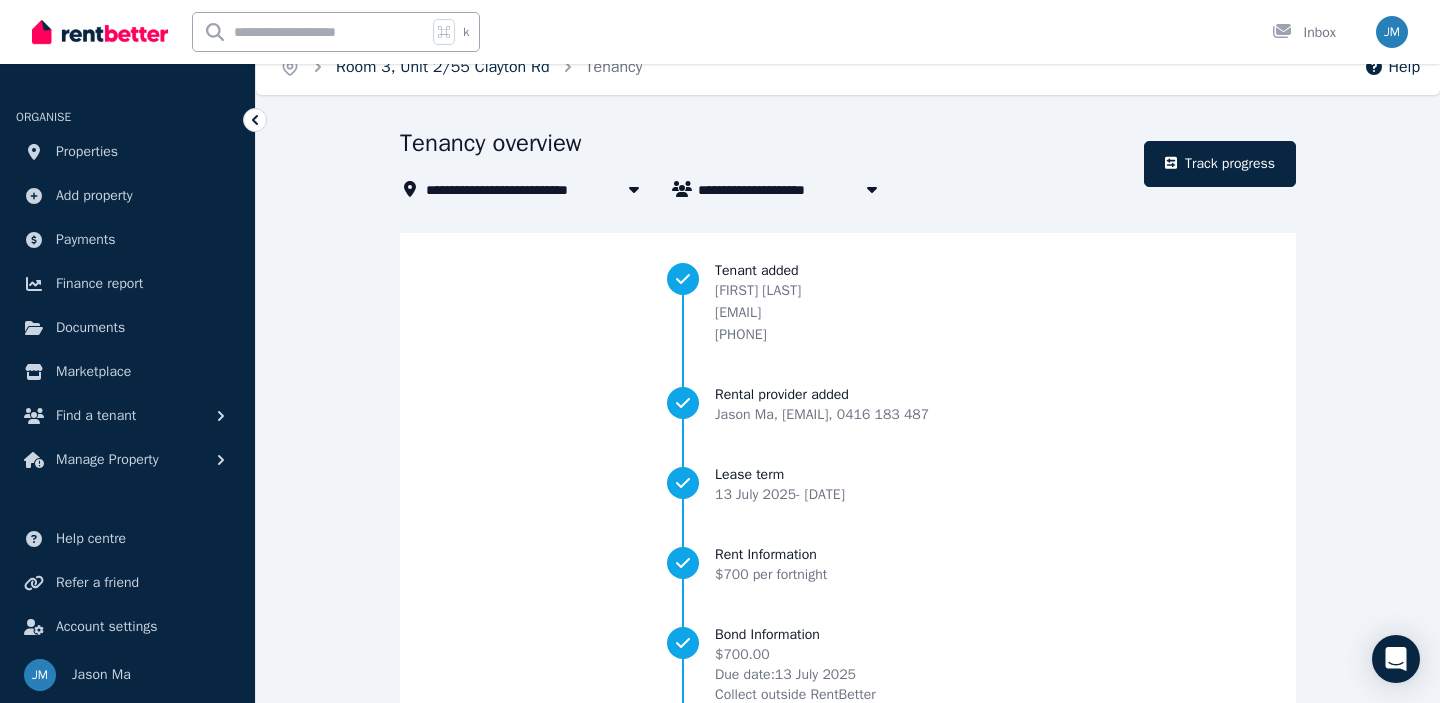 click on "Room 3, Unit 2/55 Clayton Rd" at bounding box center [443, 67] 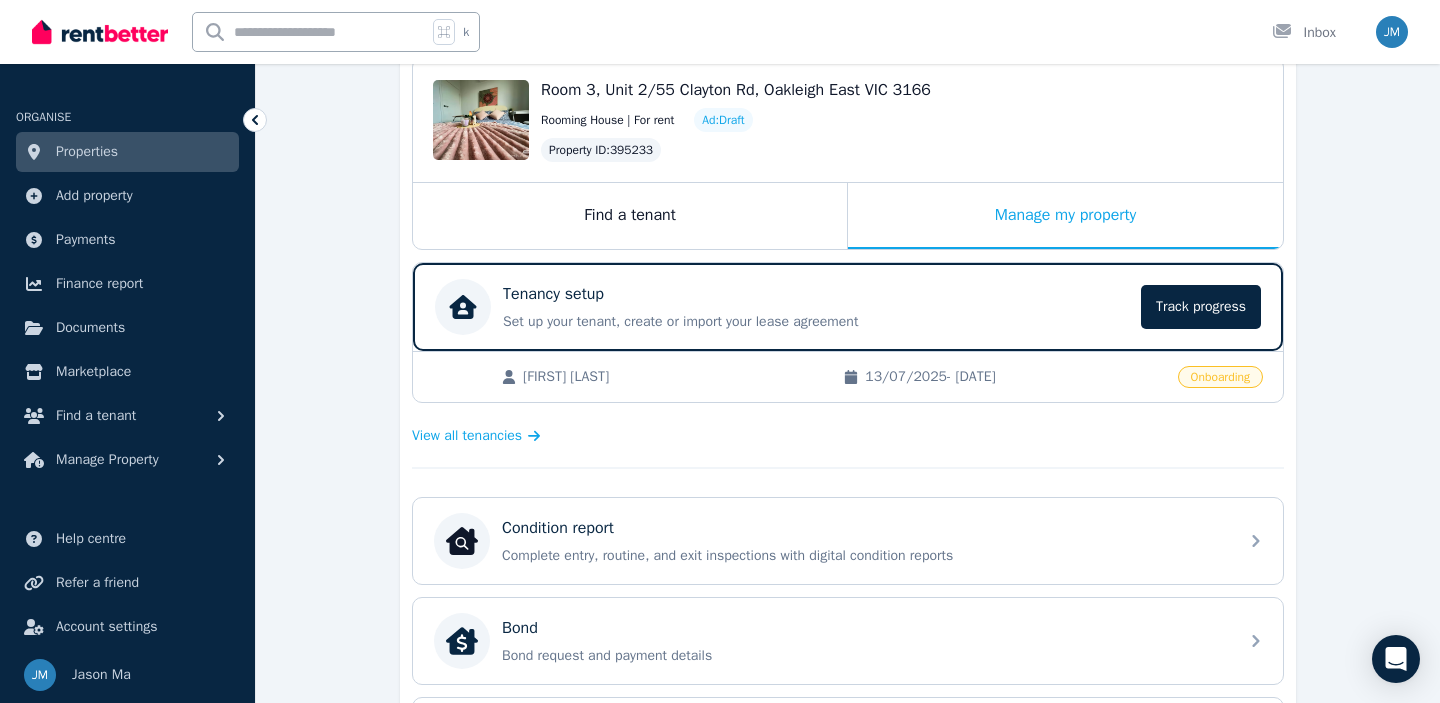 scroll, scrollTop: 217, scrollLeft: 0, axis: vertical 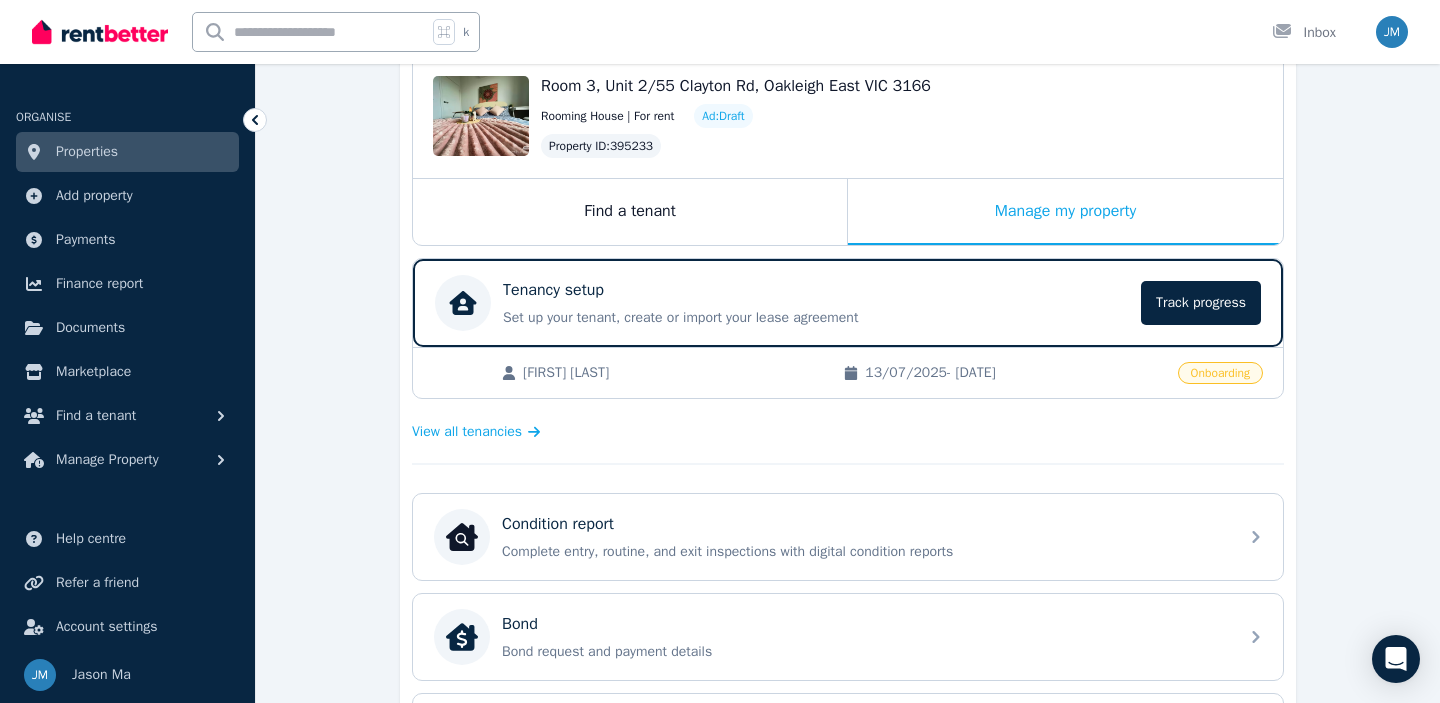 click on "Onboarding" at bounding box center (1220, 373) 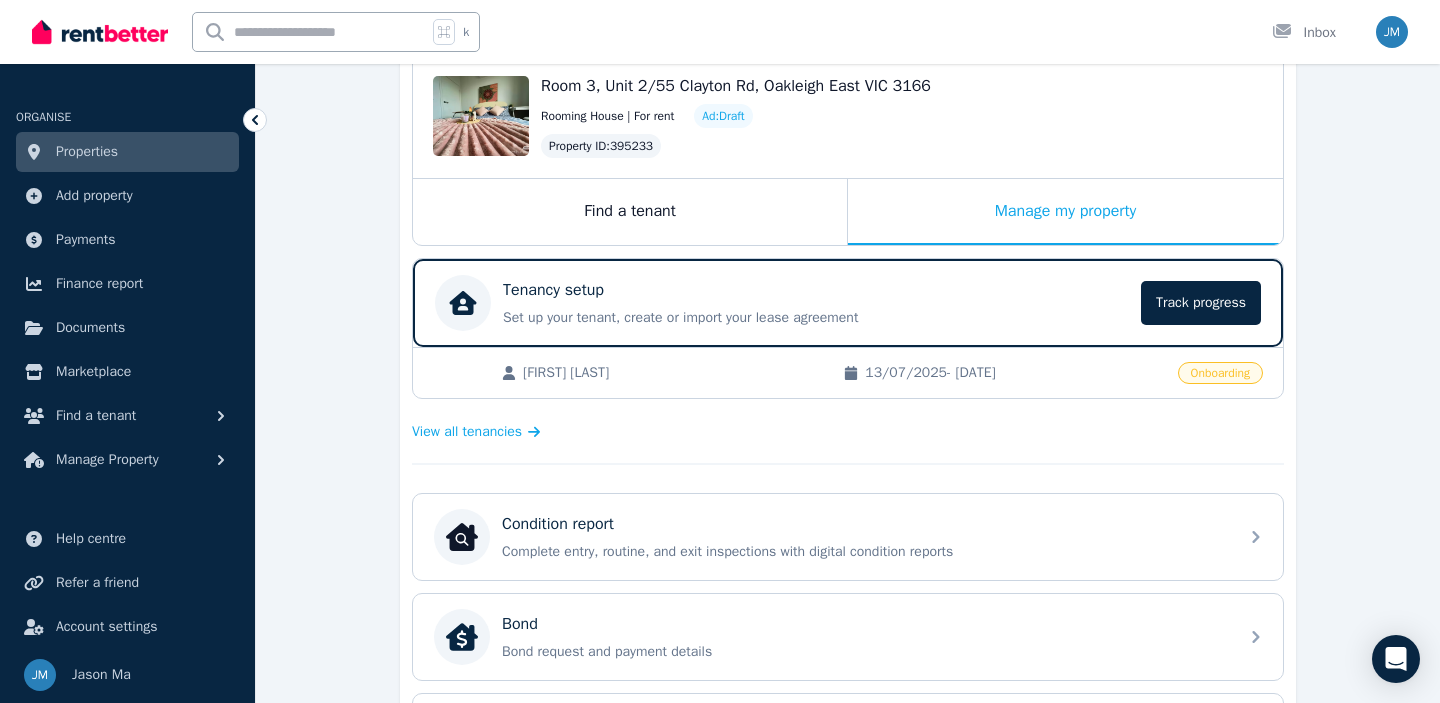 click on "Onboarding" at bounding box center [1220, 373] 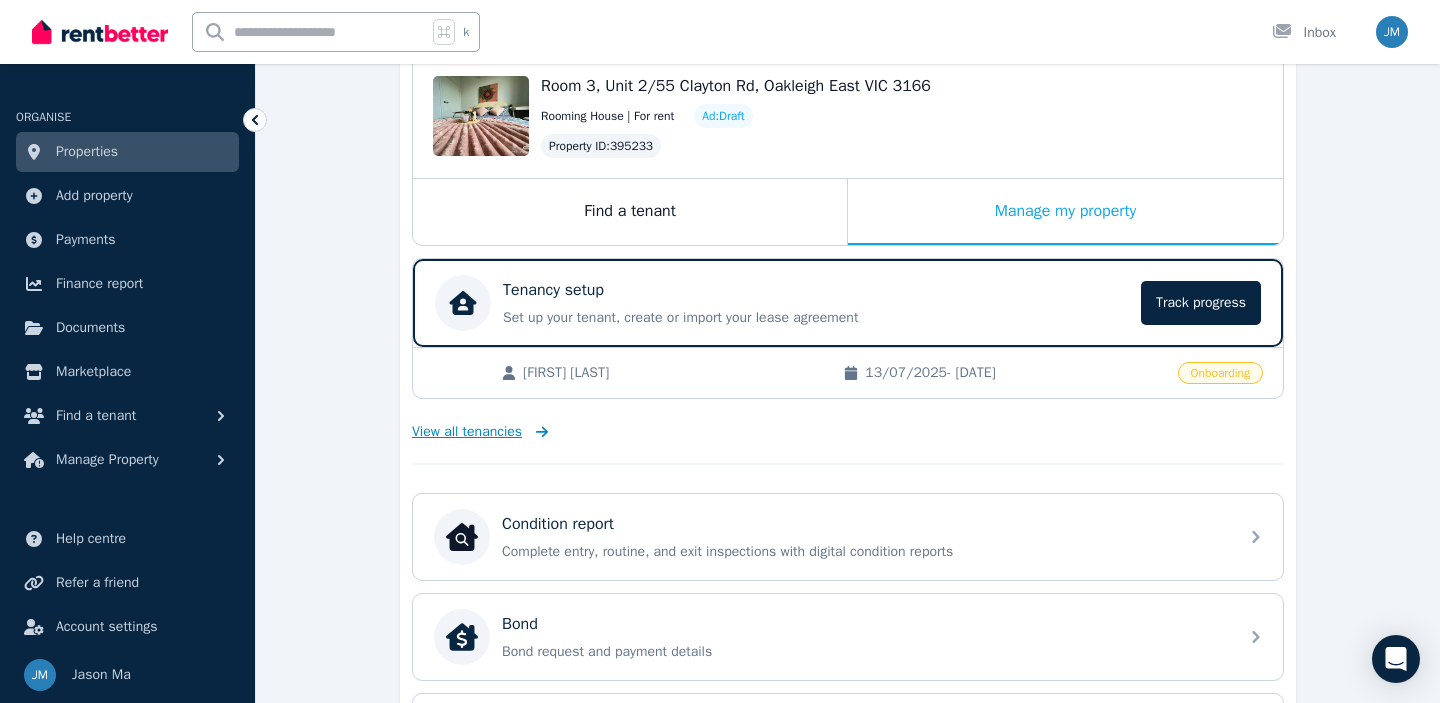click on "View all tenancies" at bounding box center (467, 432) 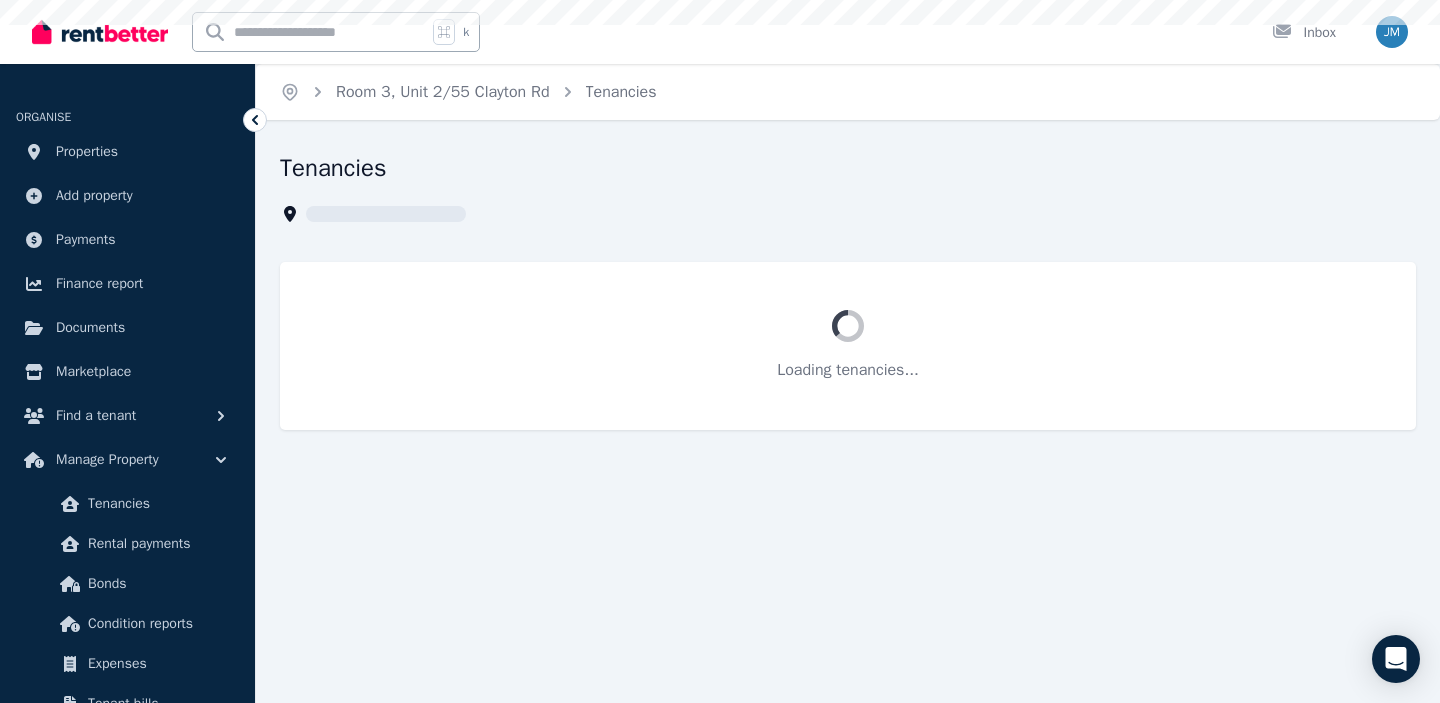 scroll, scrollTop: 0, scrollLeft: 0, axis: both 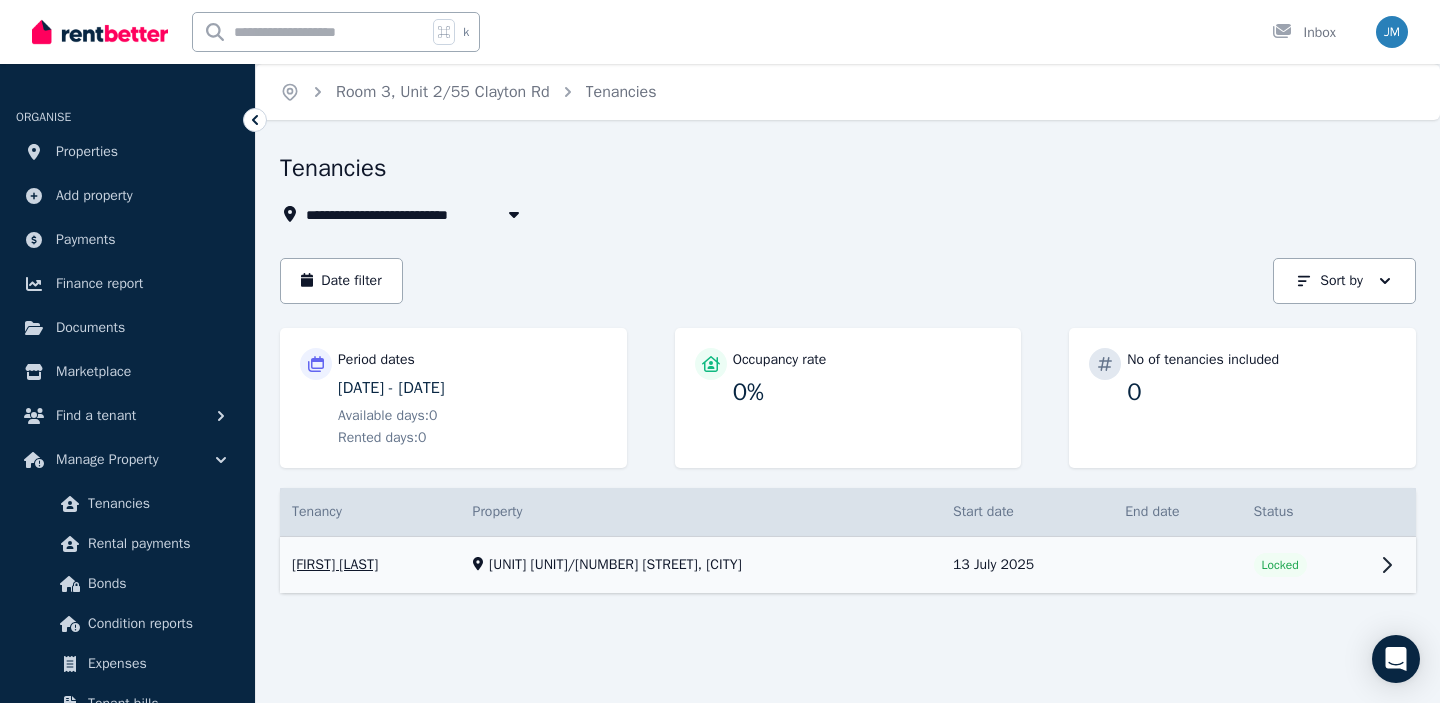click on "View property details" at bounding box center (848, 565) 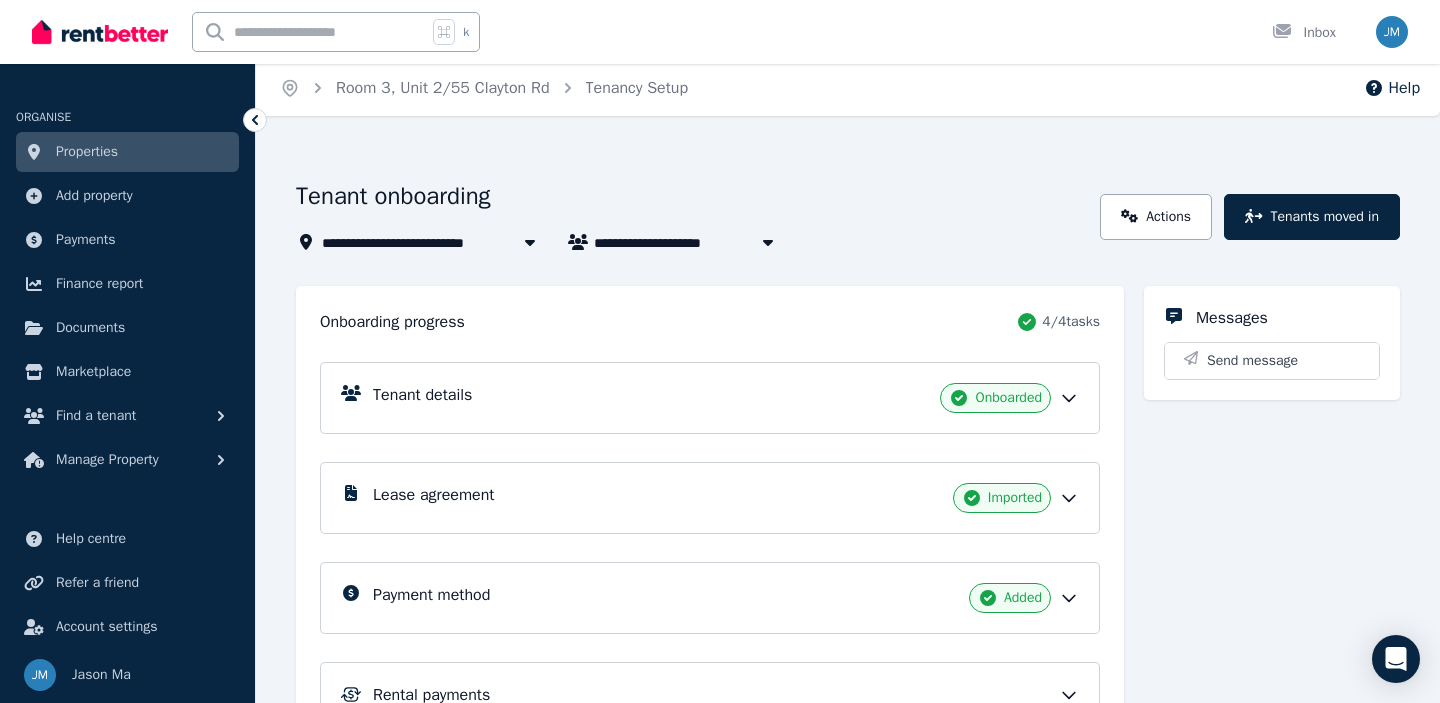scroll, scrollTop: 3, scrollLeft: 0, axis: vertical 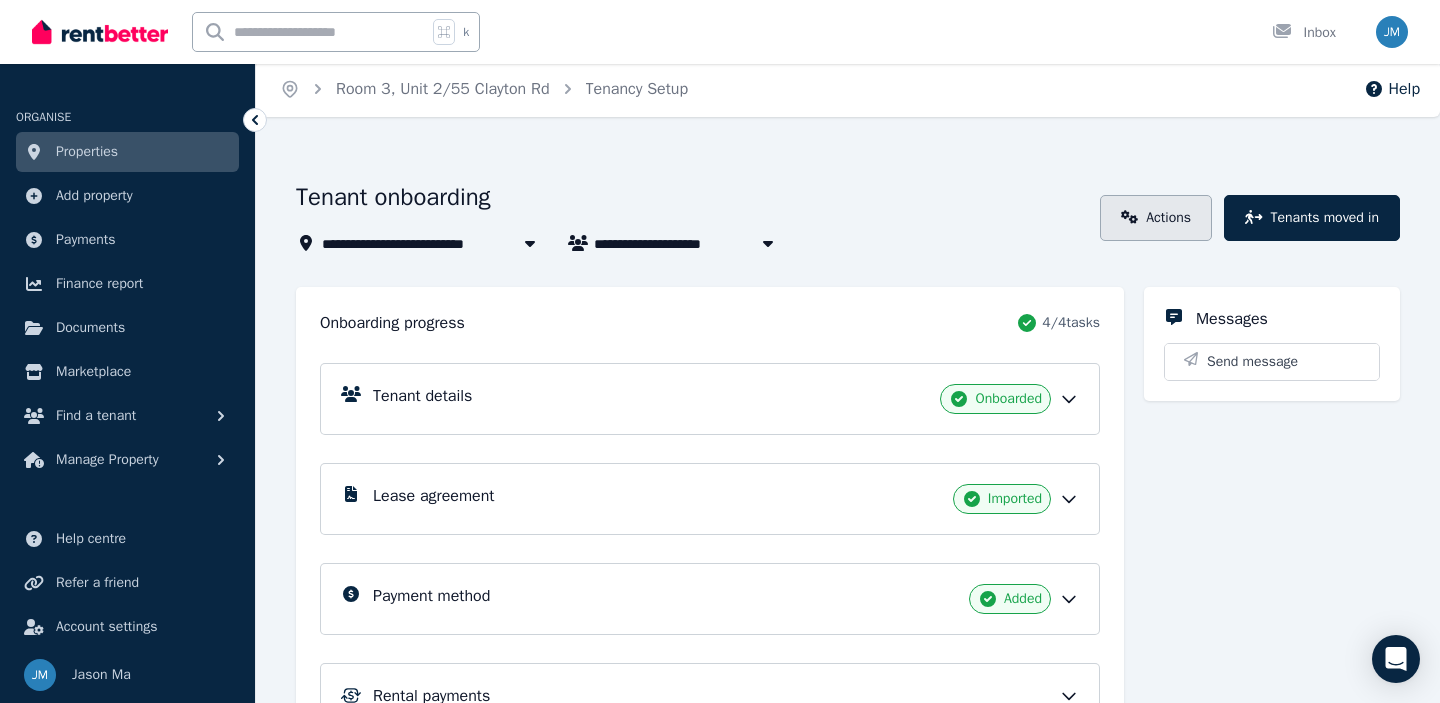 click on "Actions" at bounding box center [1156, 218] 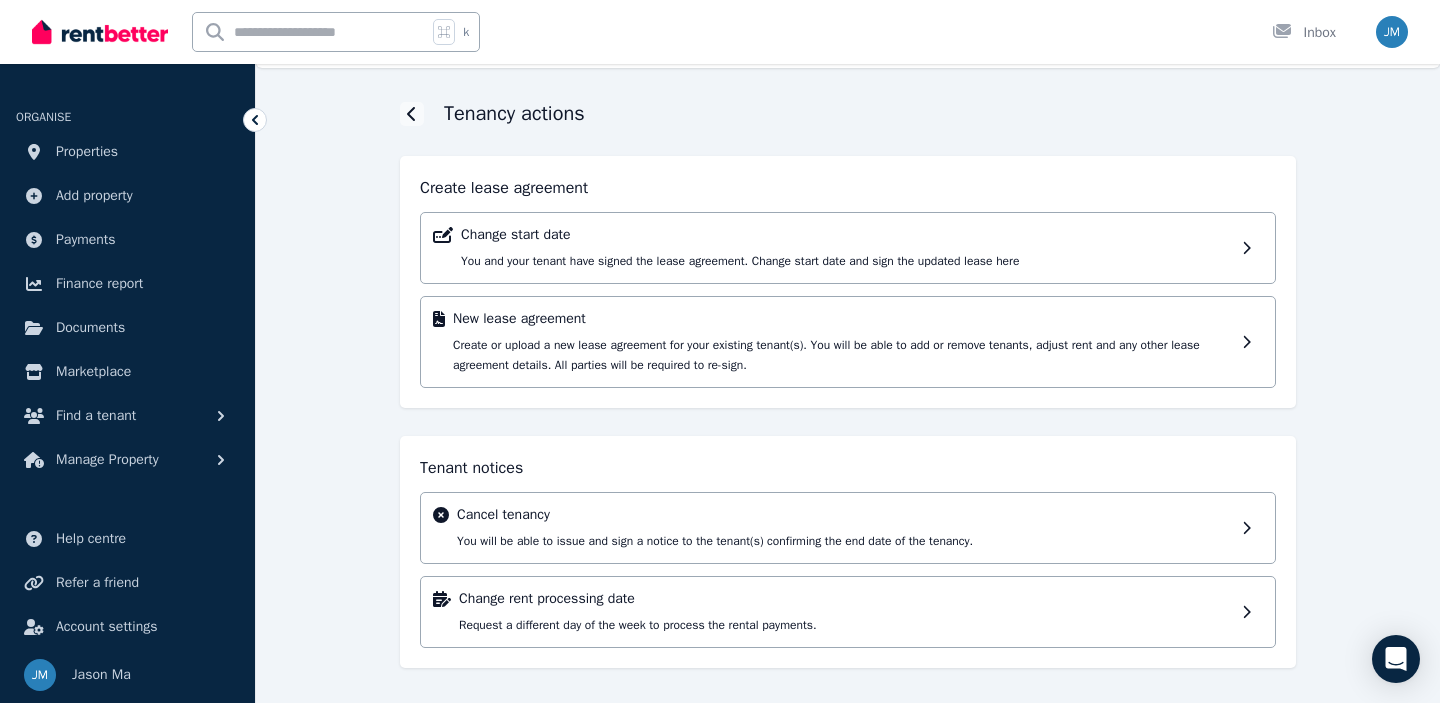 scroll, scrollTop: 53, scrollLeft: 0, axis: vertical 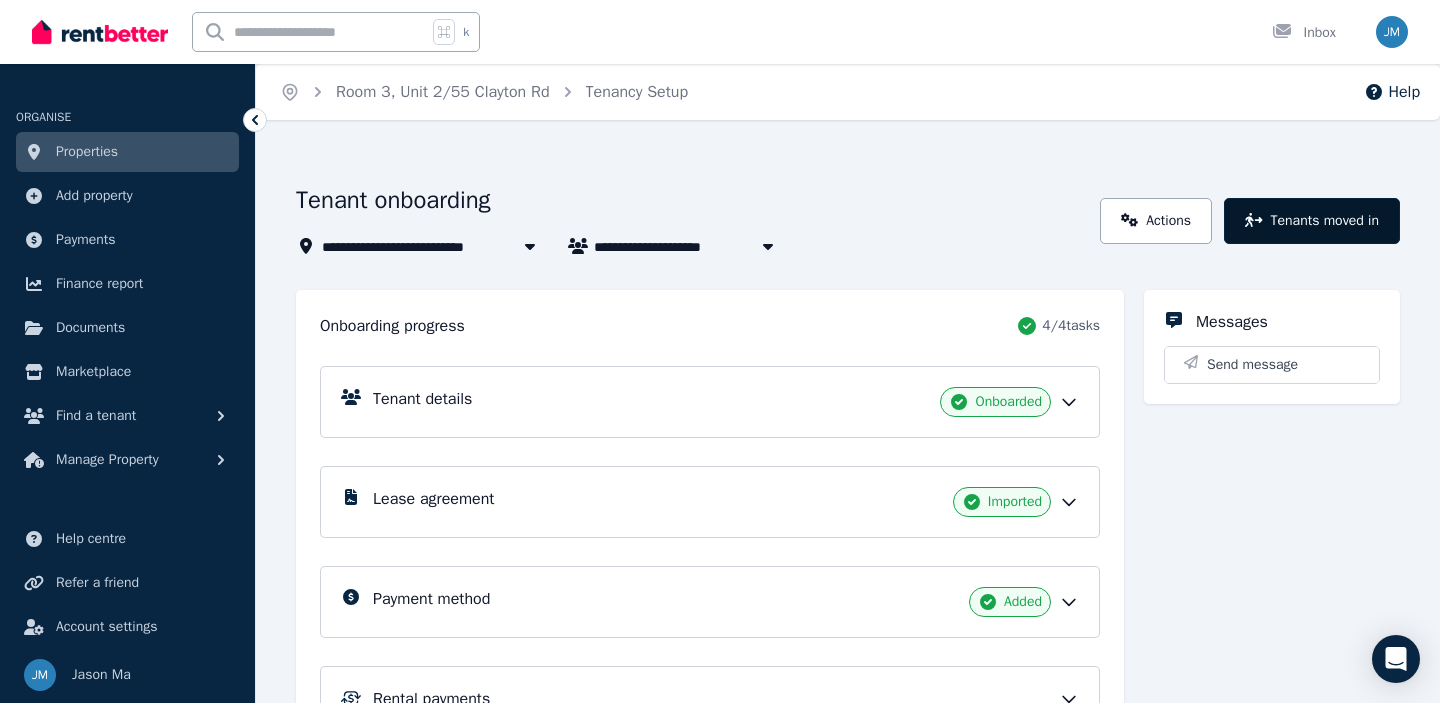 click on "Tenants moved in" at bounding box center [1312, 221] 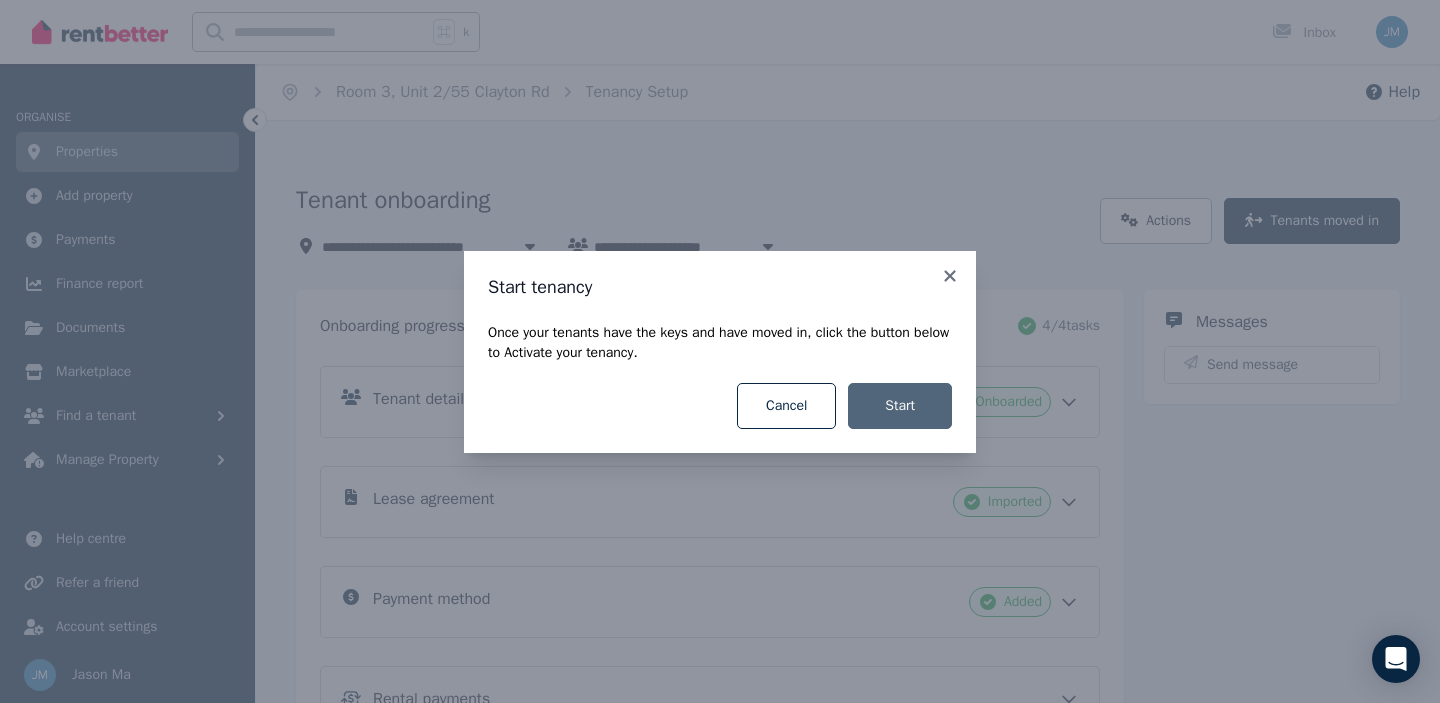 click on "Start" at bounding box center [900, 406] 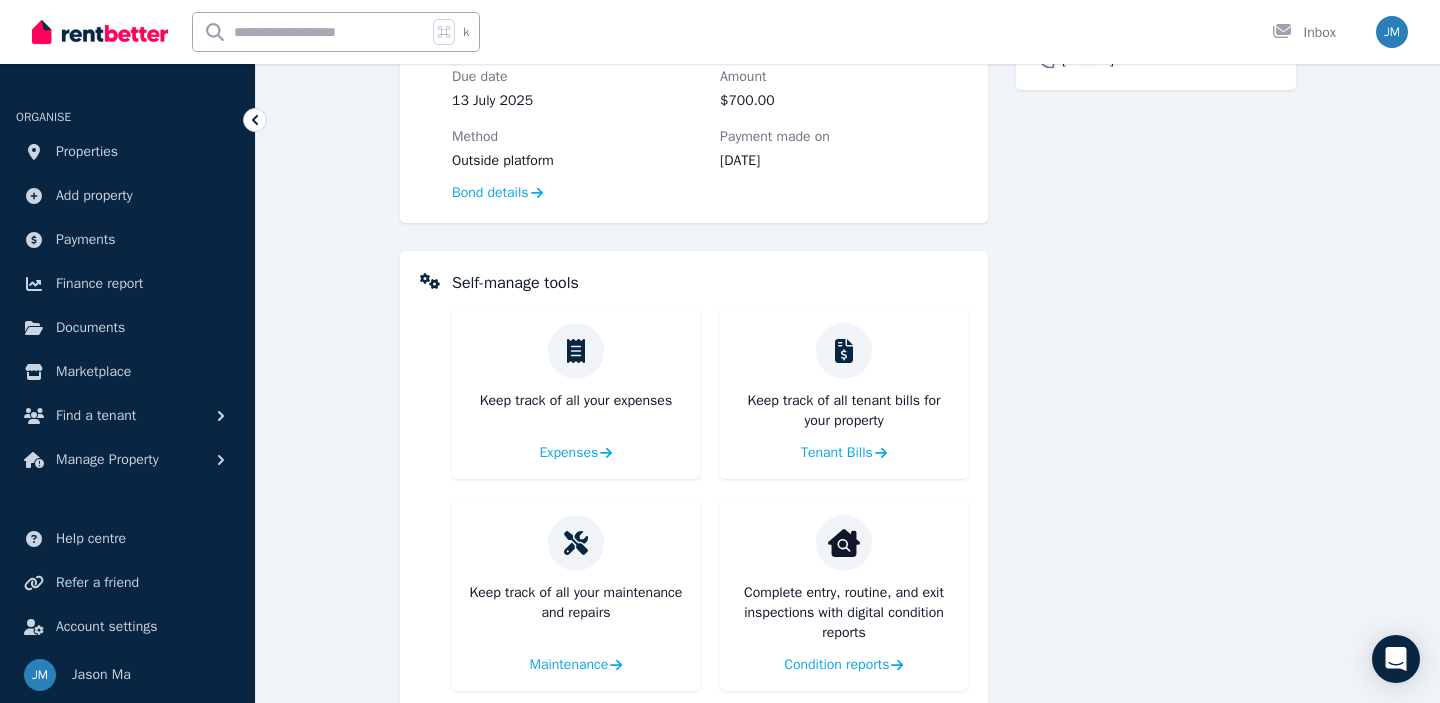 scroll, scrollTop: 739, scrollLeft: 0, axis: vertical 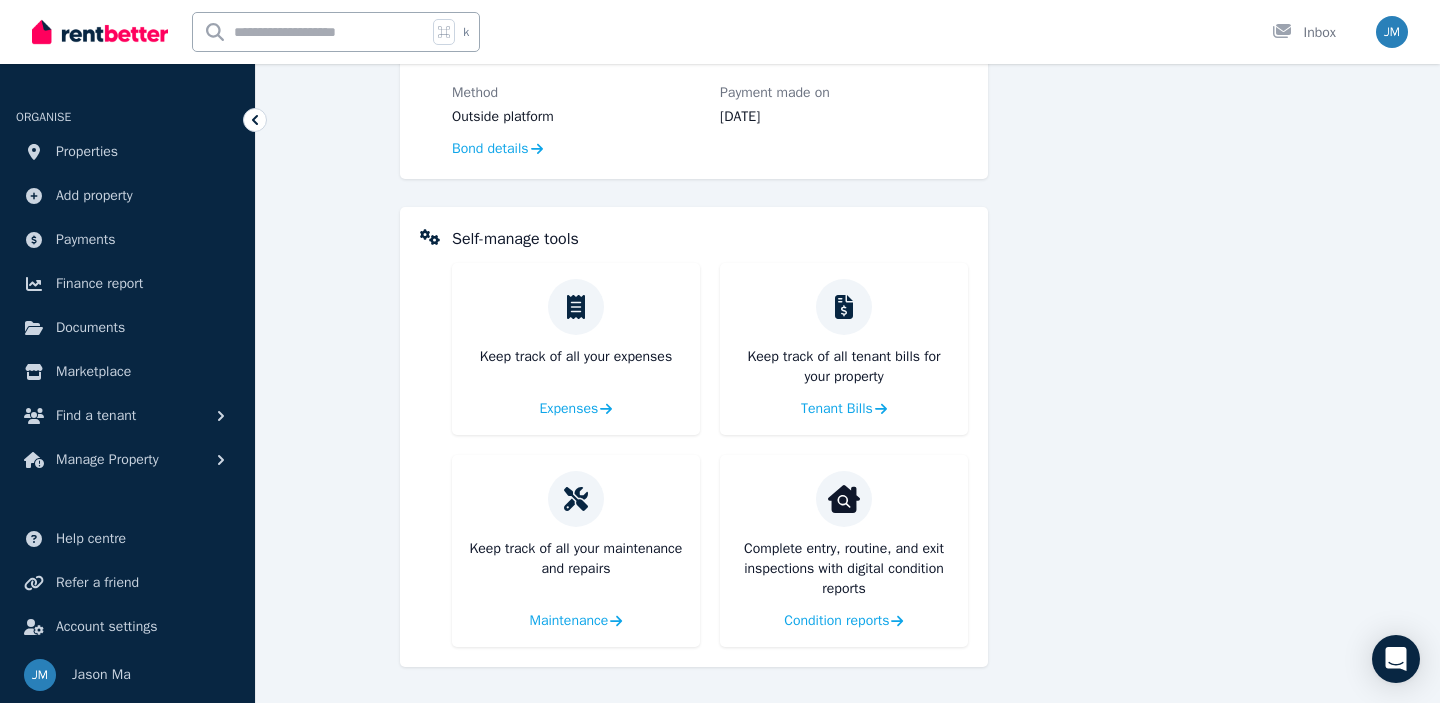 click on "Complete entry, routine, and exit inspections with digital condition reports" at bounding box center (844, 541) 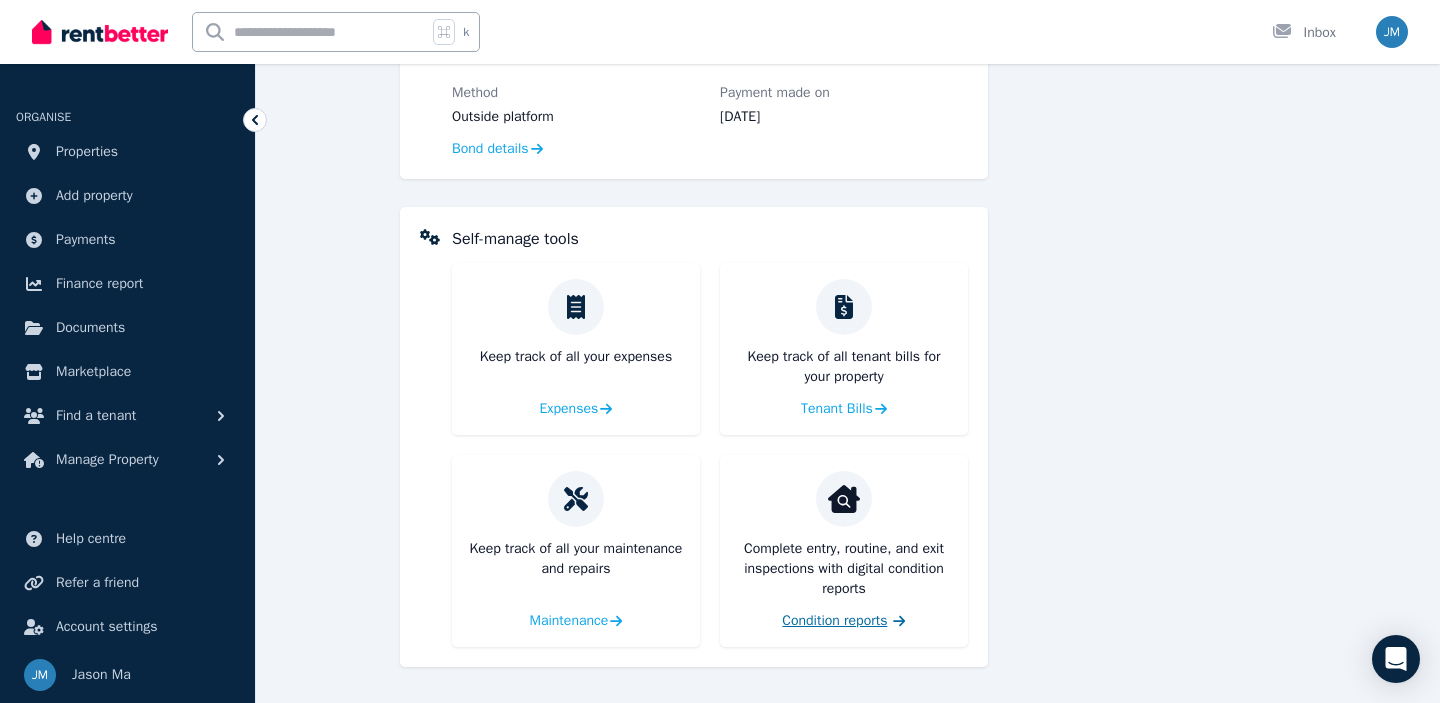click on "Condition reports" at bounding box center (834, 621) 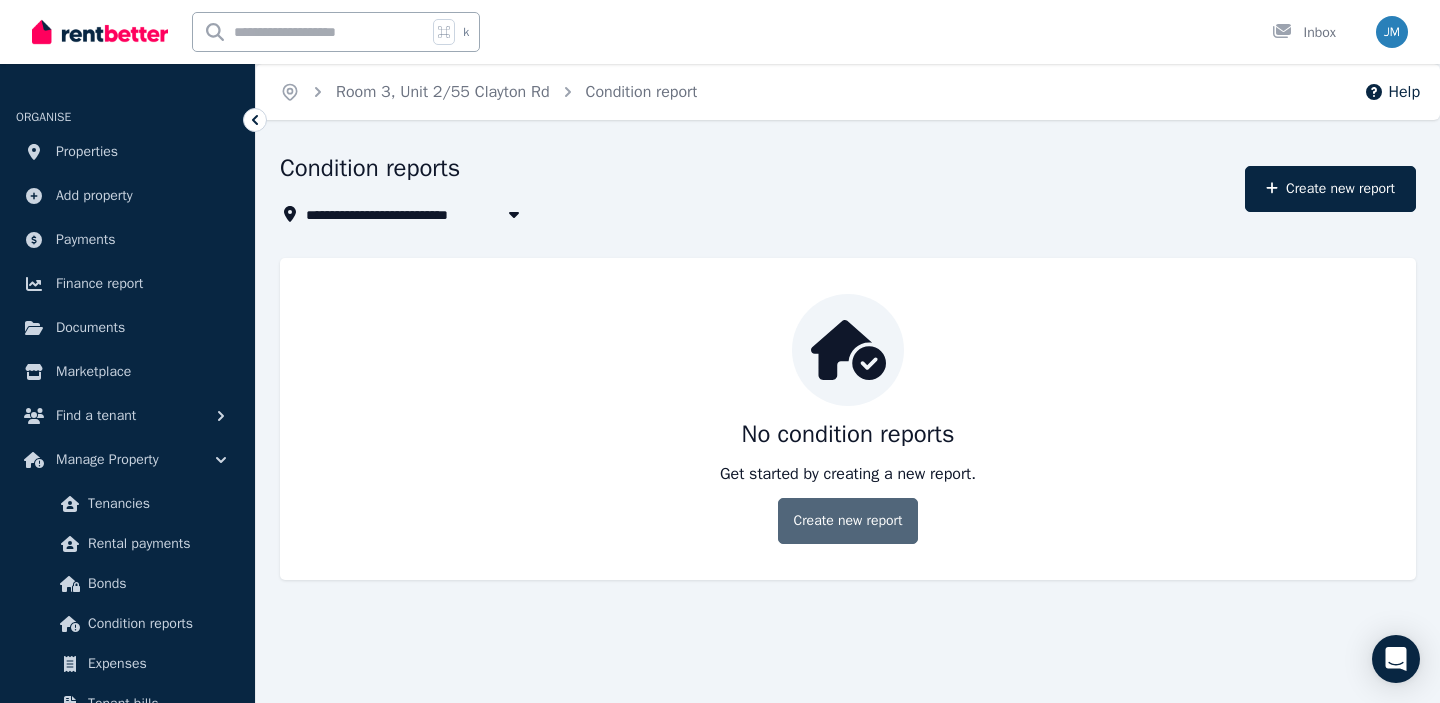 click on "Create new report" at bounding box center (847, 521) 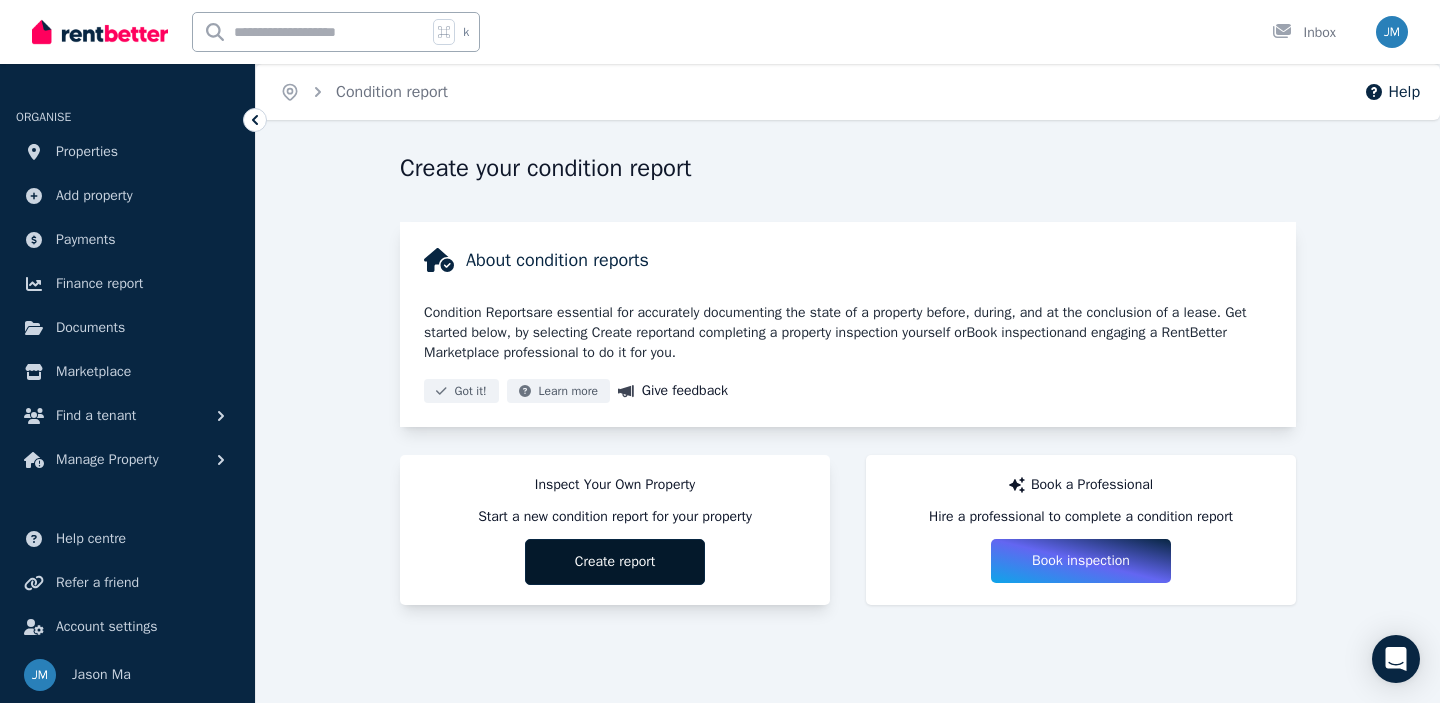 click on "Create report" at bounding box center [615, 562] 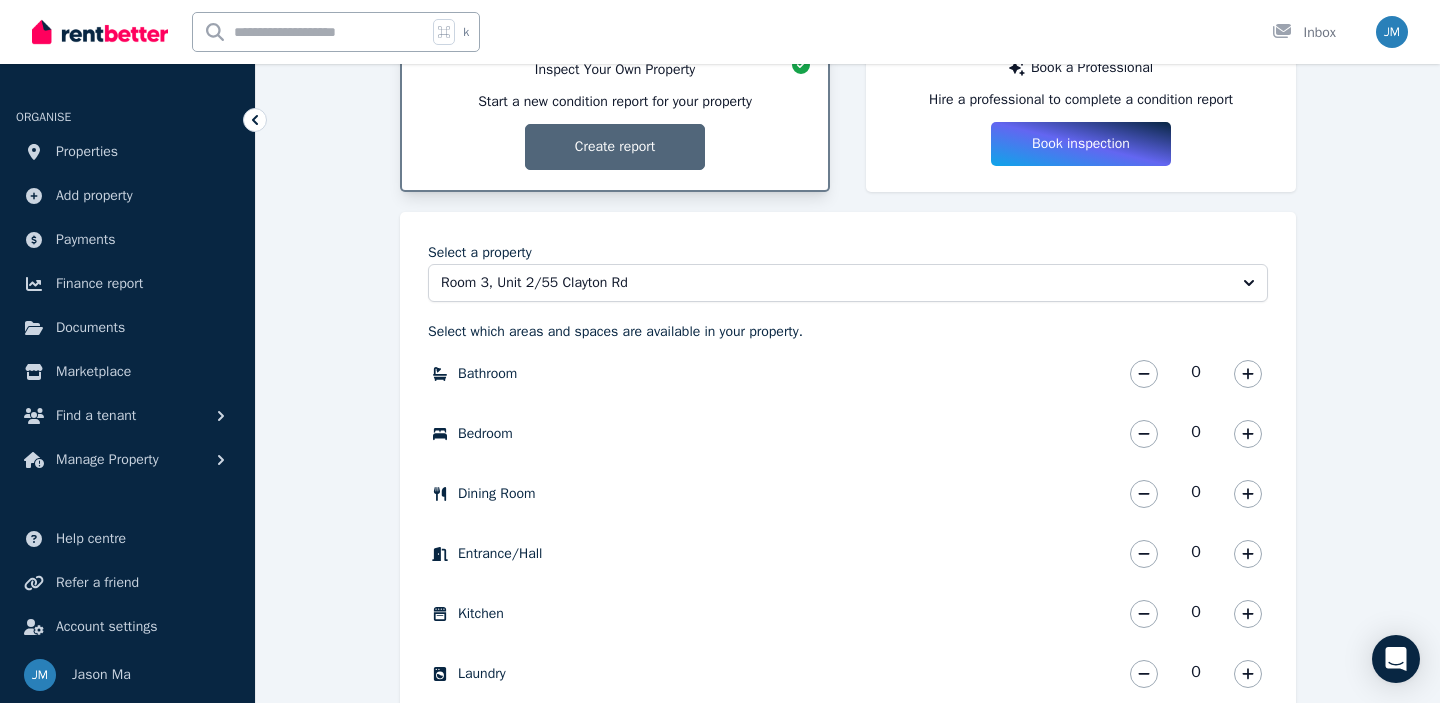 scroll, scrollTop: 419, scrollLeft: 0, axis: vertical 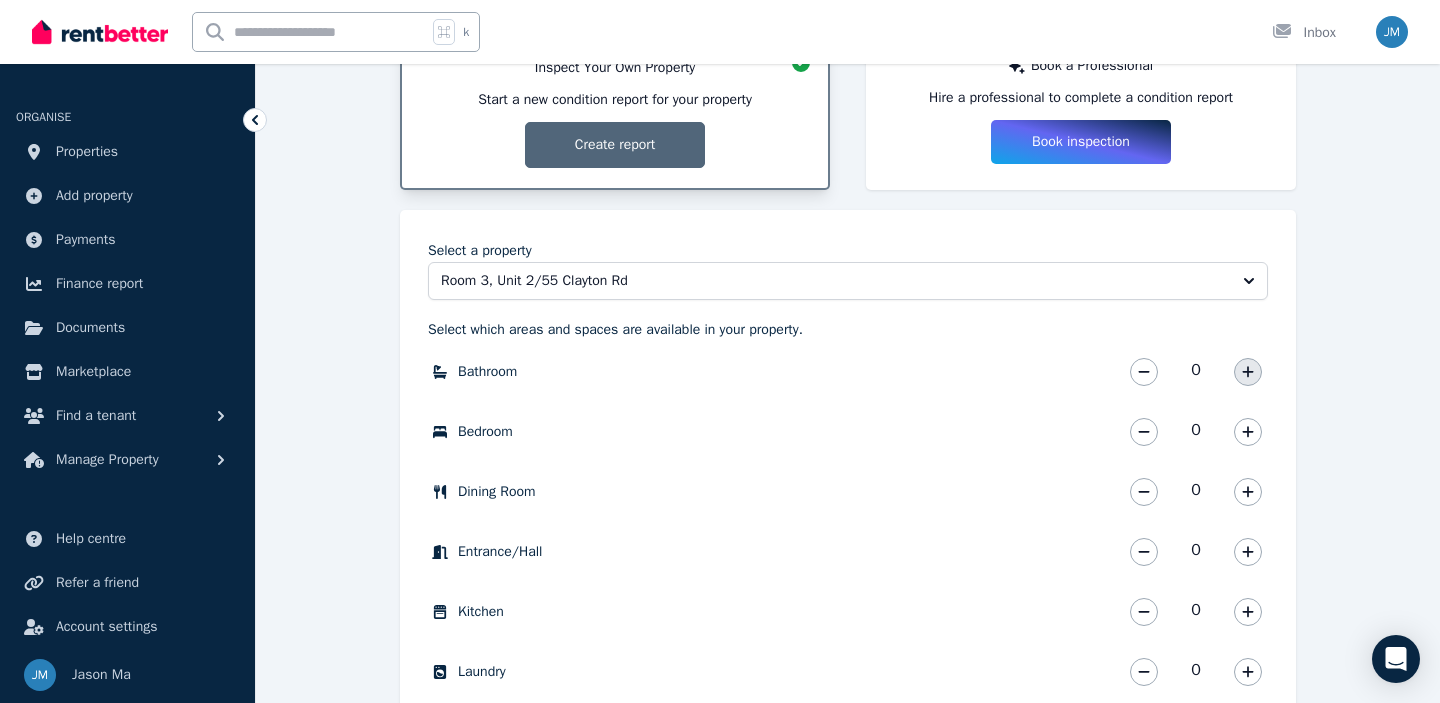 click 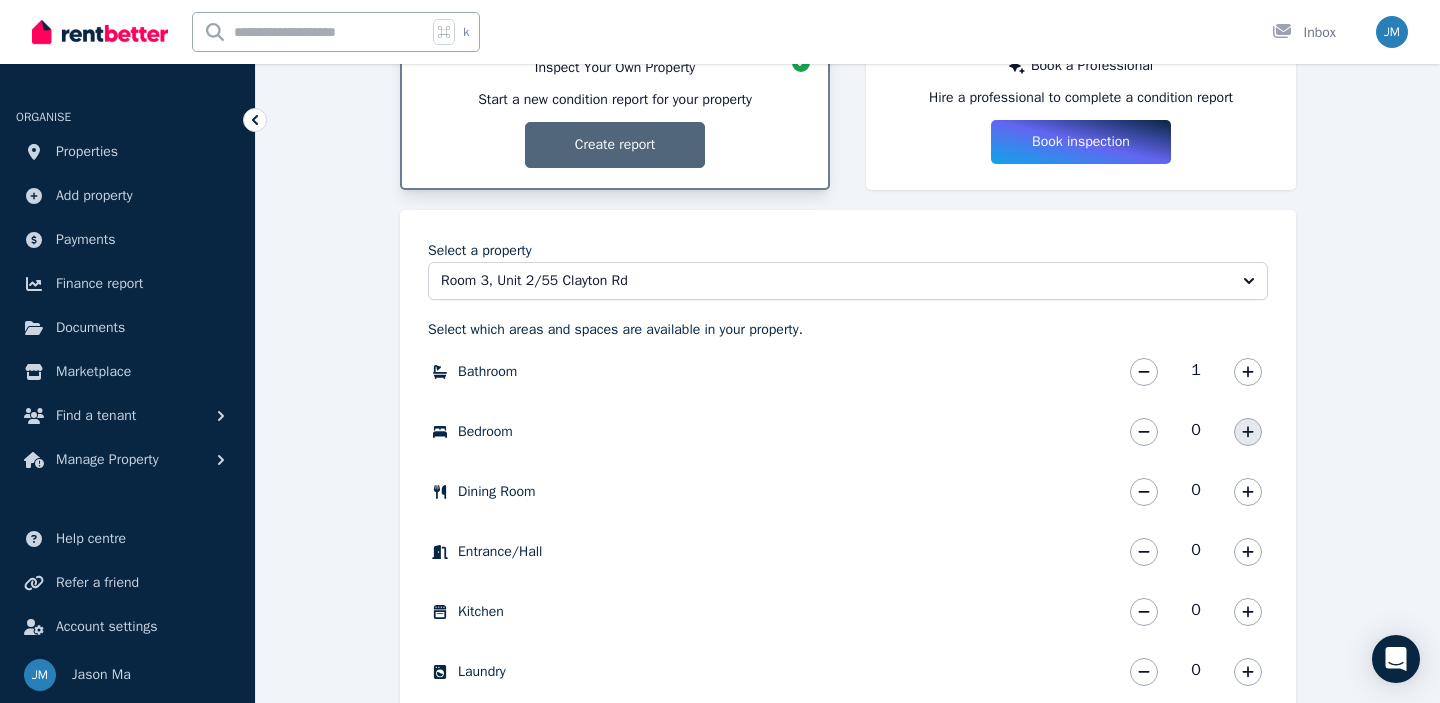 click 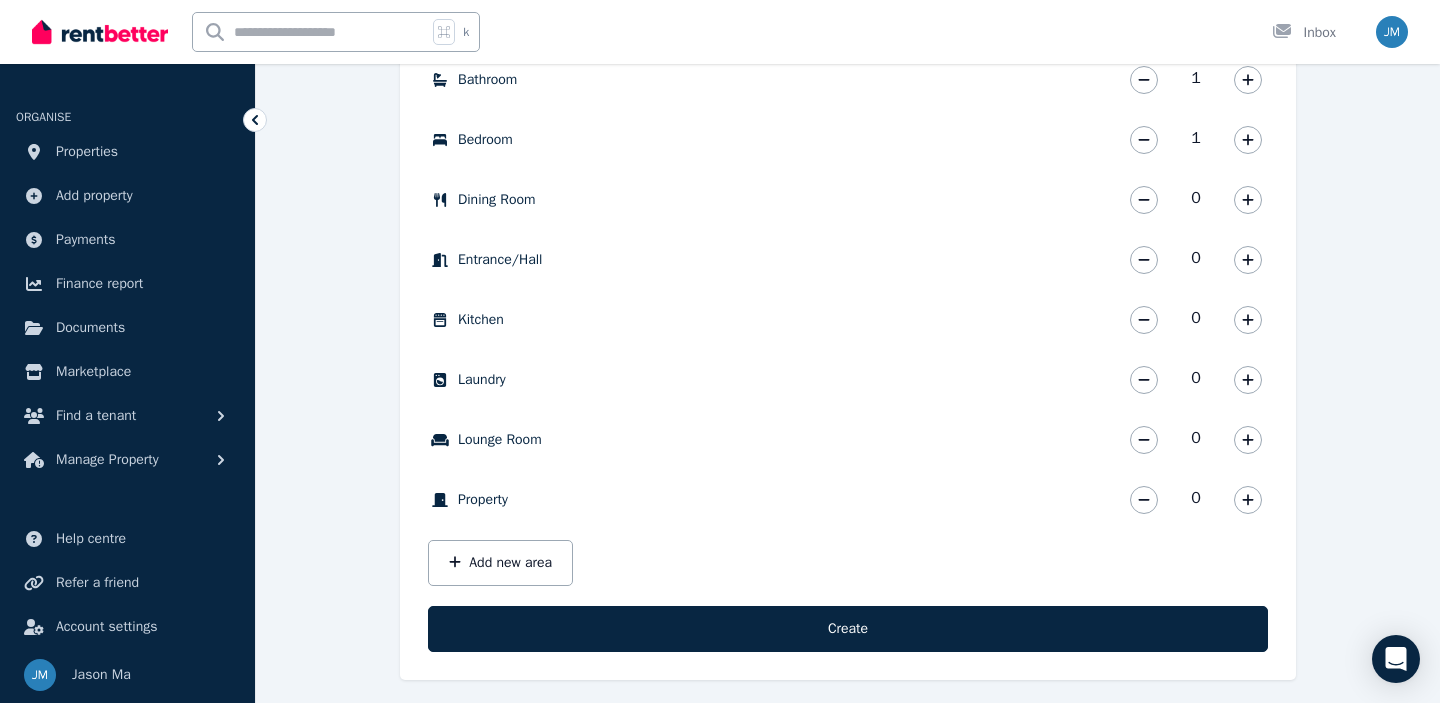 scroll, scrollTop: 724, scrollLeft: 0, axis: vertical 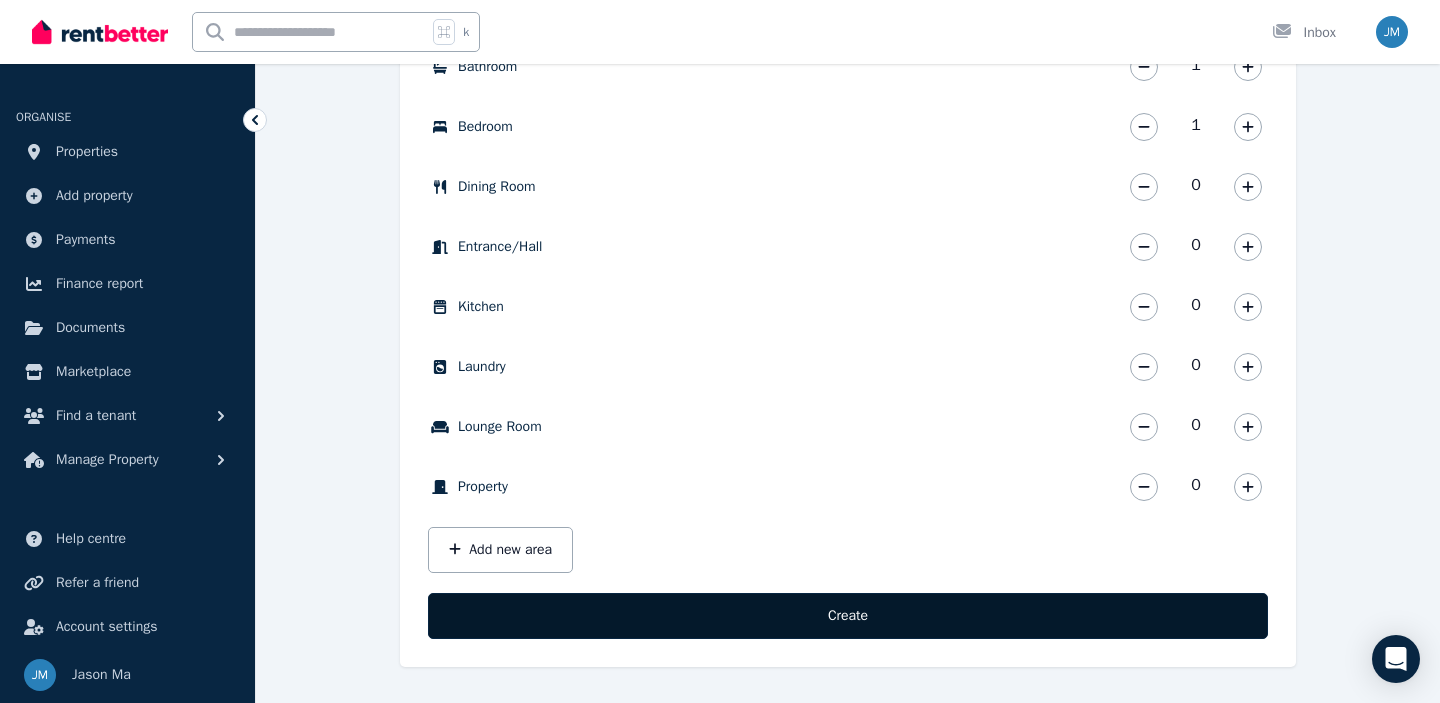 click on "Create" at bounding box center [848, 616] 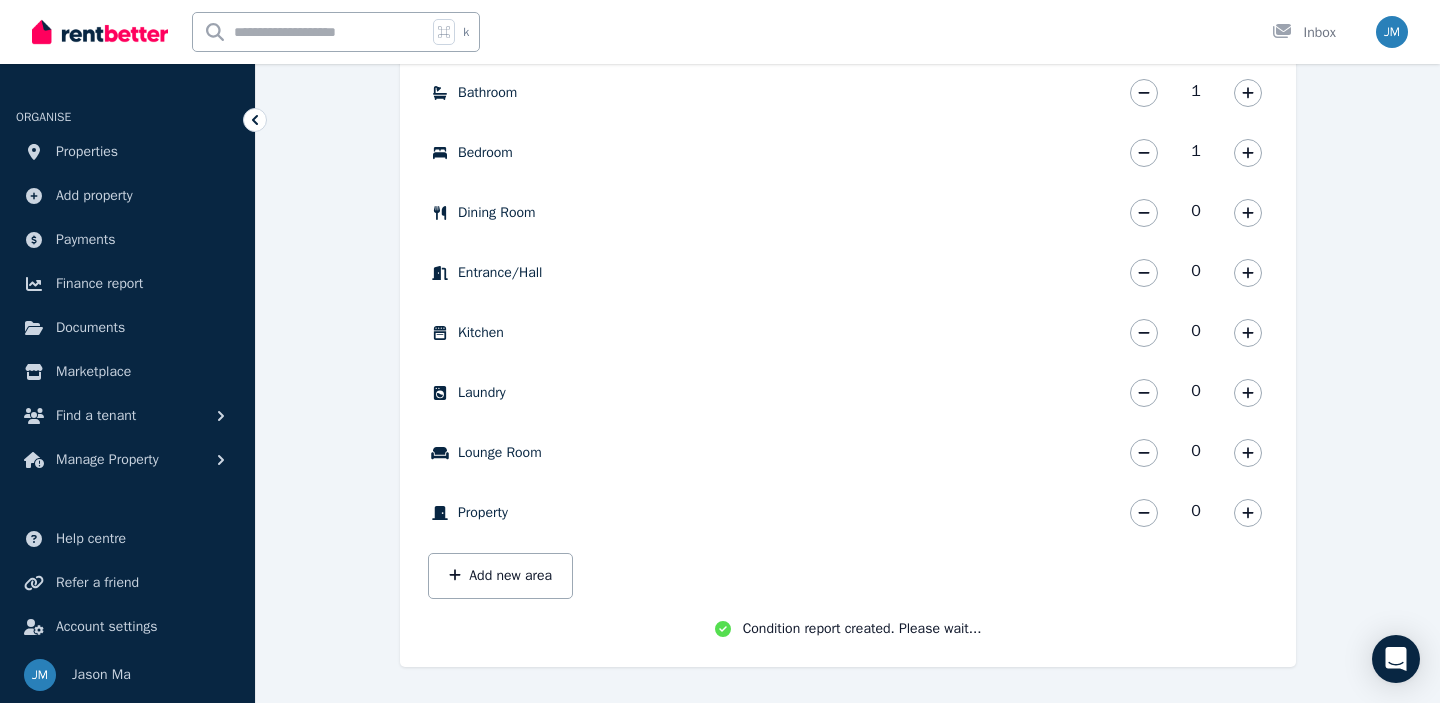 scroll, scrollTop: 702, scrollLeft: 0, axis: vertical 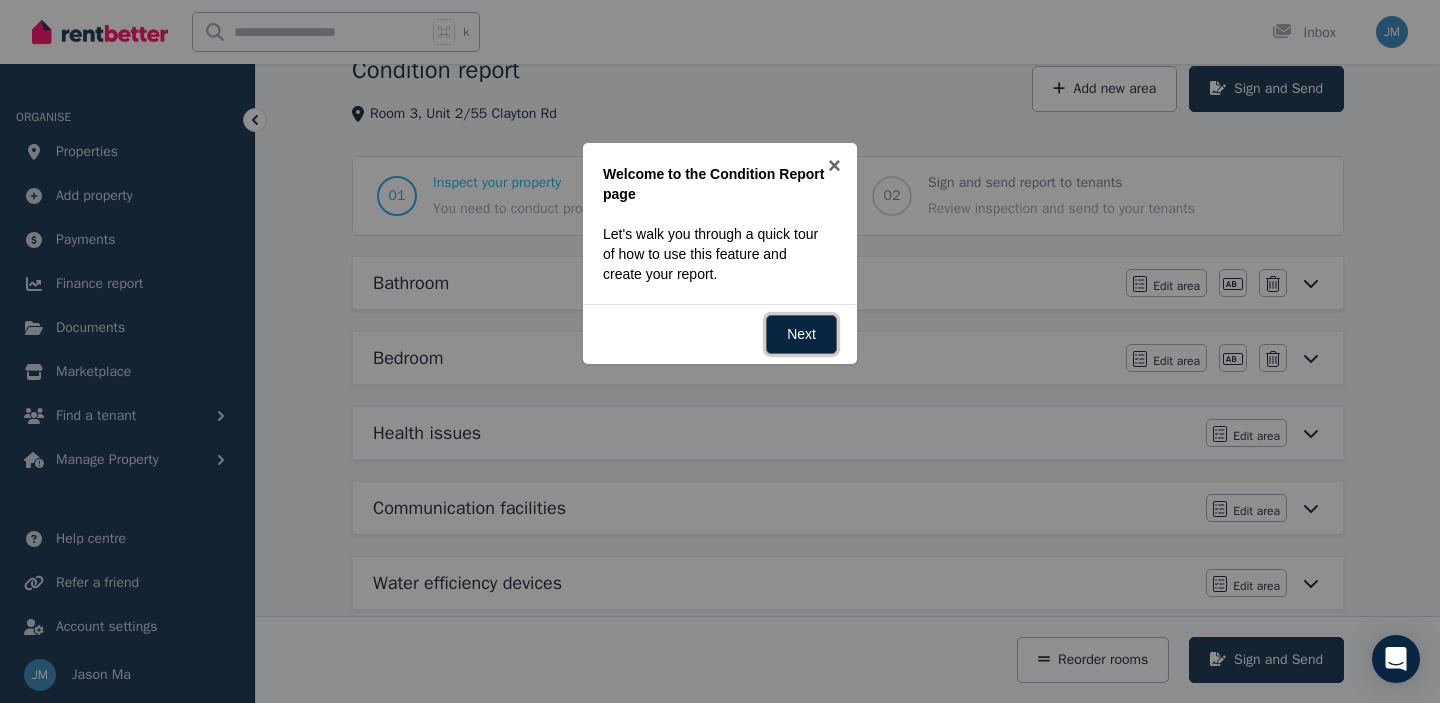 click on "Next" at bounding box center (801, 334) 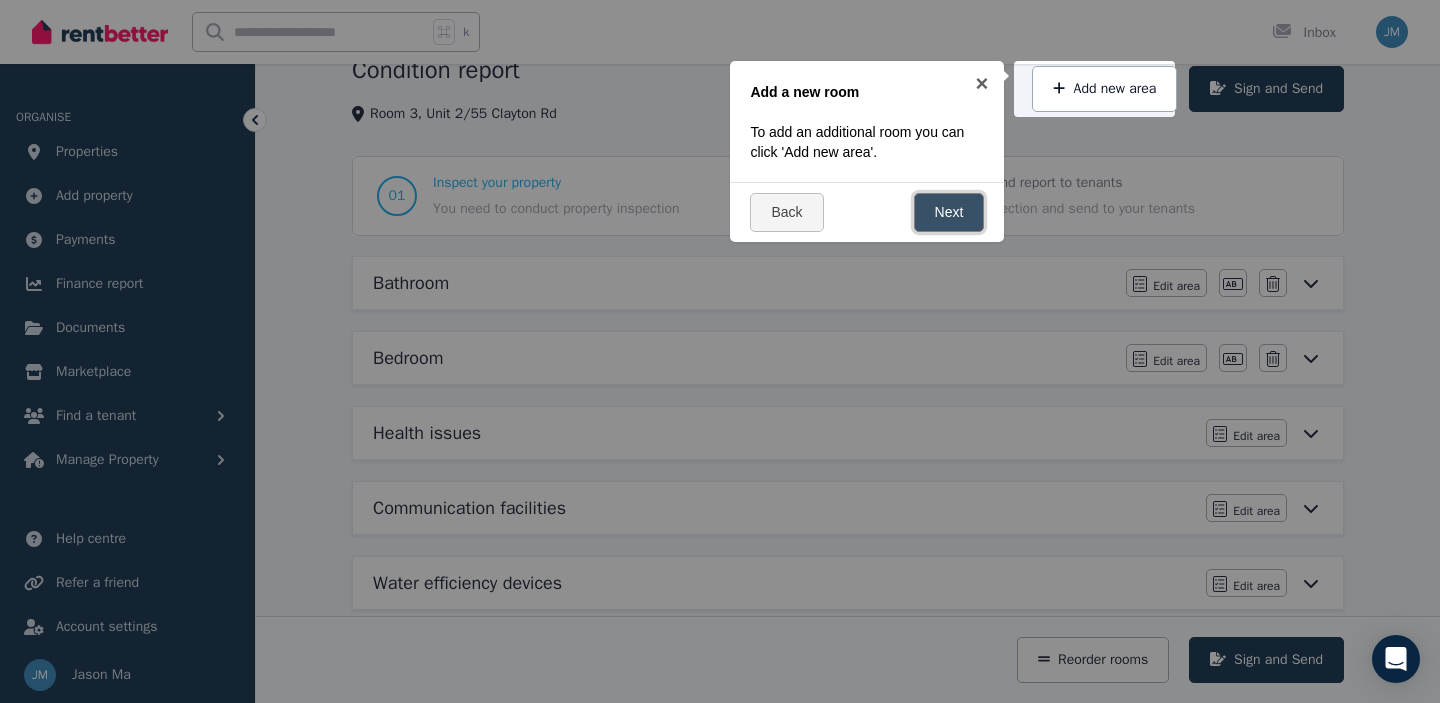 click on "Next" at bounding box center [949, 212] 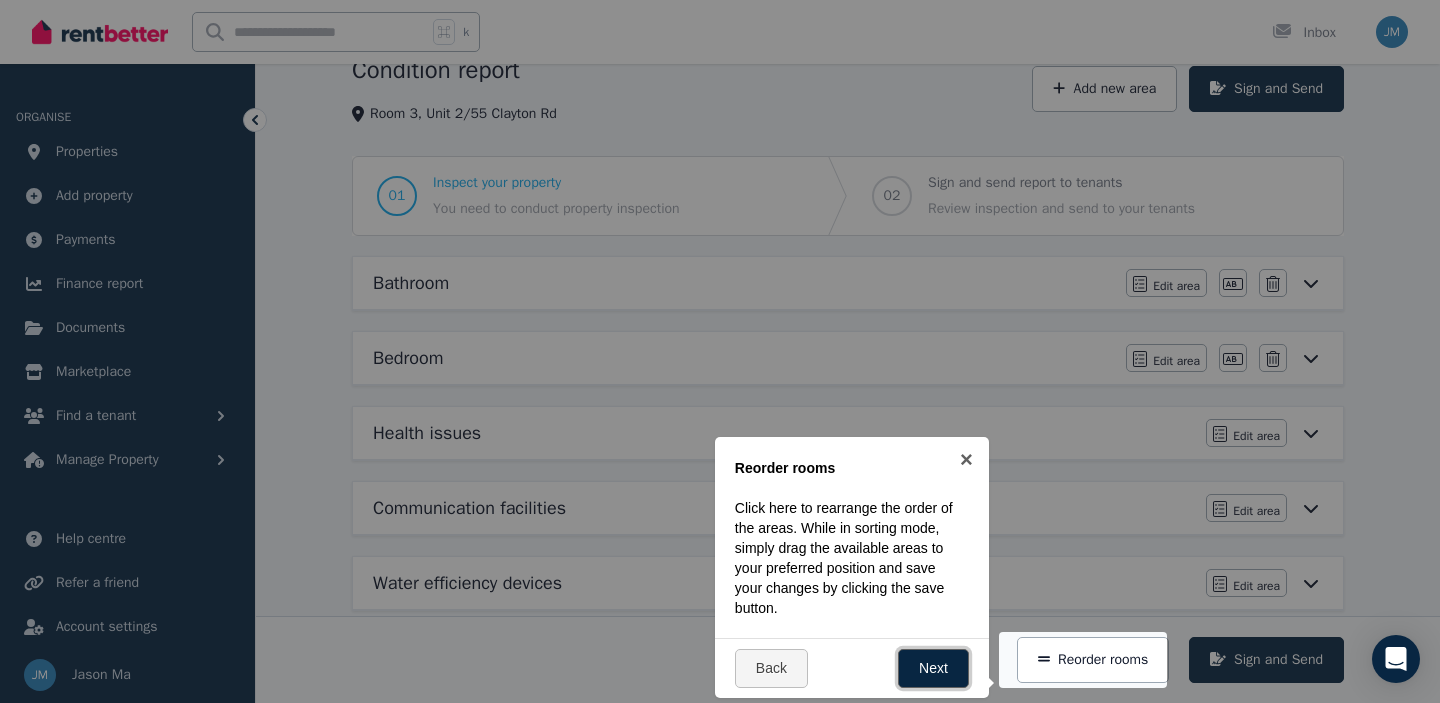 scroll, scrollTop: 129, scrollLeft: 0, axis: vertical 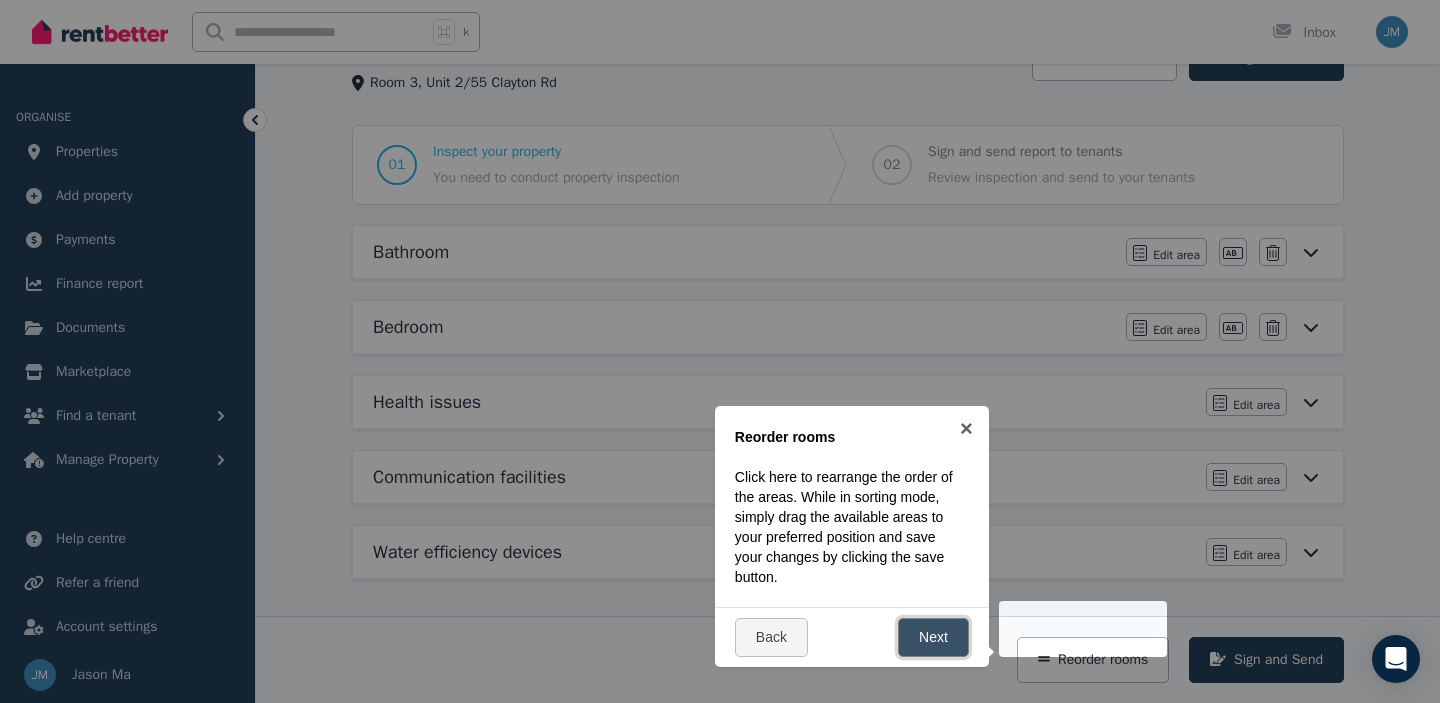 click on "Next" at bounding box center [933, 637] 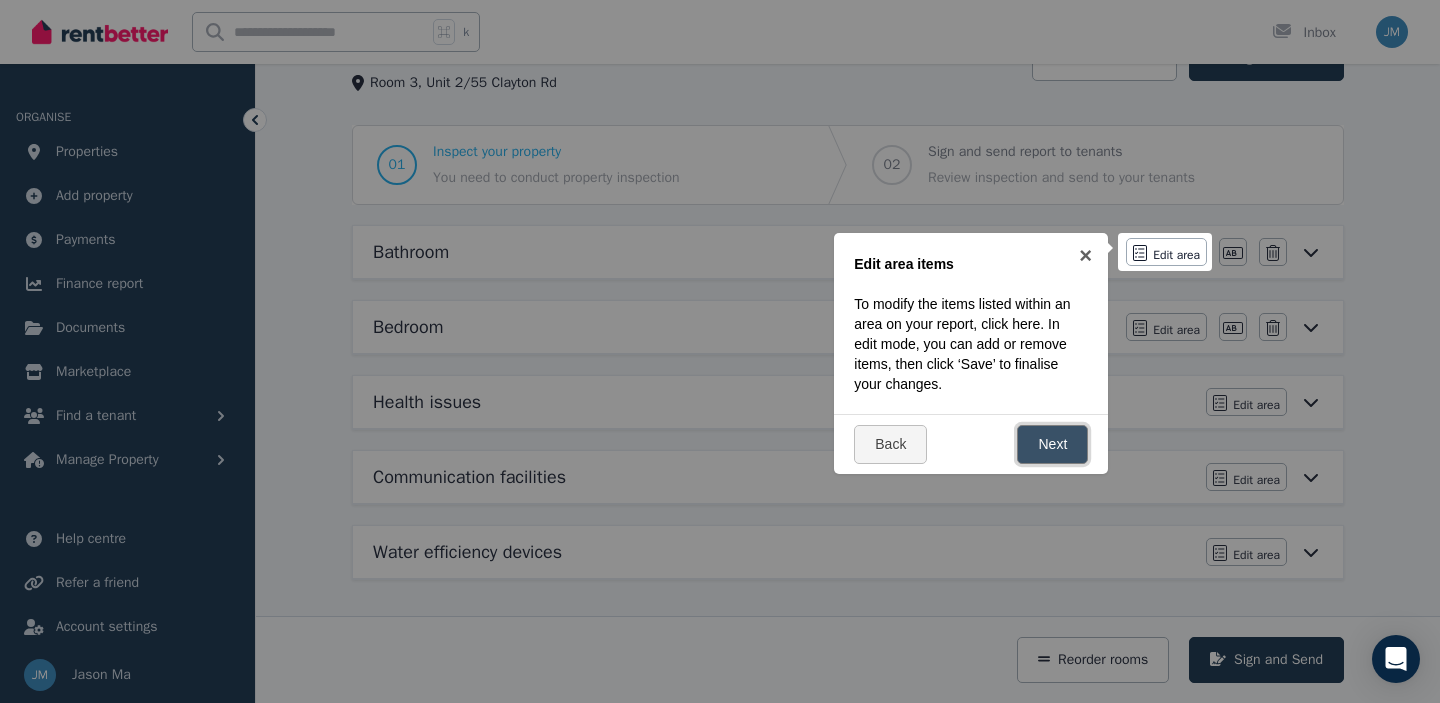 click on "Next" at bounding box center [1052, 444] 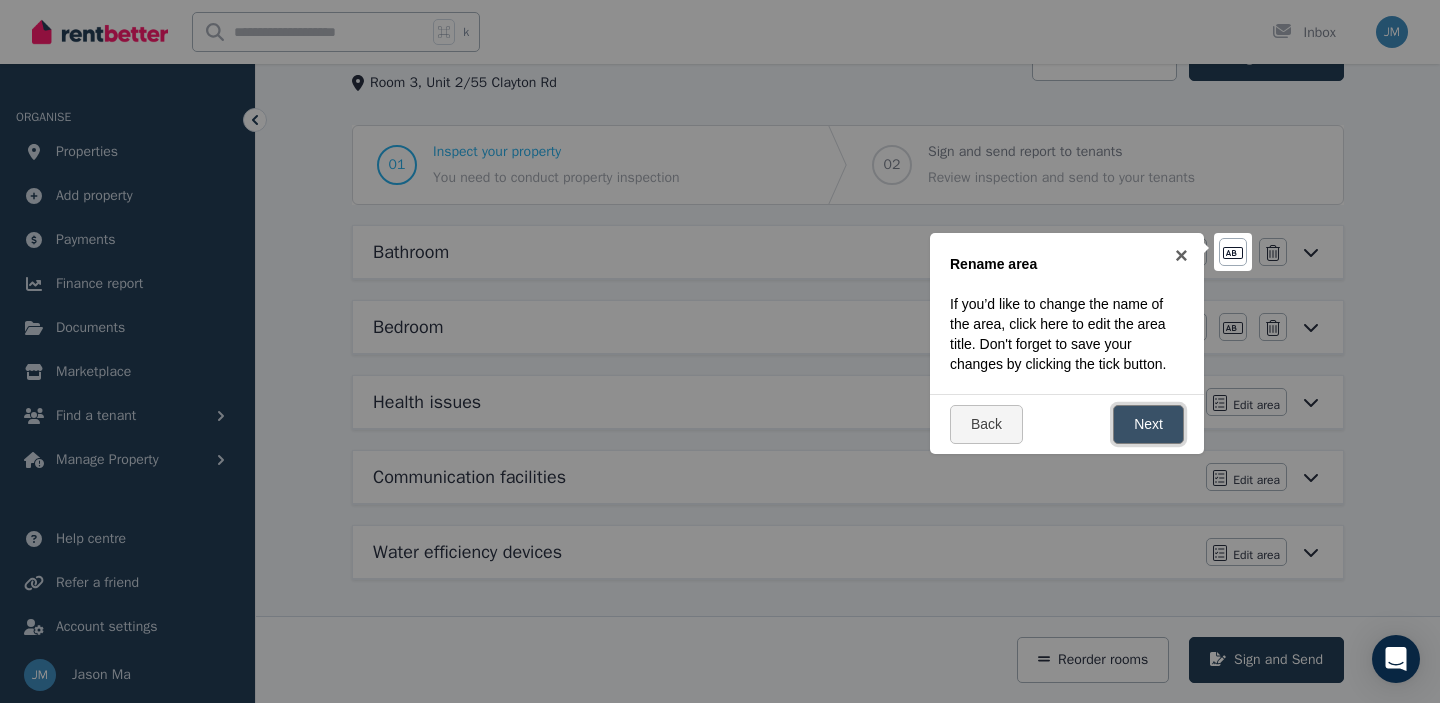 click on "Next" at bounding box center (1148, 424) 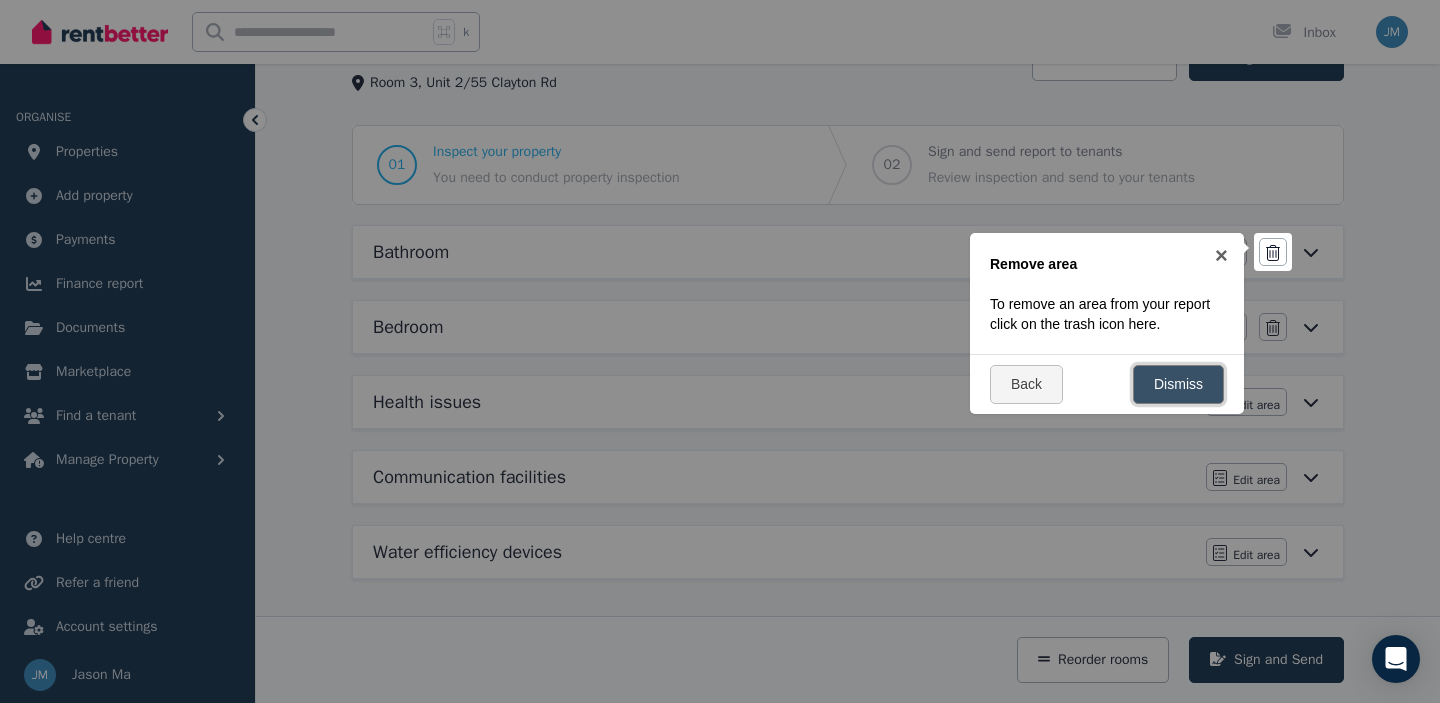 click on "Dismiss" at bounding box center [1178, 384] 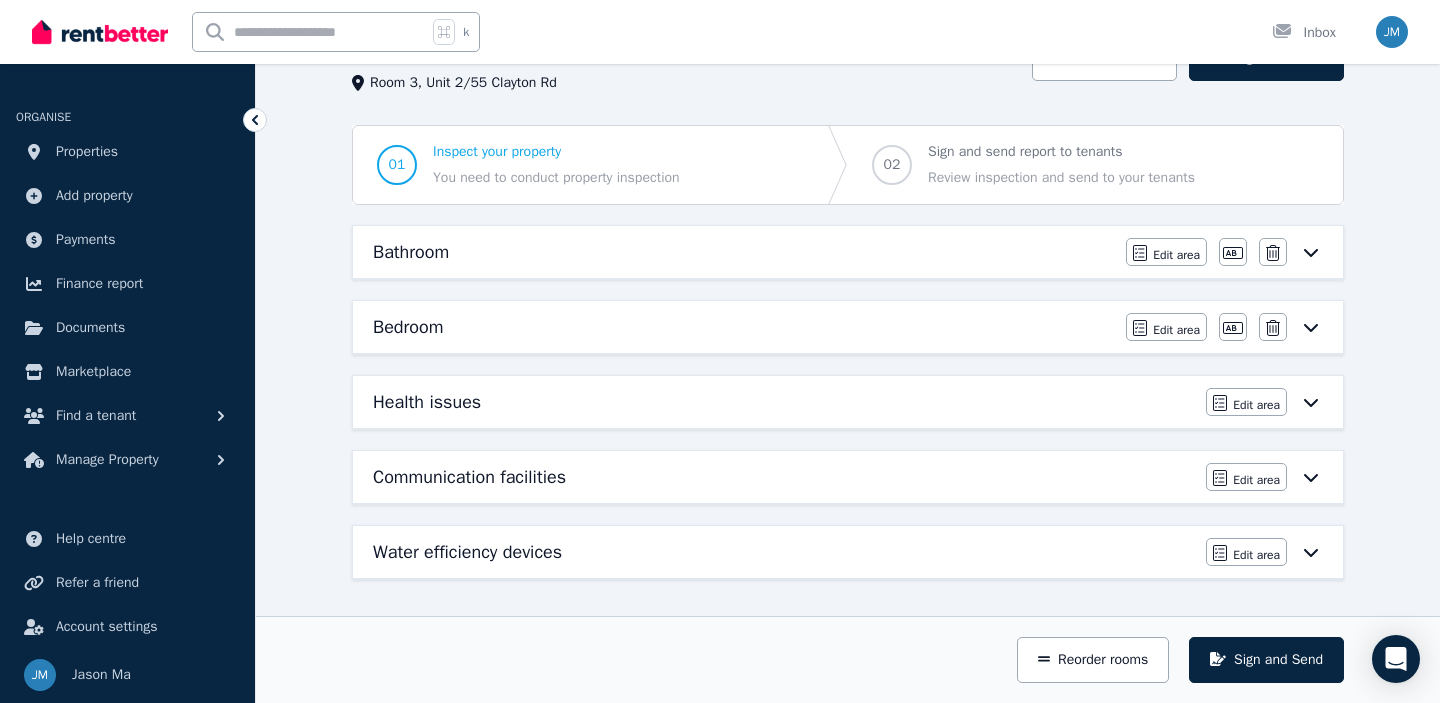 click on "Edit area Edit area Edit name Delete" at bounding box center [1224, 252] 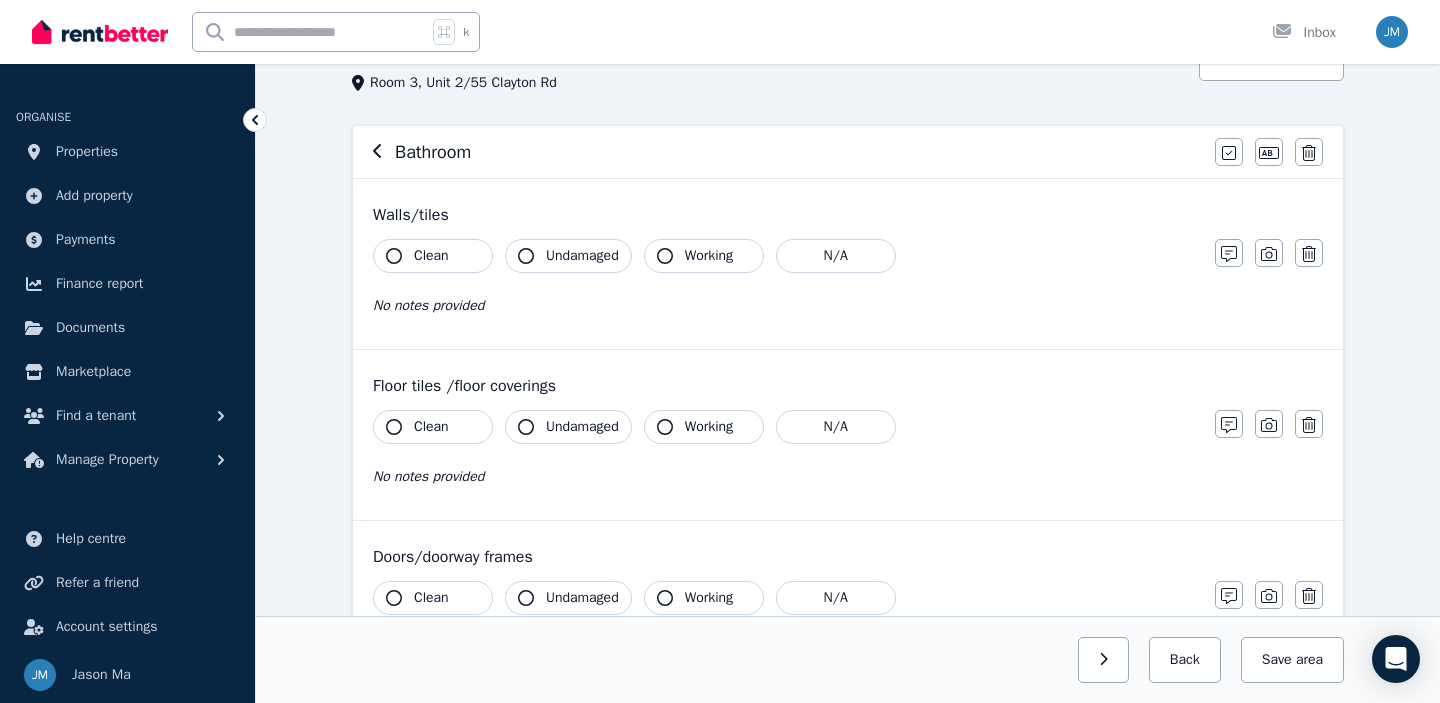 scroll, scrollTop: 0, scrollLeft: 0, axis: both 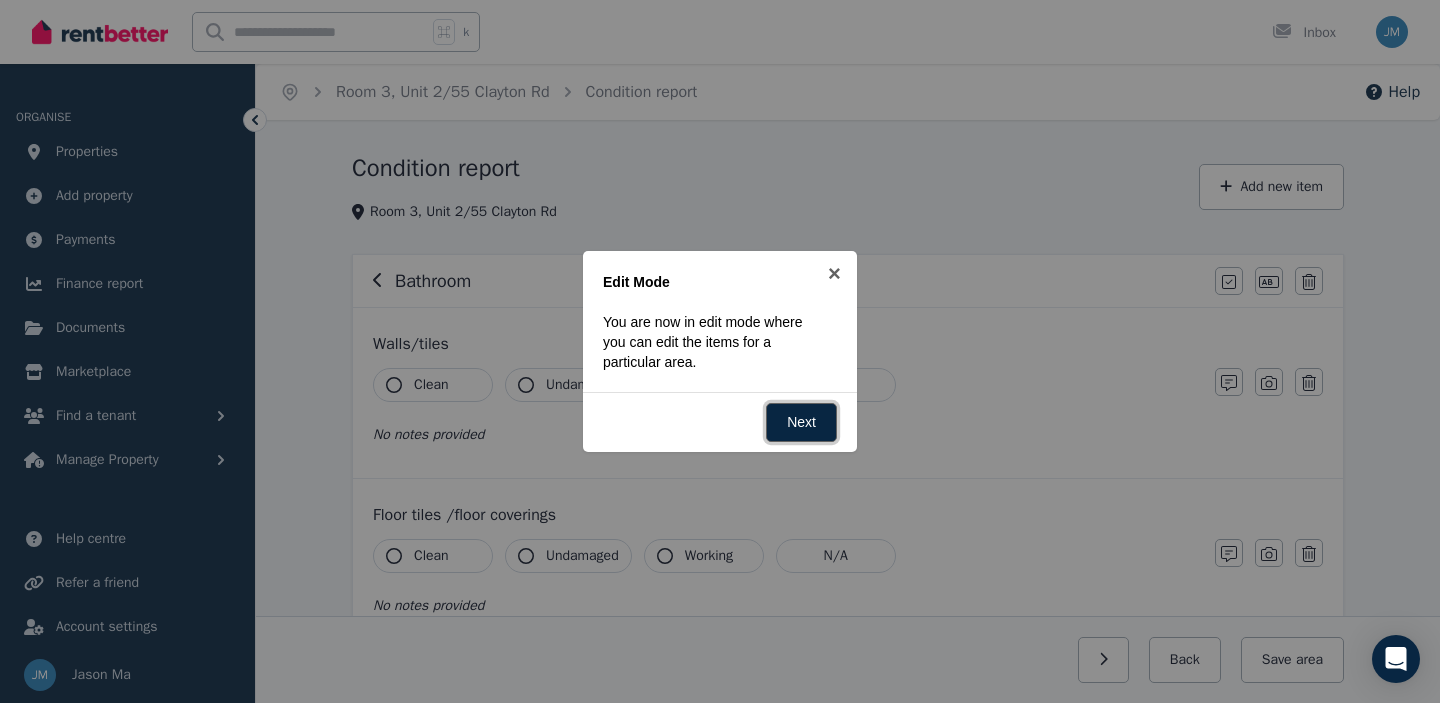 click on "Next" at bounding box center (801, 422) 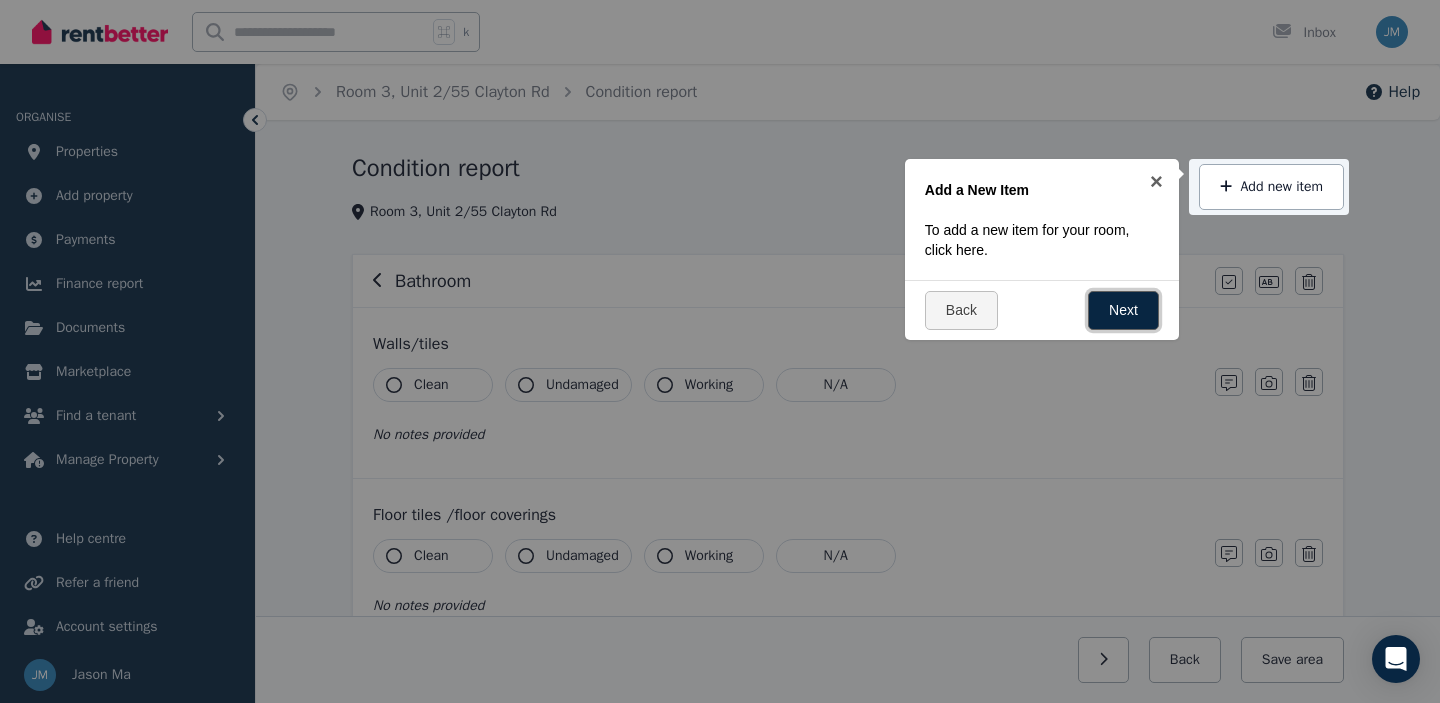 click on "Next" at bounding box center [1123, 310] 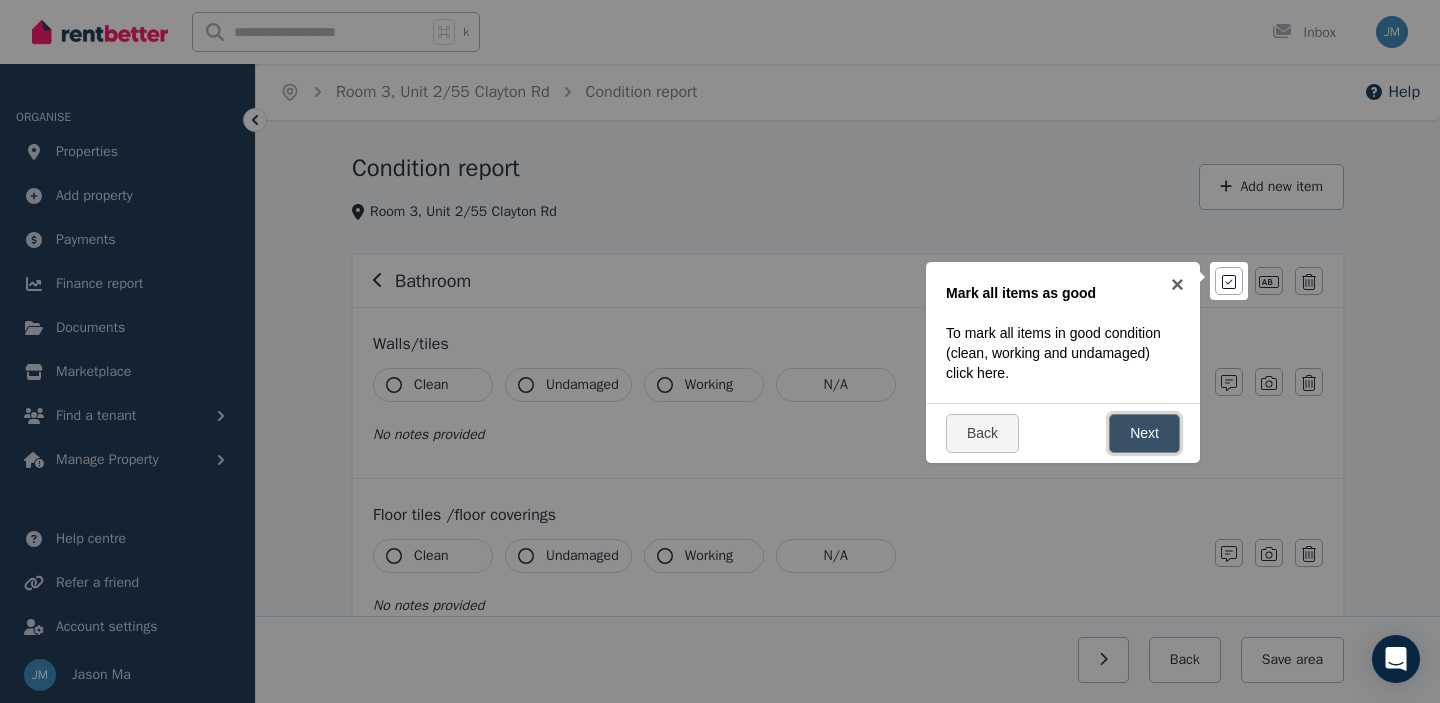 click on "Next" at bounding box center (1144, 433) 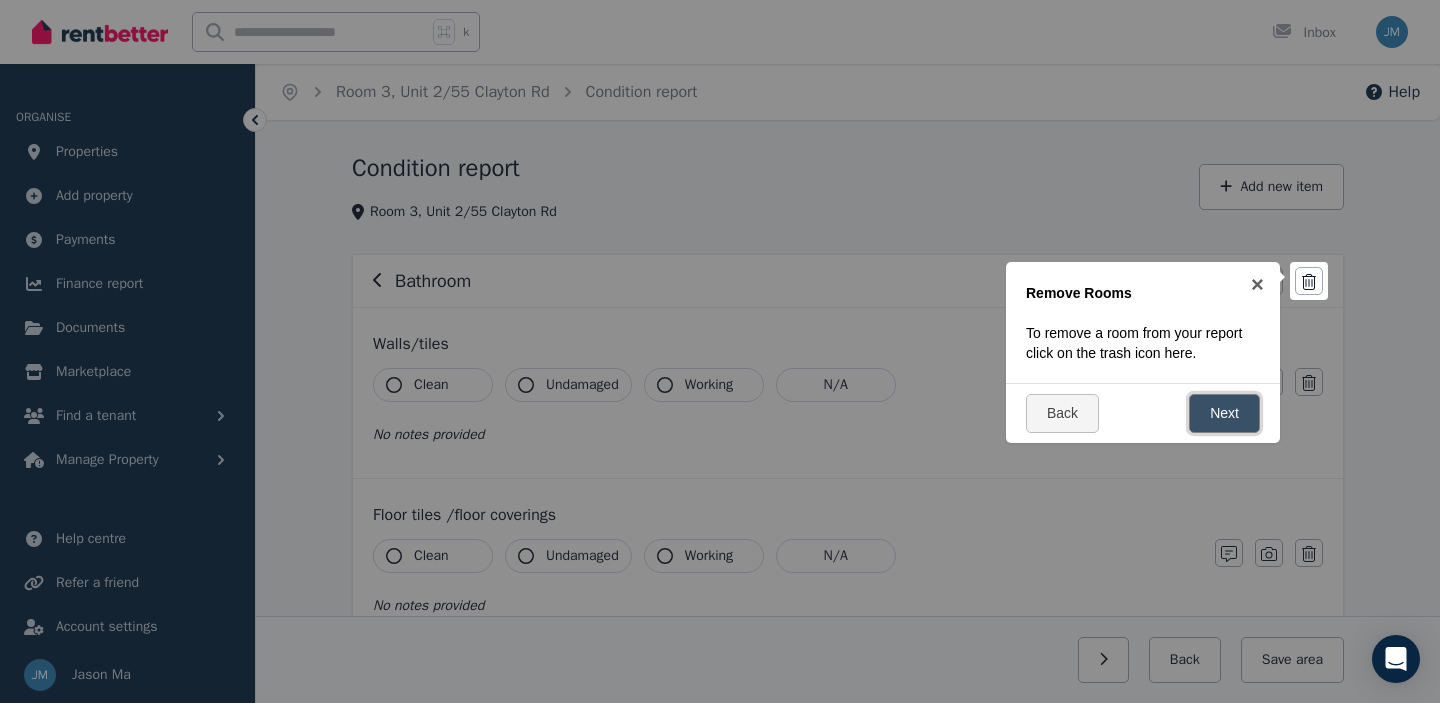 click on "Next" at bounding box center [1224, 413] 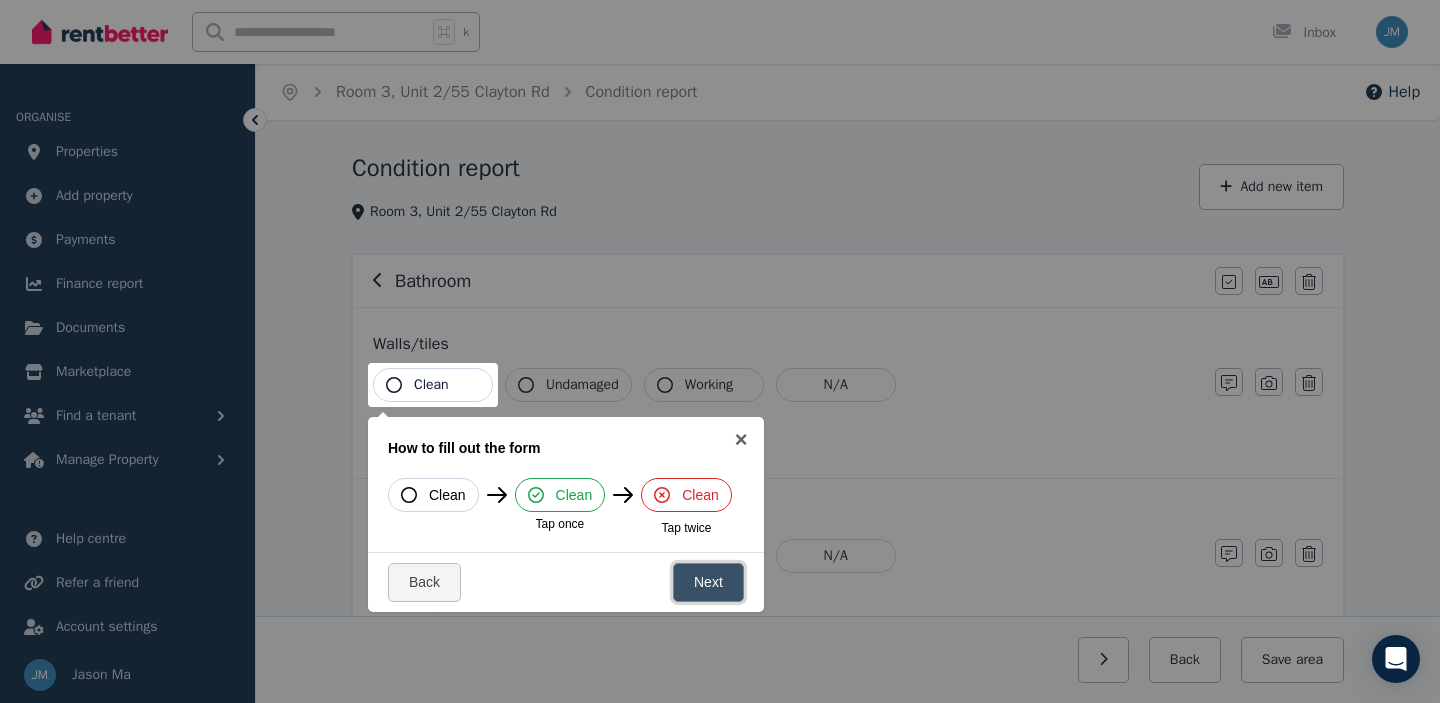 click on "Next" at bounding box center [708, 582] 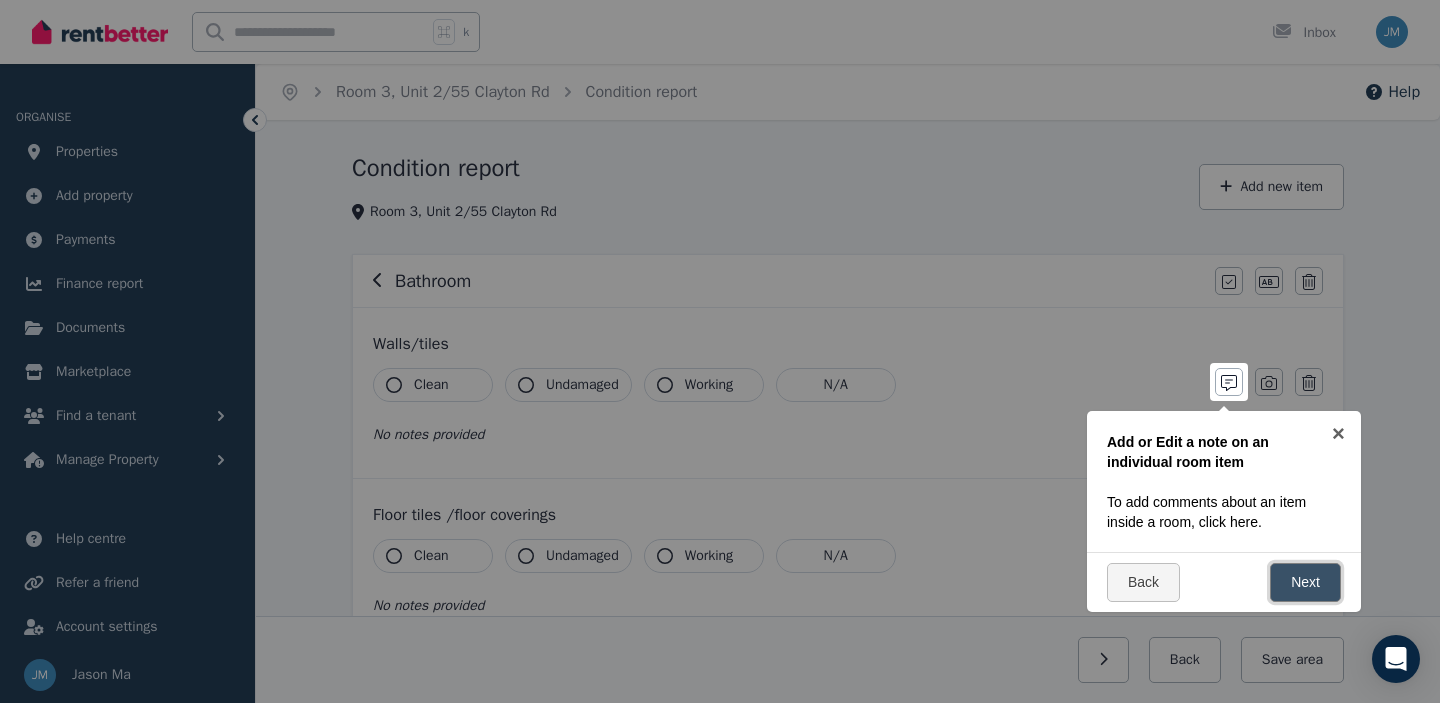 click on "Next" at bounding box center (1305, 582) 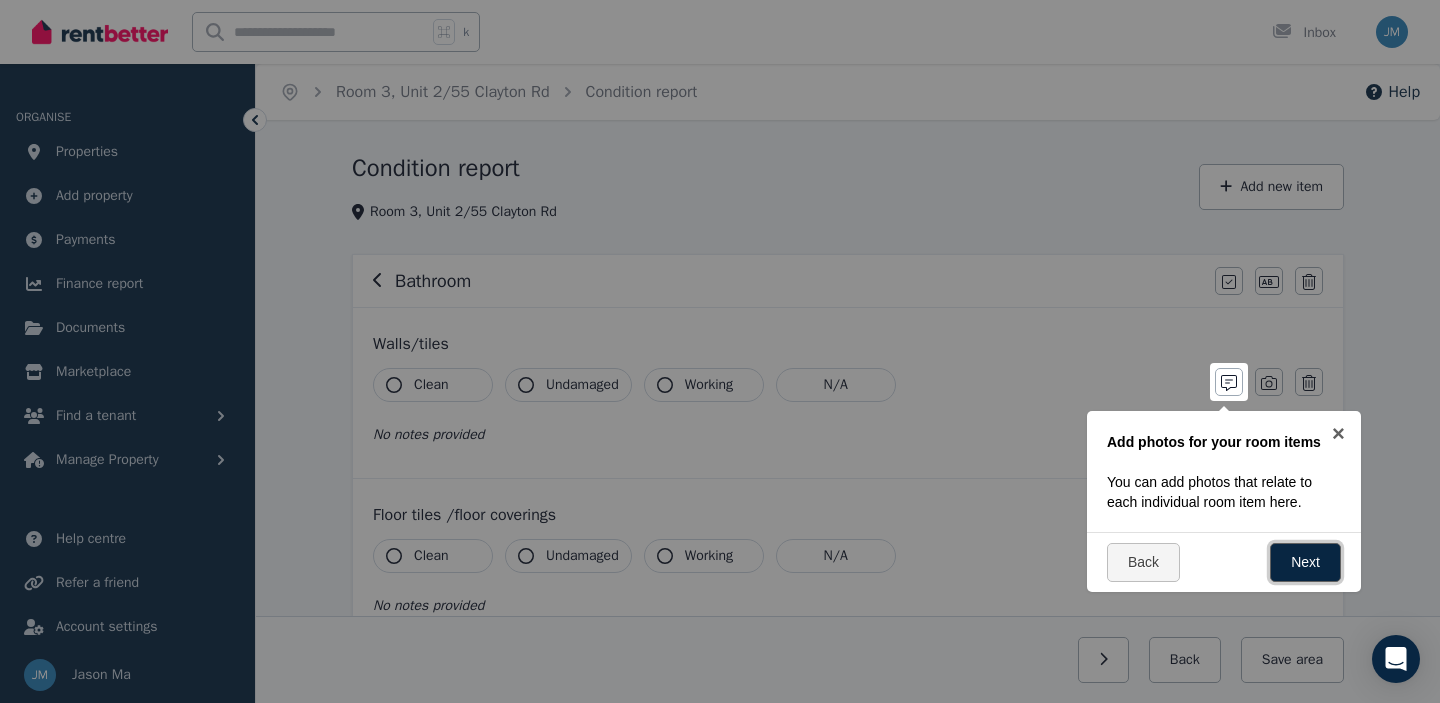 click on "Next" at bounding box center [1305, 562] 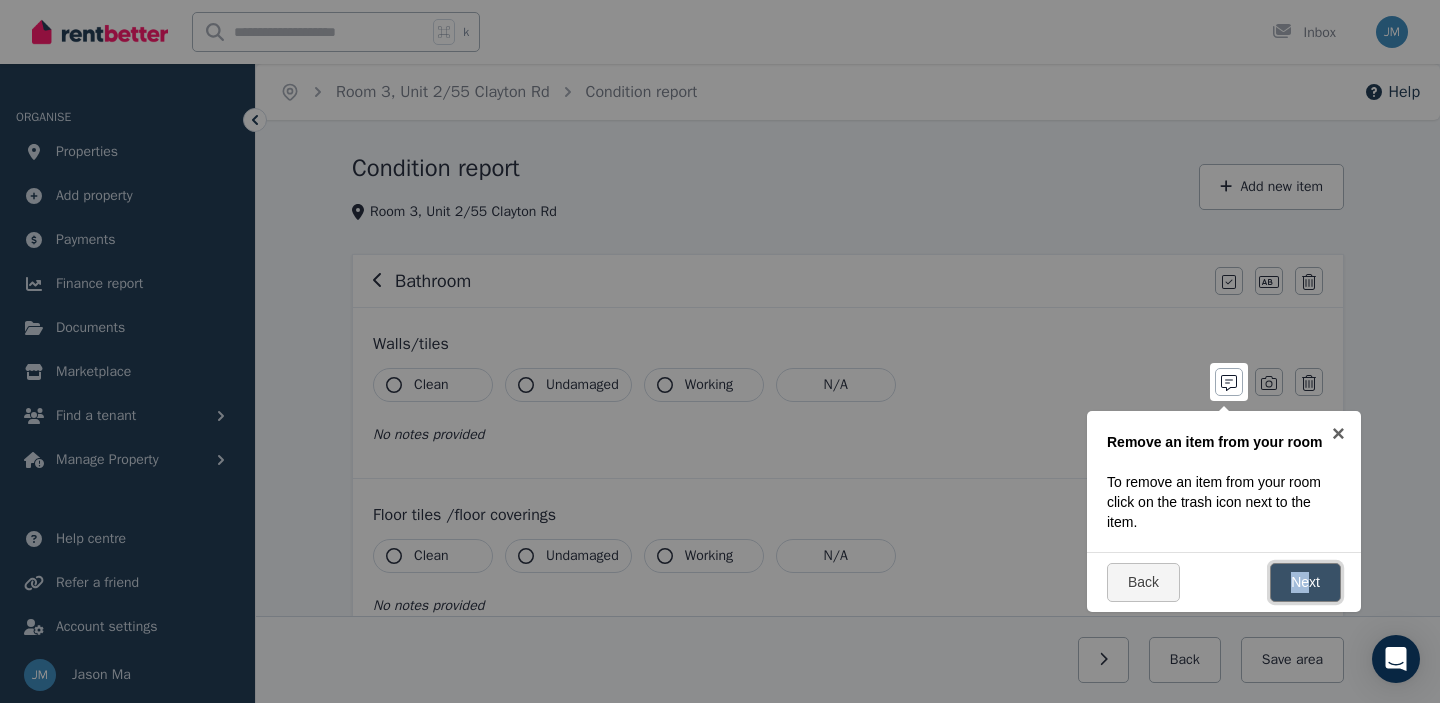 click on "Next" at bounding box center [1305, 582] 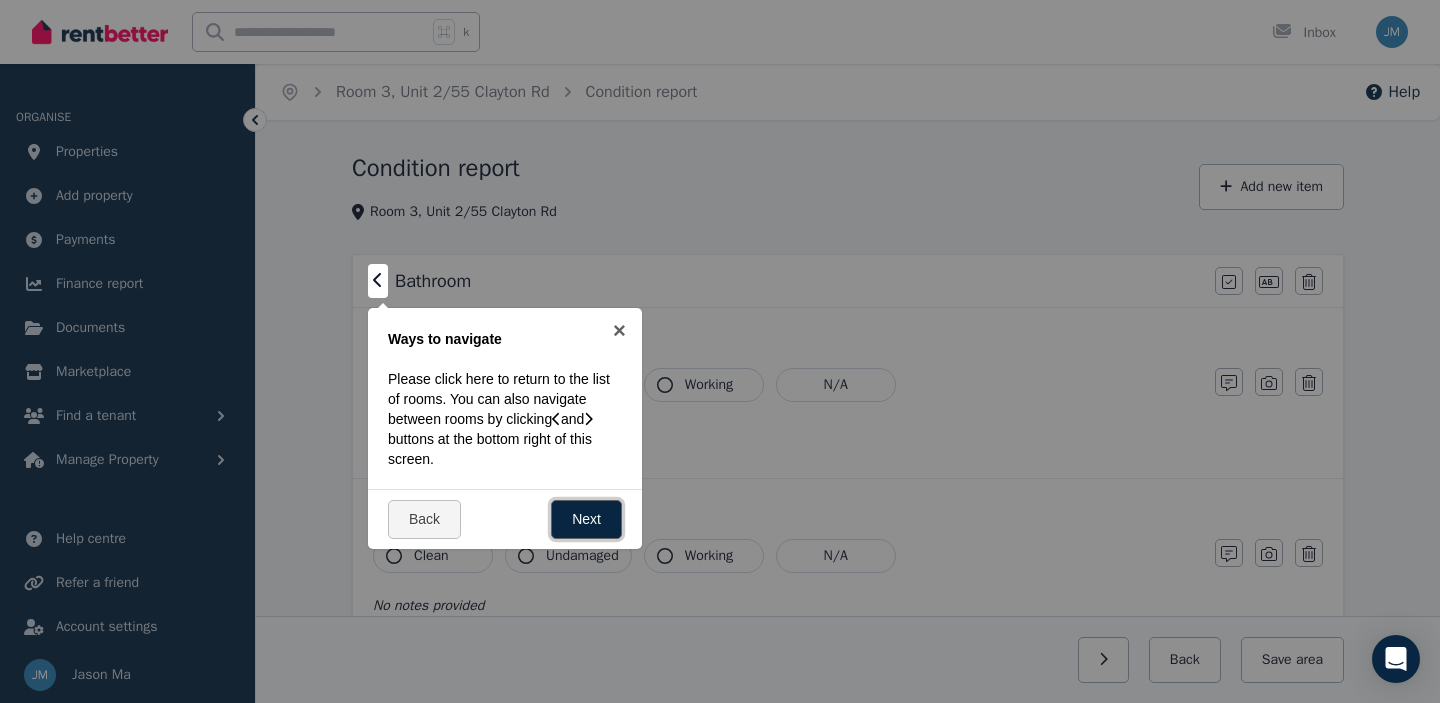 click on "Next" at bounding box center [586, 519] 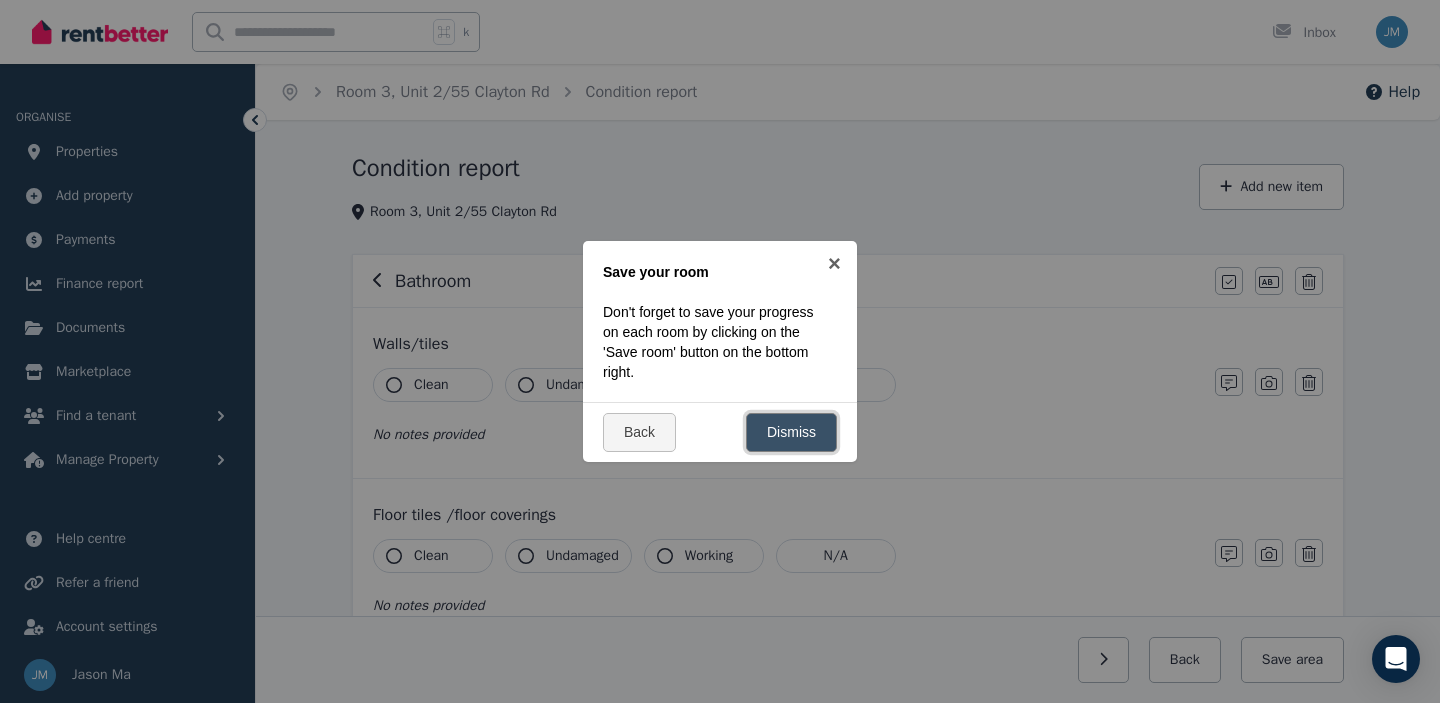 click on "Dismiss" at bounding box center [791, 432] 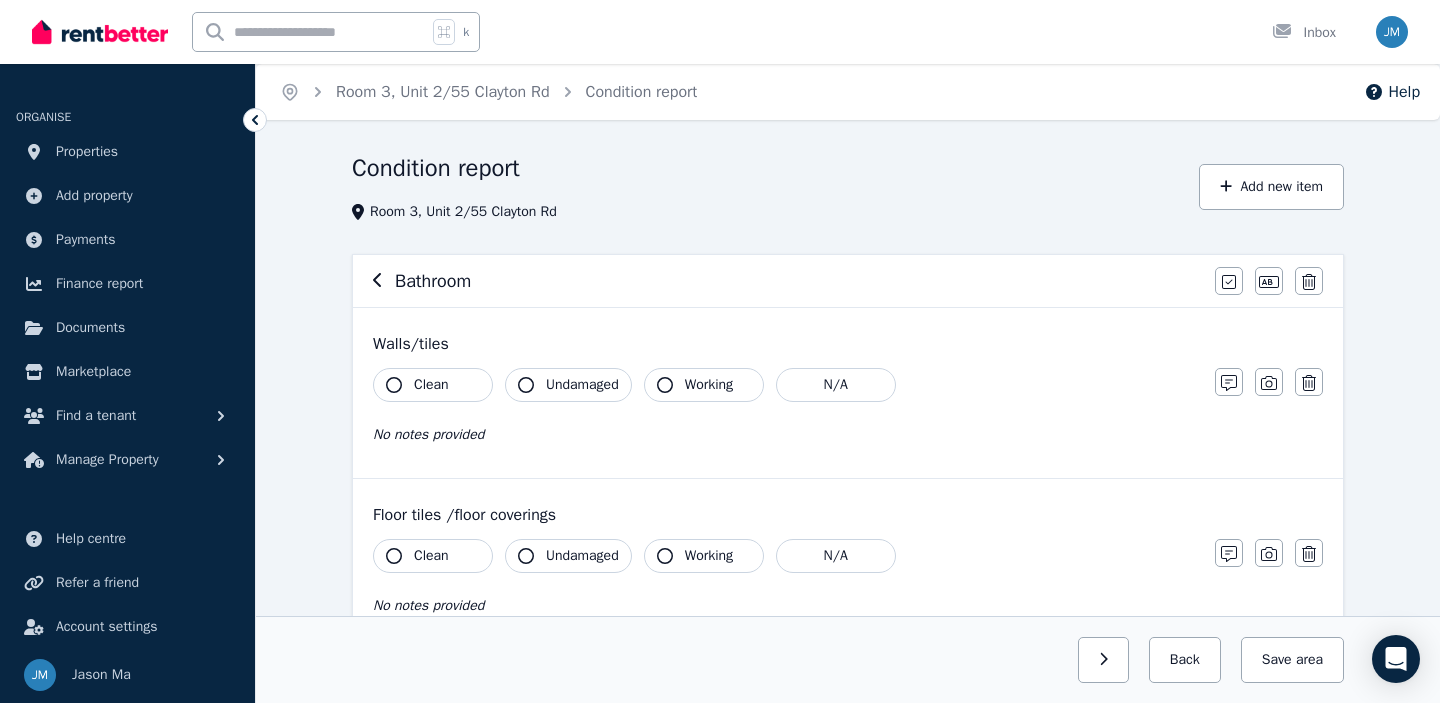 click on "Clean" at bounding box center [433, 385] 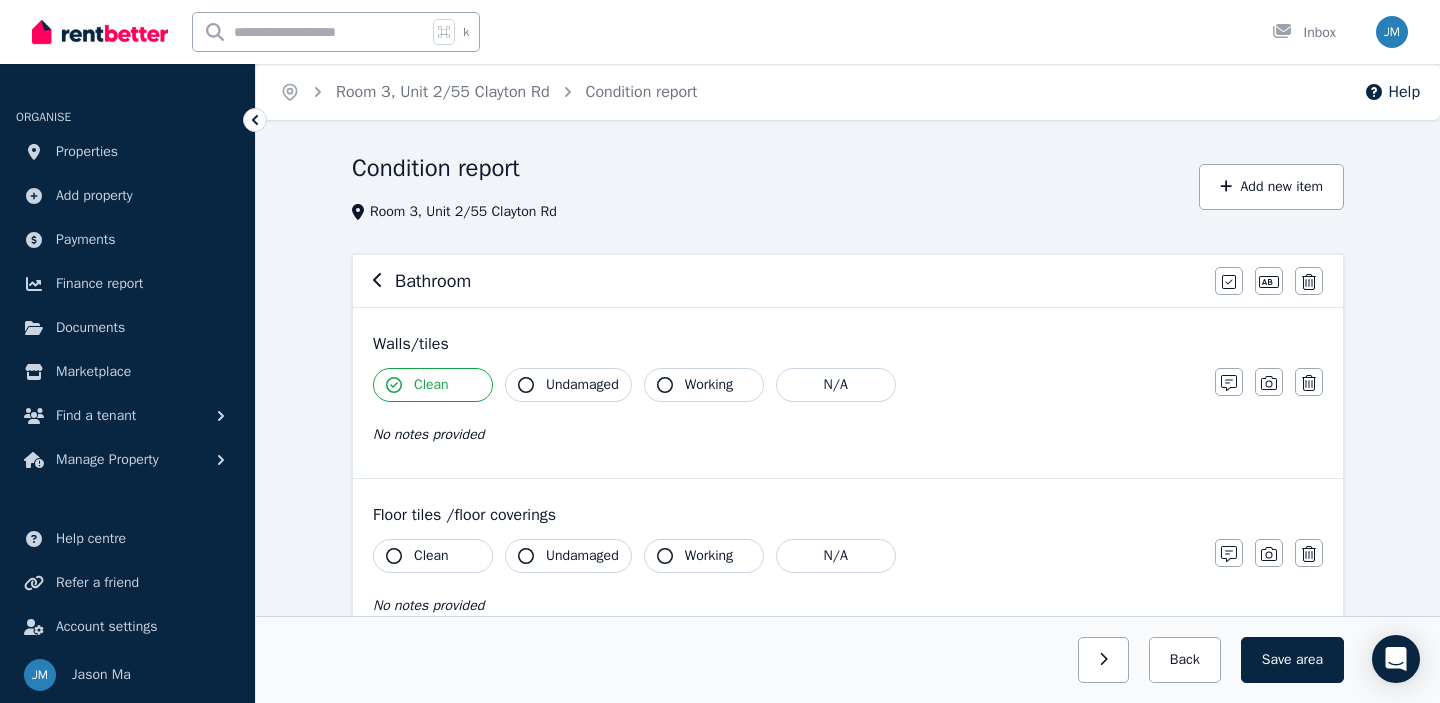 click 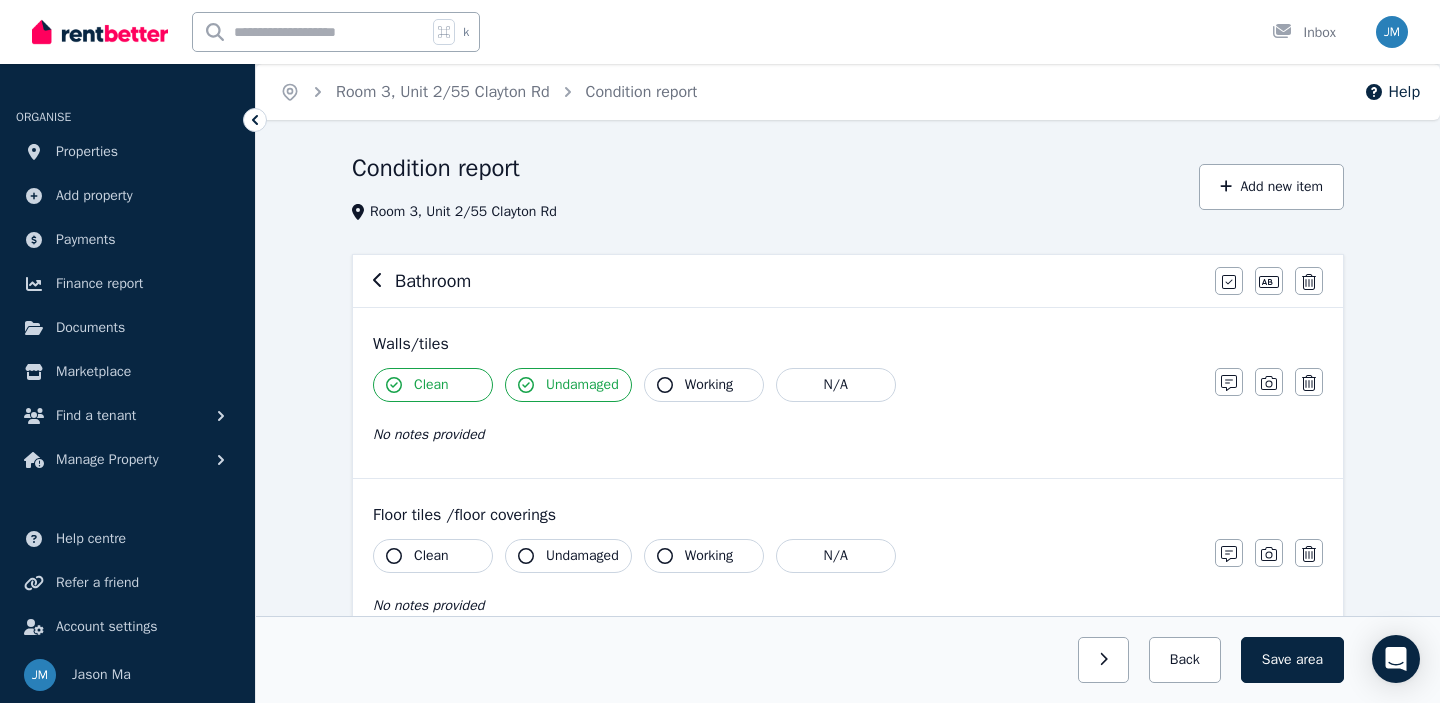 click on "Working" at bounding box center (704, 385) 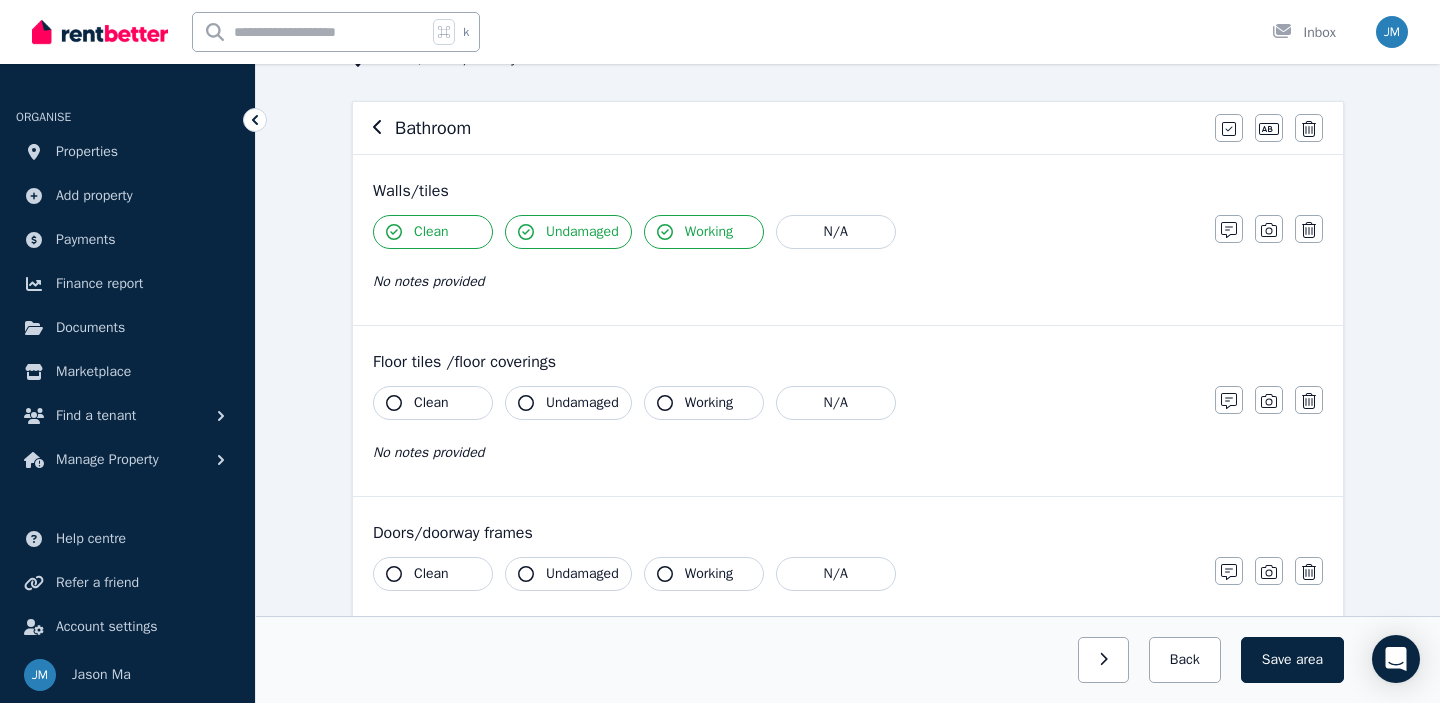 scroll, scrollTop: 155, scrollLeft: 0, axis: vertical 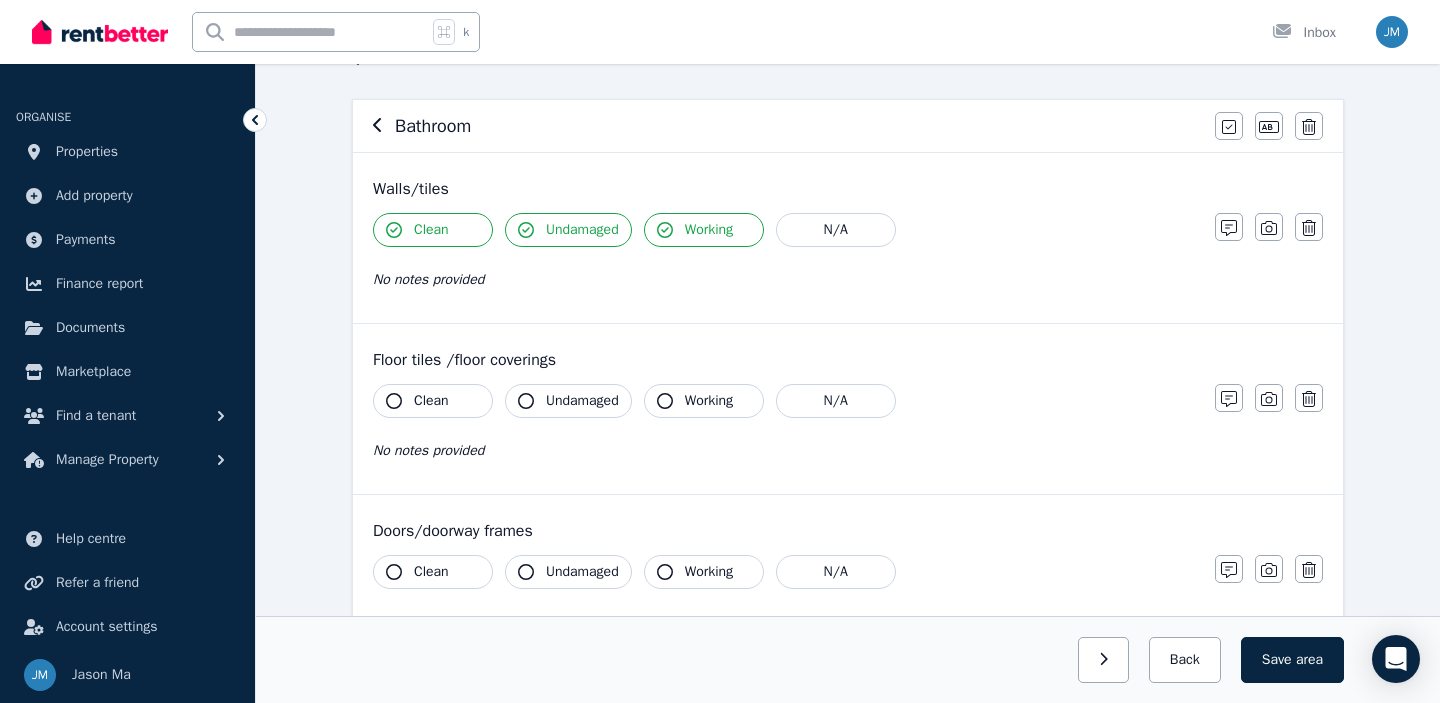 click 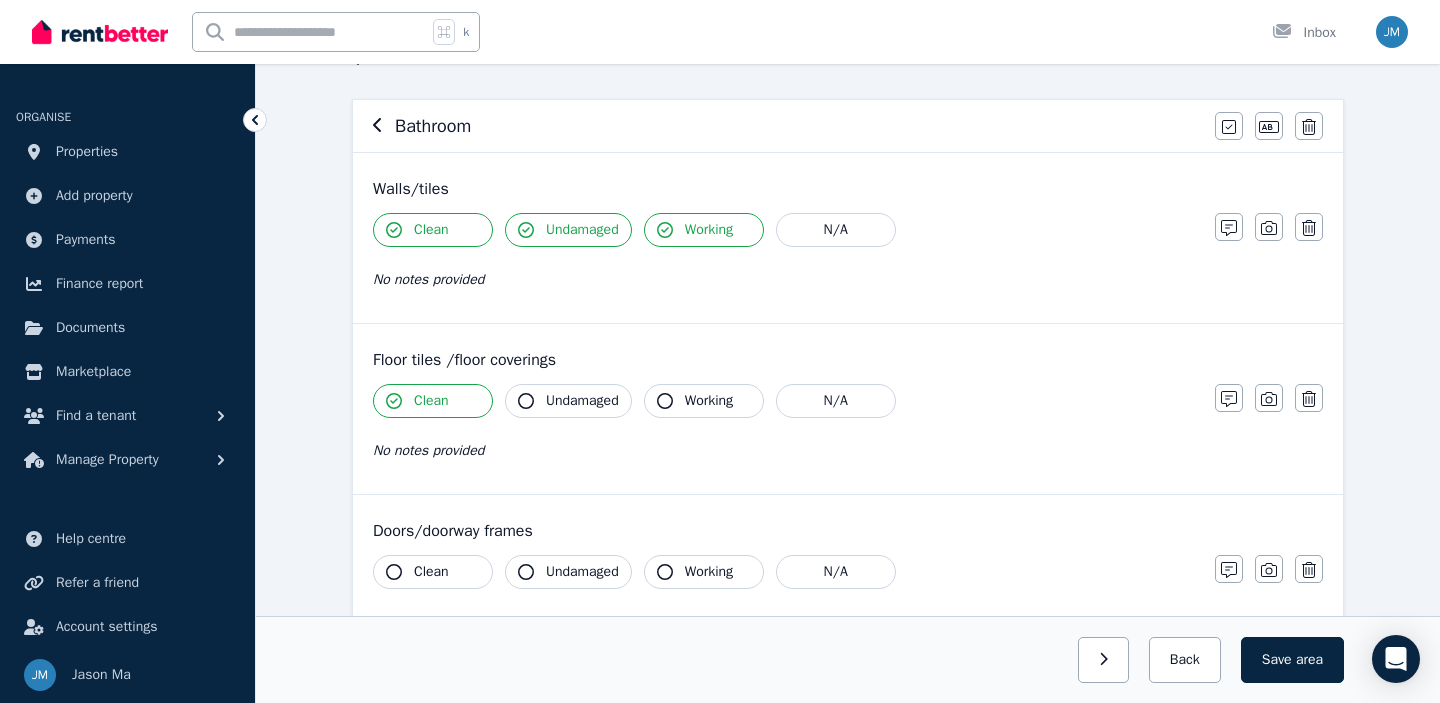 click on "Undamaged" at bounding box center [582, 401] 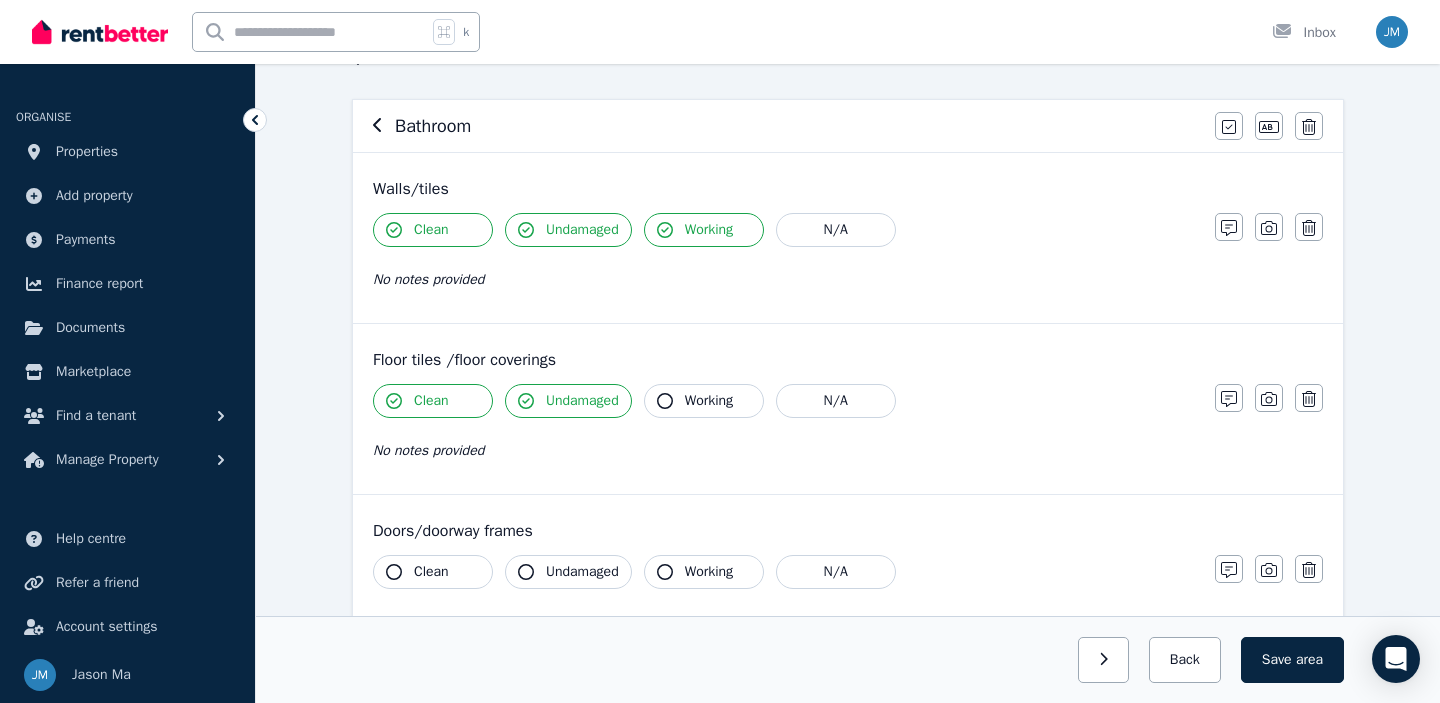 click on "Working" at bounding box center [704, 401] 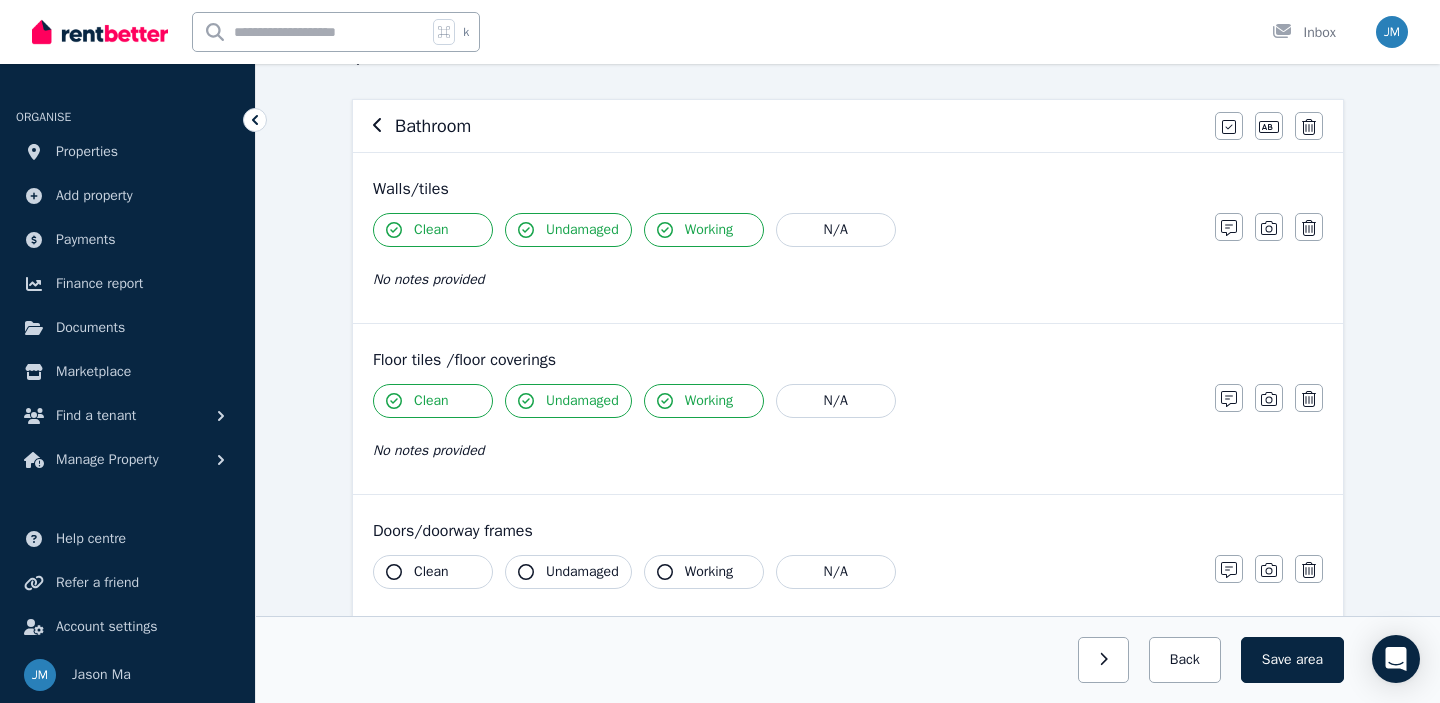 click on "Clean" at bounding box center (433, 572) 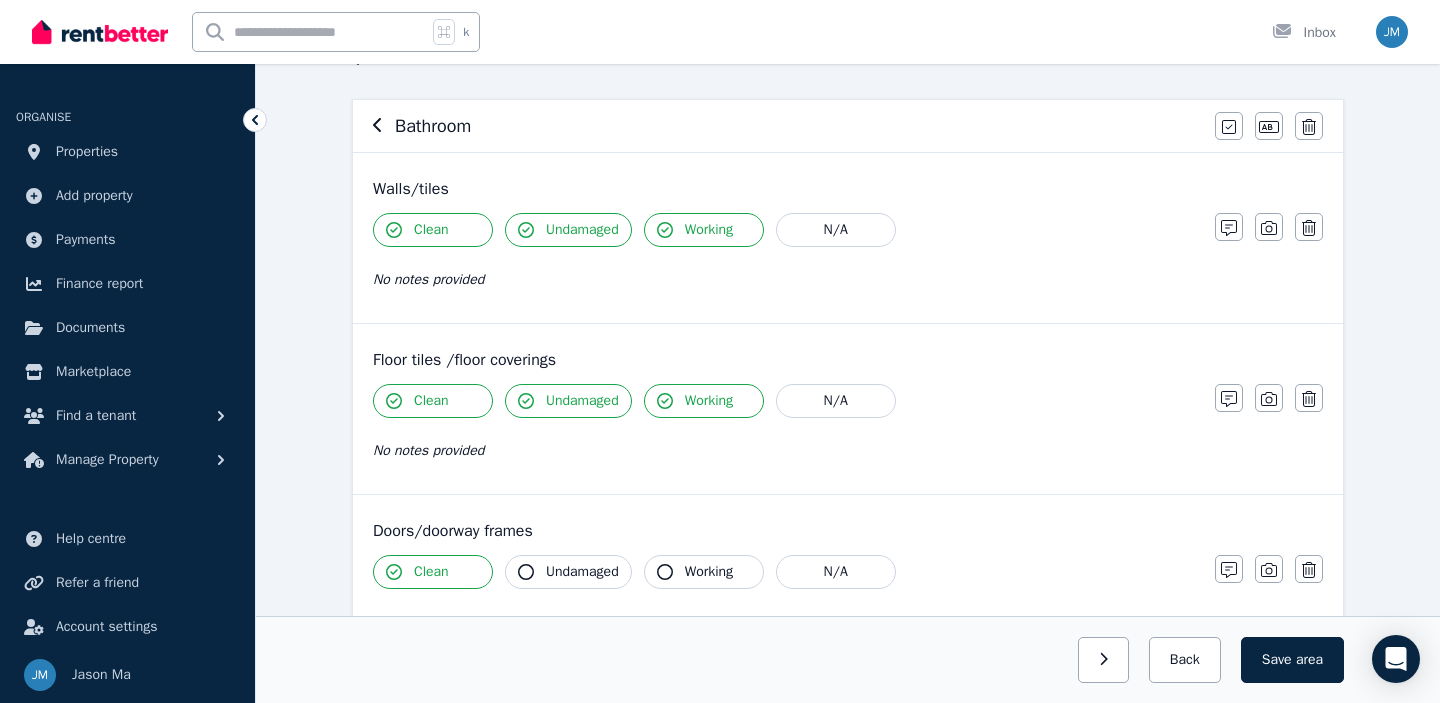 click on "Undamaged" at bounding box center (582, 572) 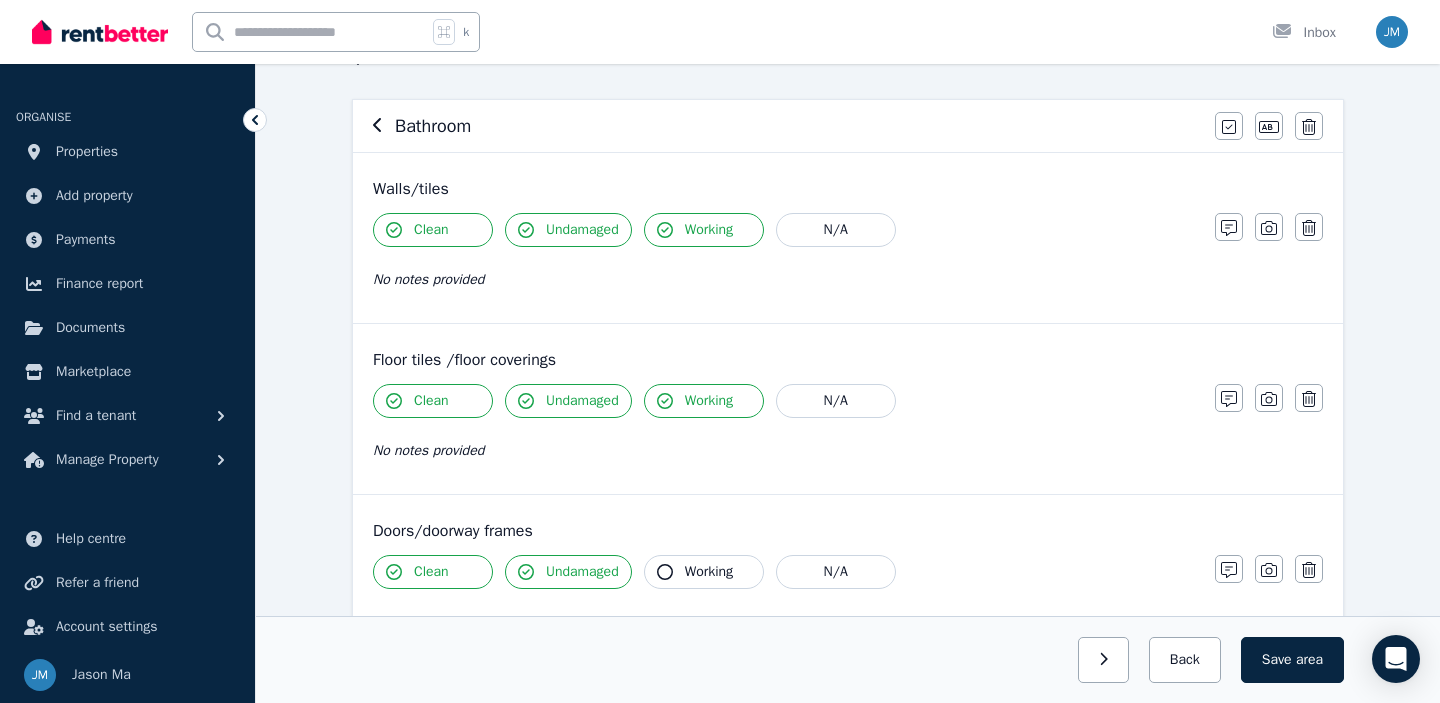 click on "Working" at bounding box center (704, 572) 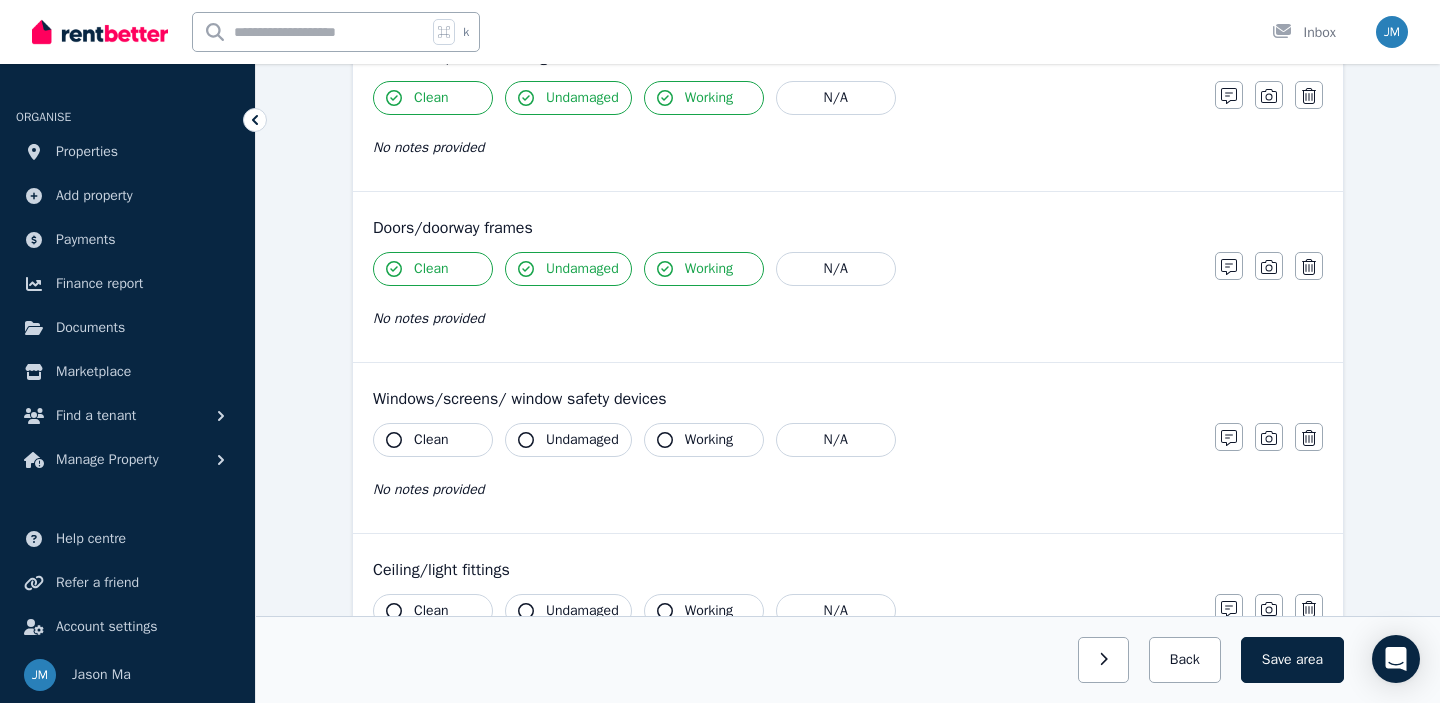 scroll, scrollTop: 459, scrollLeft: 0, axis: vertical 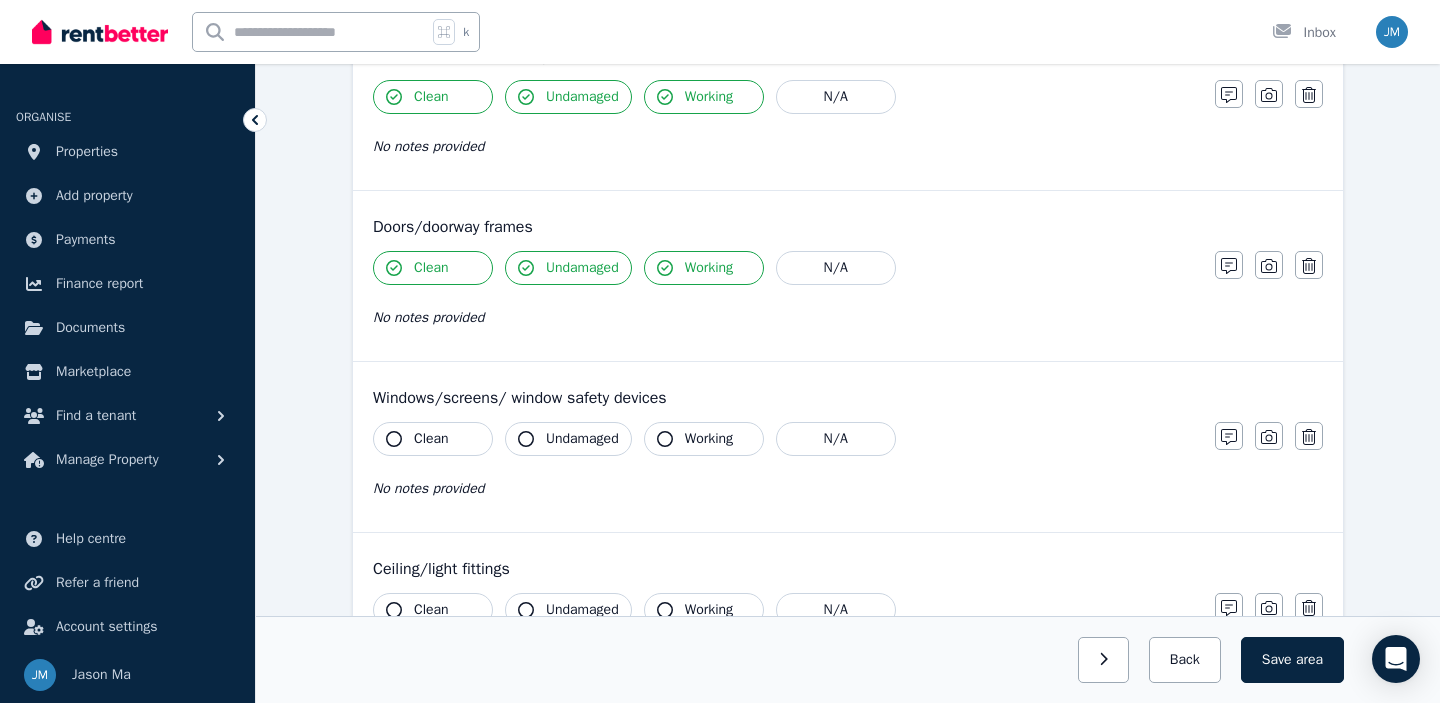 click on "Clean" at bounding box center (433, 439) 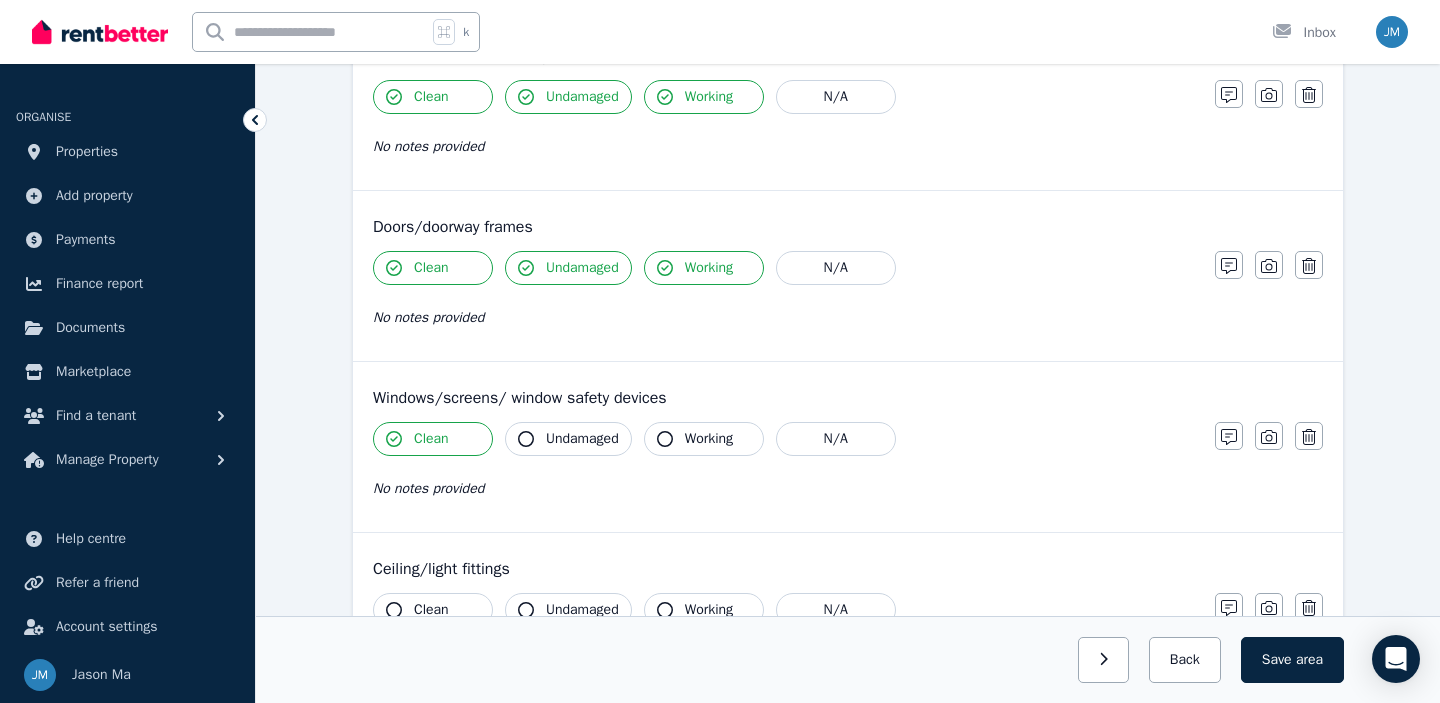 click on "Undamaged" at bounding box center (582, 439) 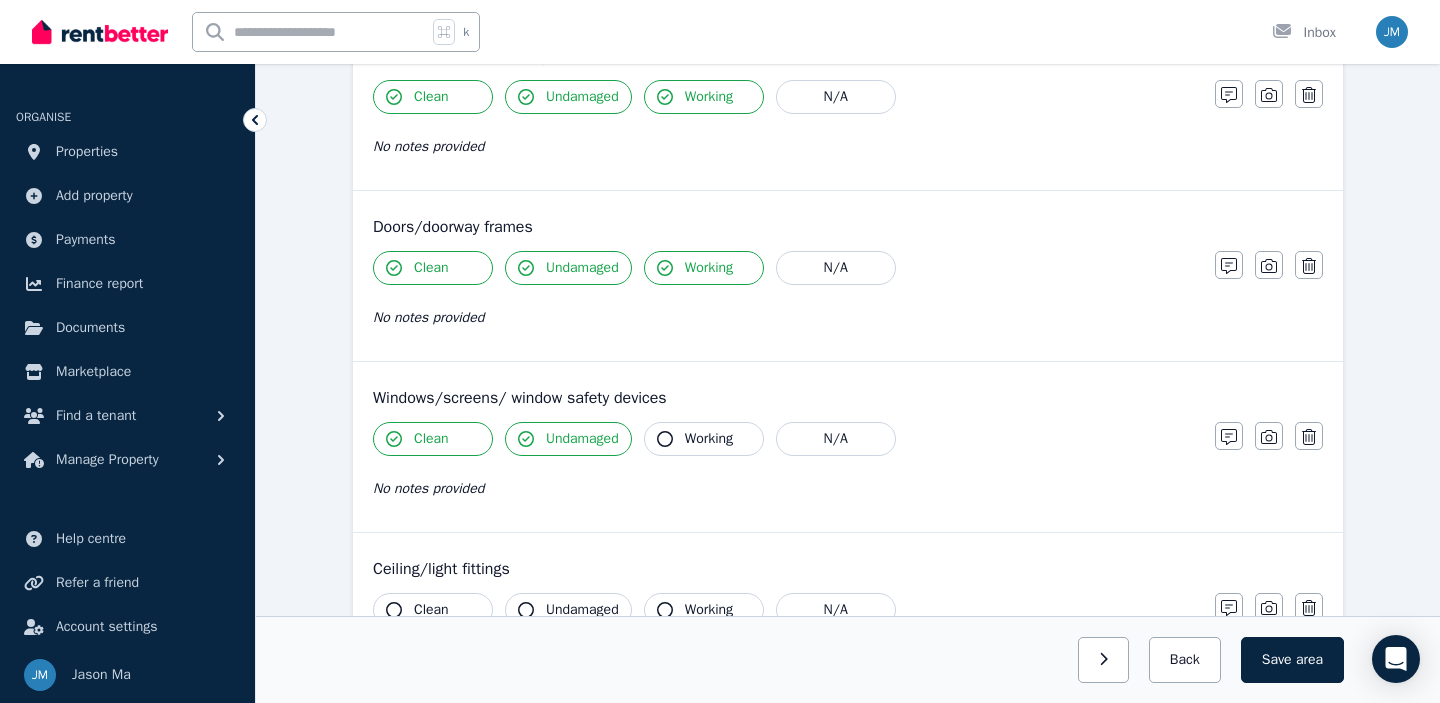 click on "Working" at bounding box center (704, 439) 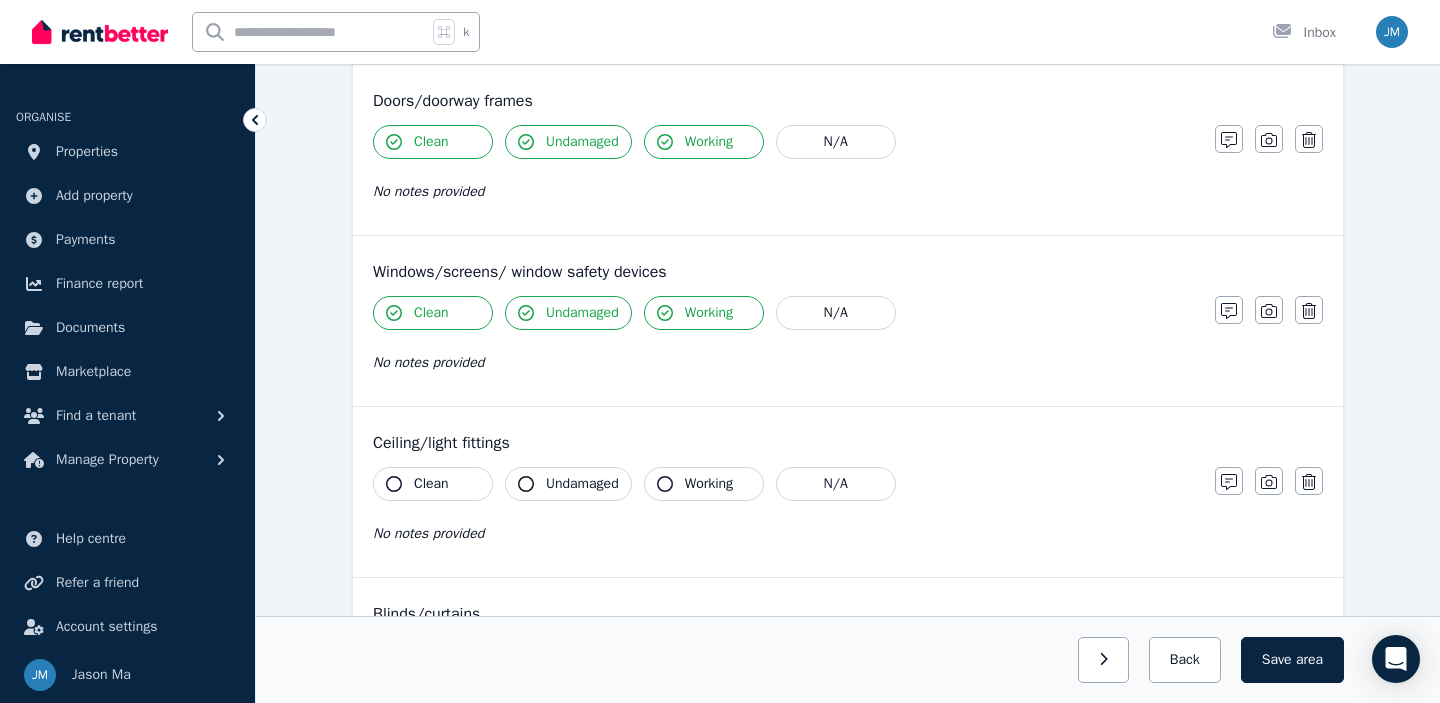 scroll, scrollTop: 607, scrollLeft: 0, axis: vertical 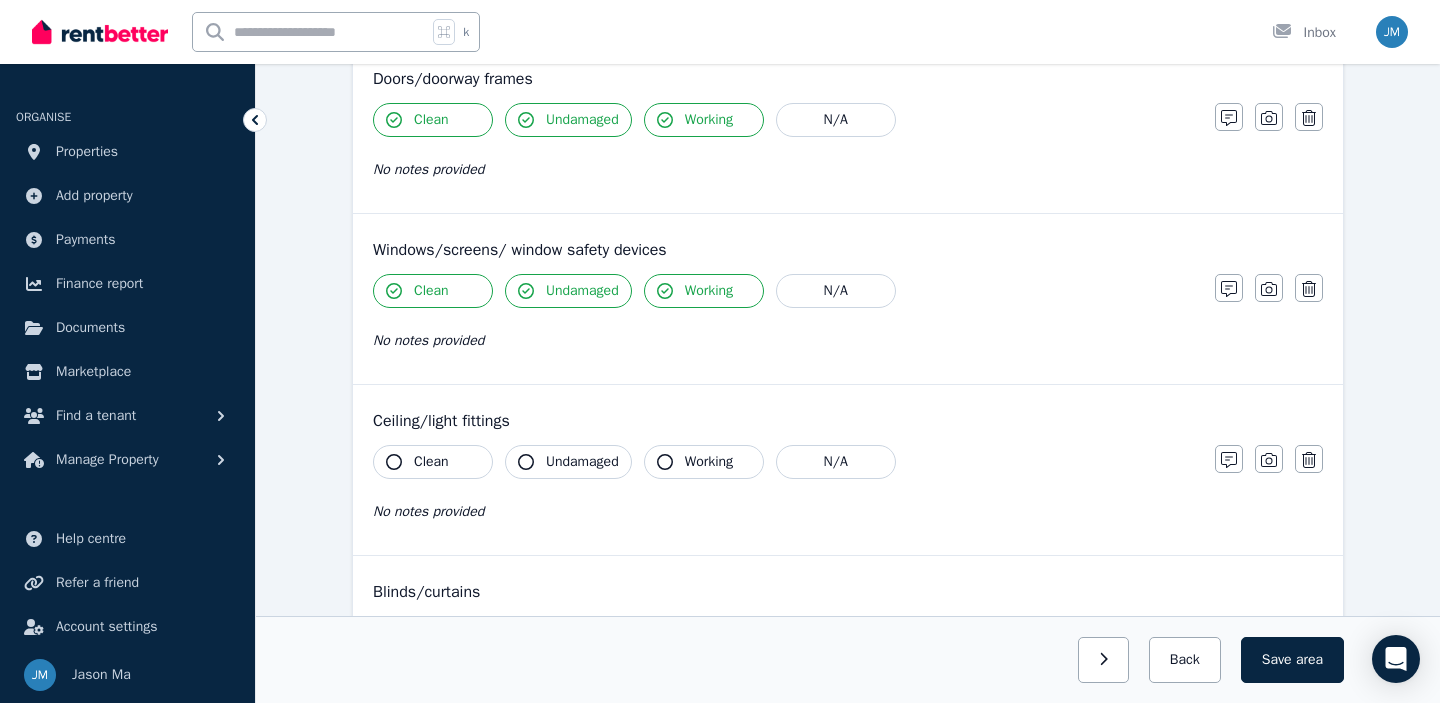 click on "Clean" at bounding box center (433, 462) 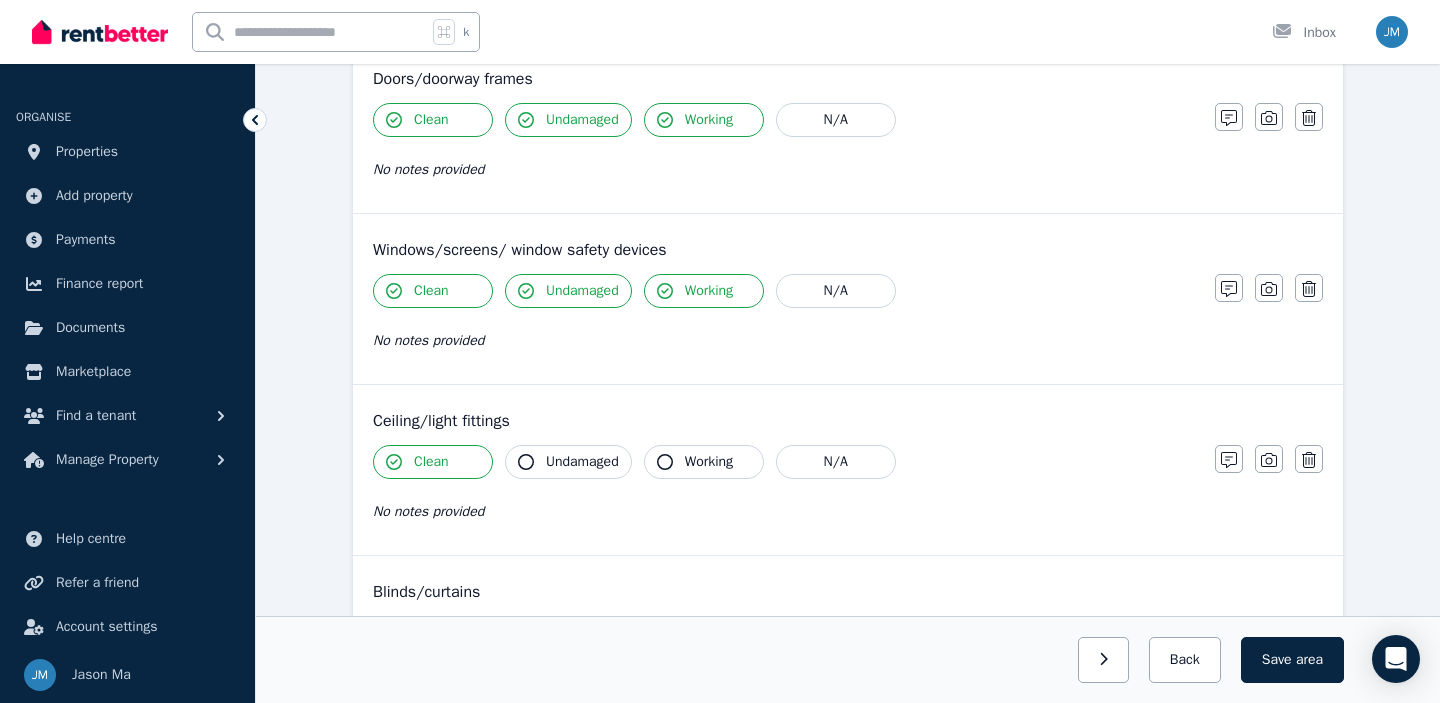 click on "Undamaged" at bounding box center (582, 462) 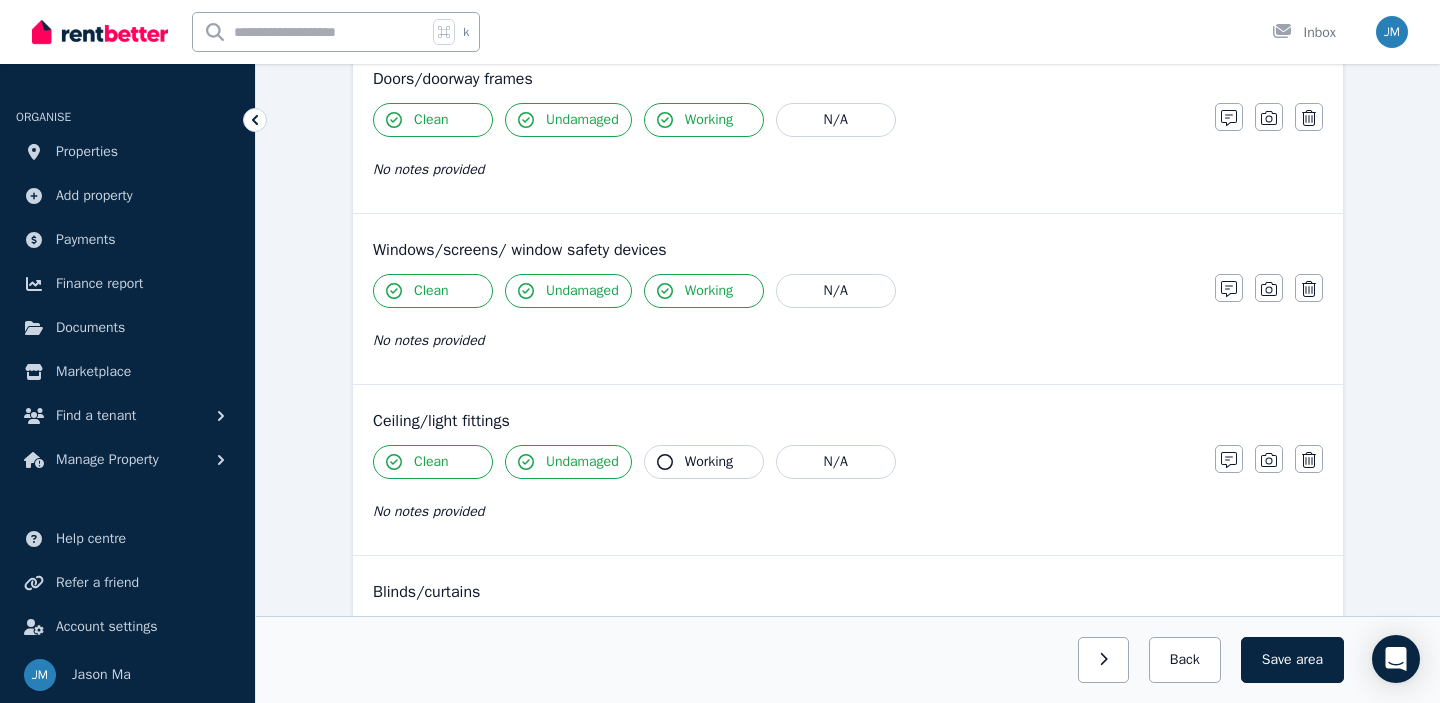 click on "Clean Undamaged Working N/A No notes provided" at bounding box center [784, 494] 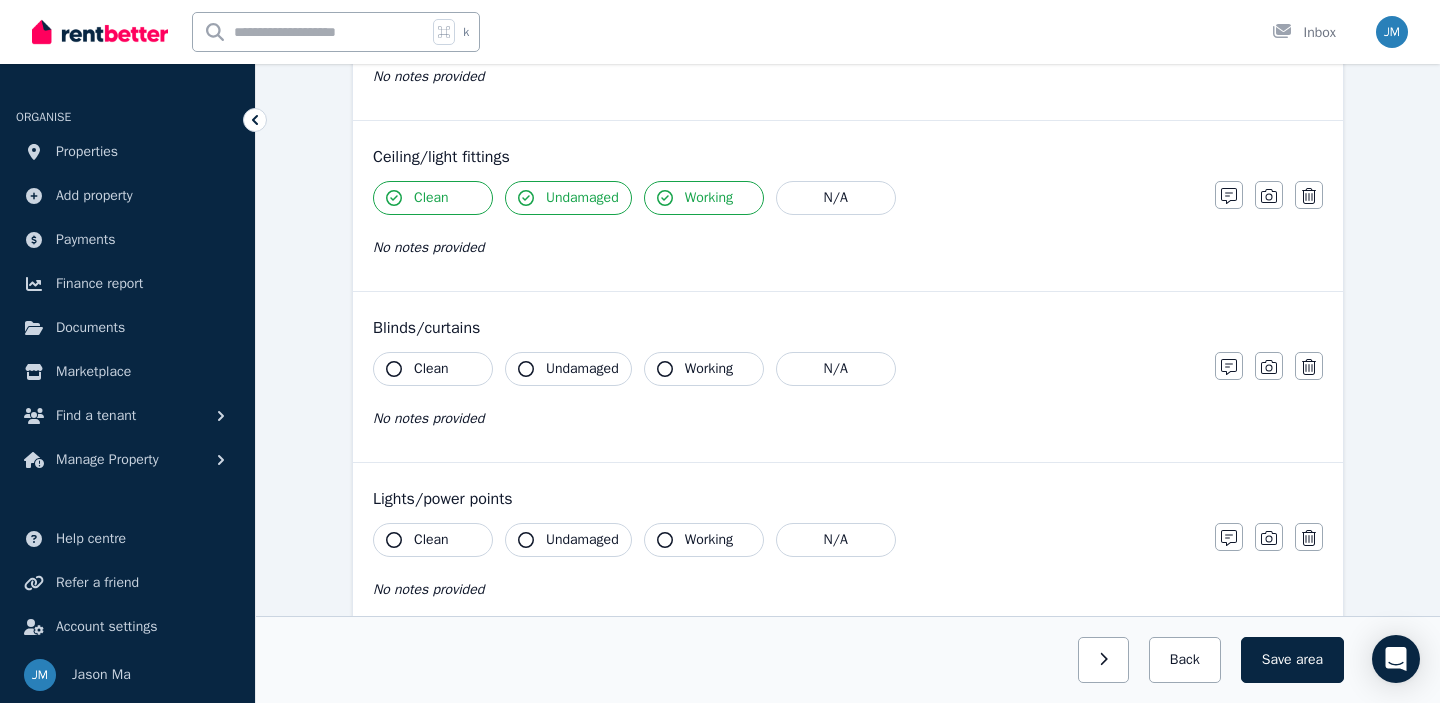 scroll, scrollTop: 872, scrollLeft: 0, axis: vertical 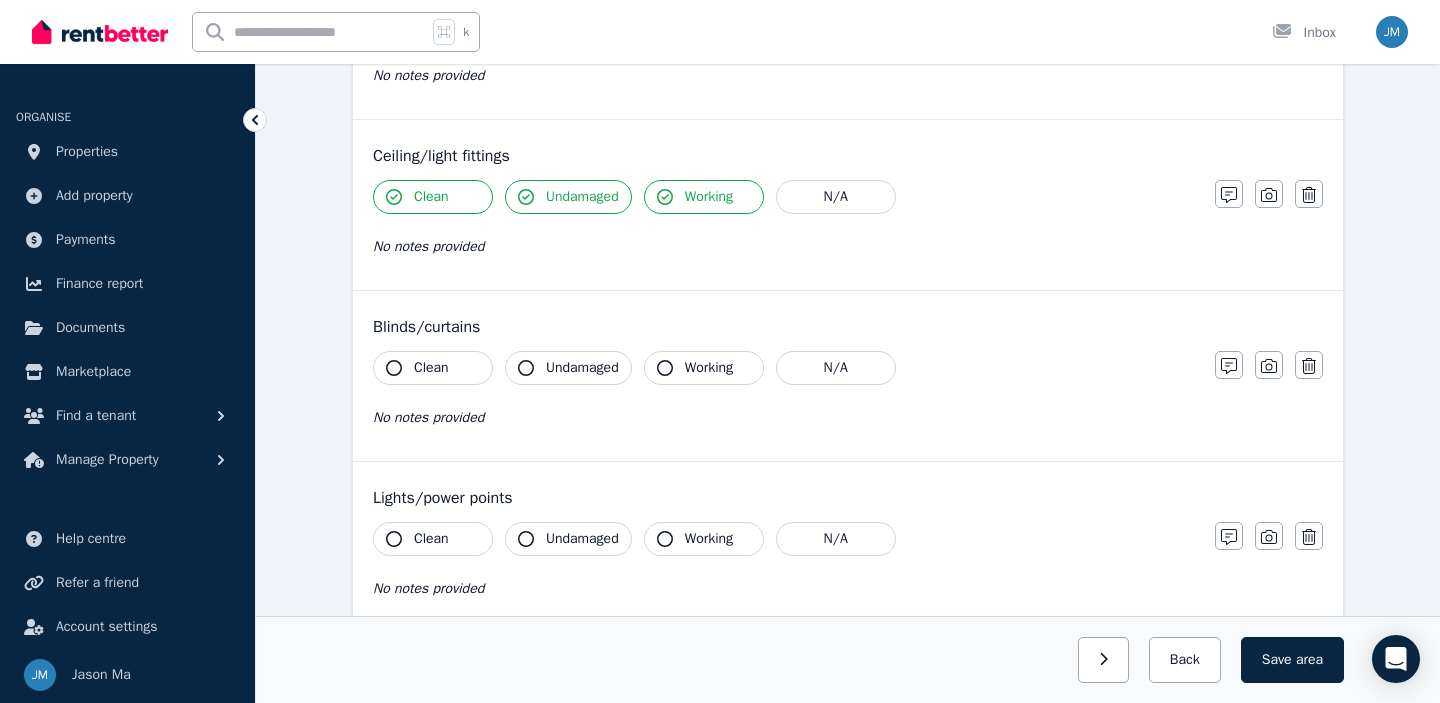 click on "Clean" at bounding box center (433, 368) 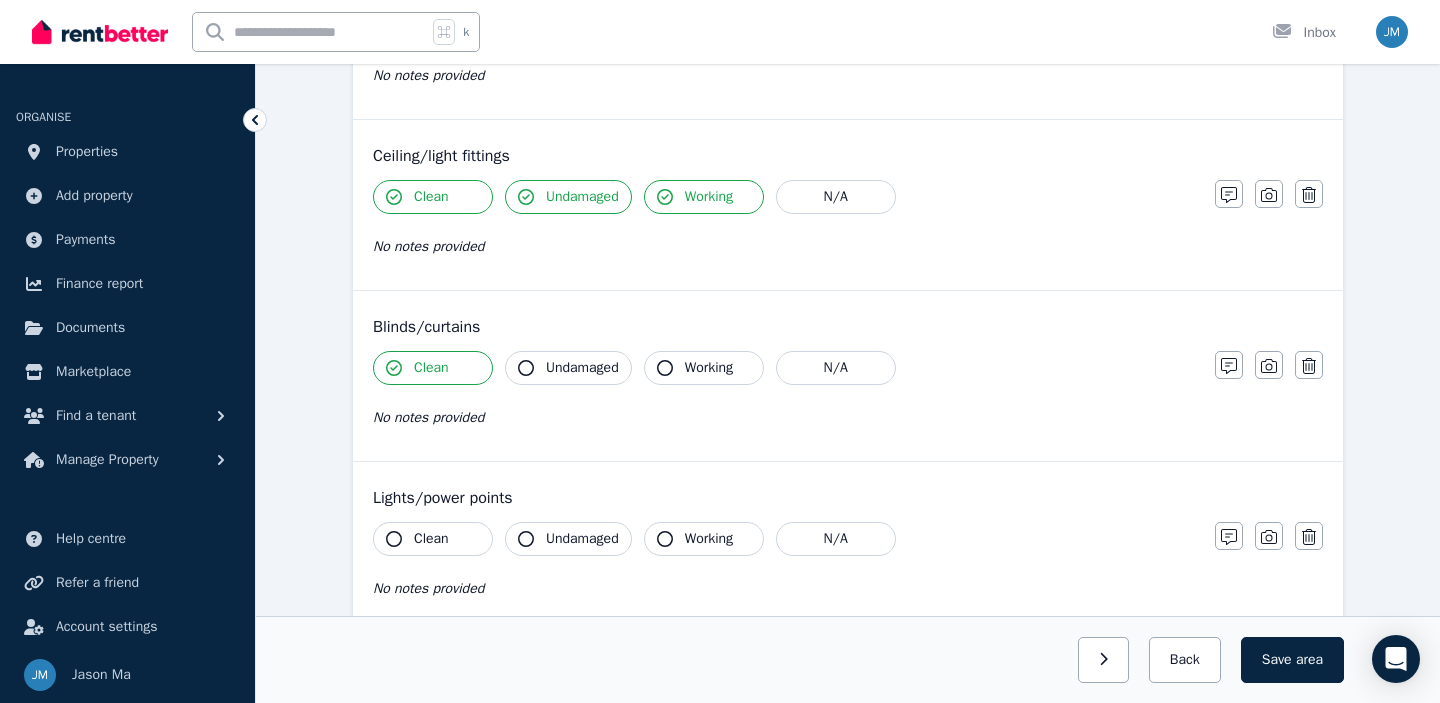 click on "Undamaged" at bounding box center (582, 368) 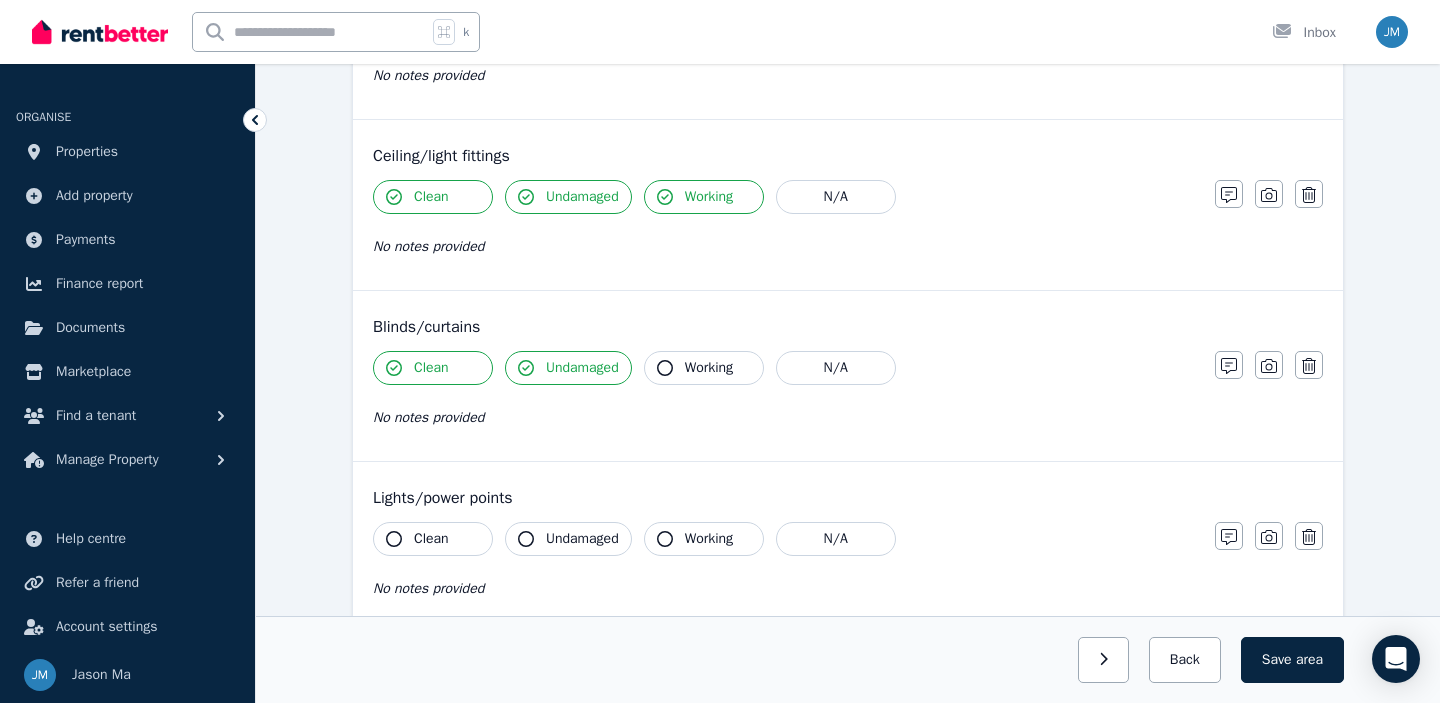 click on "Working" at bounding box center [709, 368] 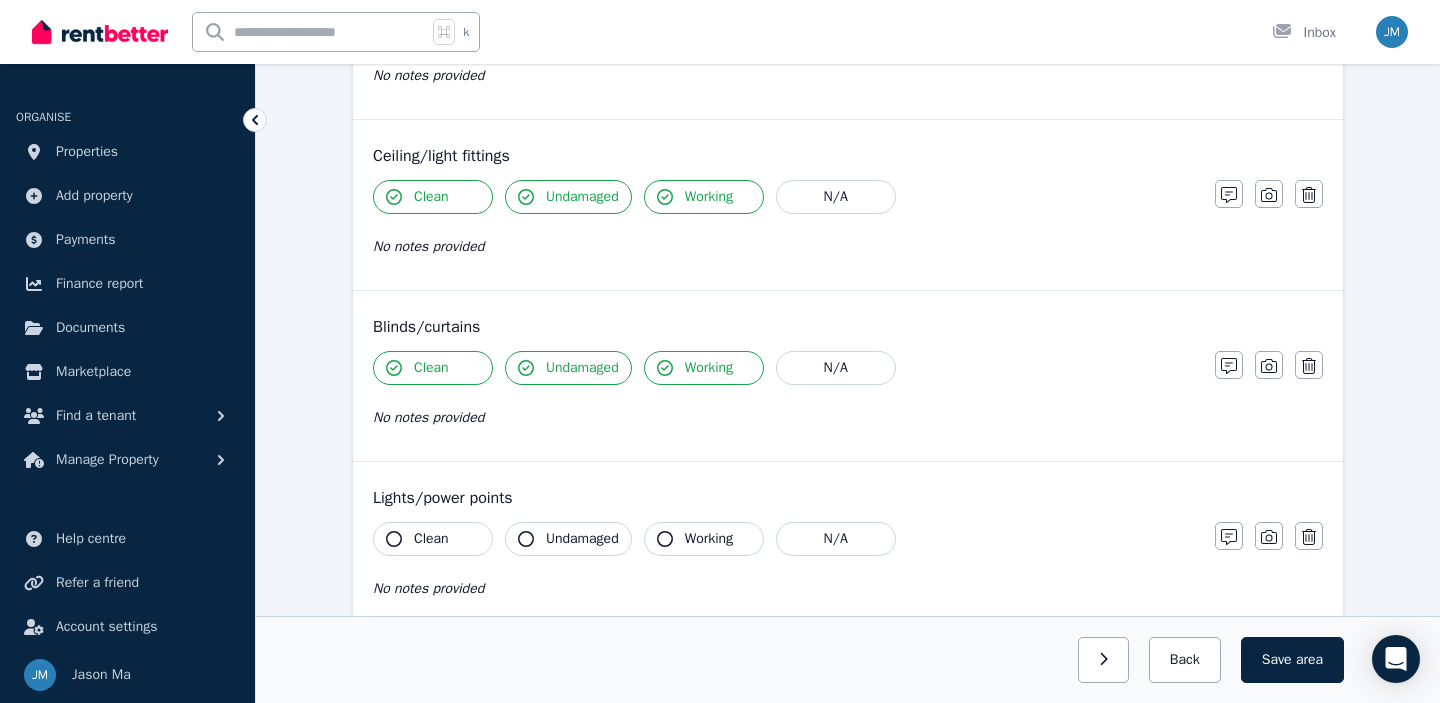 scroll, scrollTop: 982, scrollLeft: 0, axis: vertical 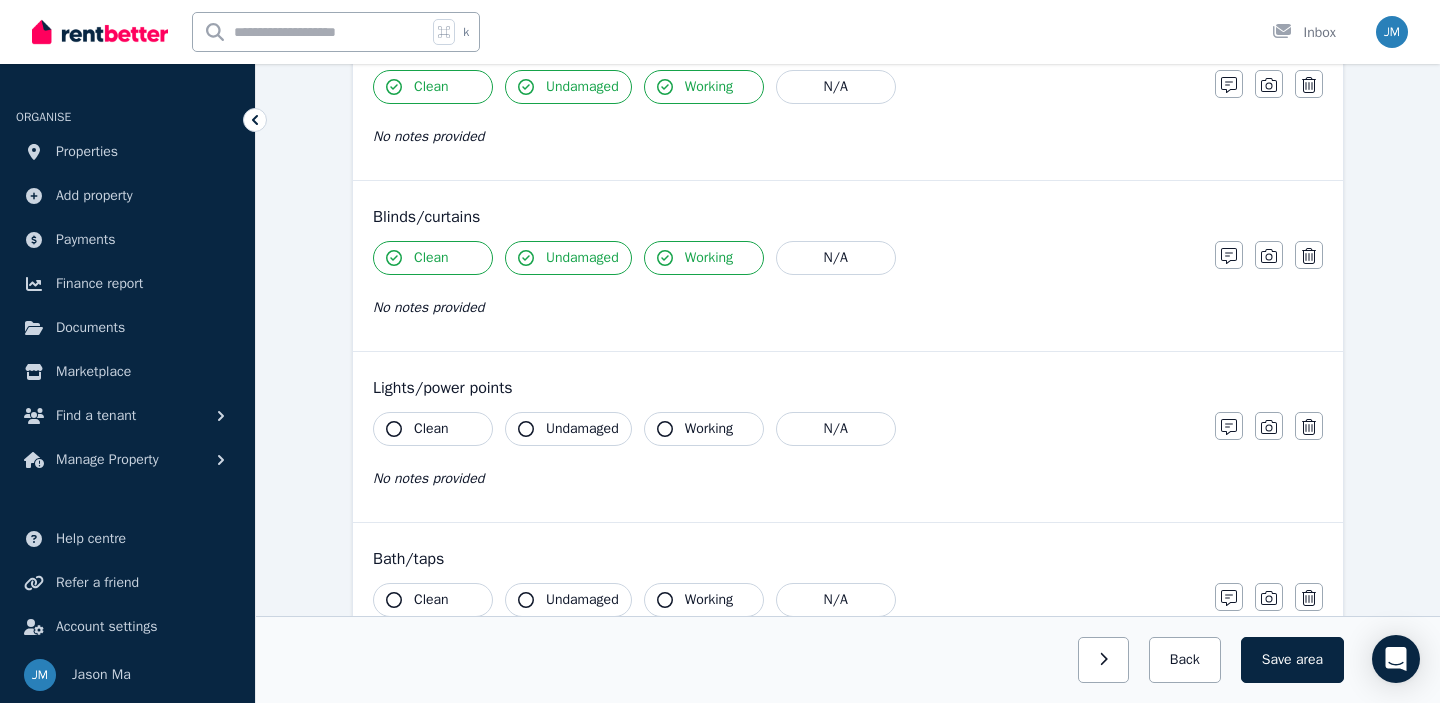 click on "Clean" at bounding box center (433, 429) 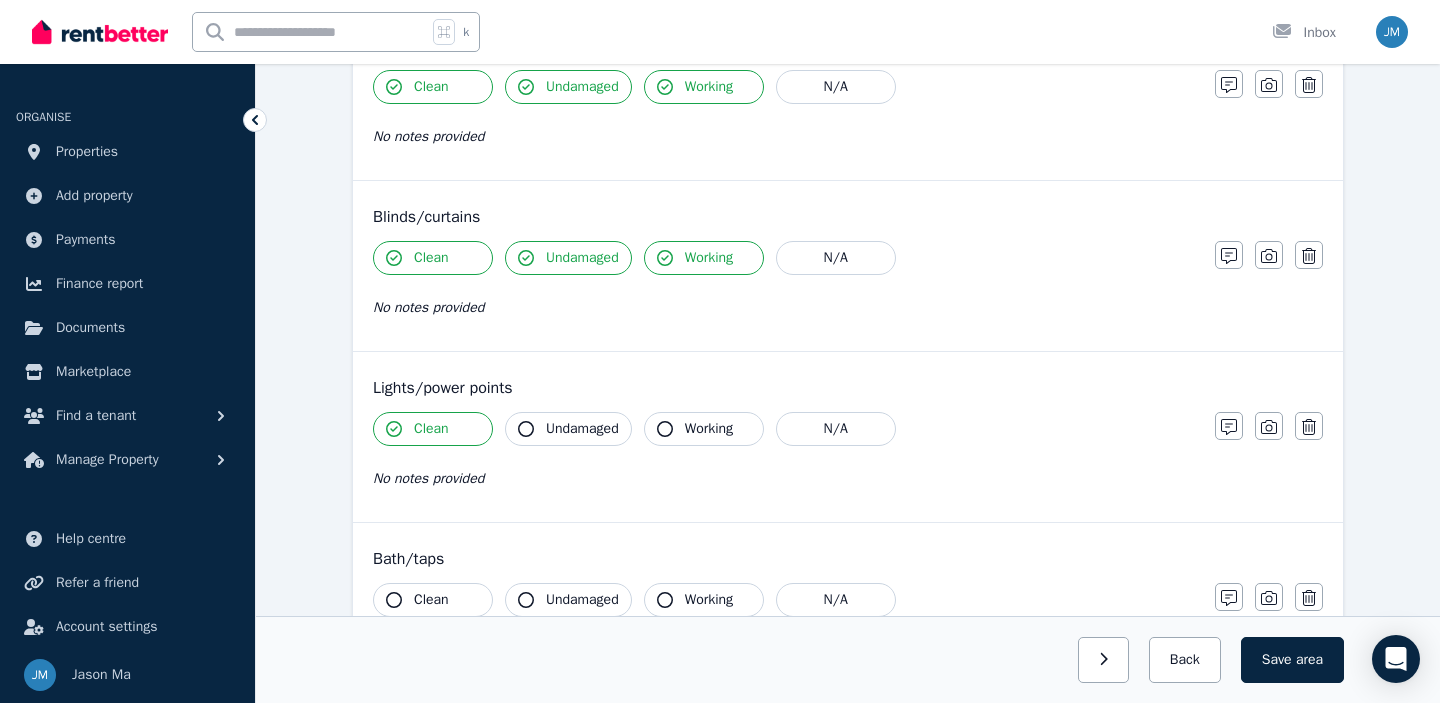 click on "Undamaged" at bounding box center [582, 429] 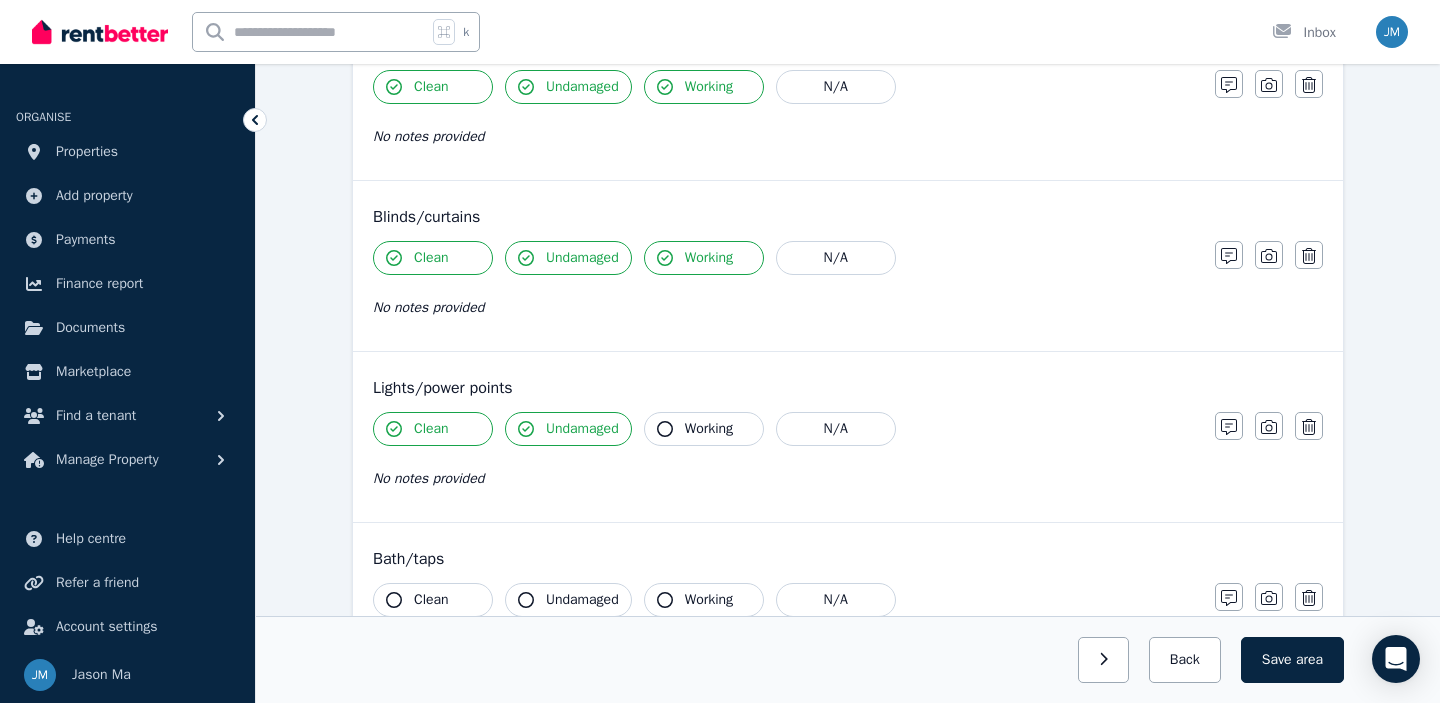 click on "Working" at bounding box center (704, 429) 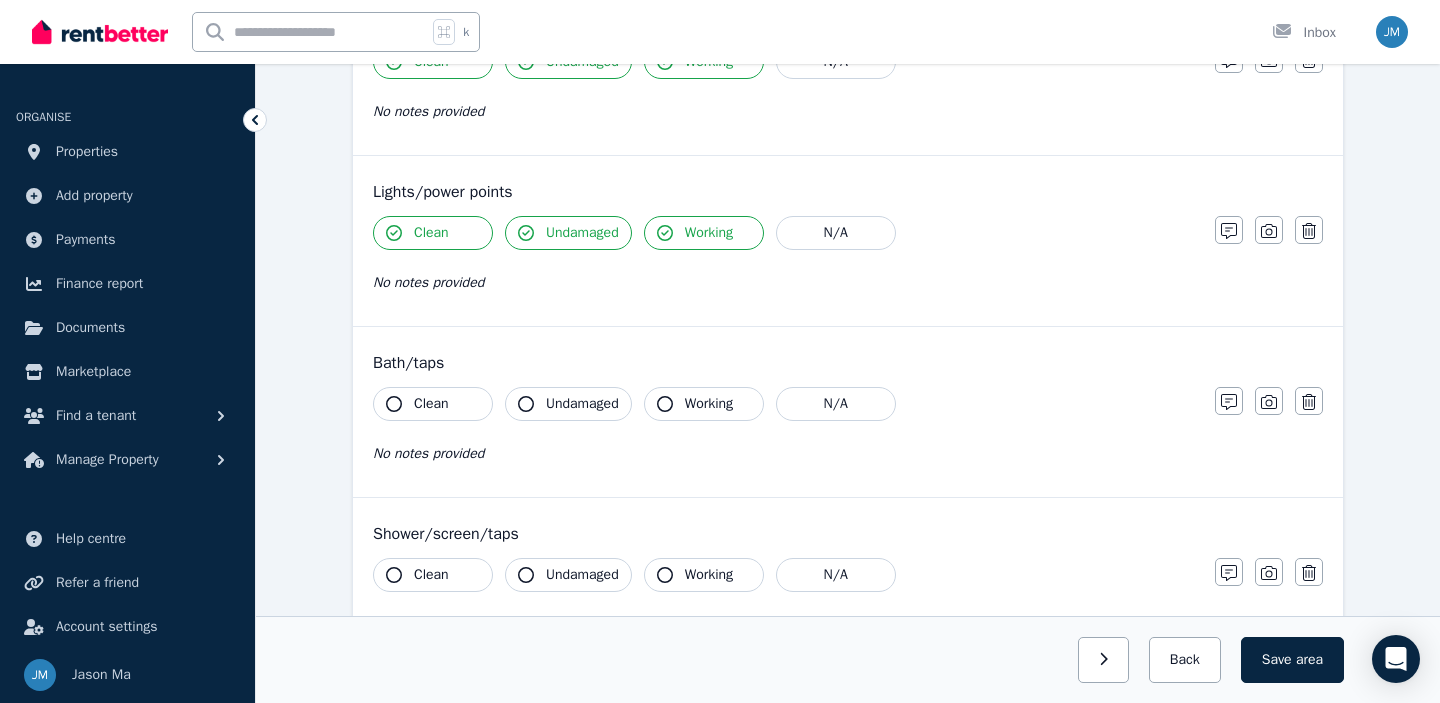 scroll, scrollTop: 1184, scrollLeft: 0, axis: vertical 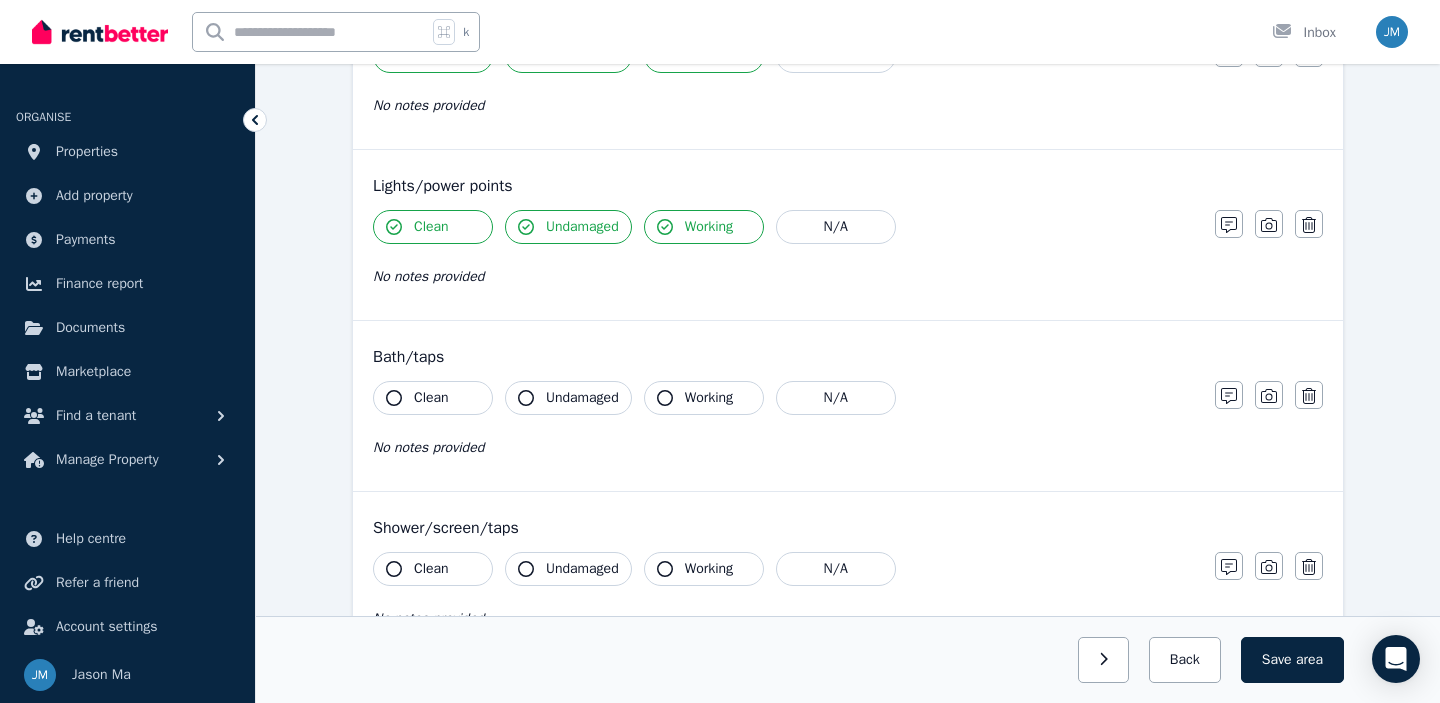 click on "Clean" at bounding box center [433, 398] 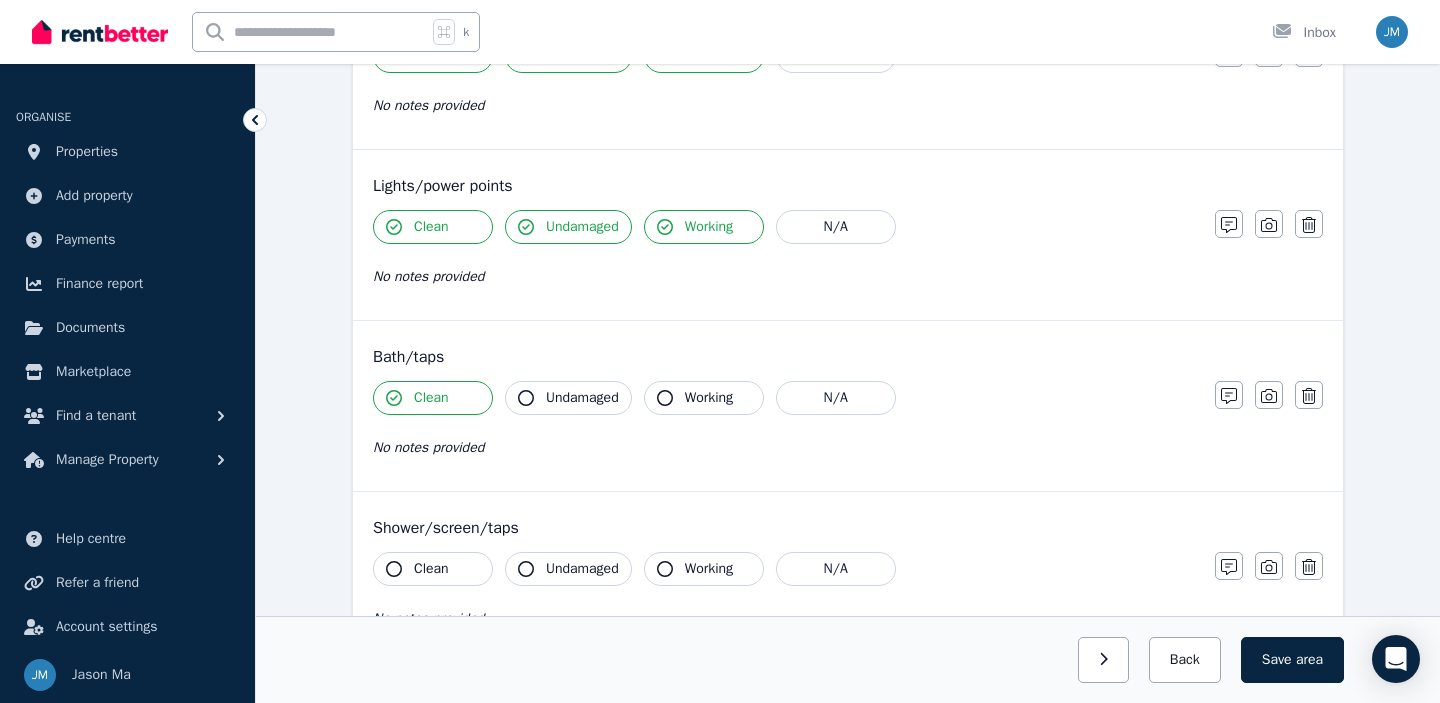 click on "Undamaged" at bounding box center (582, 398) 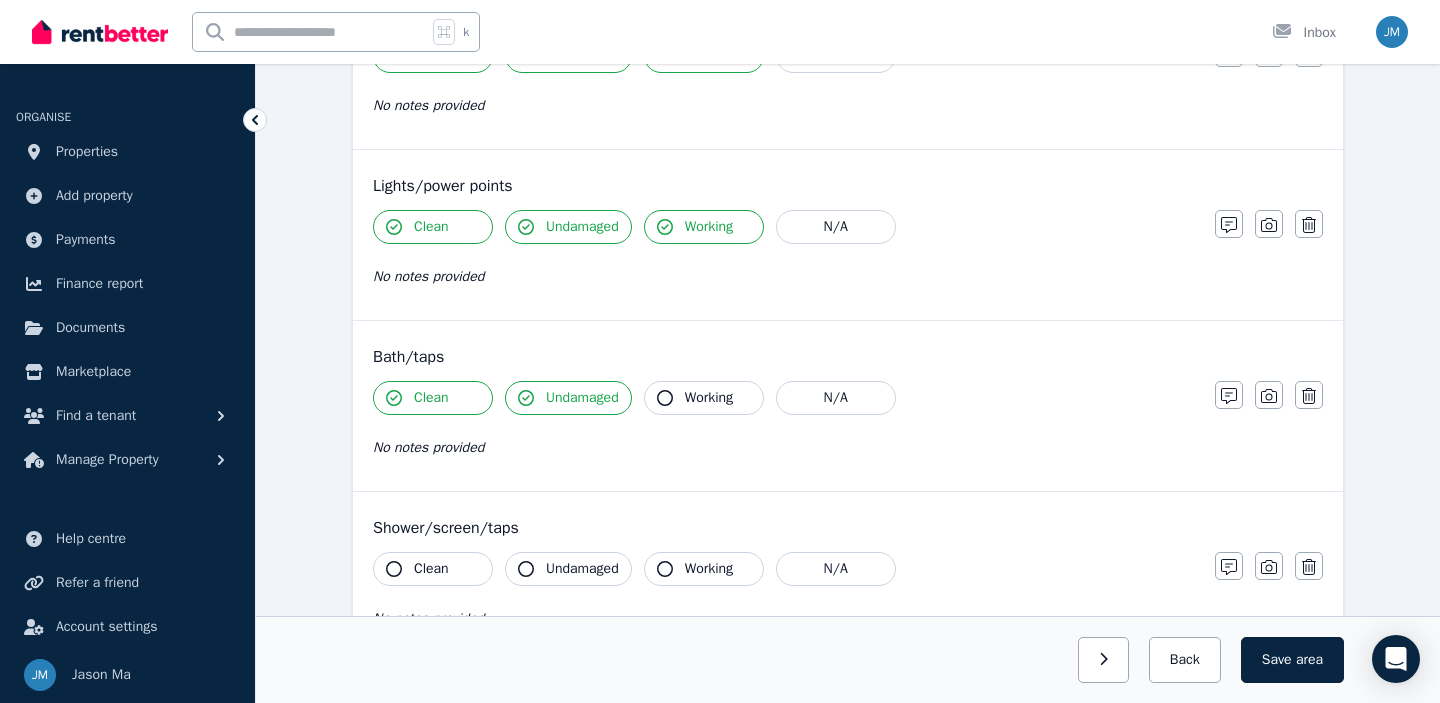 click 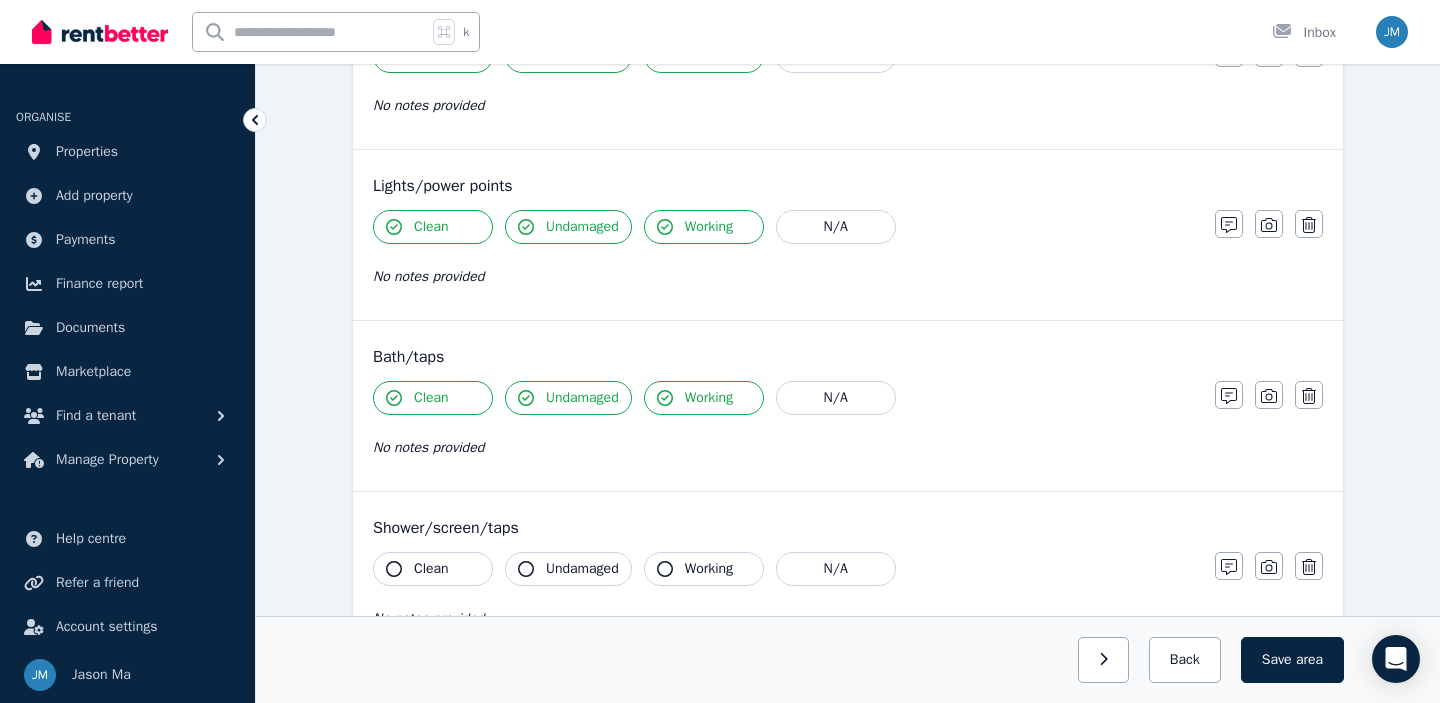 click on "Clean" at bounding box center [433, 569] 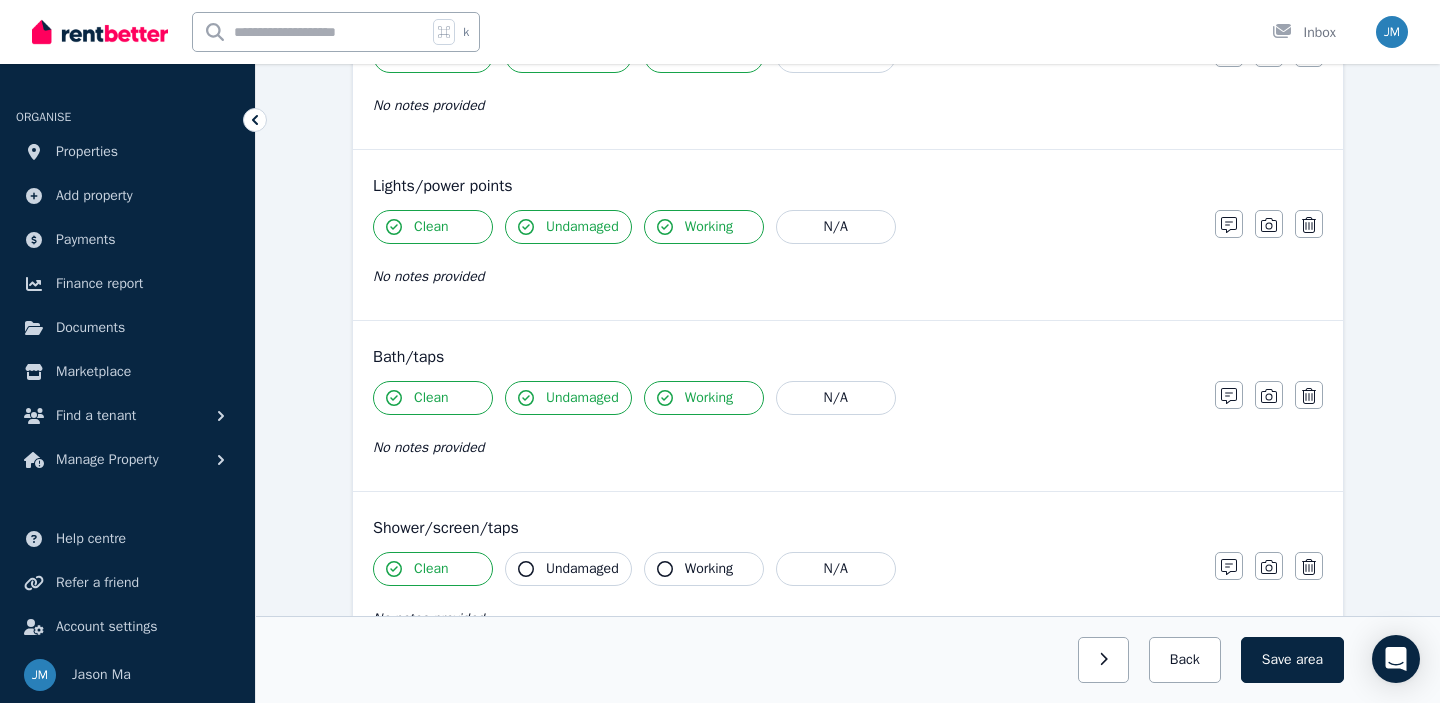 click on "Undamaged" at bounding box center (582, 569) 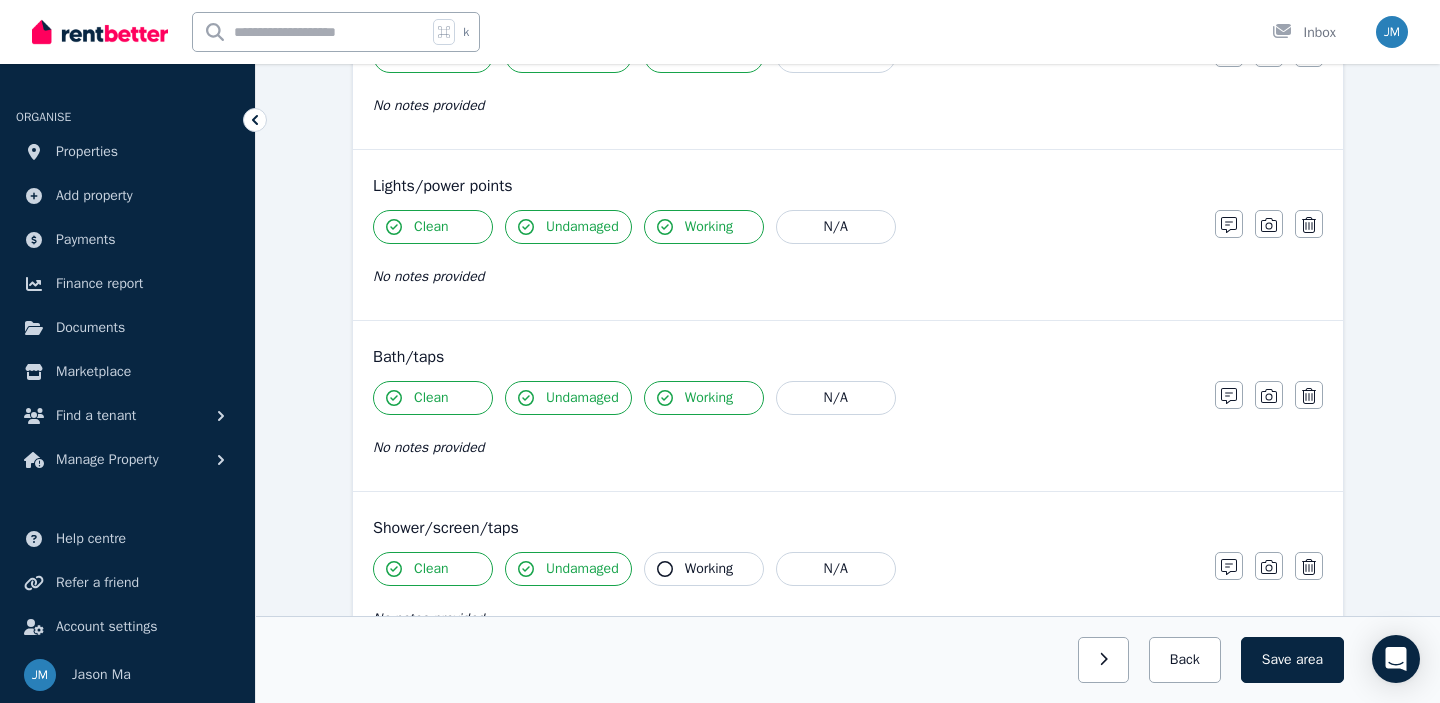 click 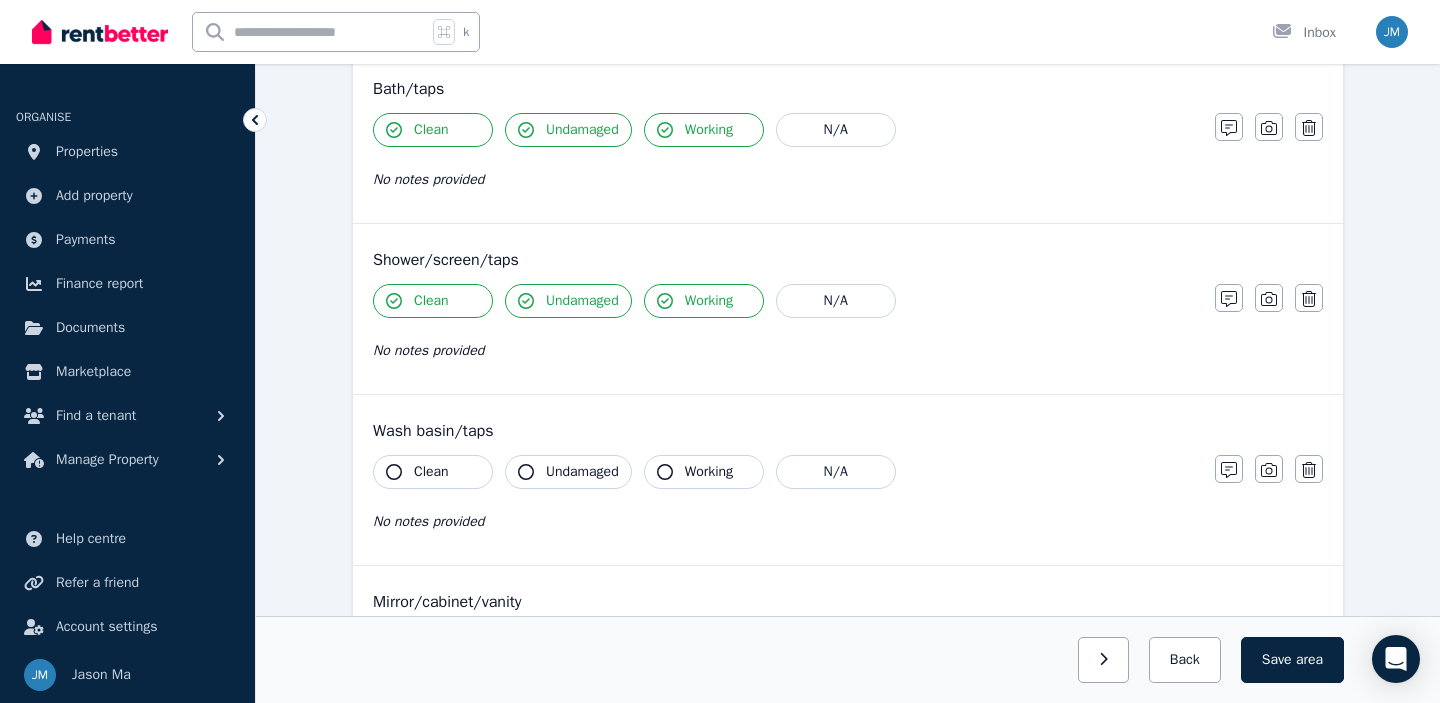 scroll, scrollTop: 1478, scrollLeft: 0, axis: vertical 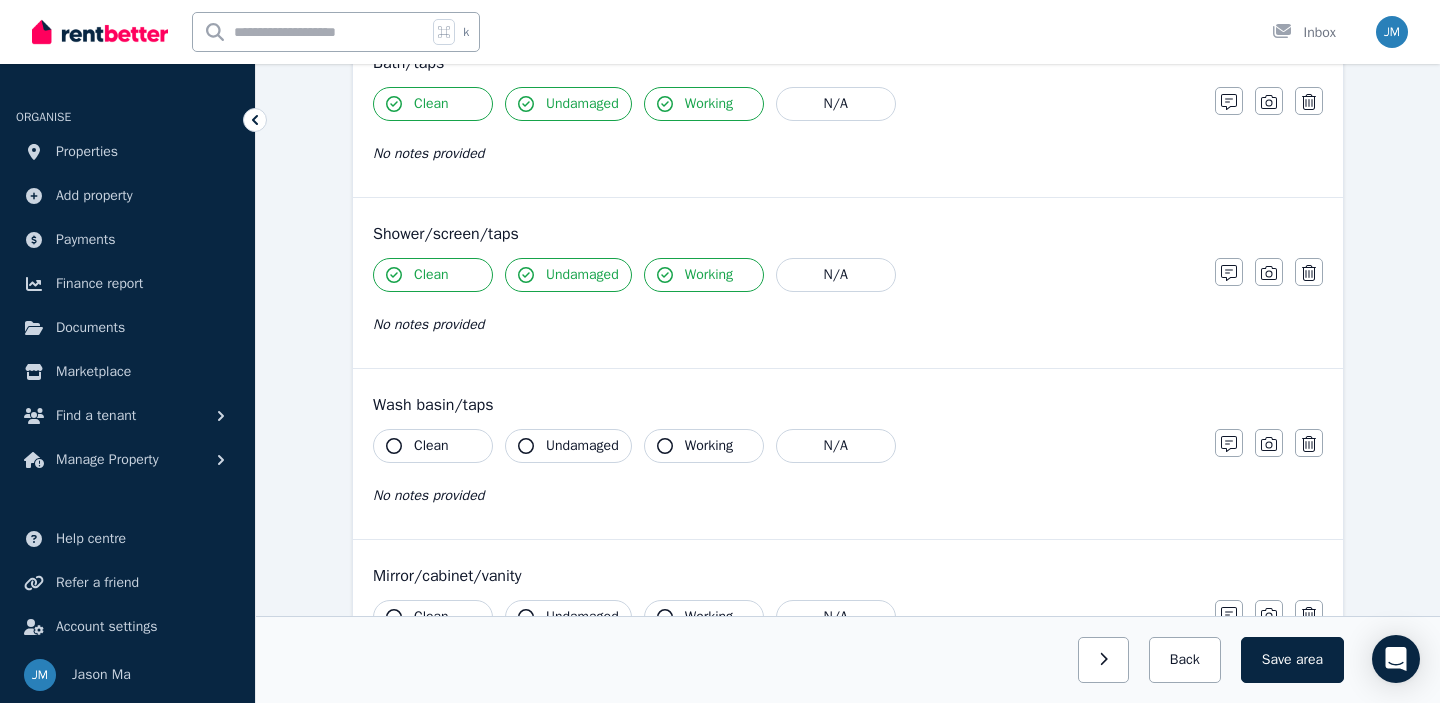 click on "Clean" at bounding box center [433, 446] 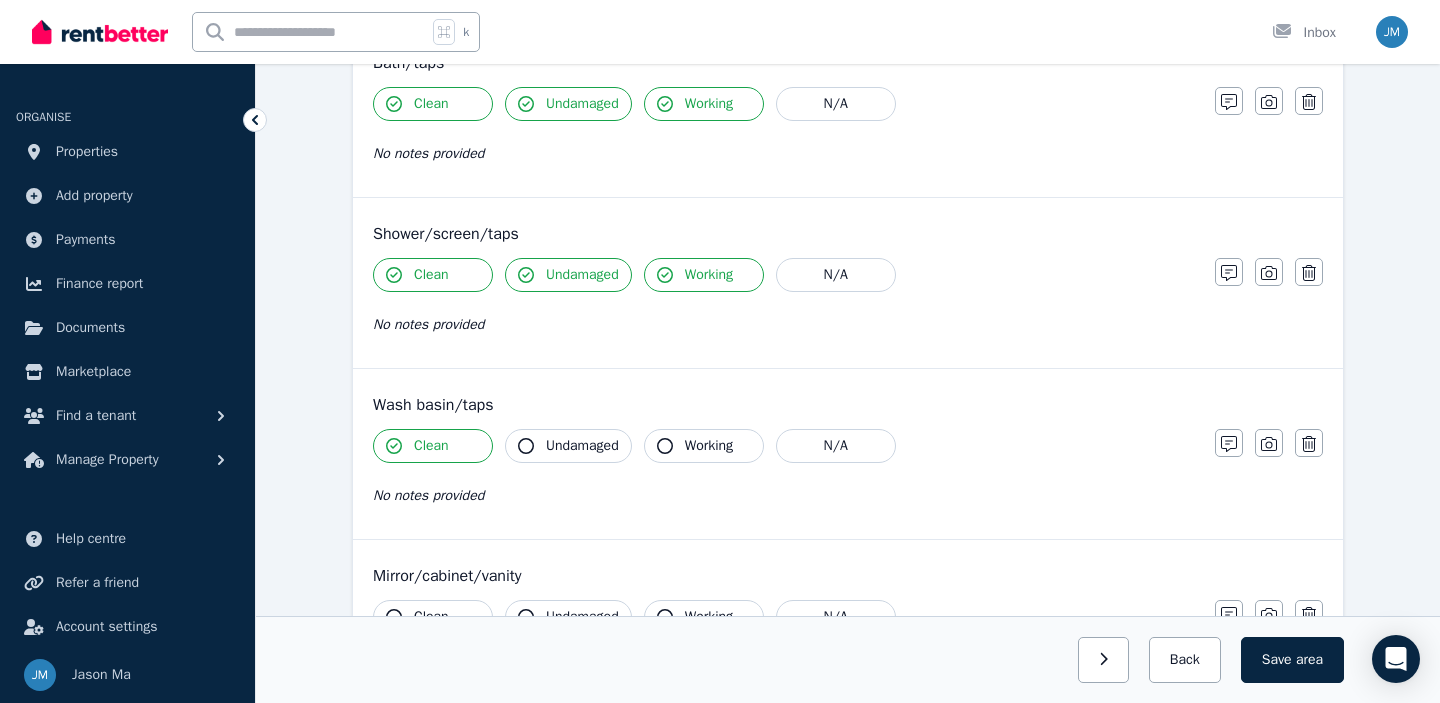 click on "Undamaged" at bounding box center [582, 446] 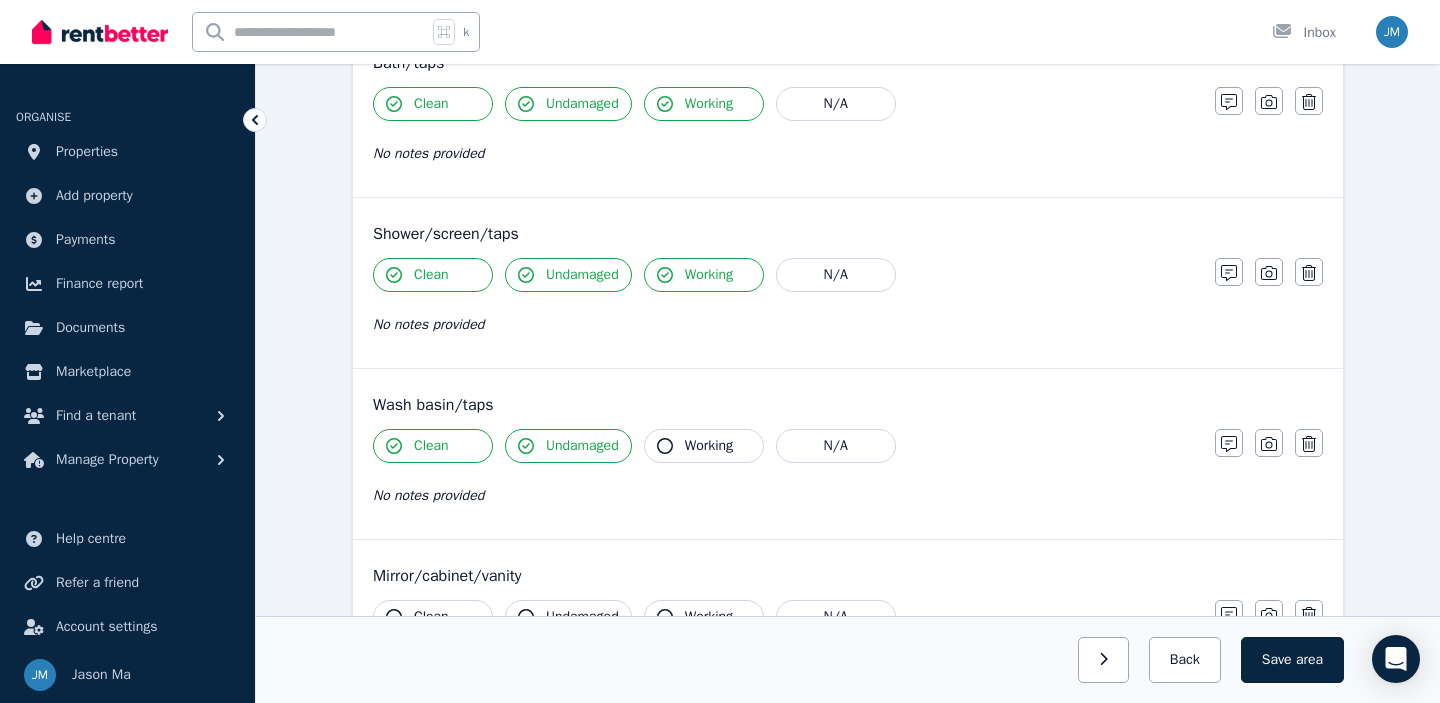 click on "Working" at bounding box center [704, 446] 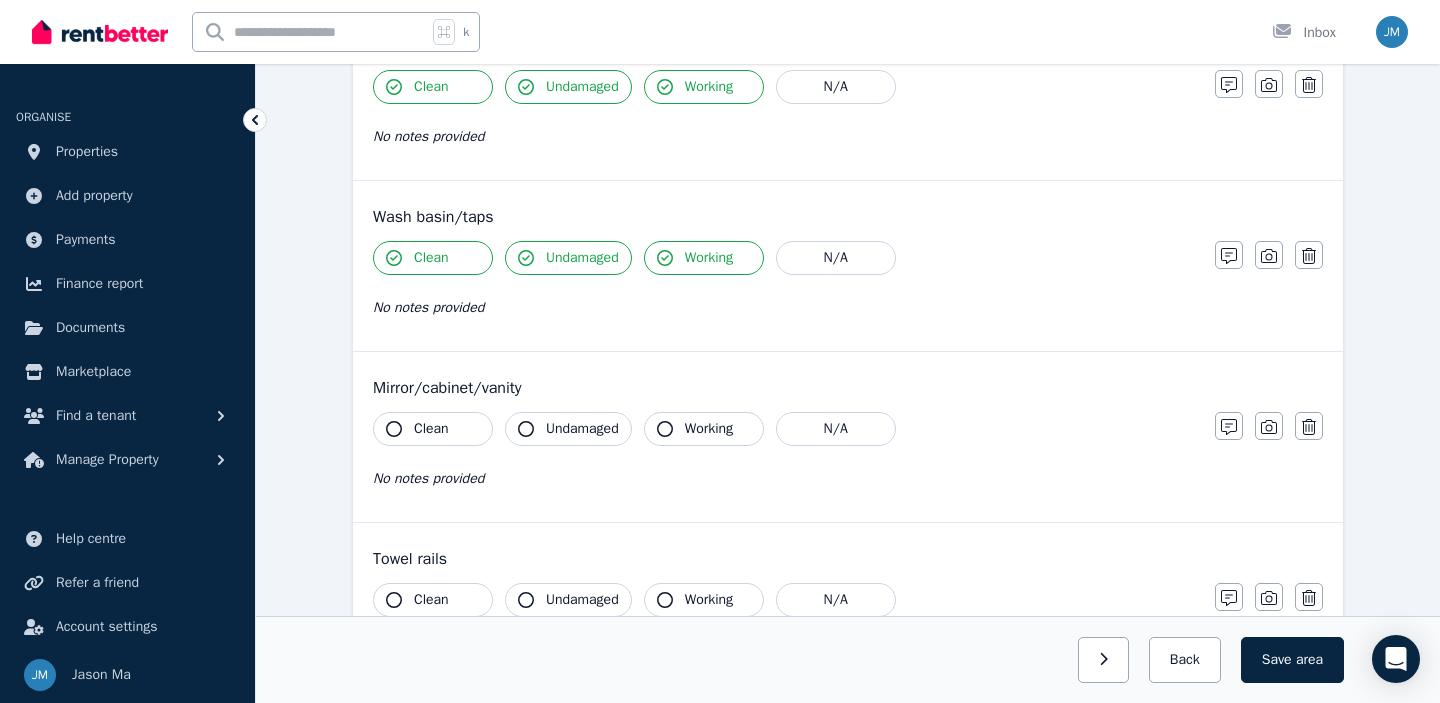 scroll, scrollTop: 1667, scrollLeft: 0, axis: vertical 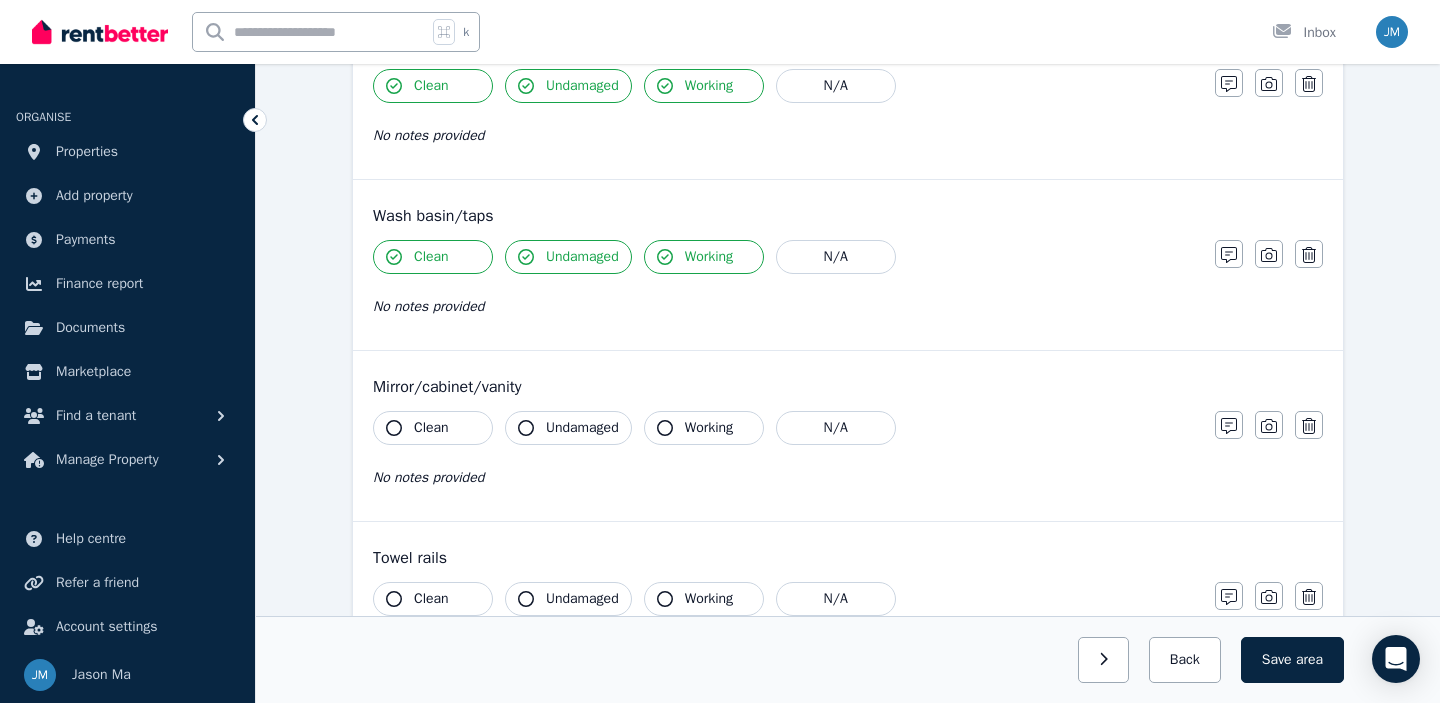click on "Clean" at bounding box center (433, 428) 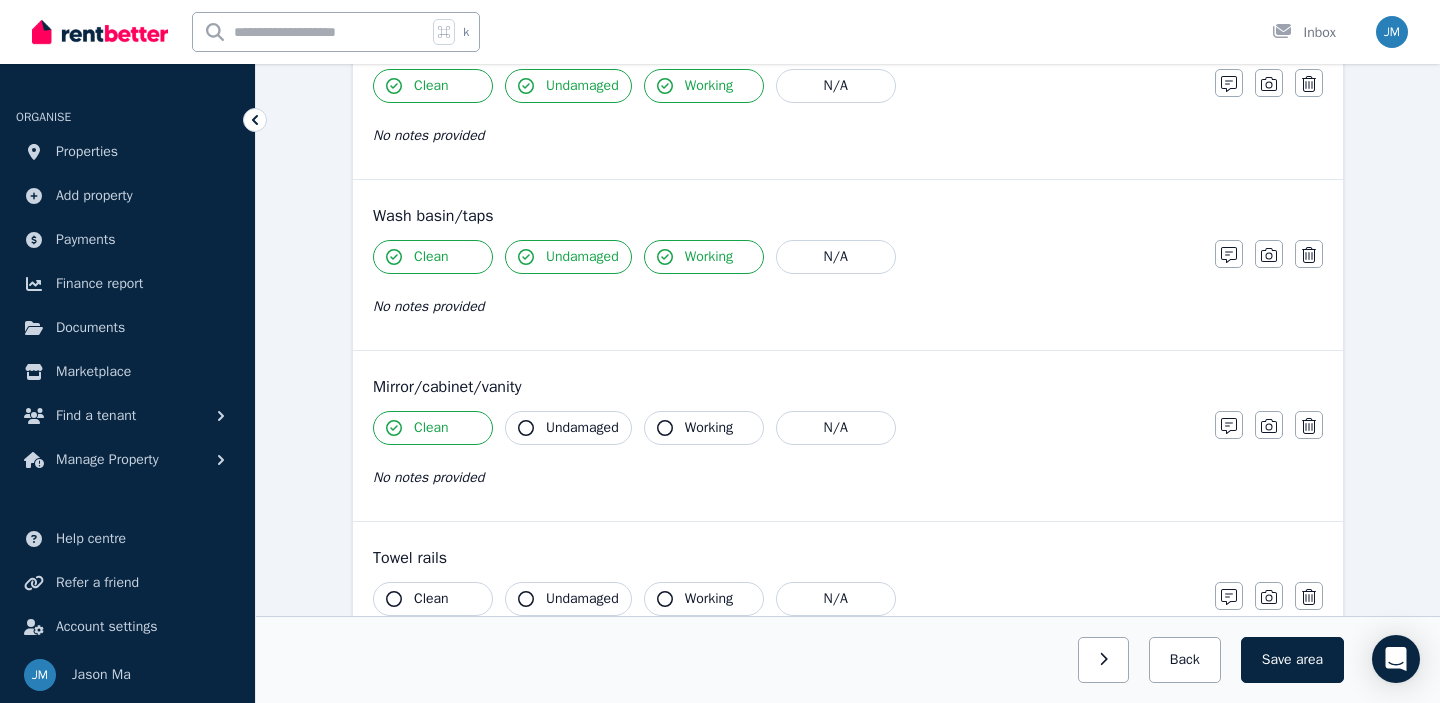 click on "Undamaged" at bounding box center [582, 428] 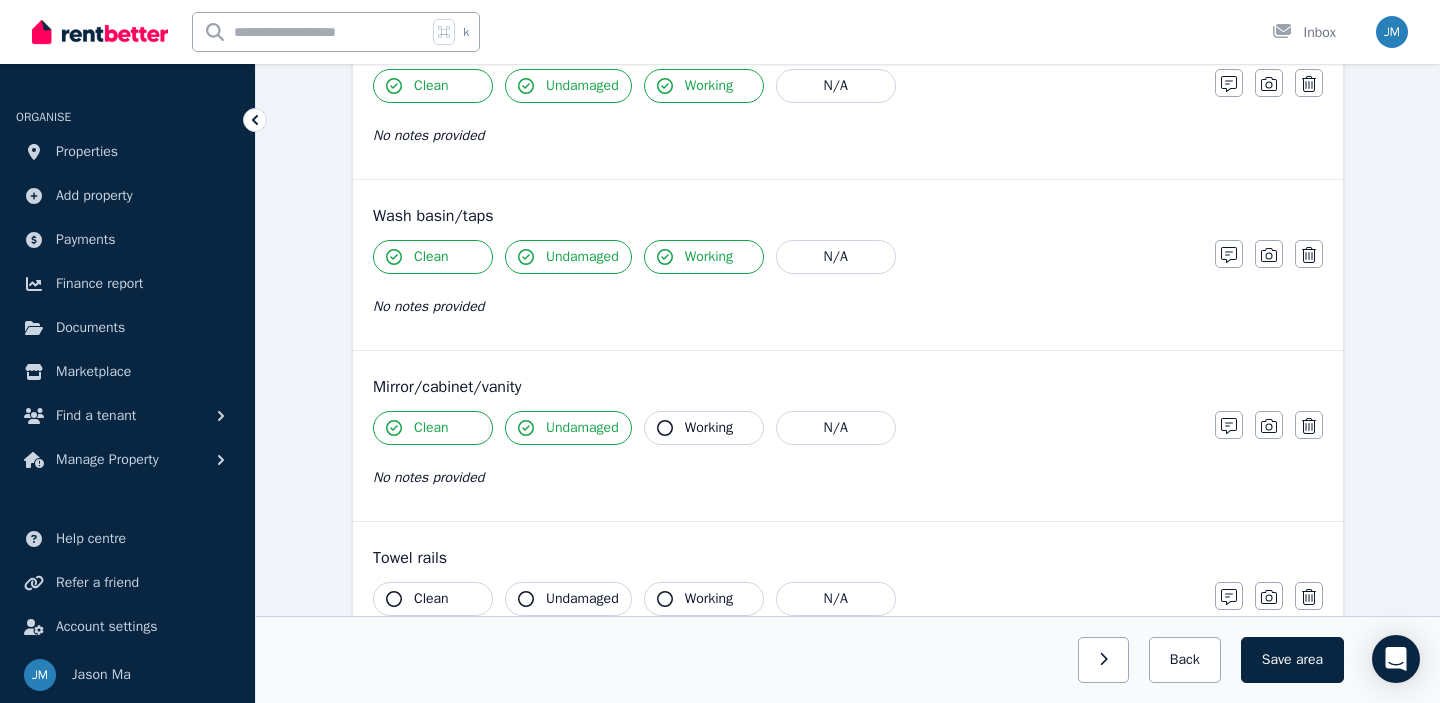 click 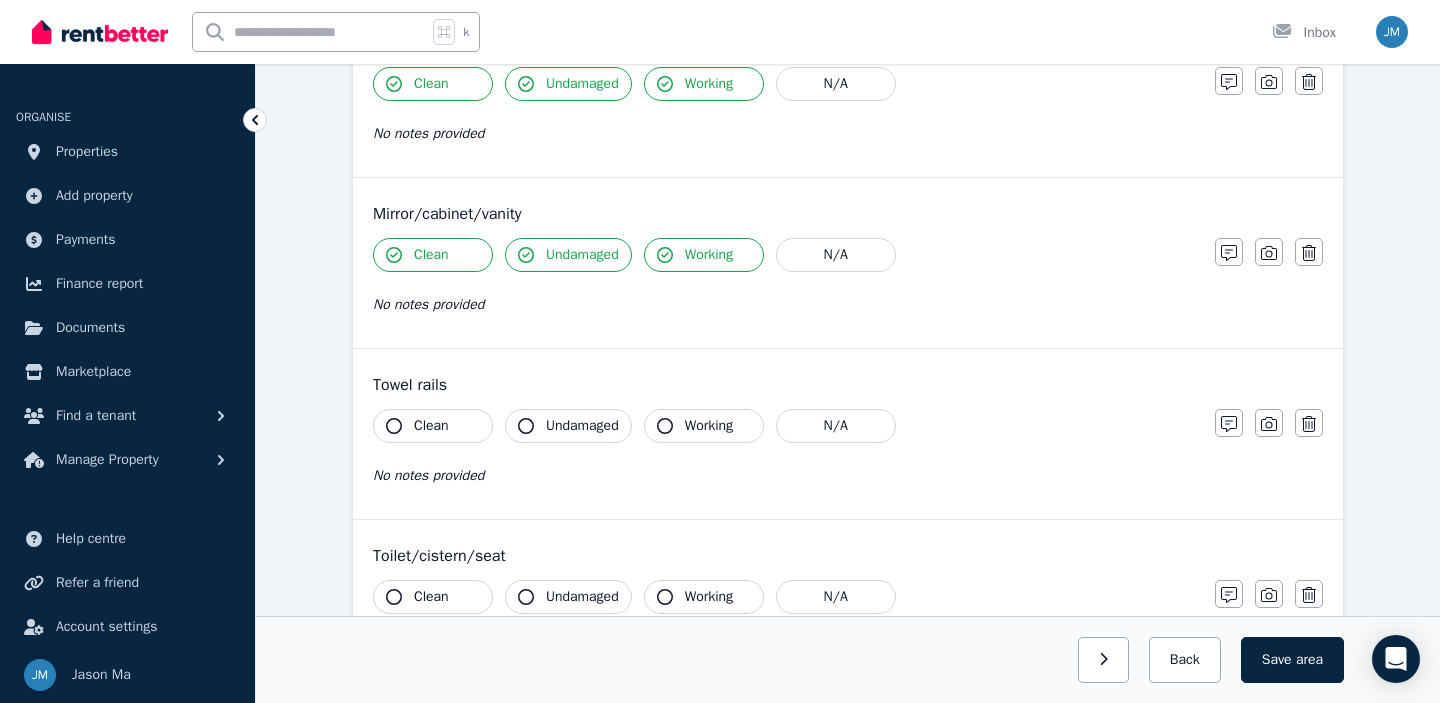 scroll, scrollTop: 1843, scrollLeft: 0, axis: vertical 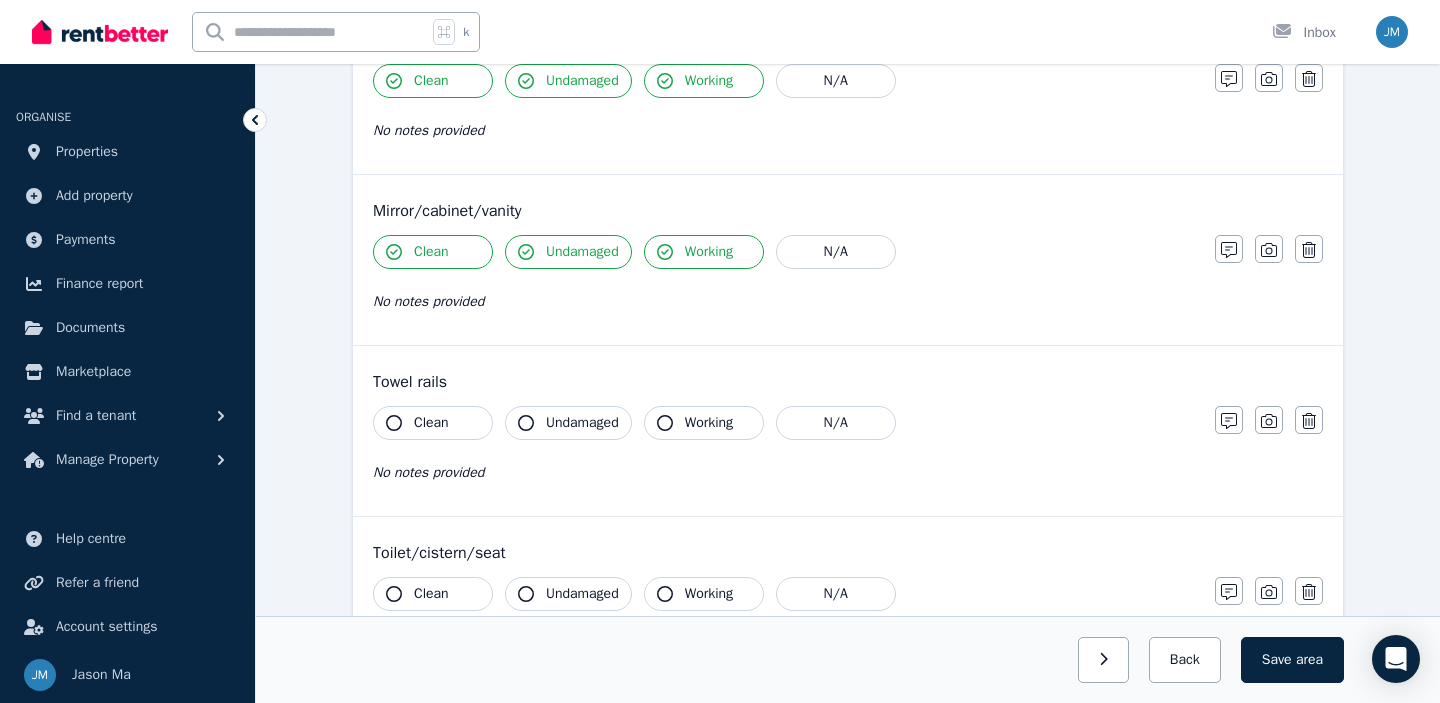 drag, startPoint x: 465, startPoint y: 422, endPoint x: 479, endPoint y: 421, distance: 14.035668 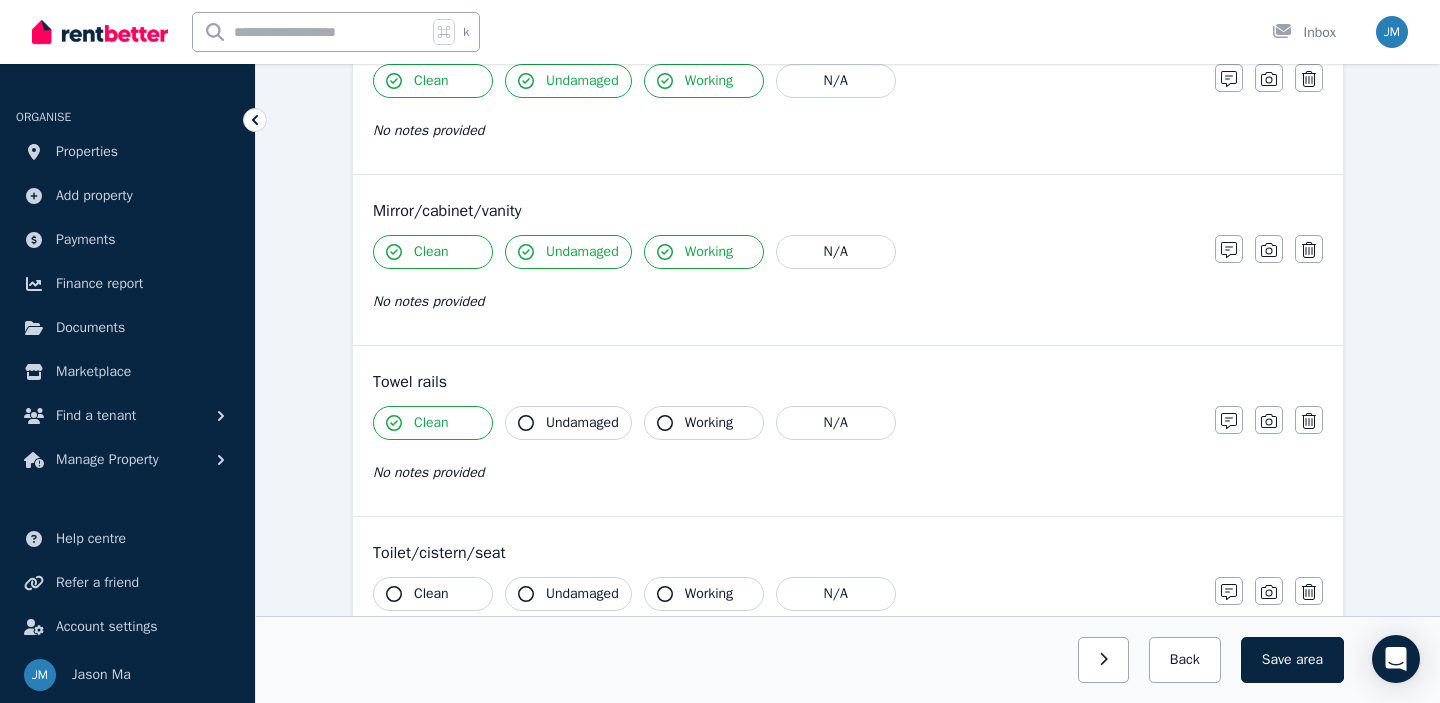 click on "Undamaged" at bounding box center (582, 423) 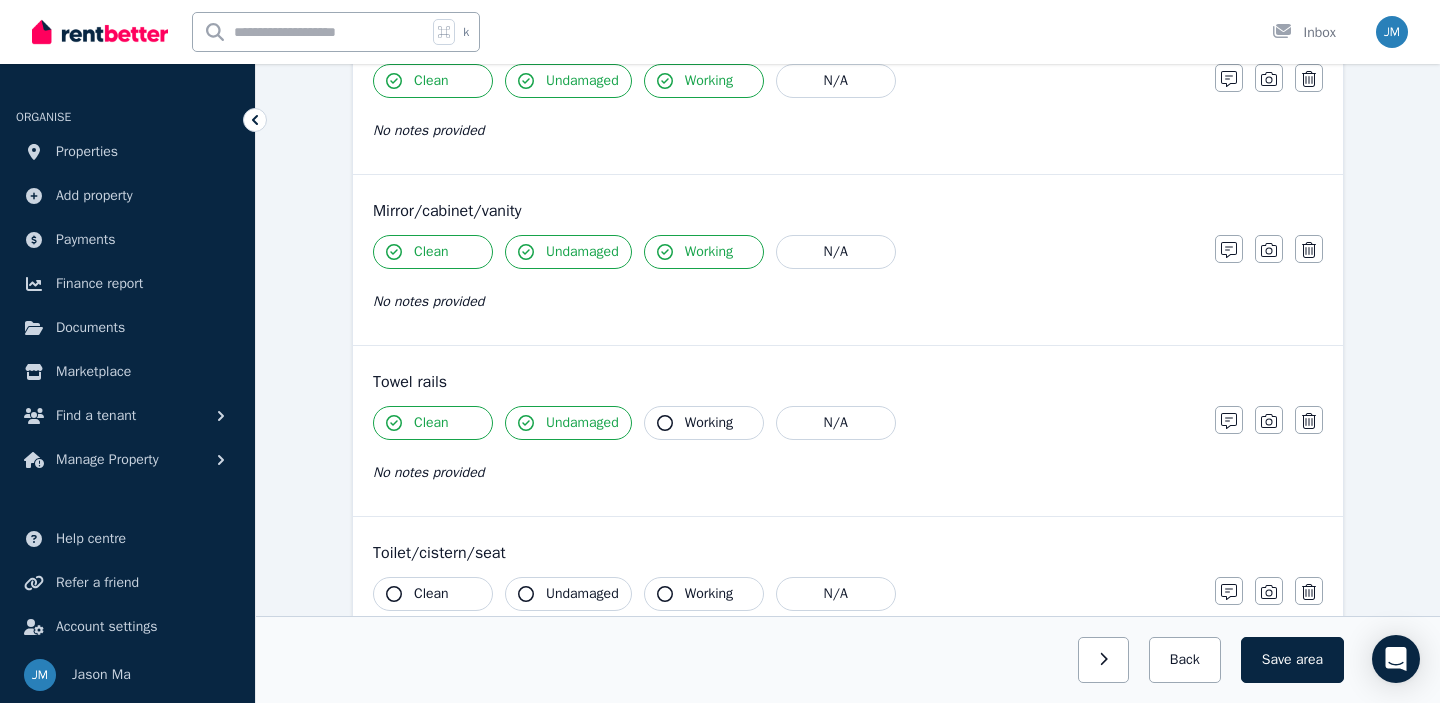 click on "Working" at bounding box center [704, 423] 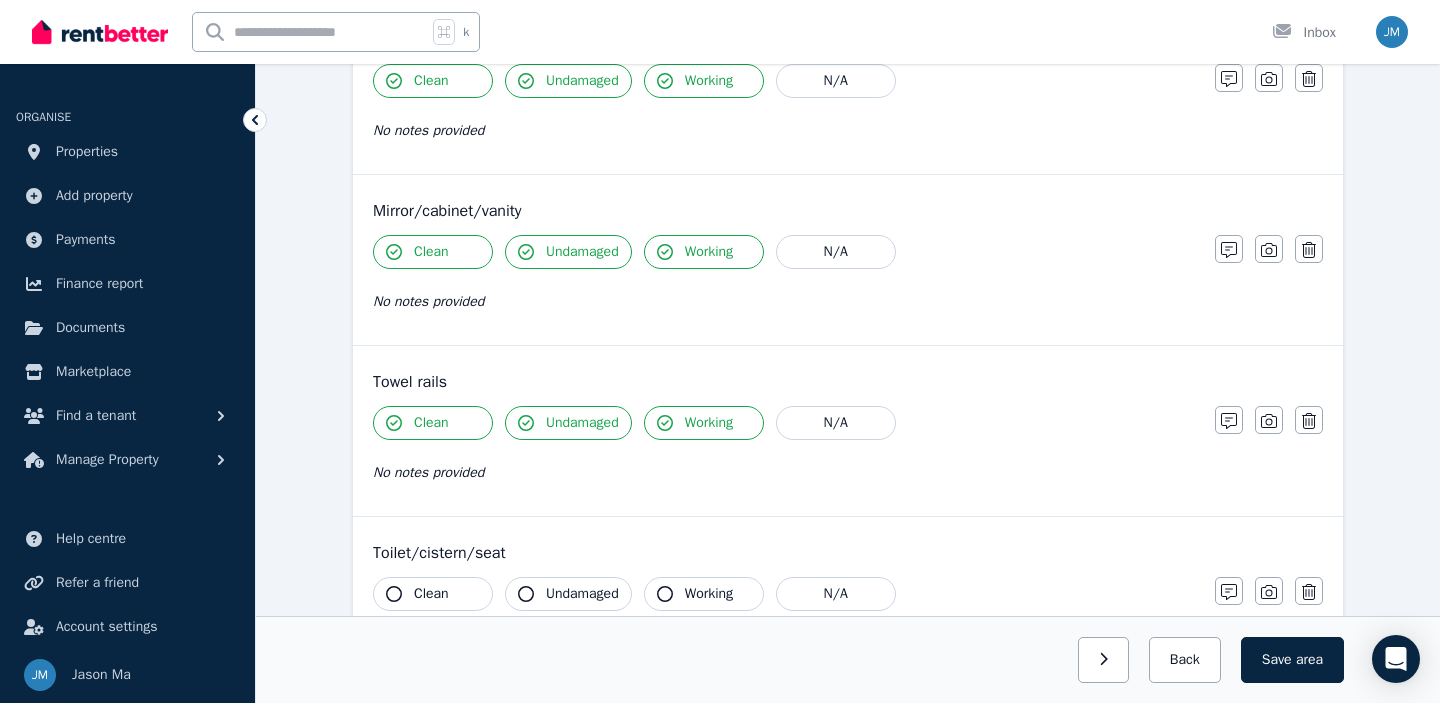 scroll, scrollTop: 1983, scrollLeft: 0, axis: vertical 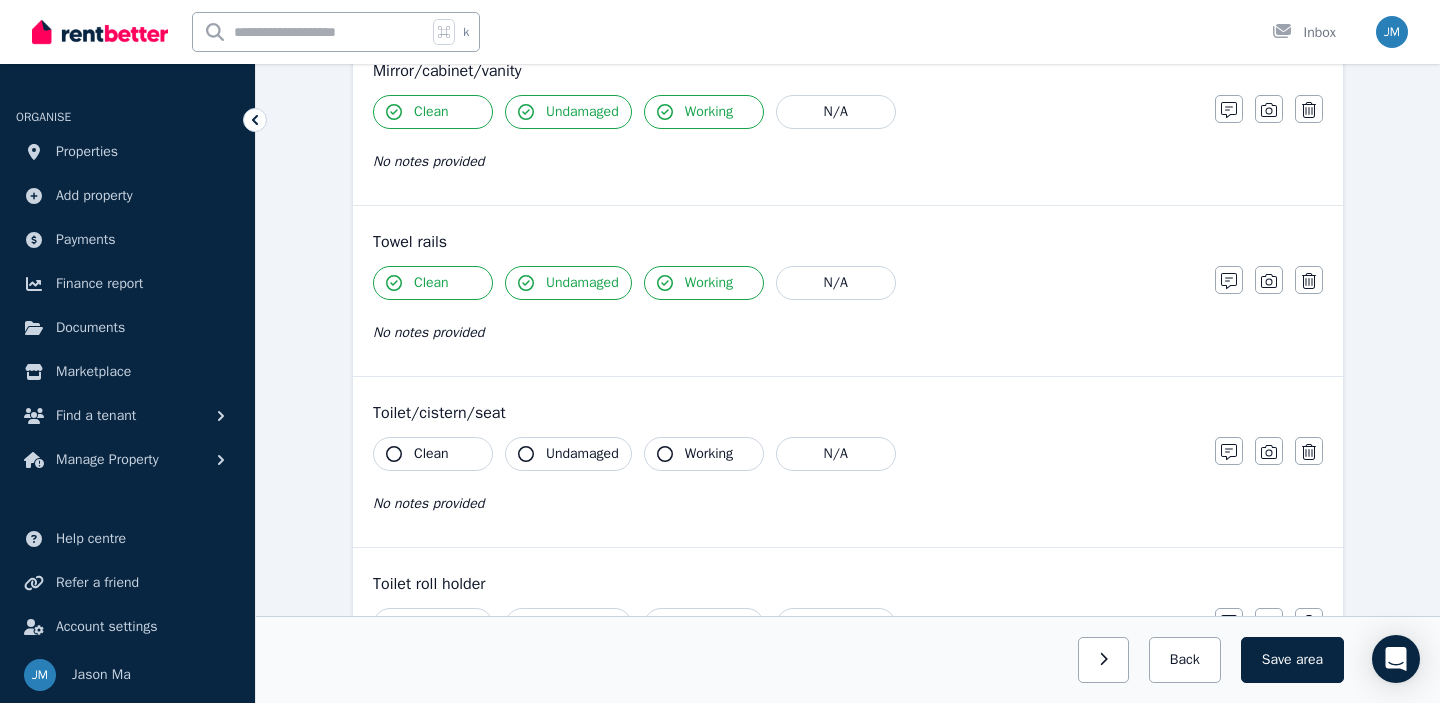click on "Clean" at bounding box center [433, 454] 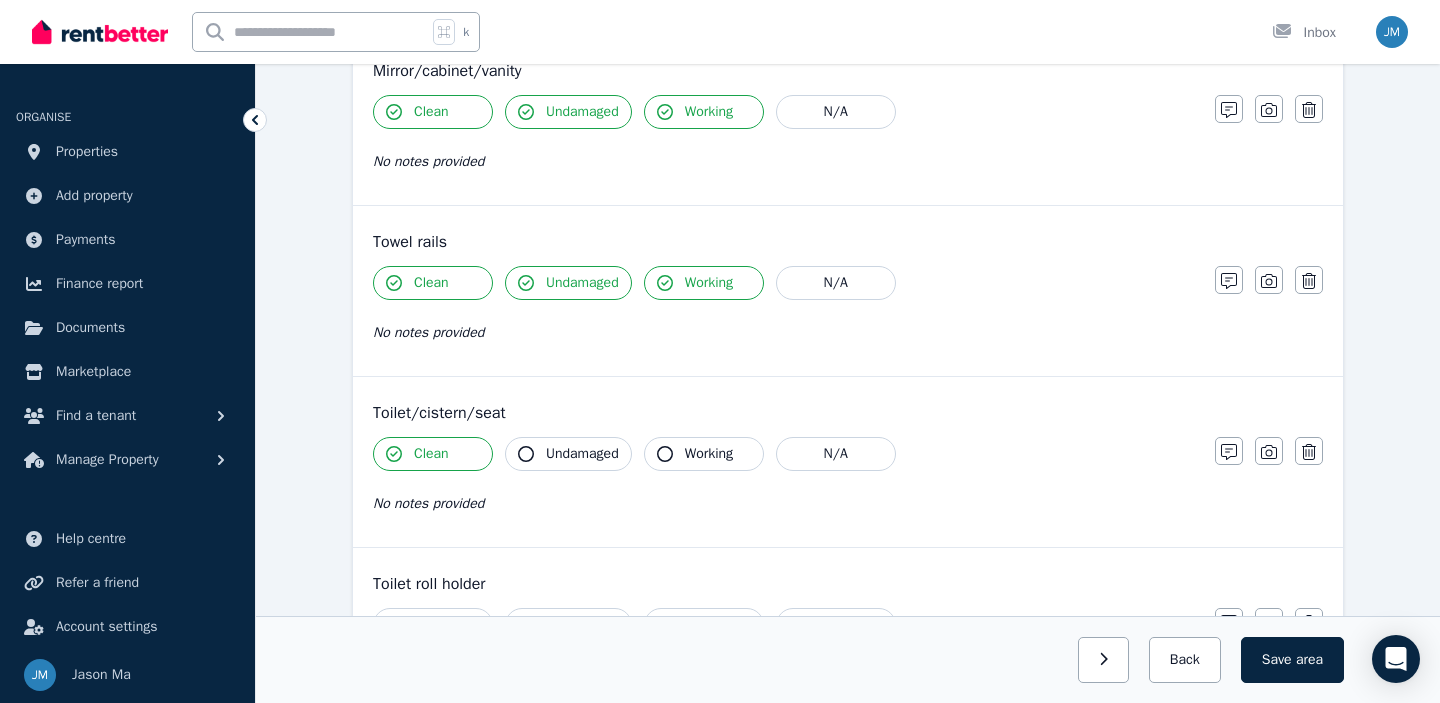 click on "Undamaged" at bounding box center [582, 454] 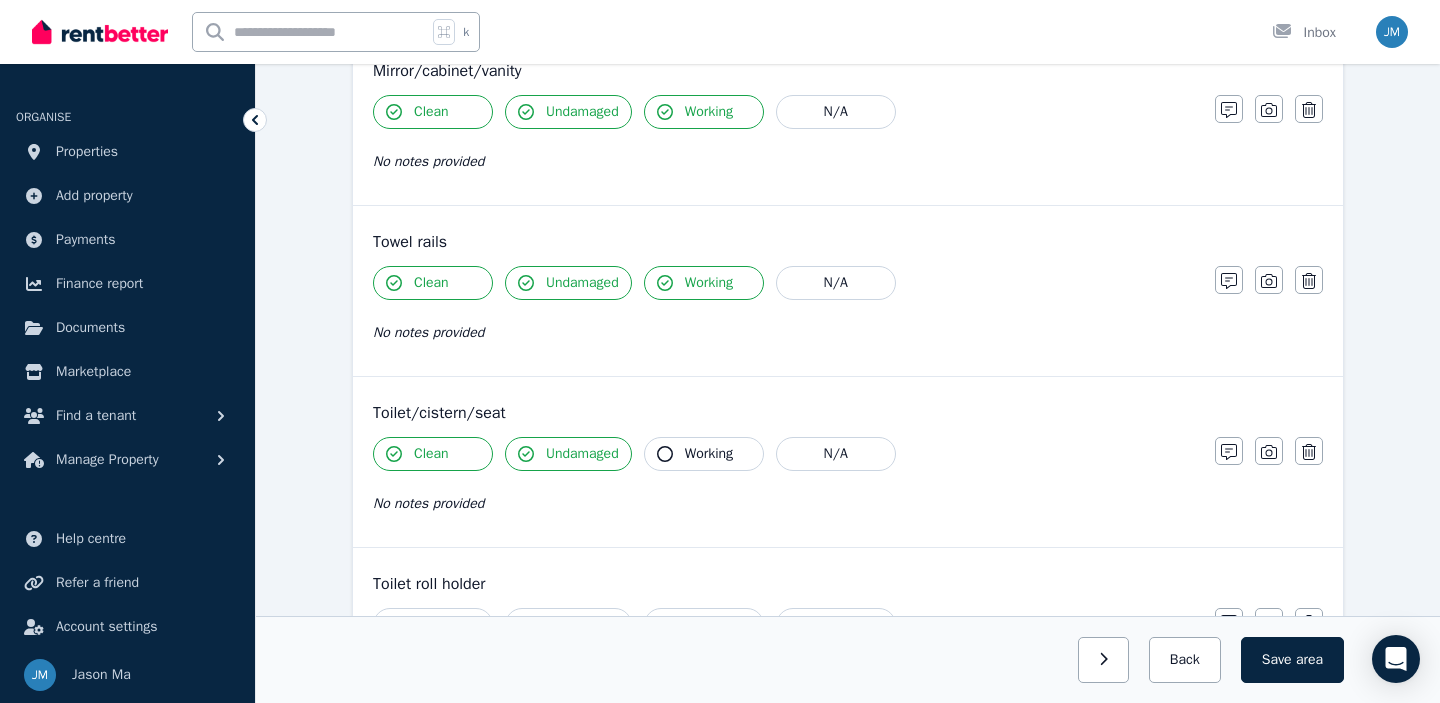 click 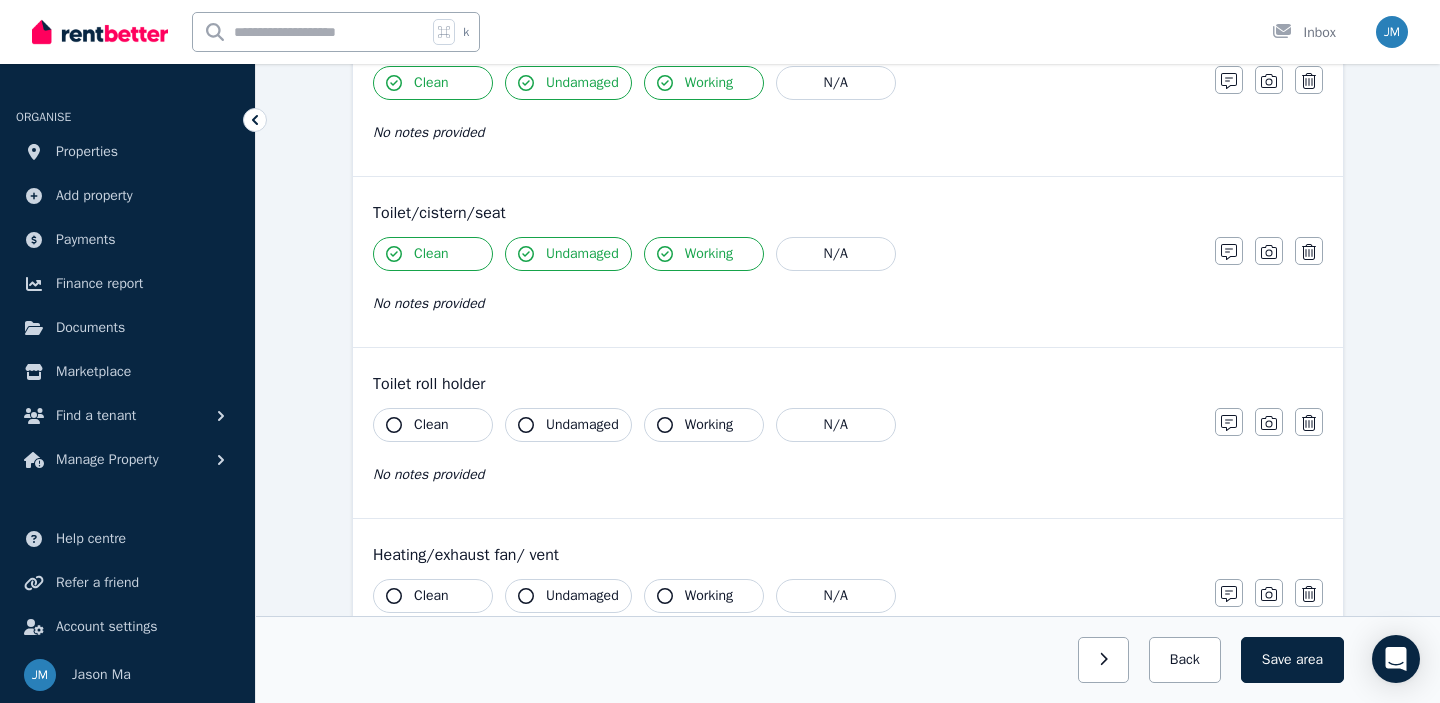 scroll, scrollTop: 2187, scrollLeft: 0, axis: vertical 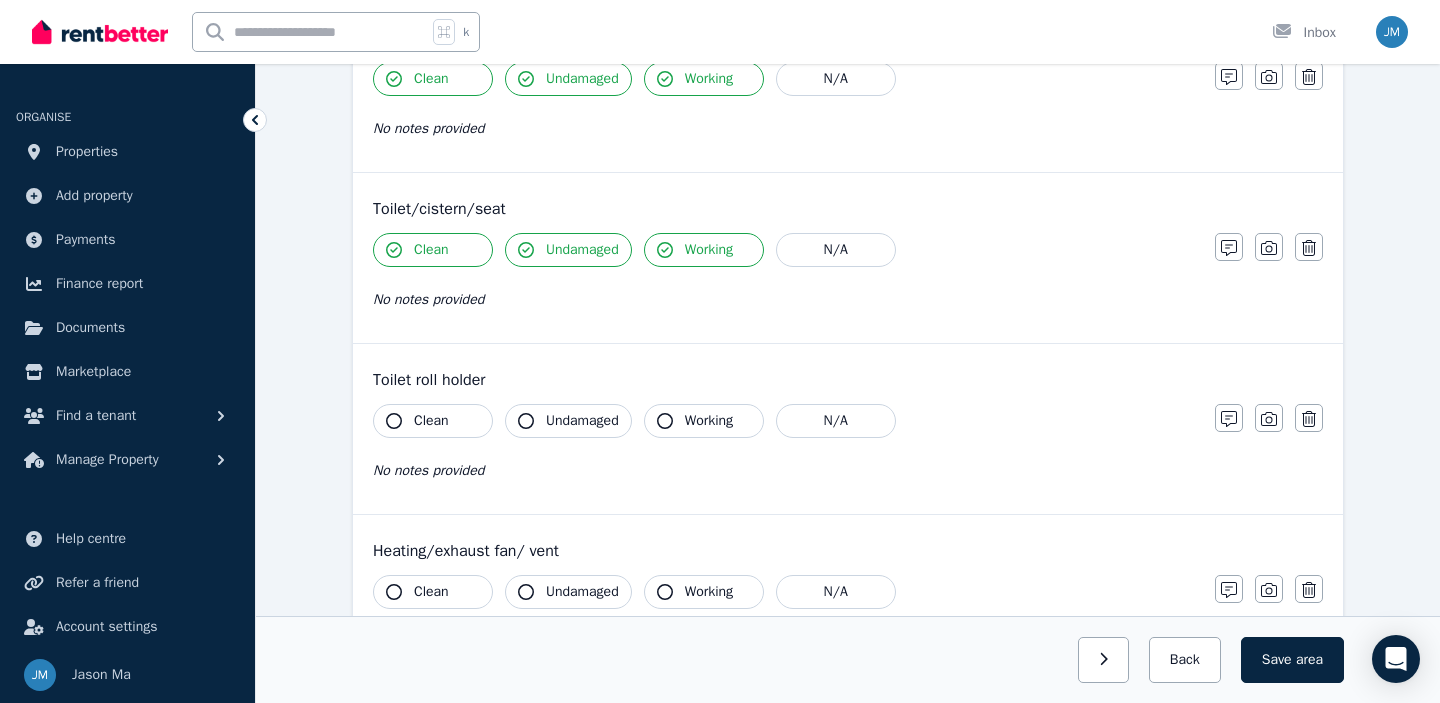 click on "Clean" at bounding box center (433, 421) 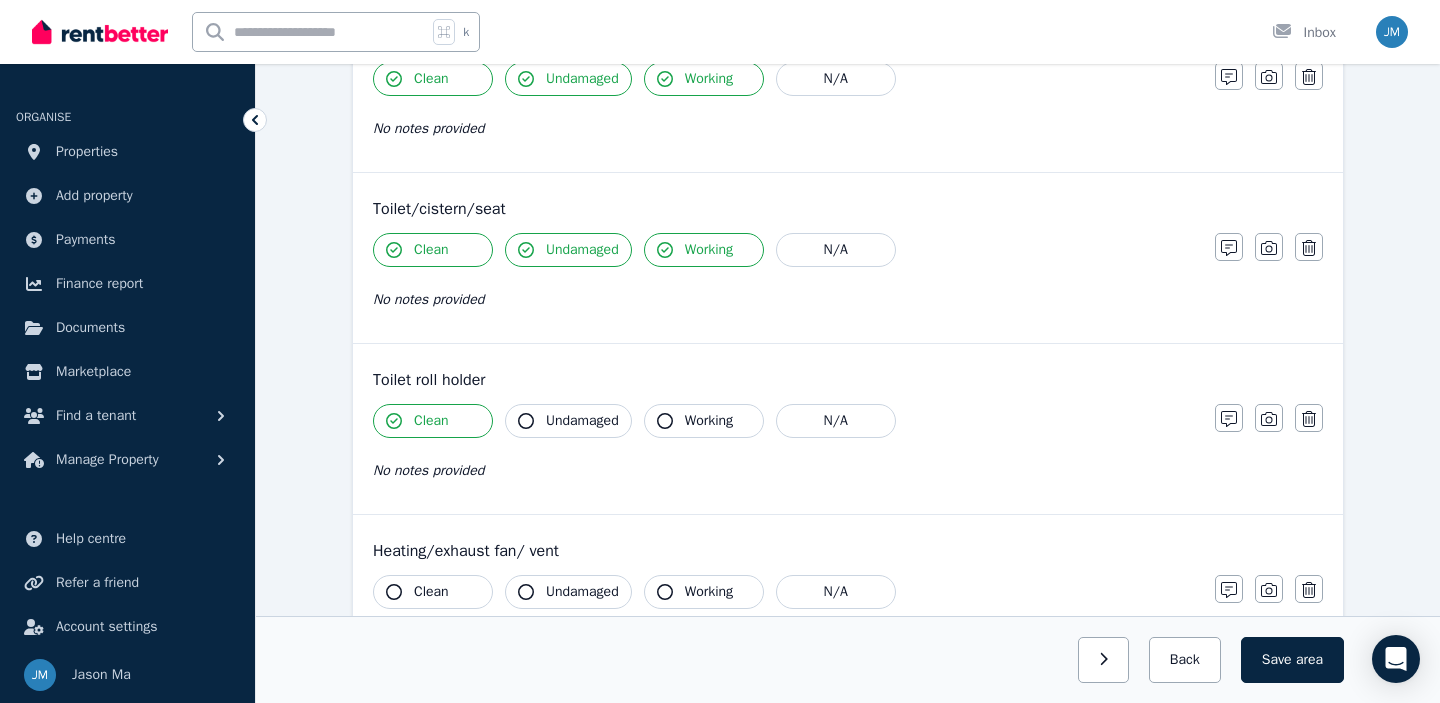 click on "Undamaged" at bounding box center [582, 421] 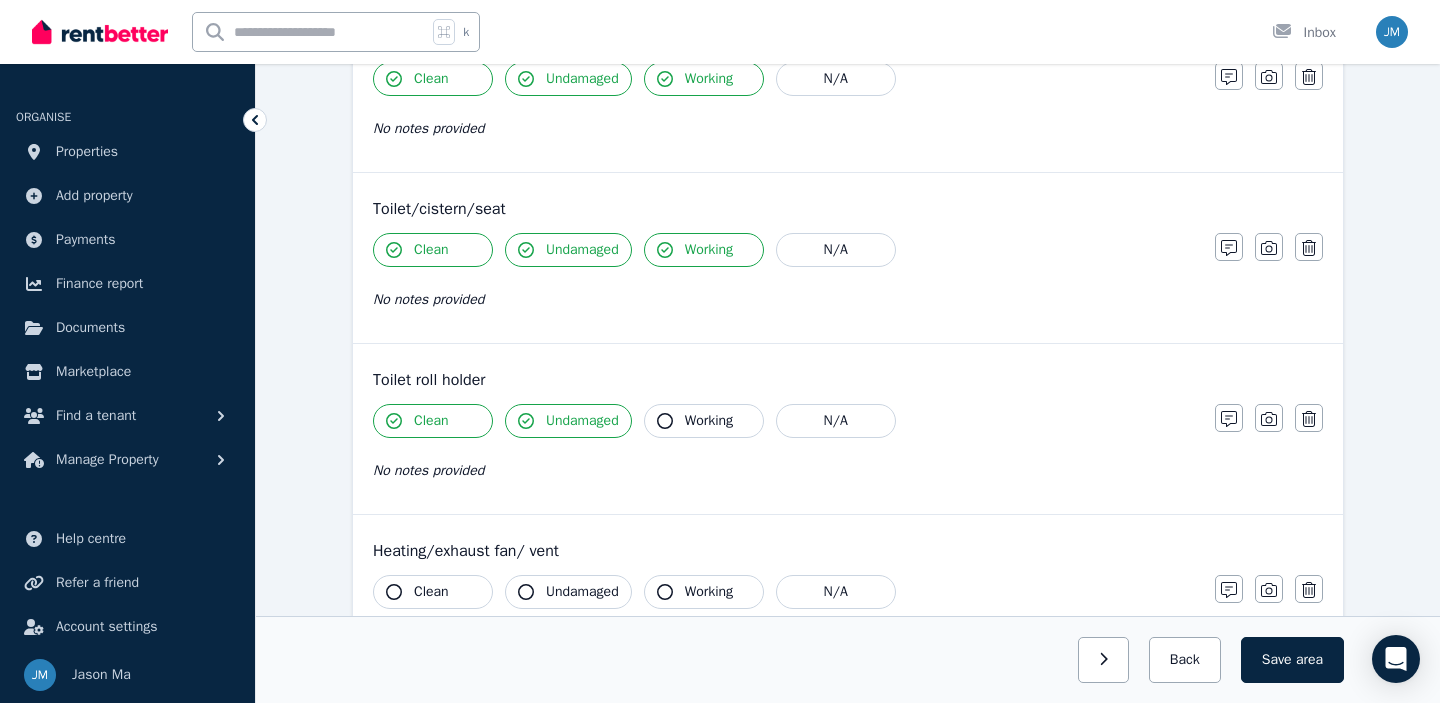 click on "Clean Undamaged Working N/A" at bounding box center [784, 421] 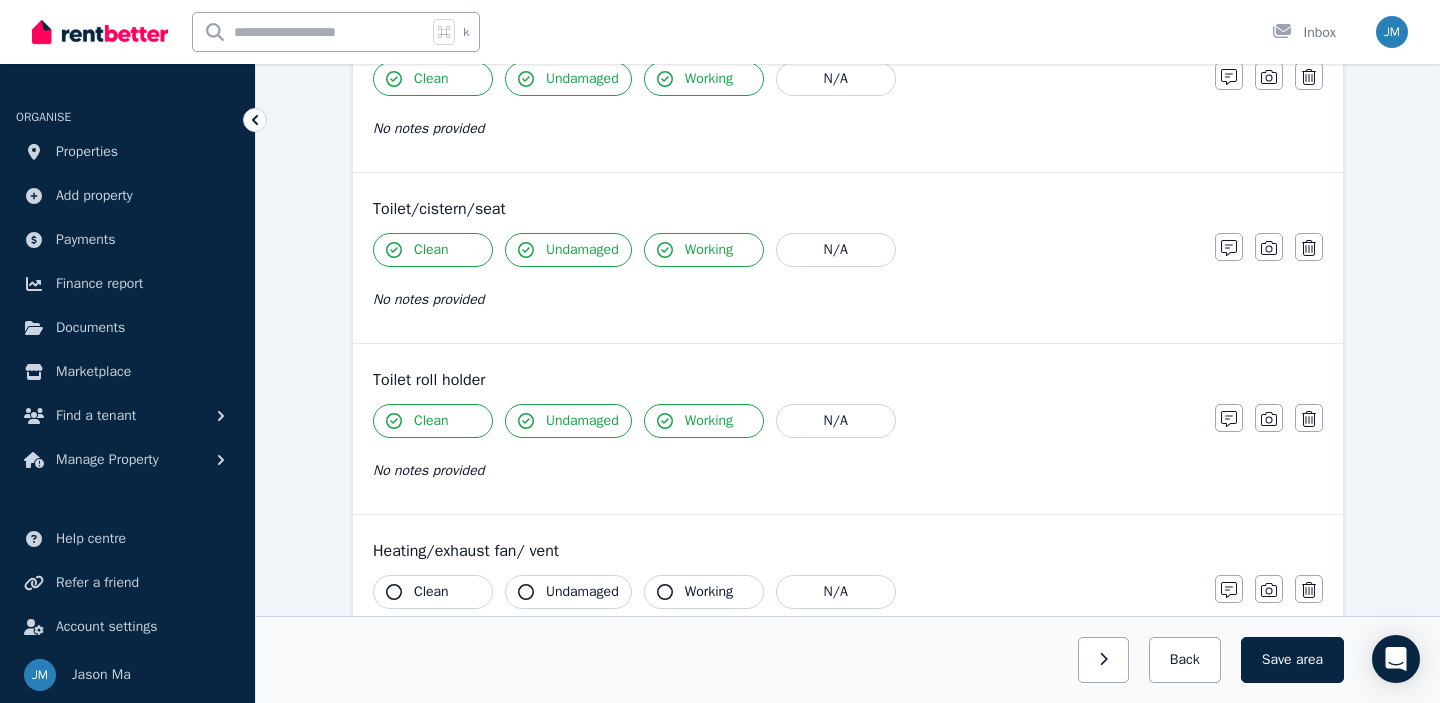 click on "Clean" at bounding box center [433, 592] 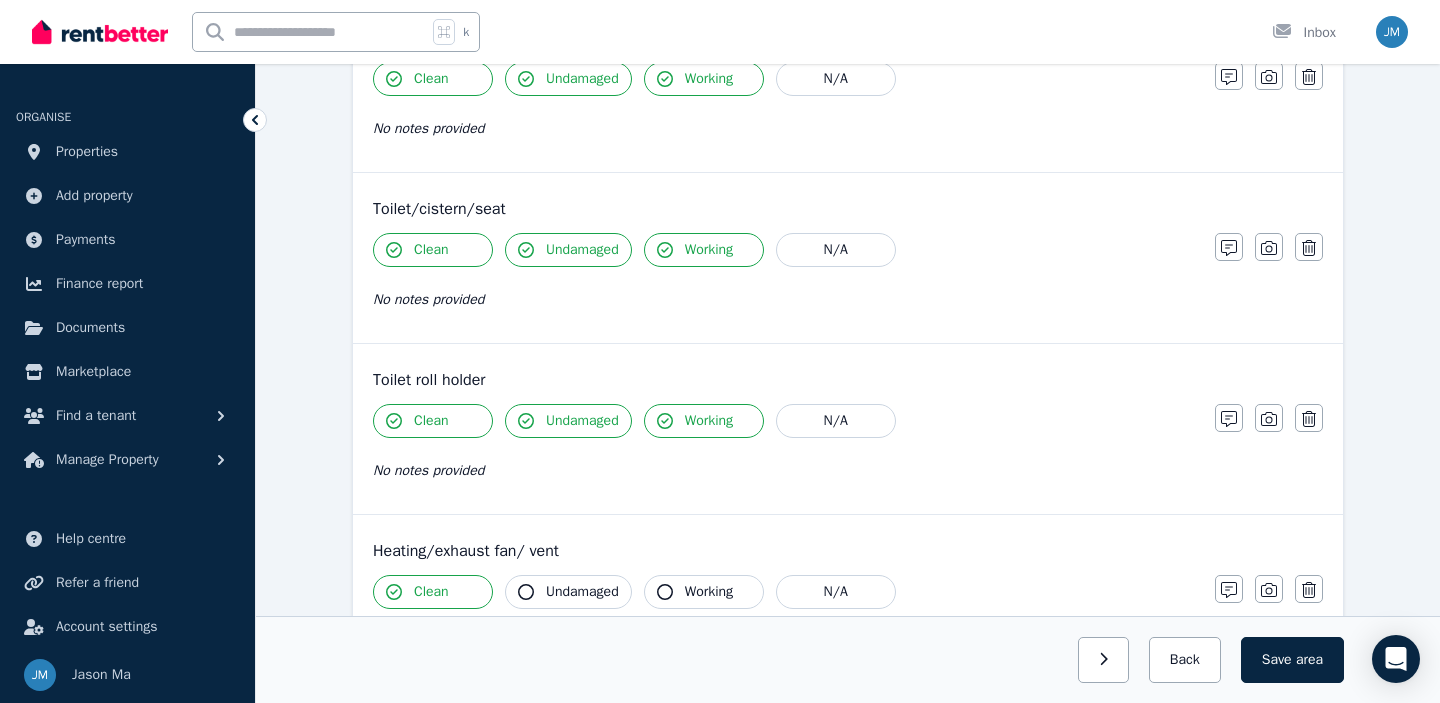 click on "Undamaged" at bounding box center (568, 592) 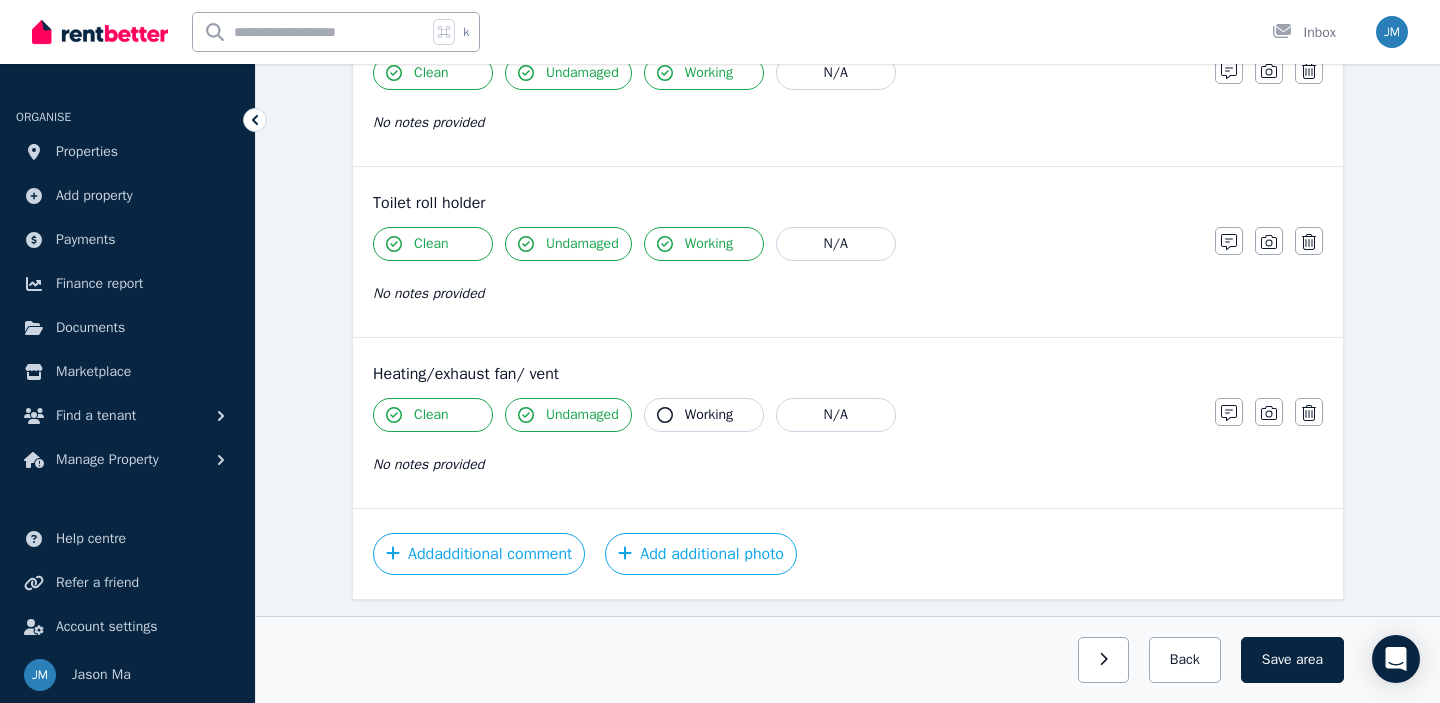 scroll, scrollTop: 2420, scrollLeft: 0, axis: vertical 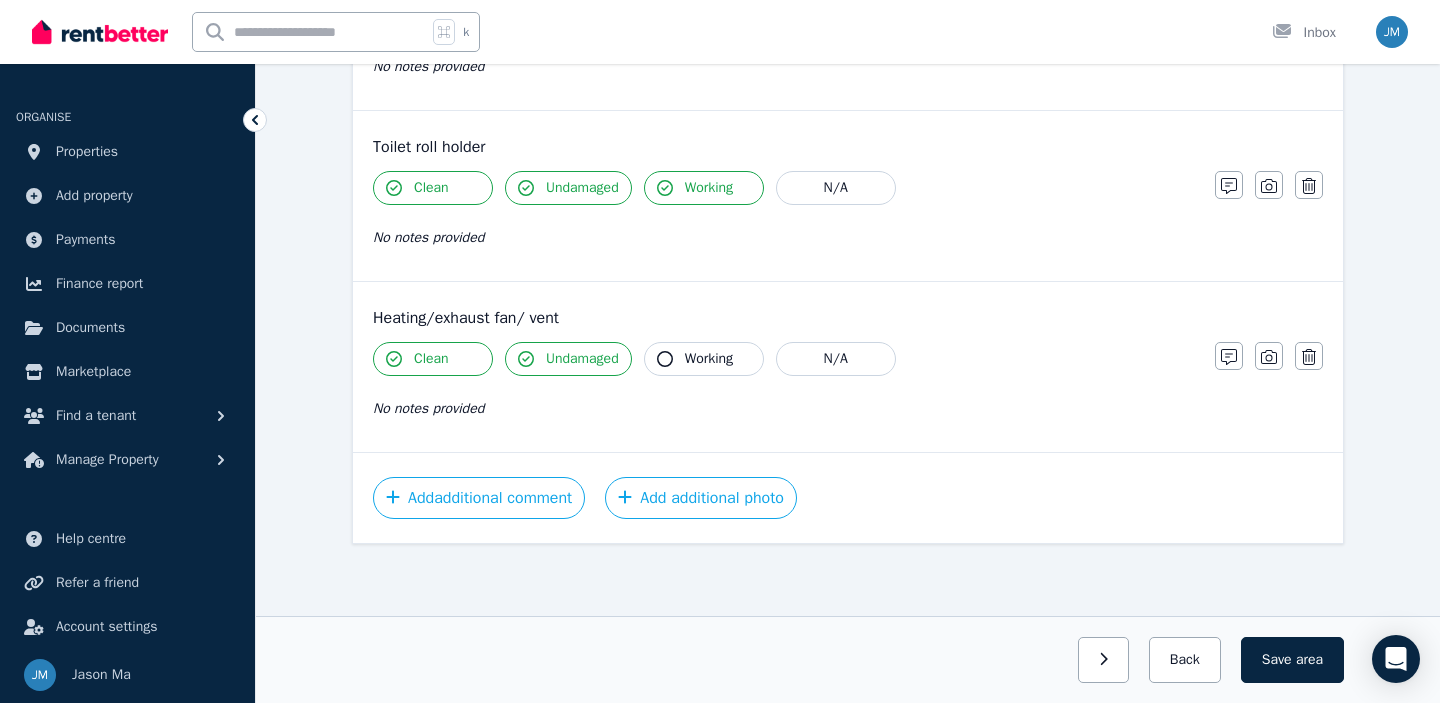 click on "Working" at bounding box center (709, 359) 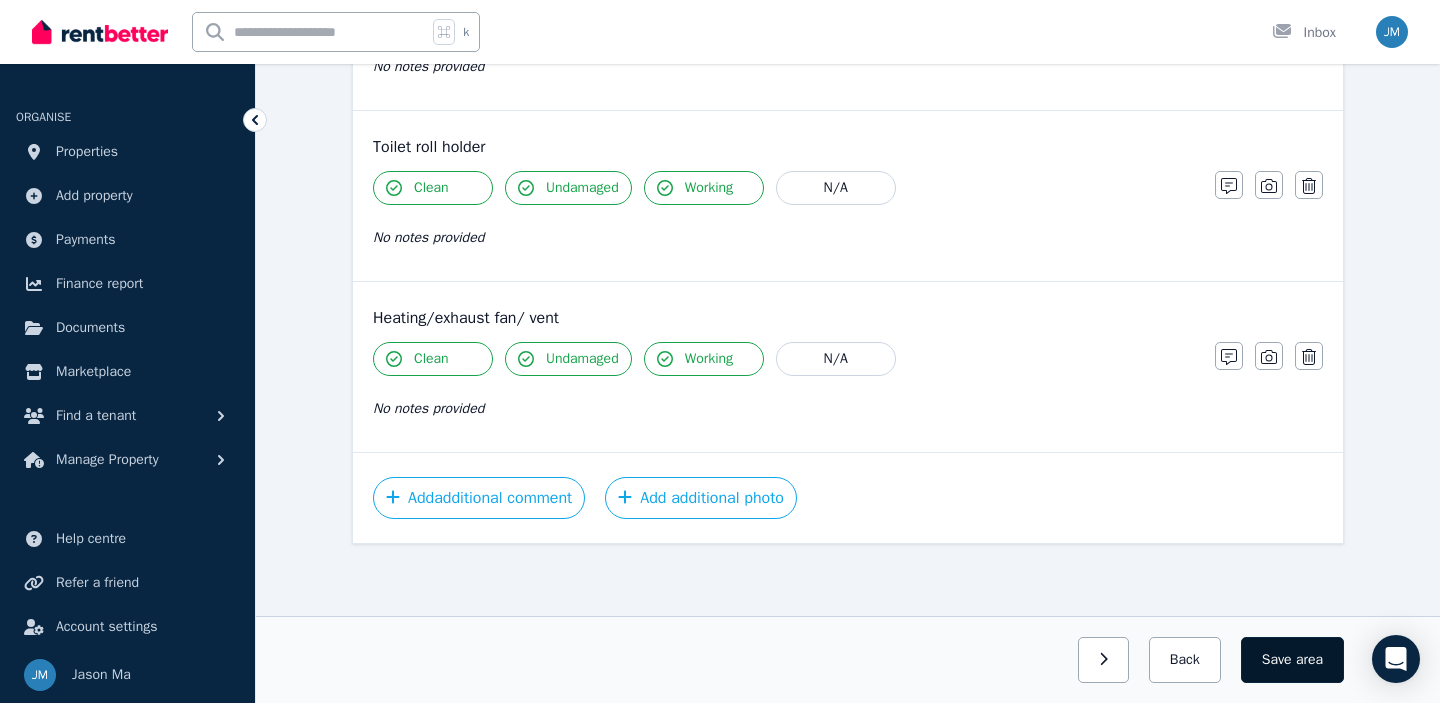 click on "Save   area" at bounding box center (1292, 660) 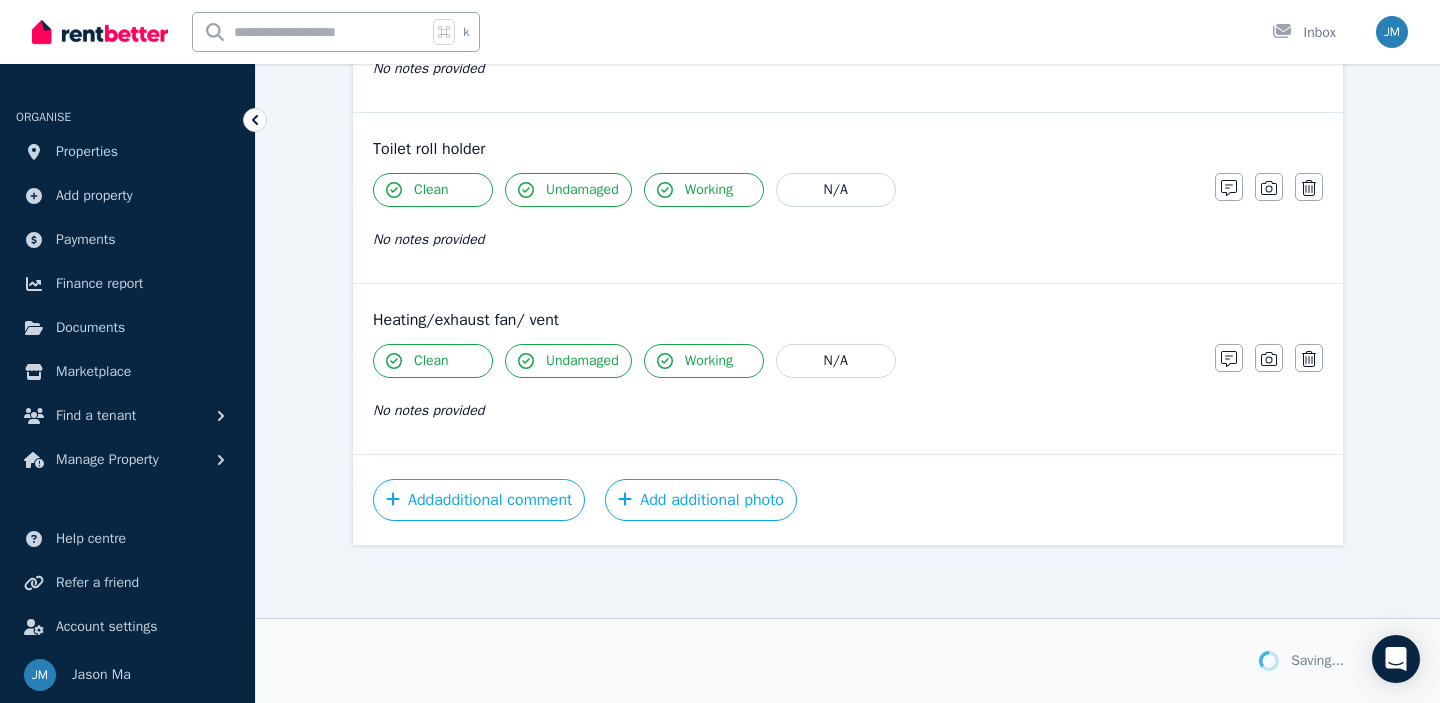 scroll, scrollTop: 2420, scrollLeft: 0, axis: vertical 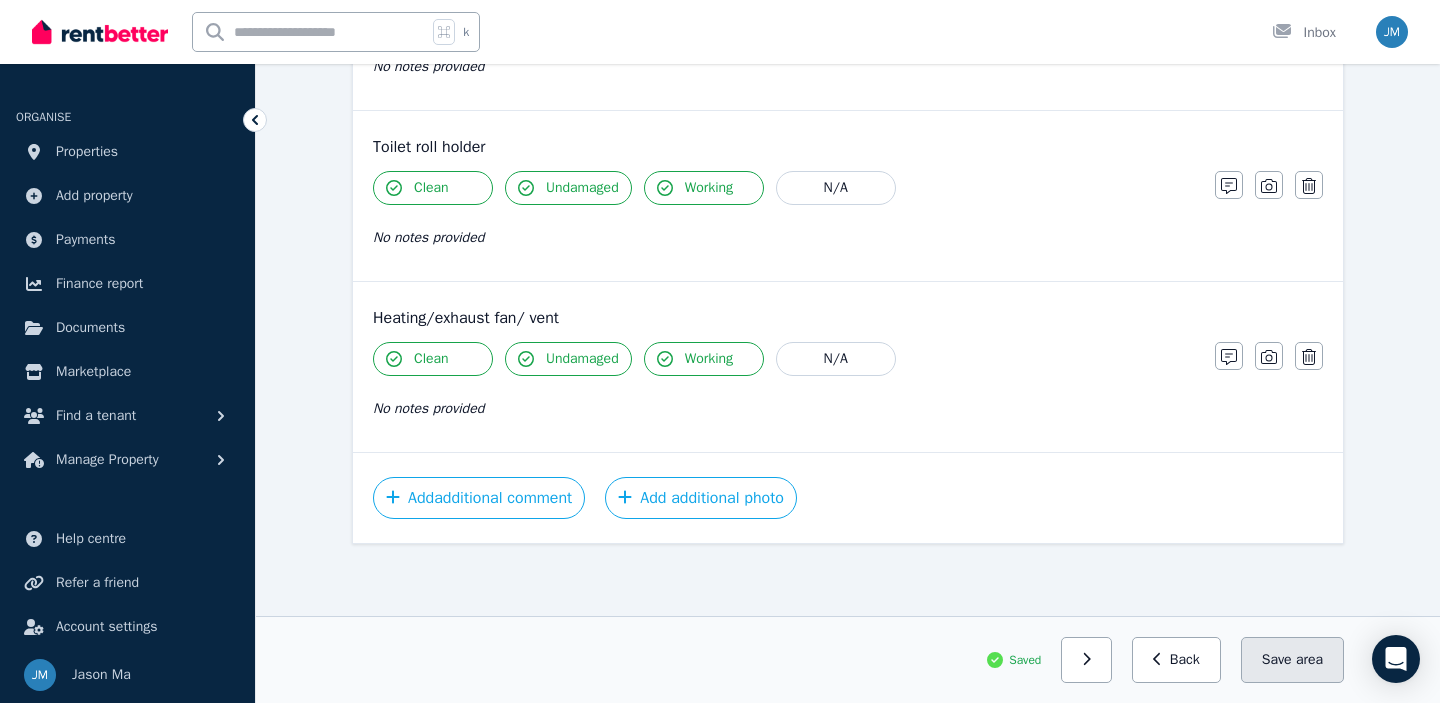 click on "Save   area" at bounding box center [1292, 660] 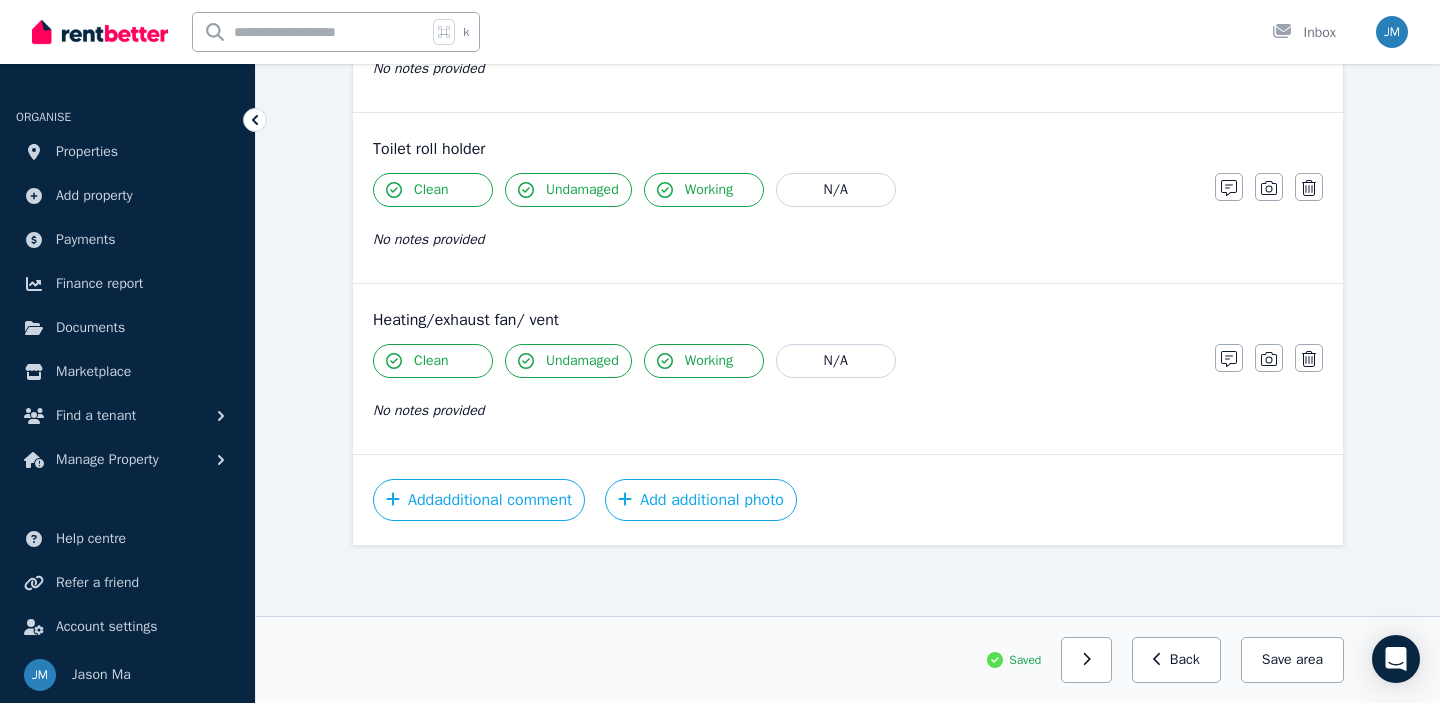 scroll, scrollTop: 2420, scrollLeft: 0, axis: vertical 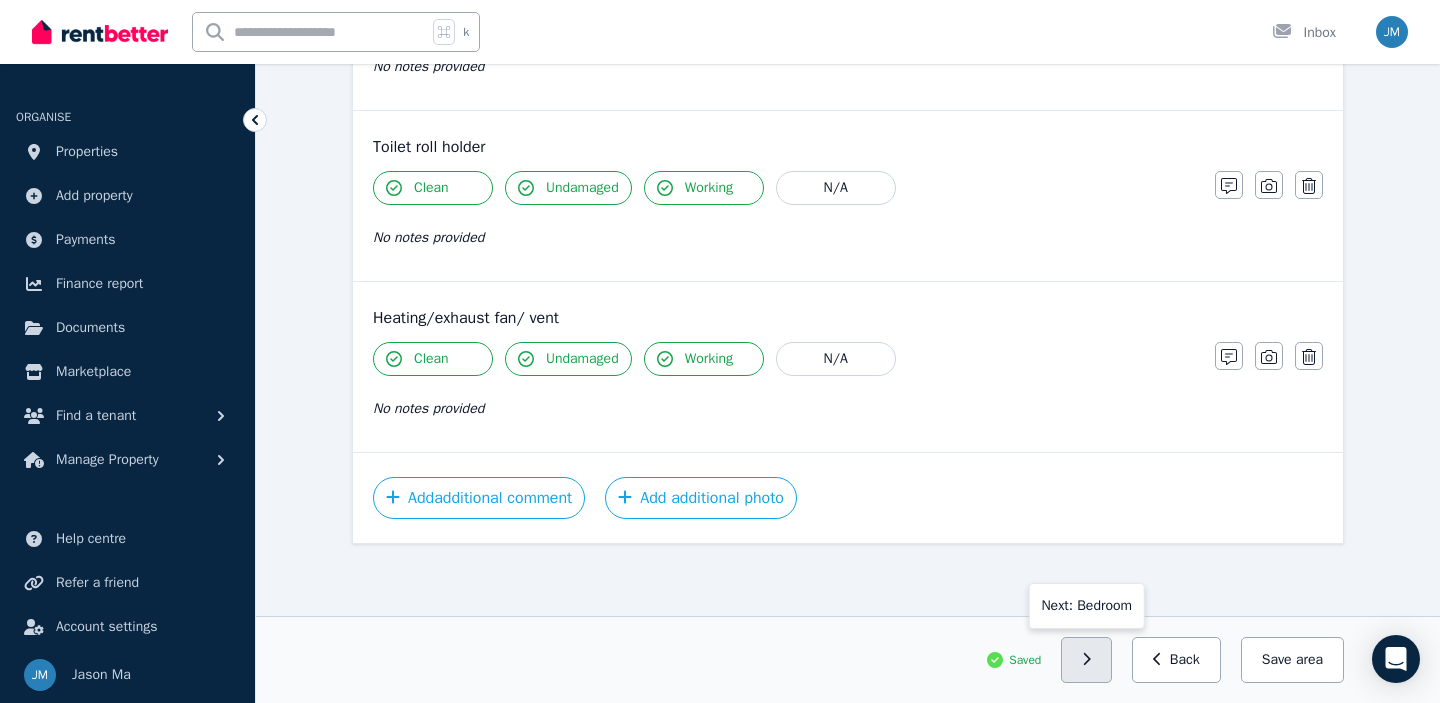 click at bounding box center (1086, 660) 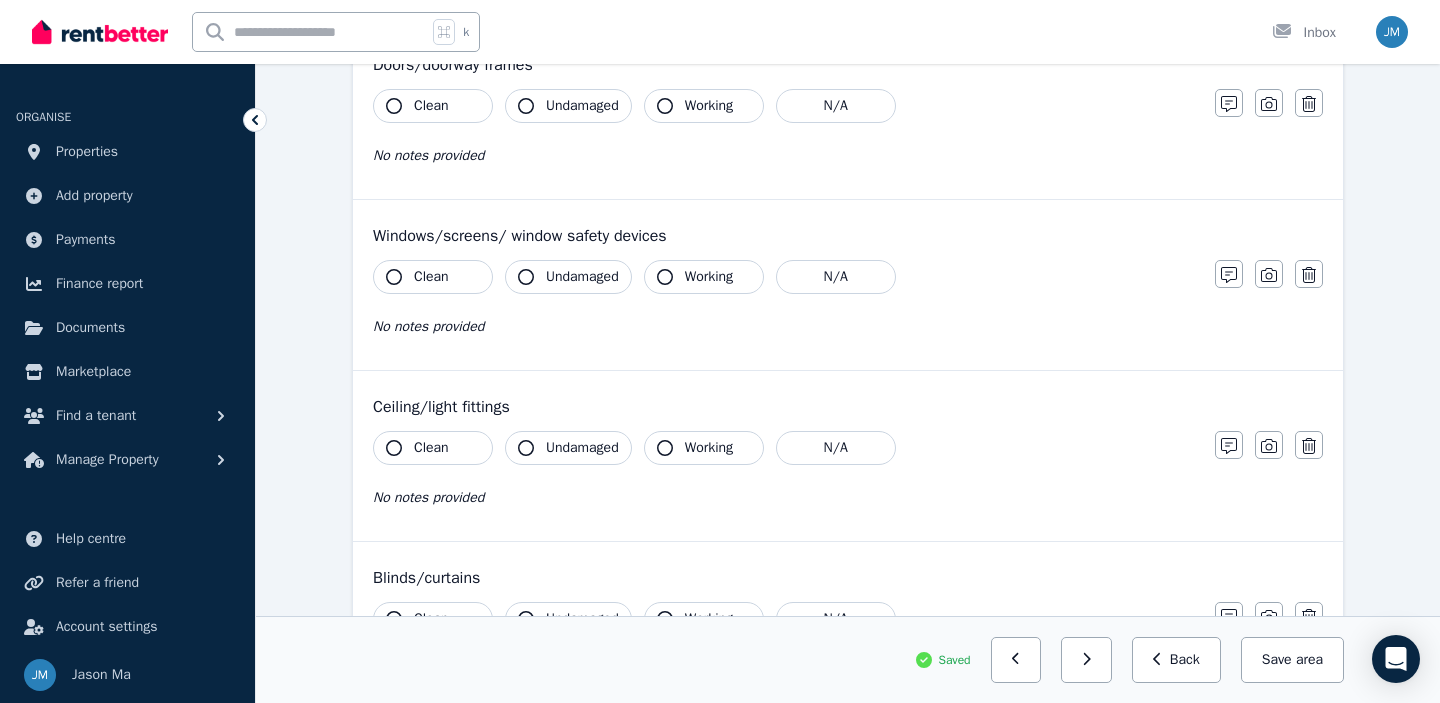 scroll, scrollTop: 0, scrollLeft: 0, axis: both 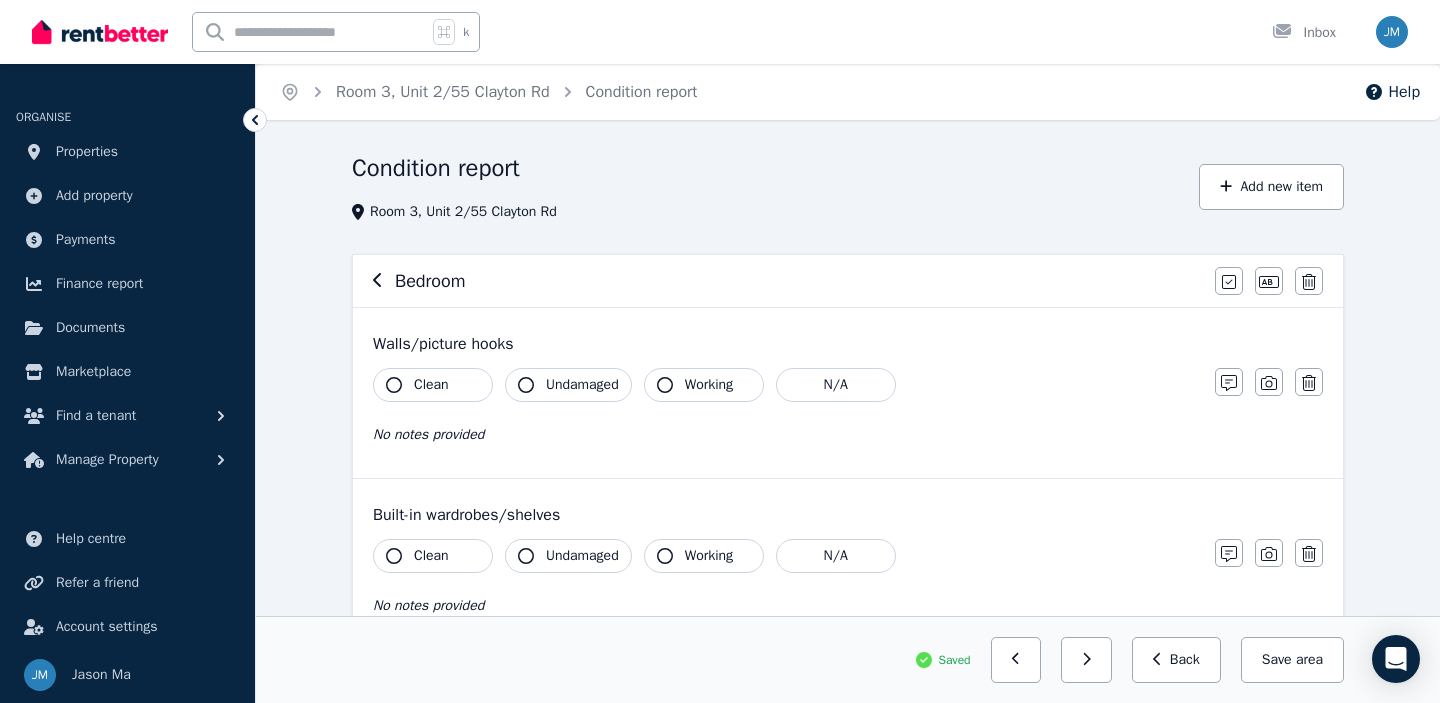 click on "Clean" at bounding box center (433, 385) 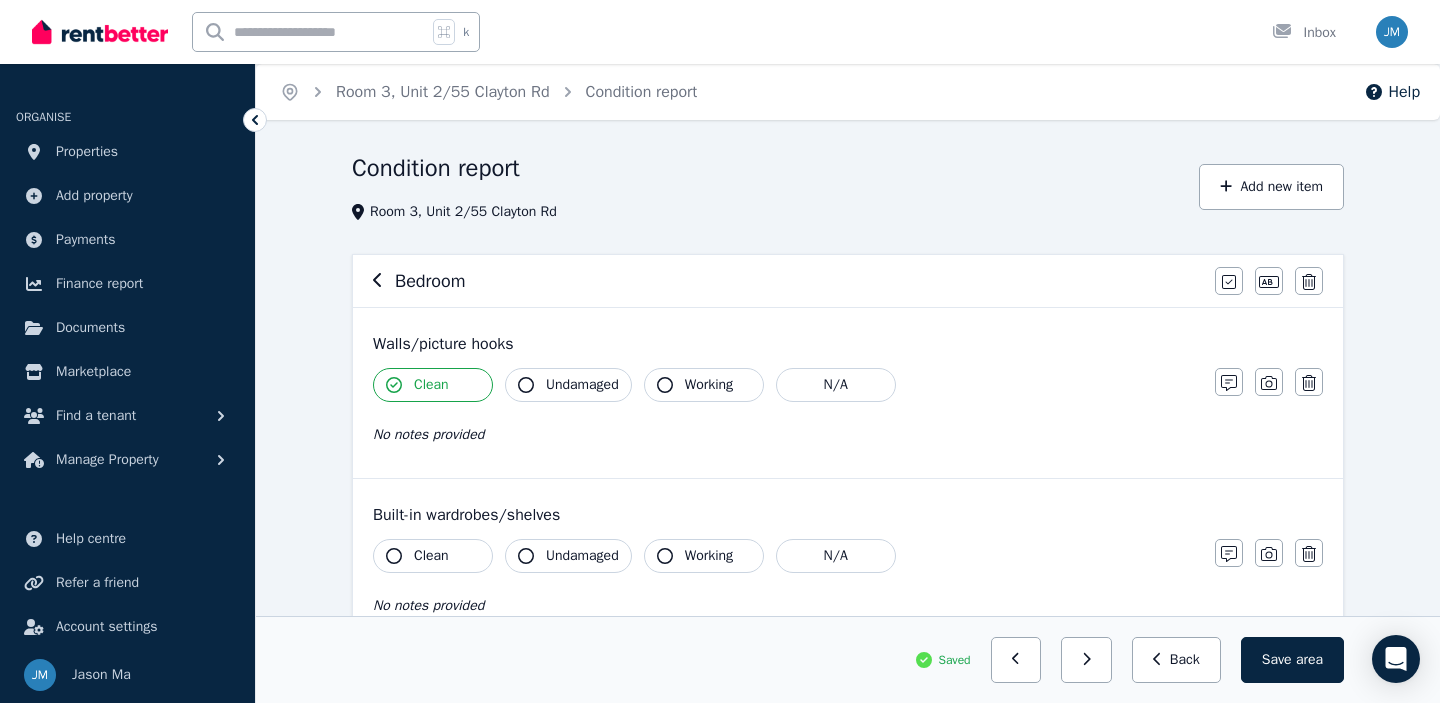 click on "Undamaged" at bounding box center (582, 385) 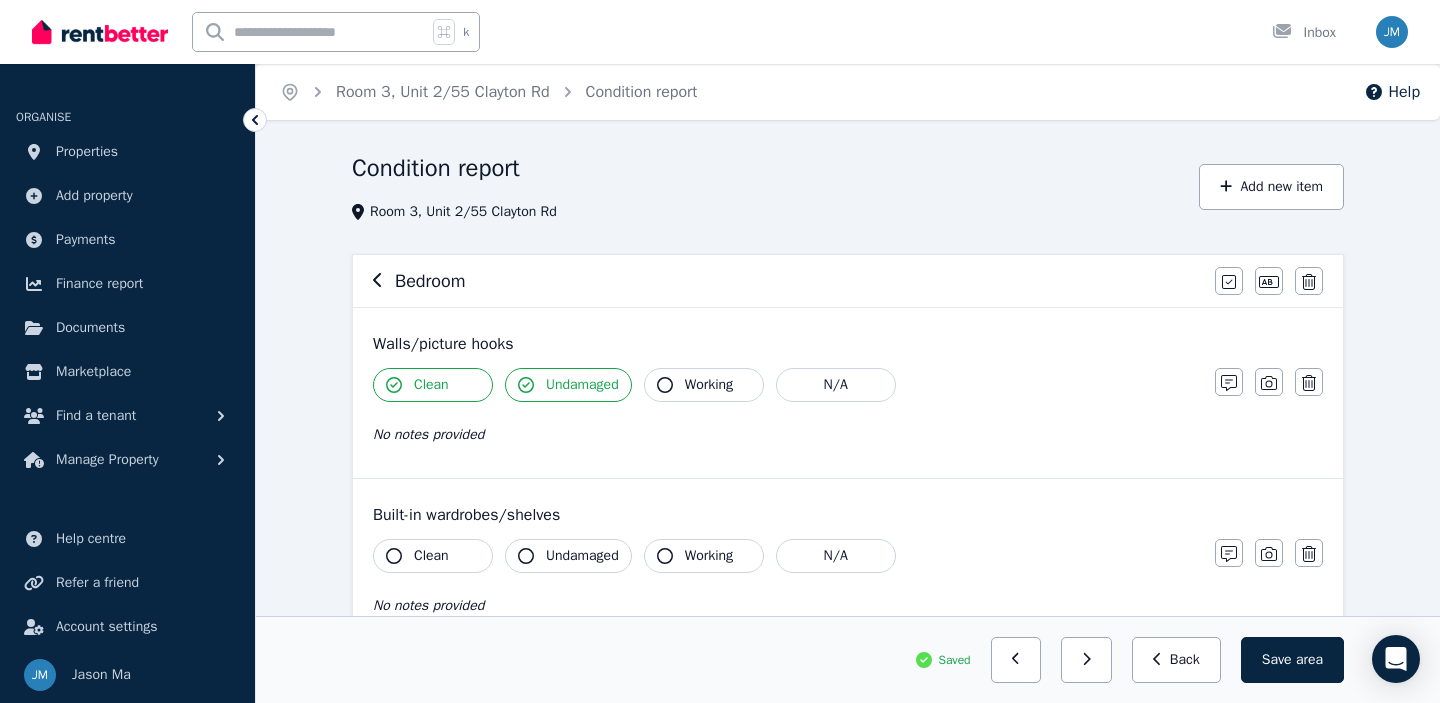 click 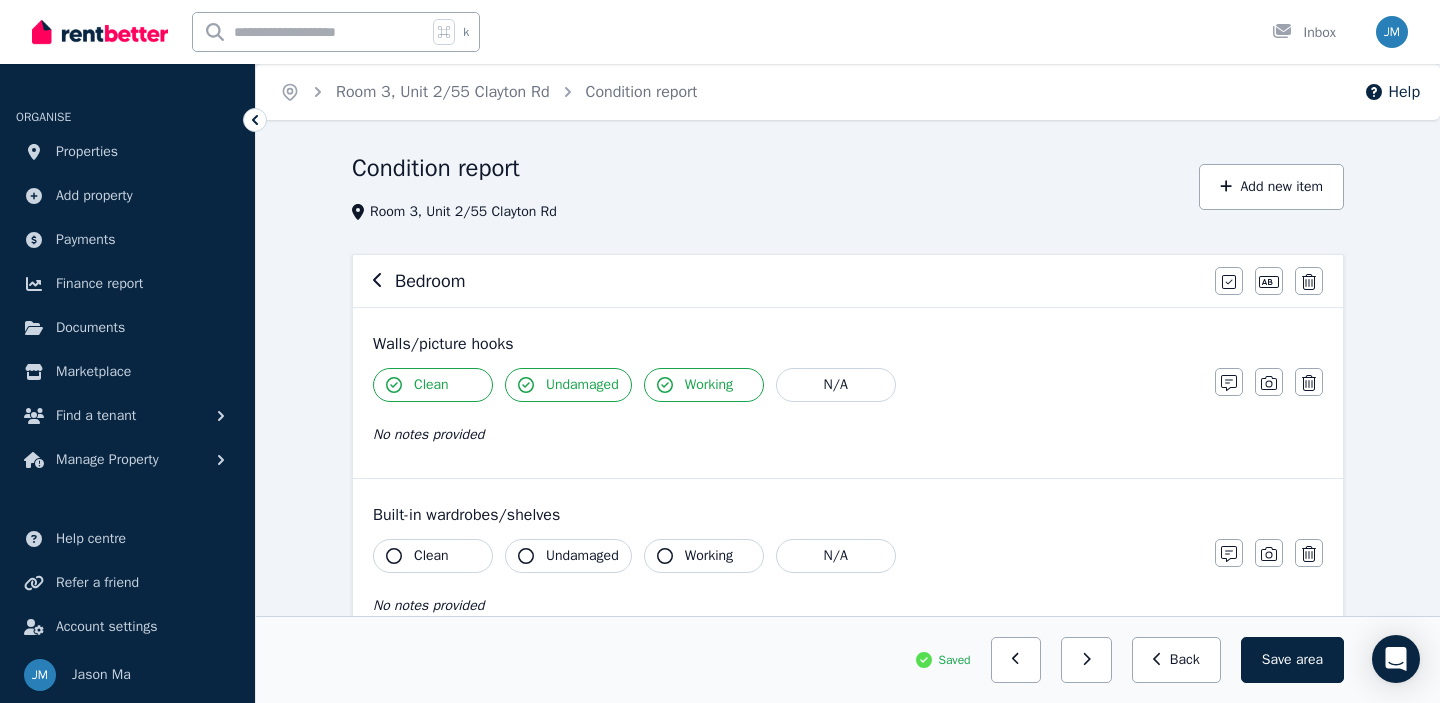 click on "Built-in wardrobes/shelves Clean Undamaged Working N/A No notes provided Notes Photo Delete" at bounding box center (848, 564) 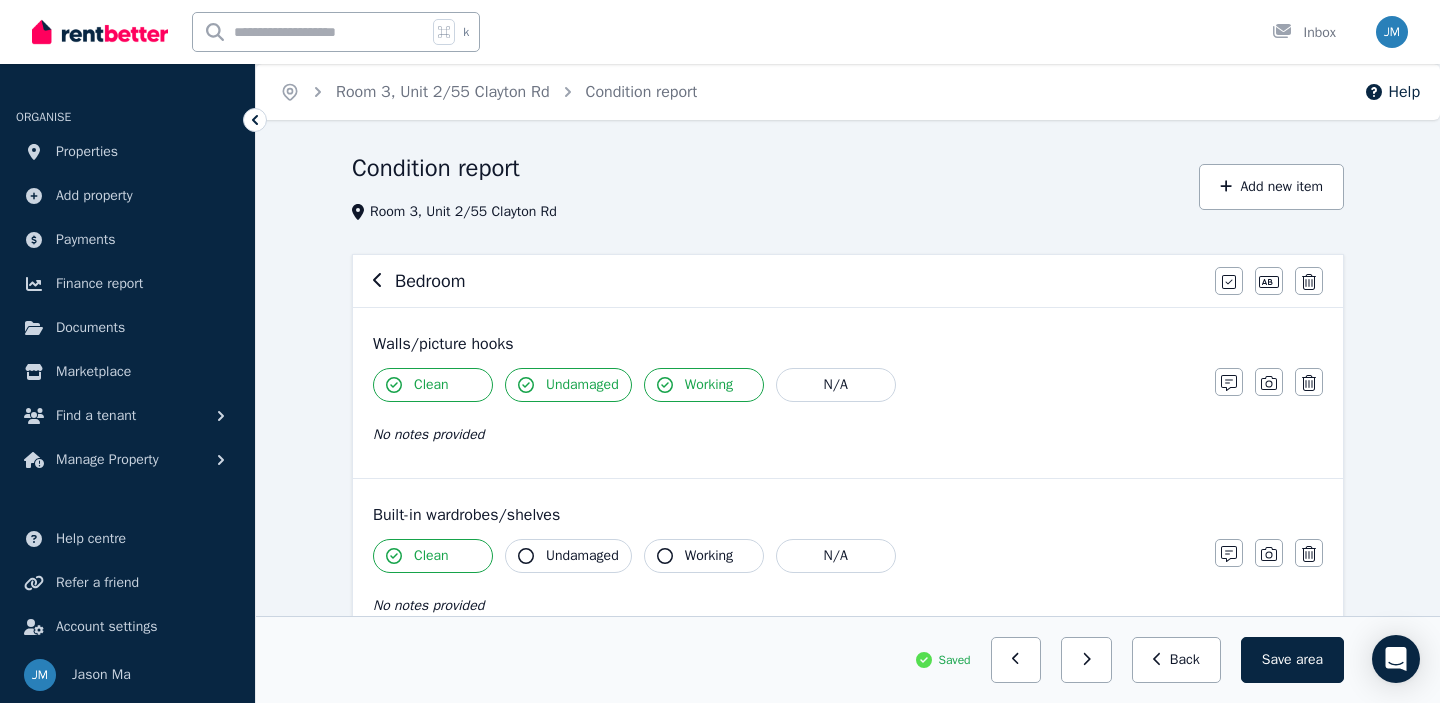 click on "Undamaged" at bounding box center (582, 556) 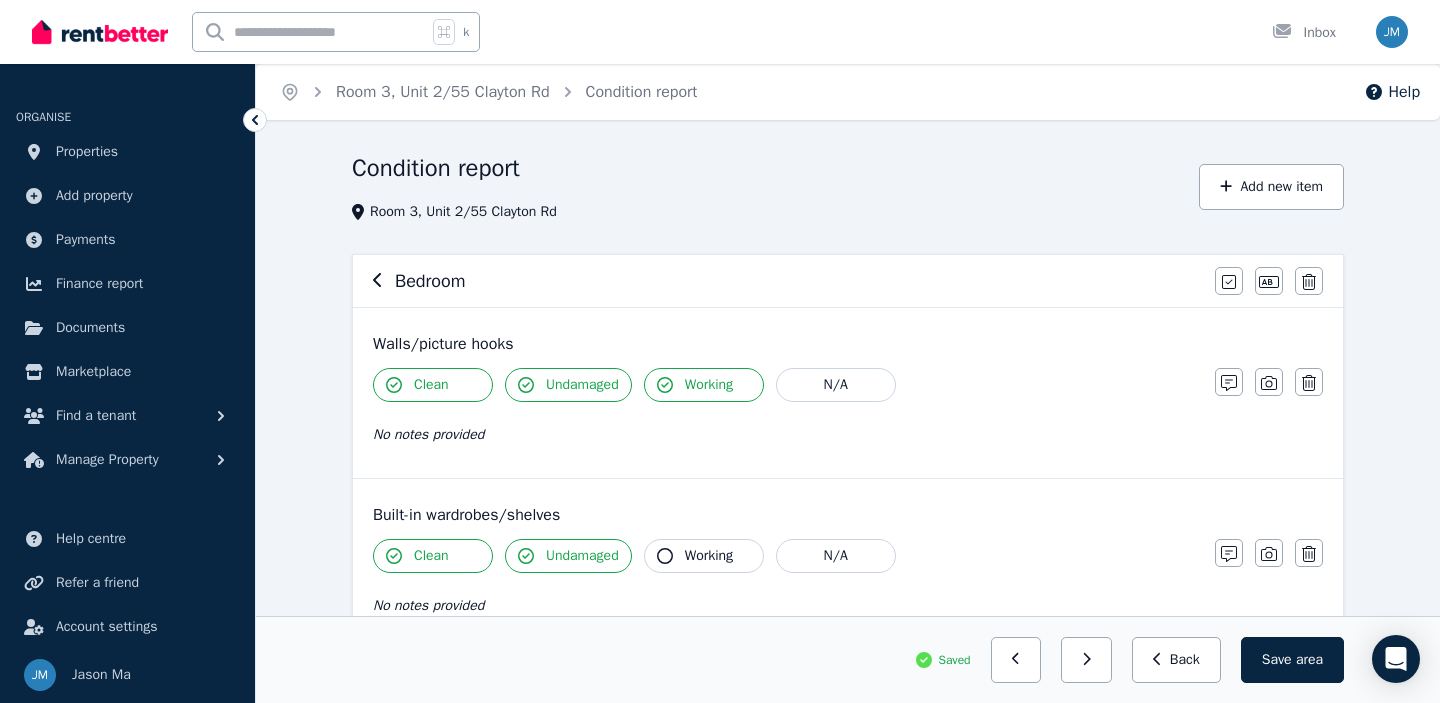 click 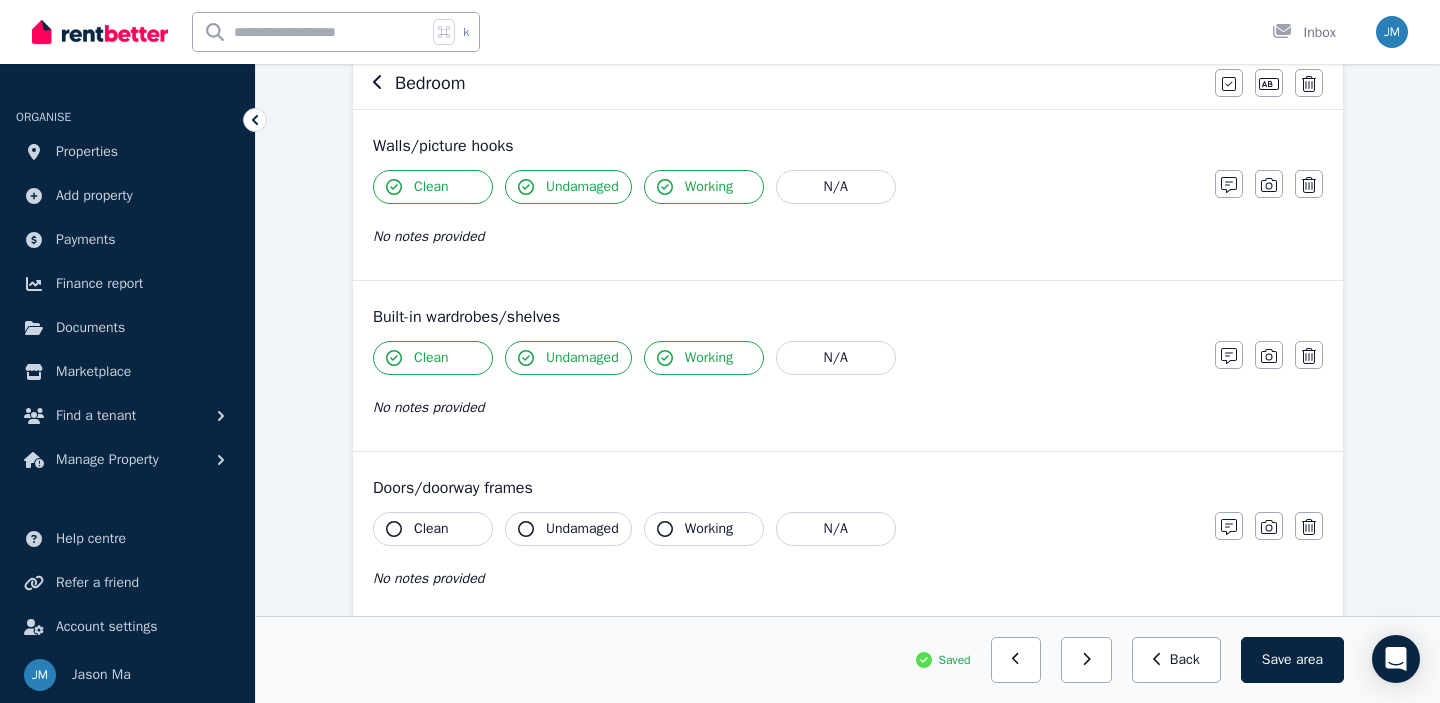scroll, scrollTop: 202, scrollLeft: 0, axis: vertical 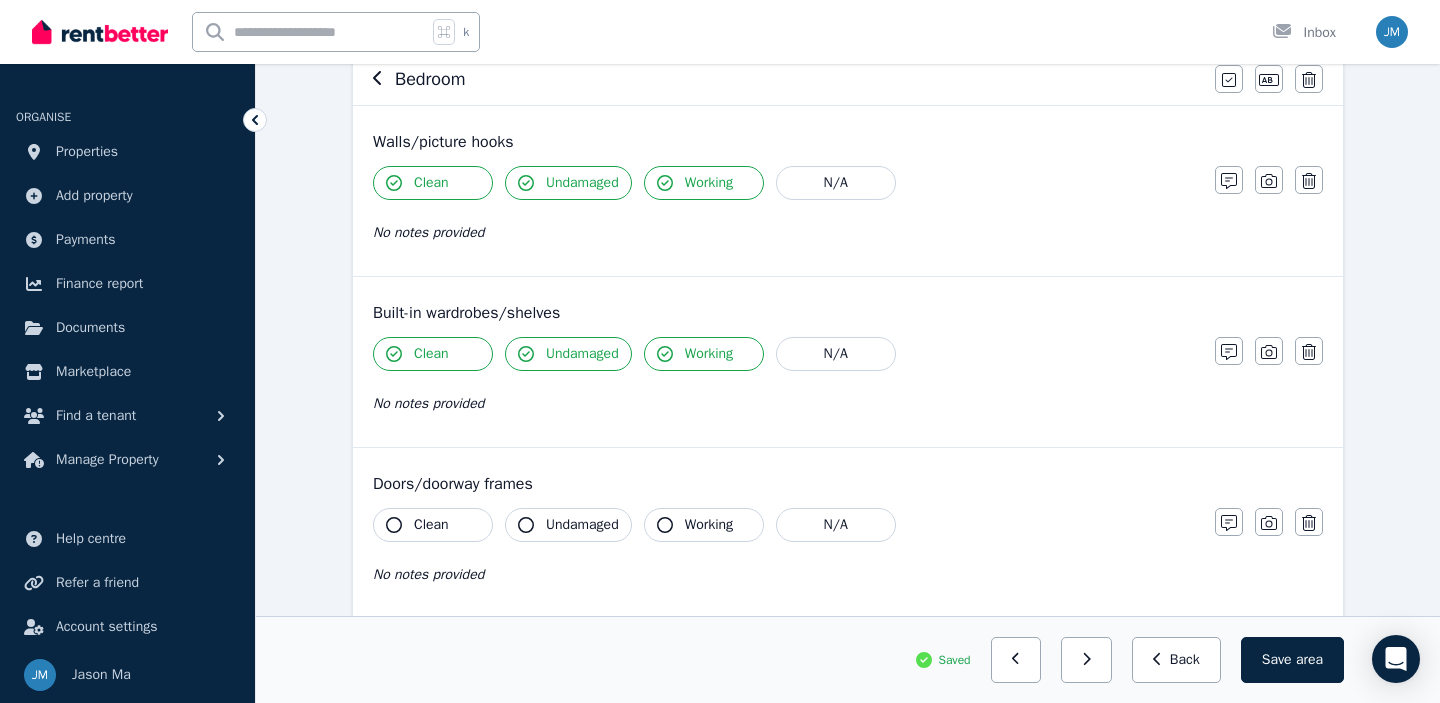 click on "Clean" at bounding box center (433, 525) 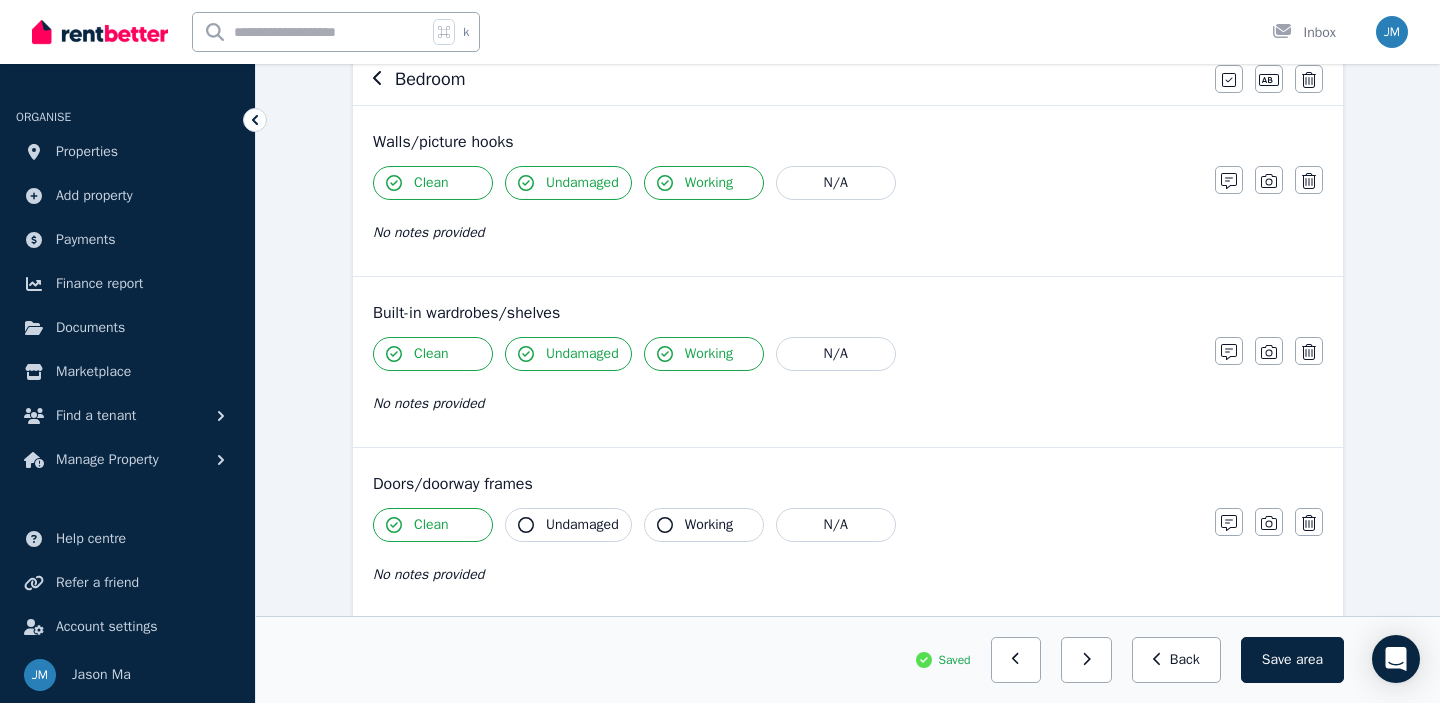 click on "Undamaged" at bounding box center [582, 525] 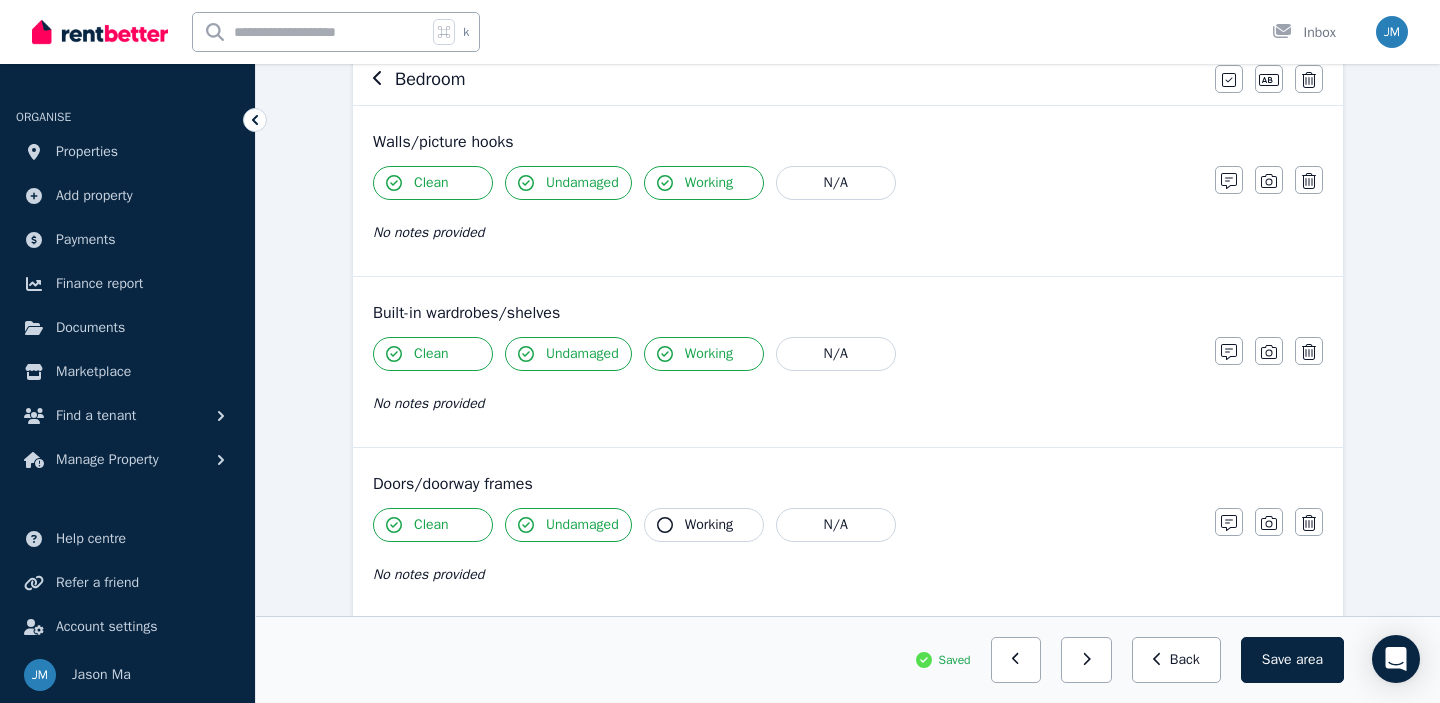 click on "Working" at bounding box center (709, 525) 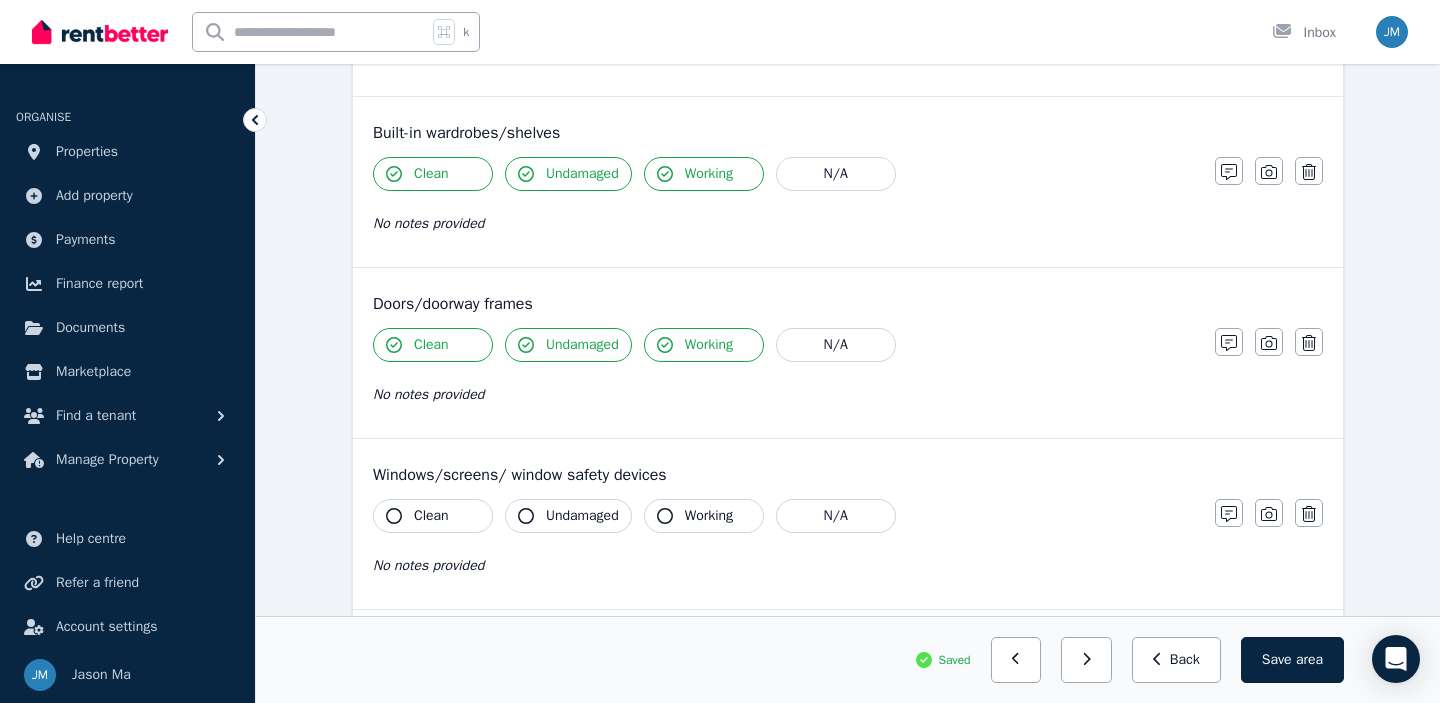 scroll, scrollTop: 388, scrollLeft: 0, axis: vertical 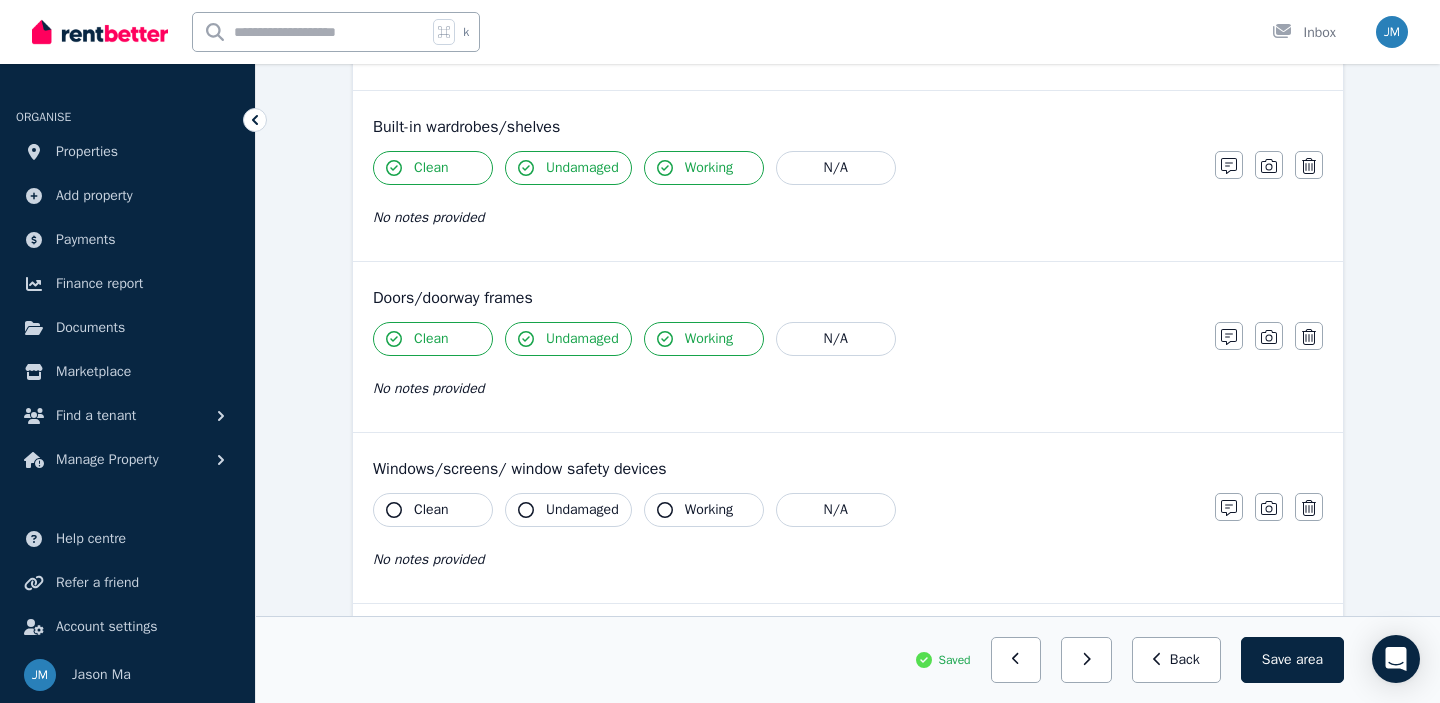 click on "Clean" at bounding box center (433, 510) 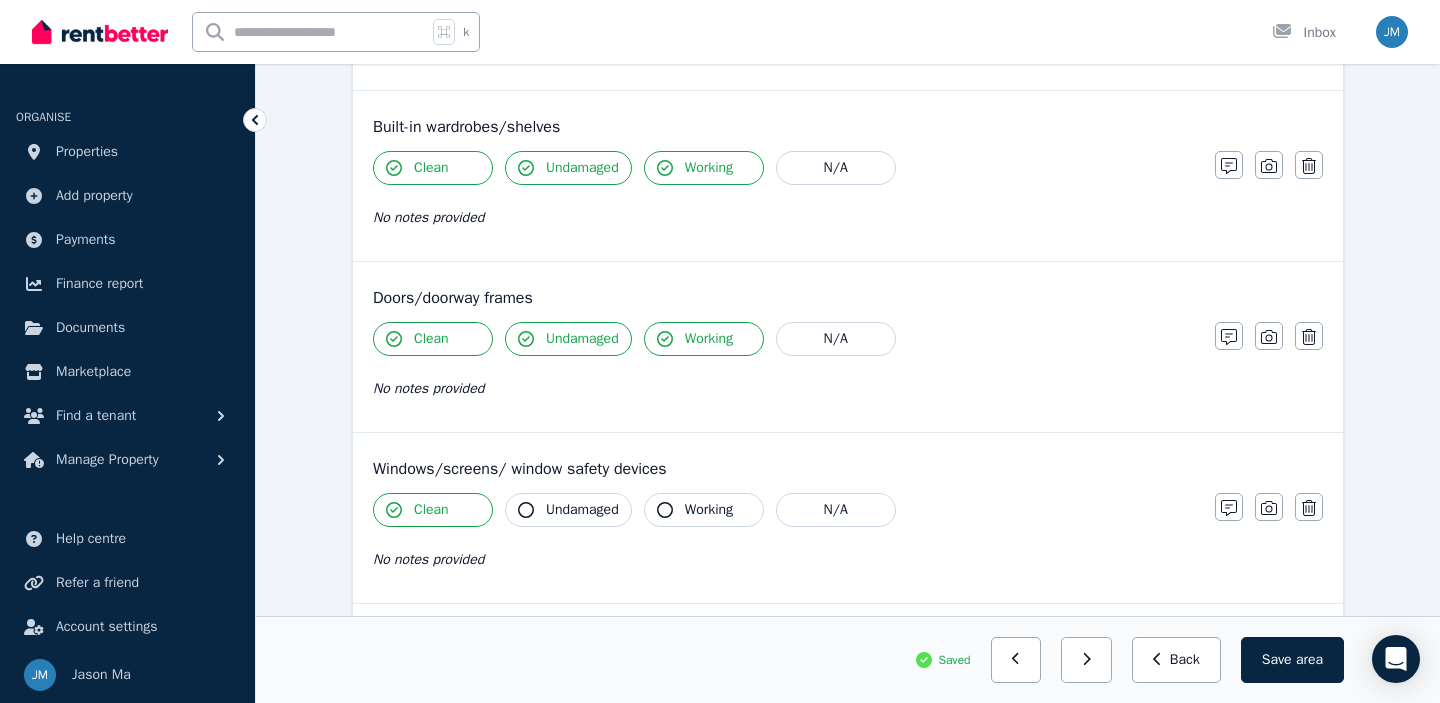 drag, startPoint x: 578, startPoint y: 515, endPoint x: 590, endPoint y: 515, distance: 12 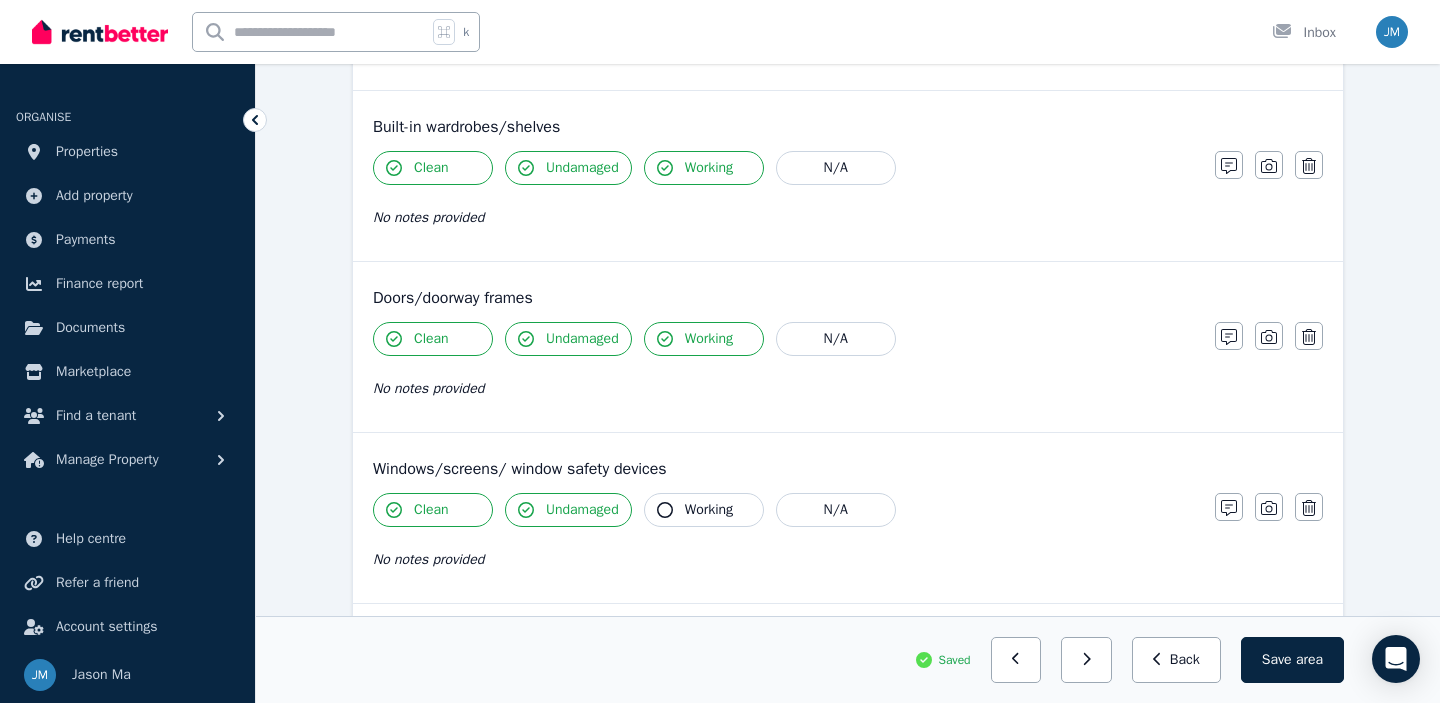 click 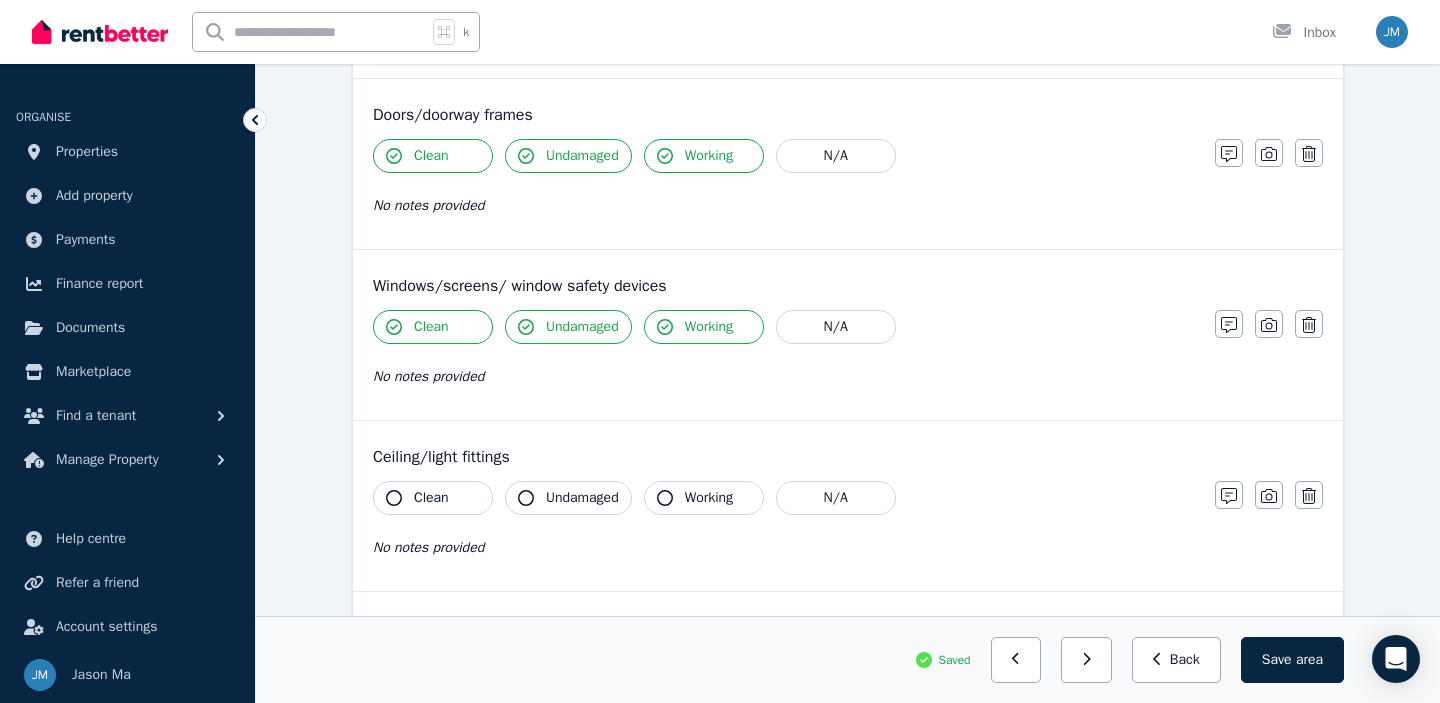 scroll, scrollTop: 585, scrollLeft: 0, axis: vertical 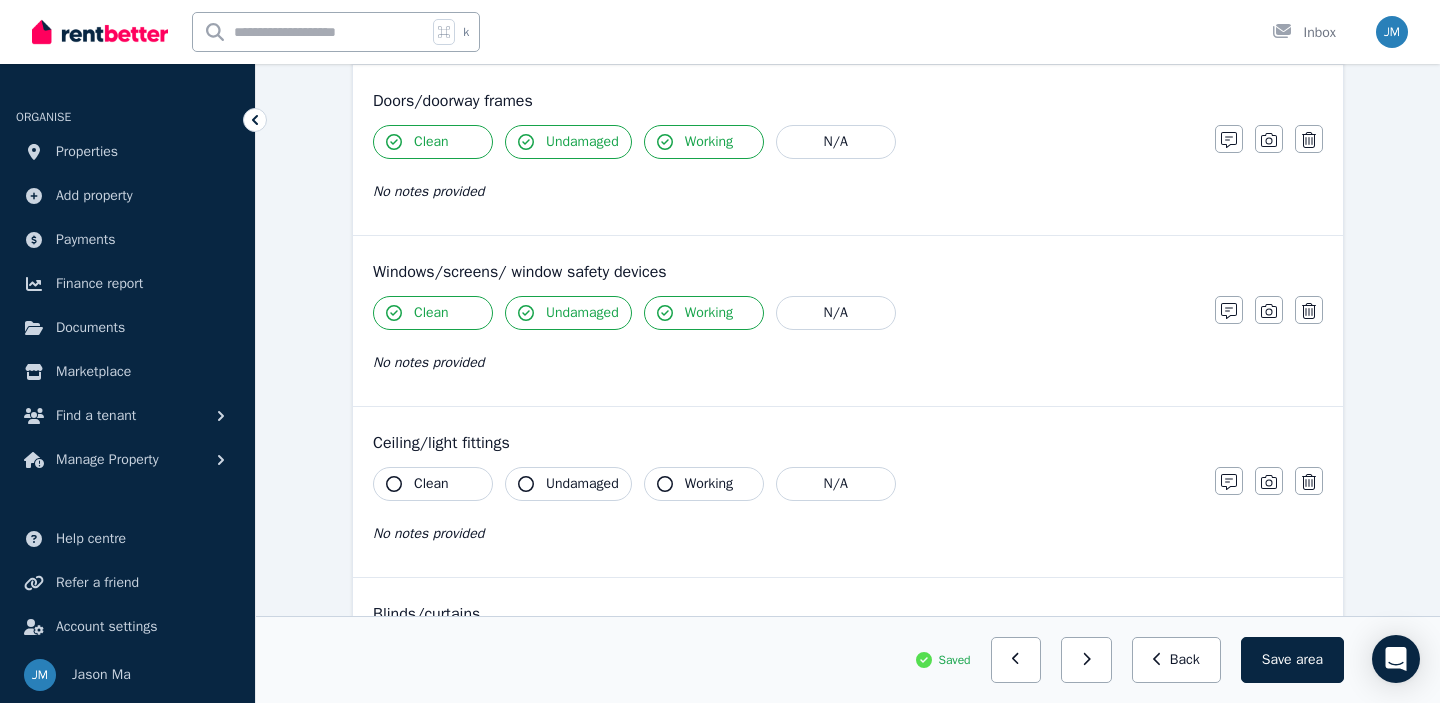click on "Clean" at bounding box center [433, 484] 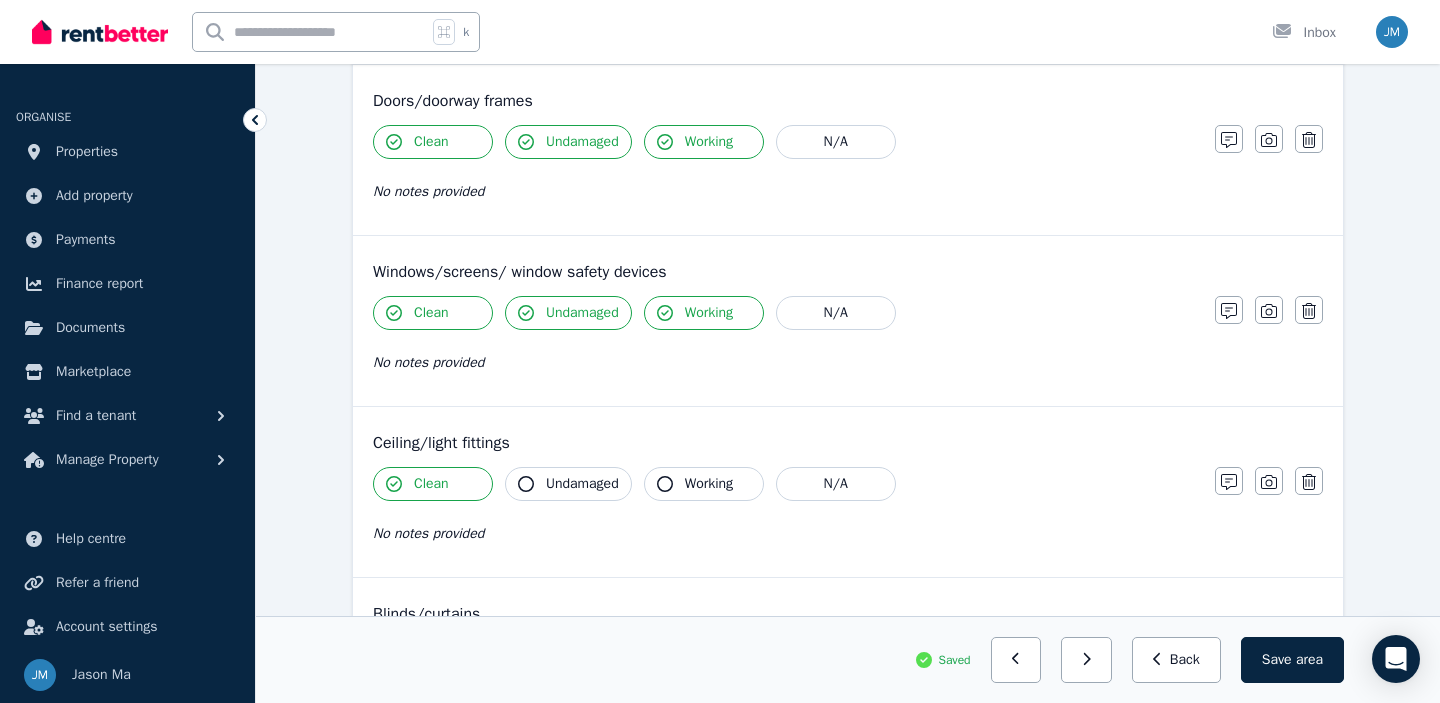 click on "Undamaged" at bounding box center [582, 484] 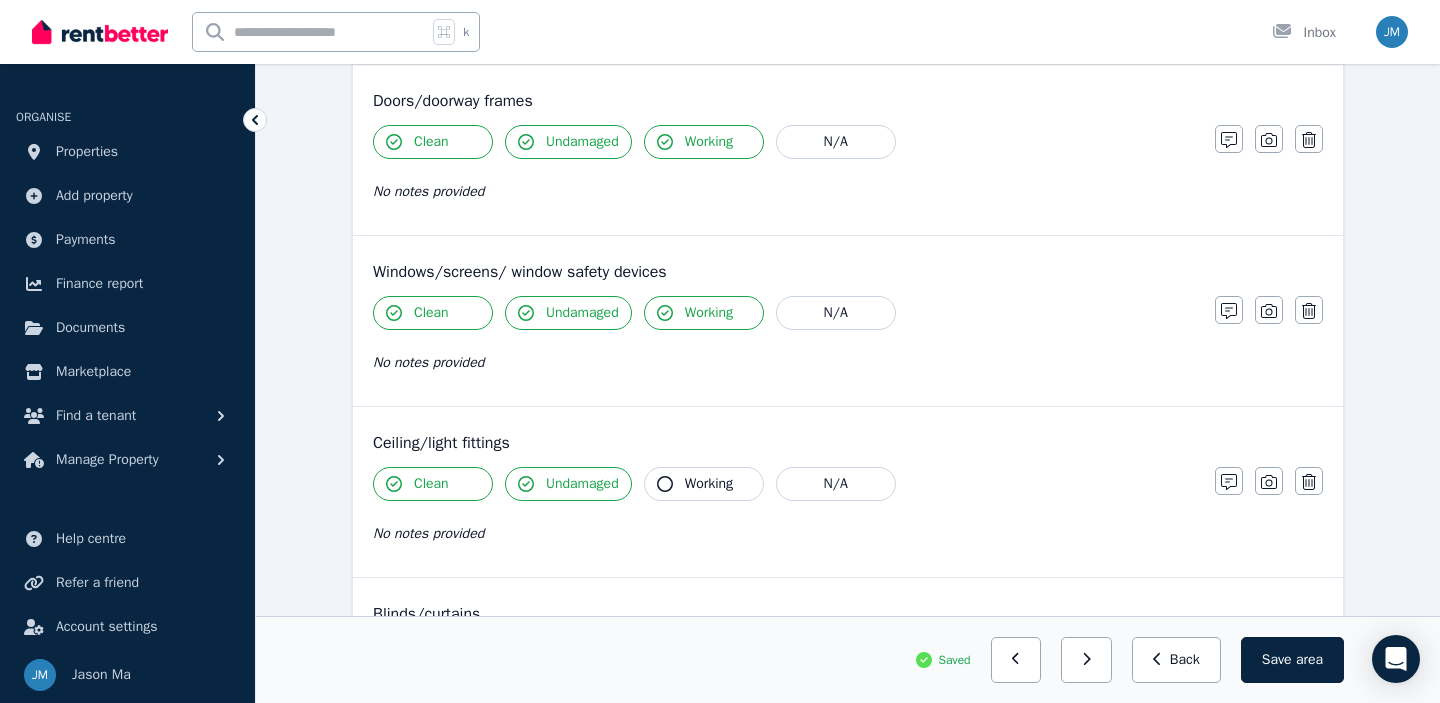 click on "Working" at bounding box center (704, 484) 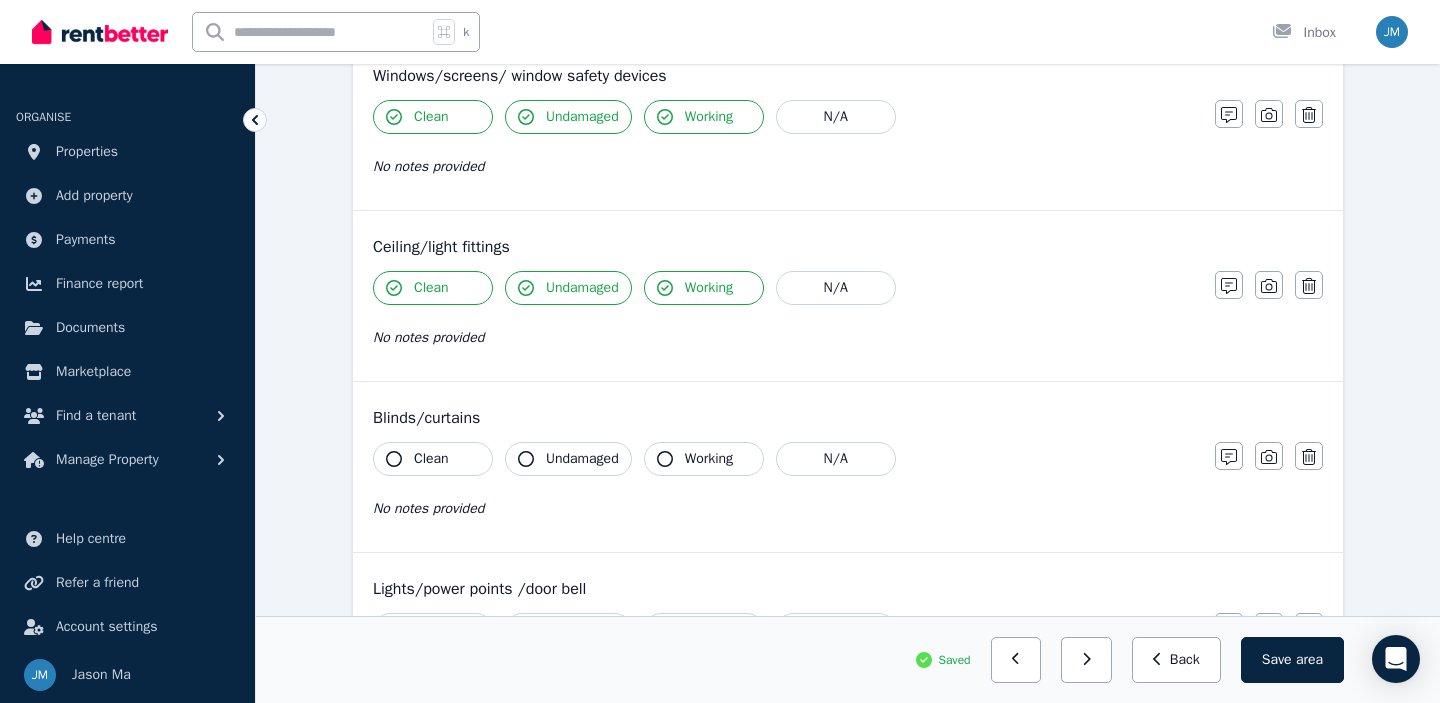 scroll, scrollTop: 790, scrollLeft: 0, axis: vertical 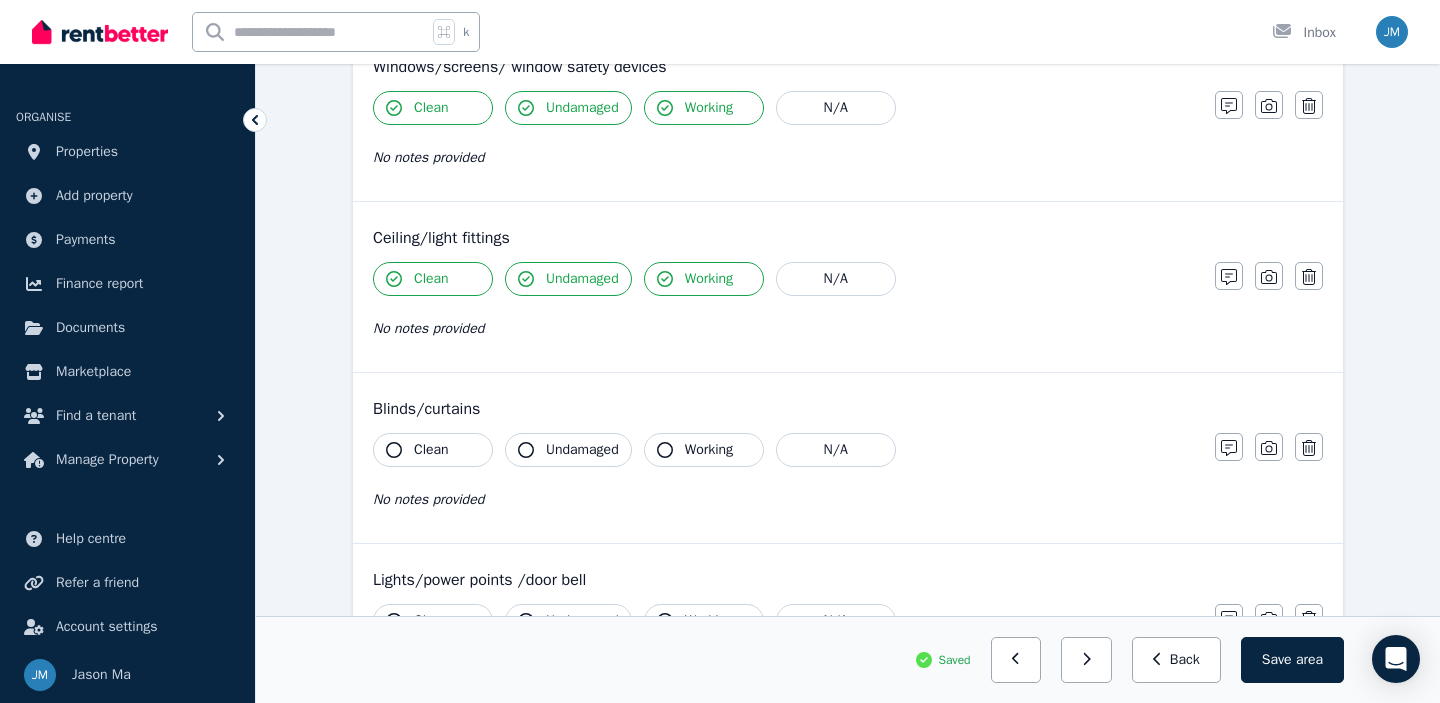 click on "Clean" at bounding box center [433, 450] 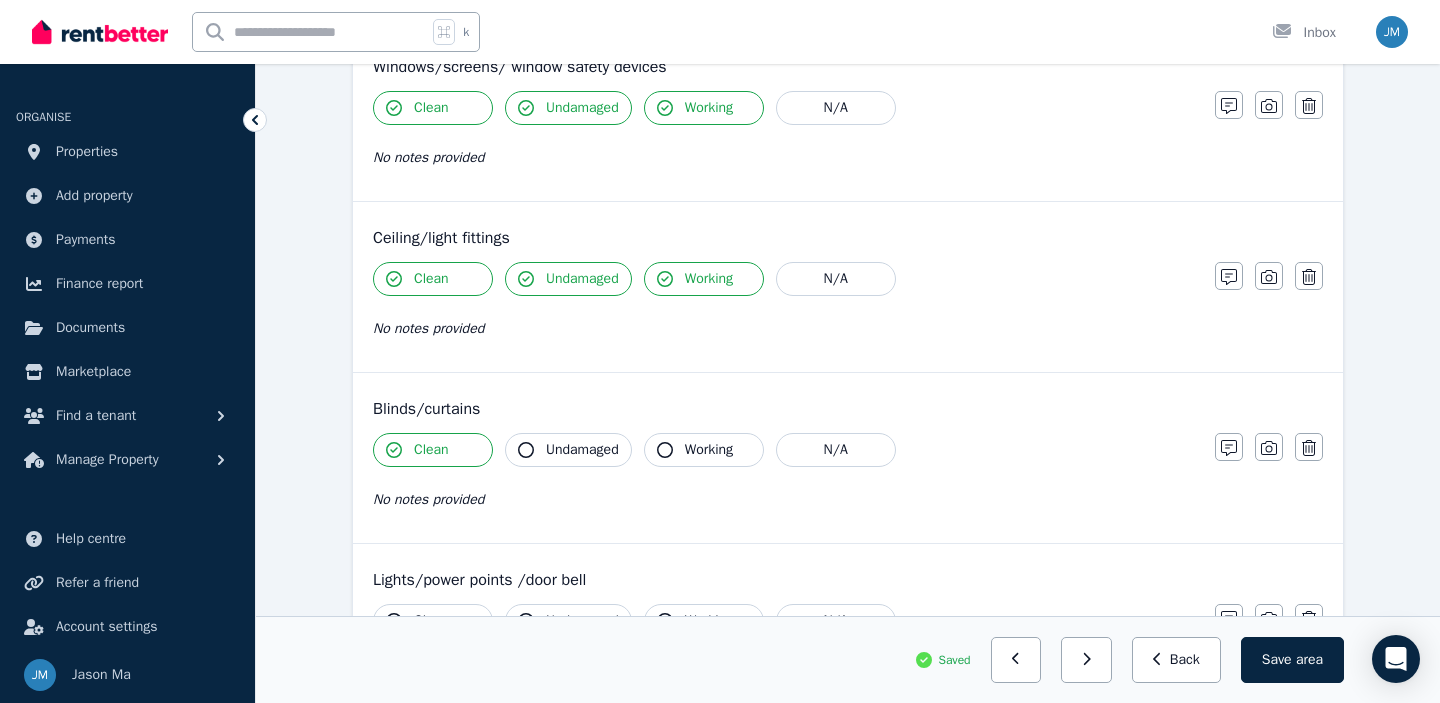 click on "Undamaged" at bounding box center [582, 450] 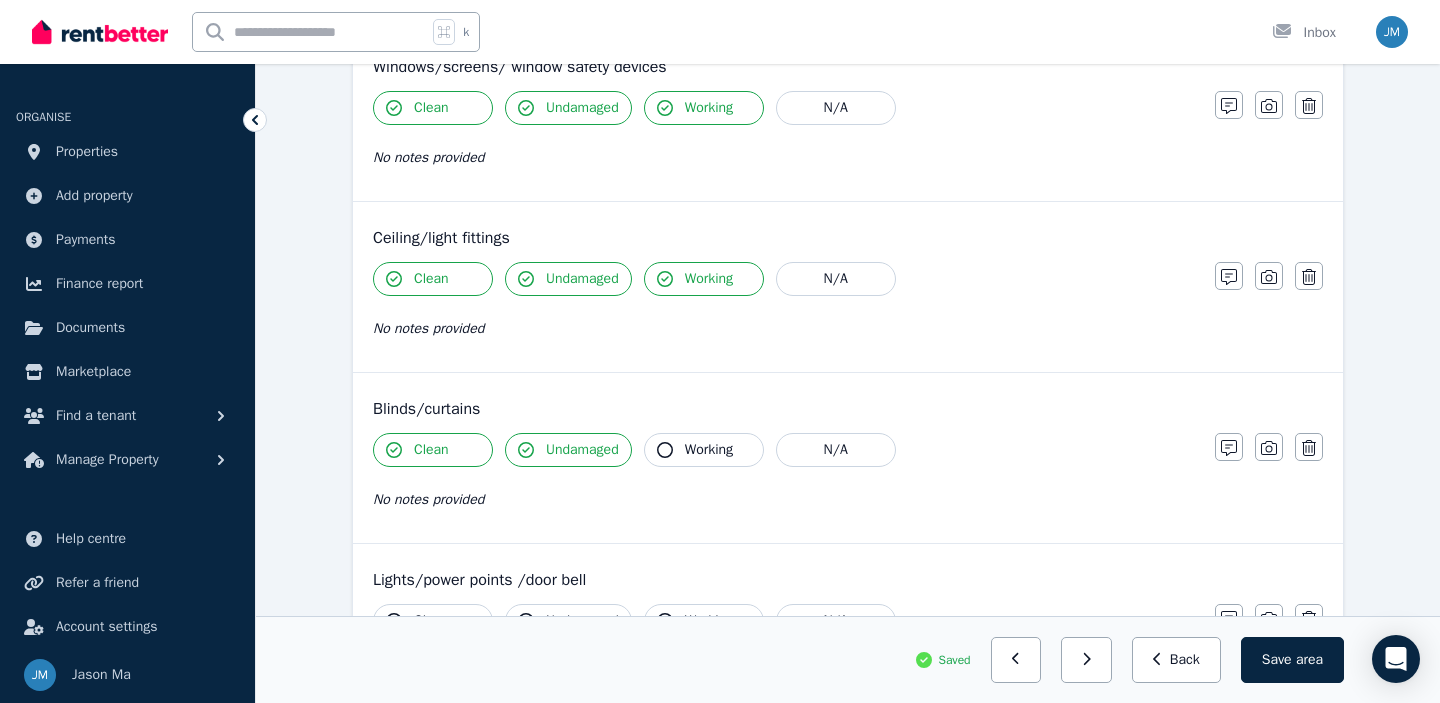 click on "Working" at bounding box center (704, 450) 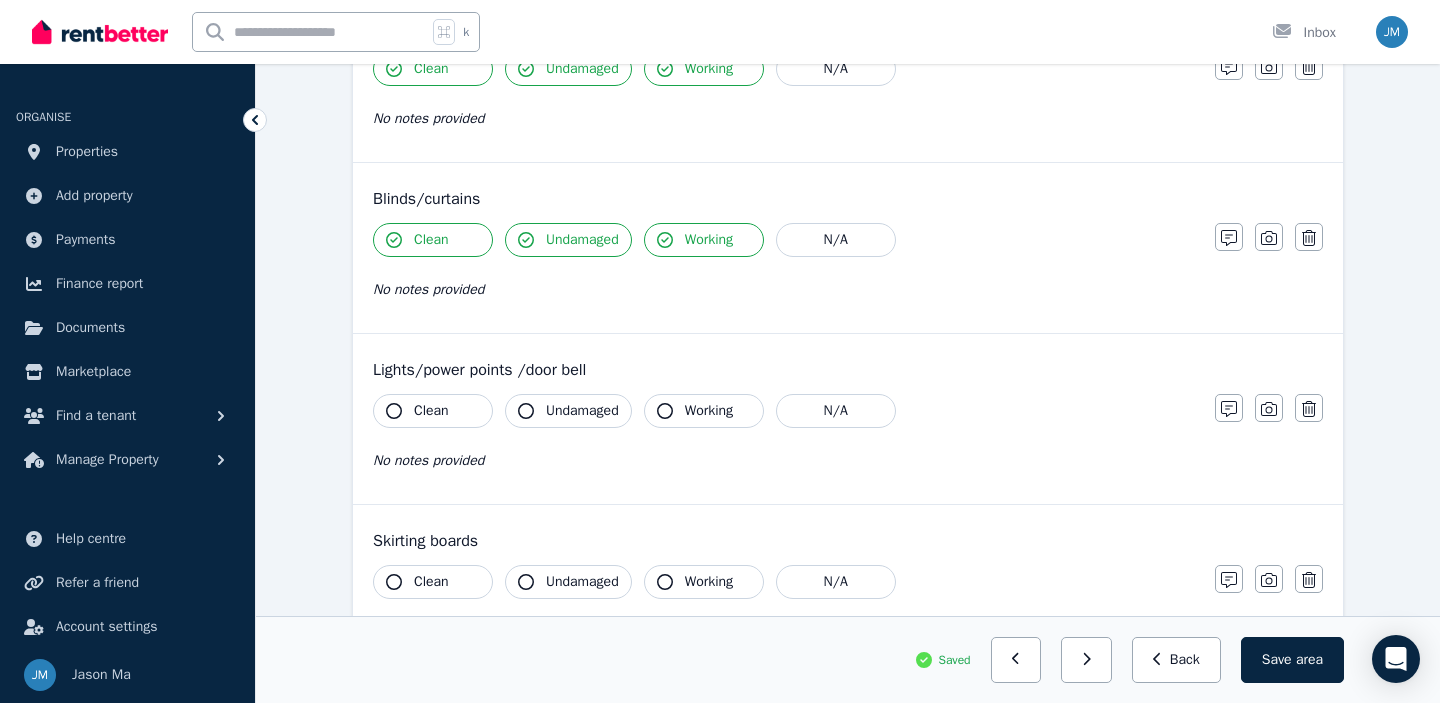 scroll, scrollTop: 1008, scrollLeft: 0, axis: vertical 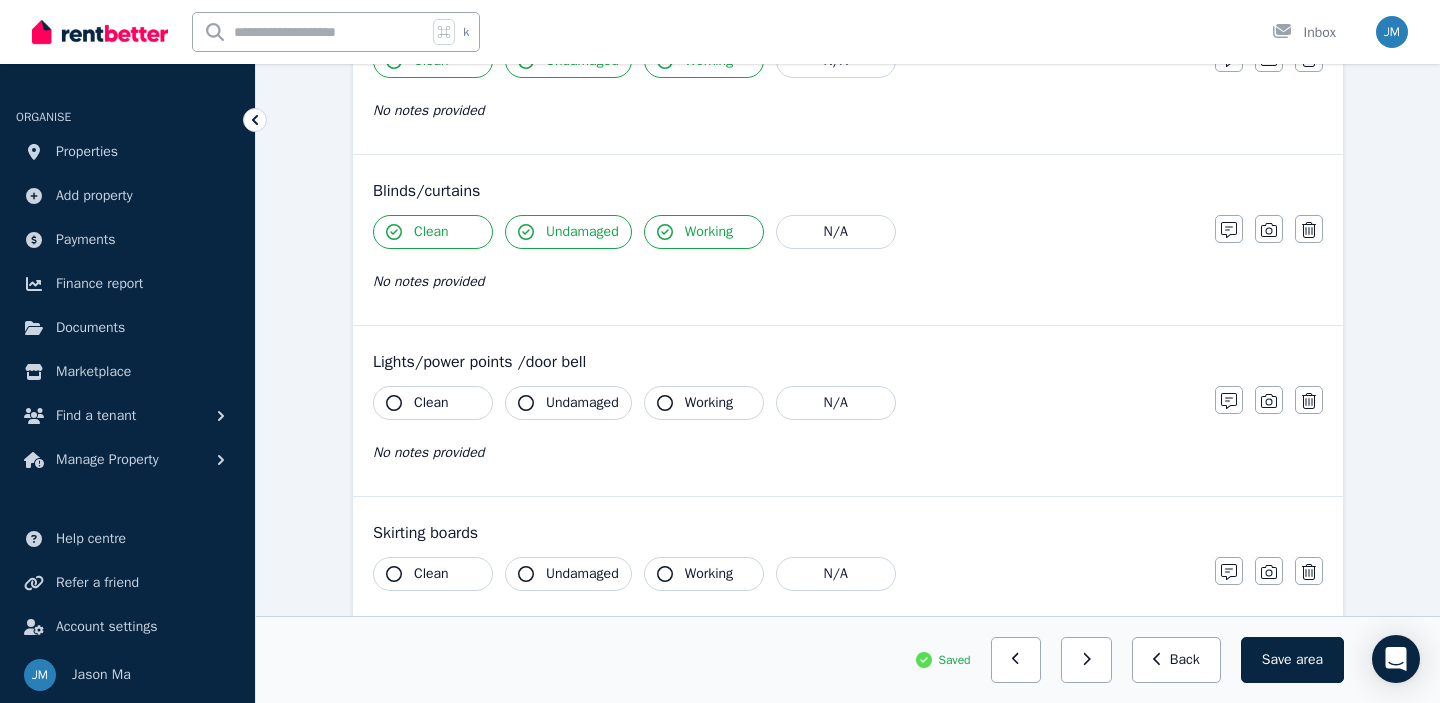 click on "Clean" at bounding box center [433, 403] 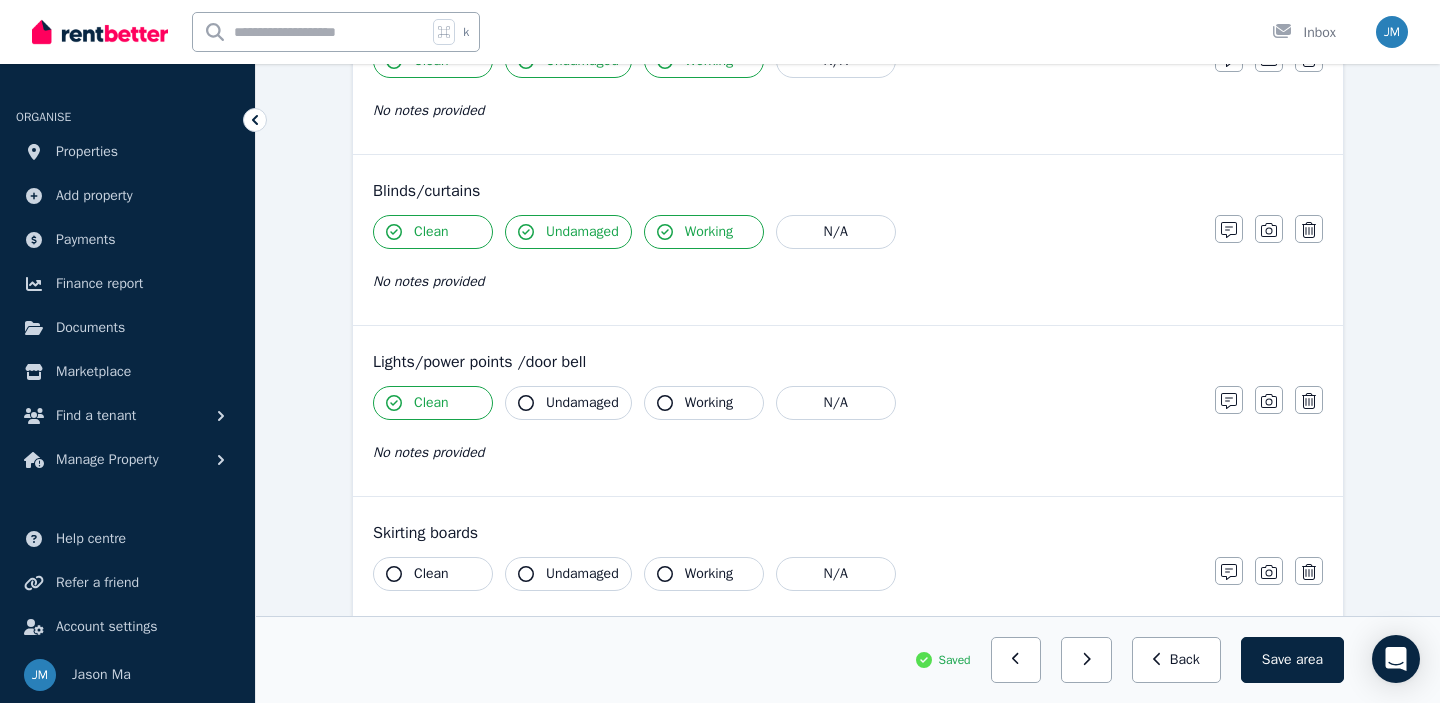 click on "Undamaged" at bounding box center (582, 403) 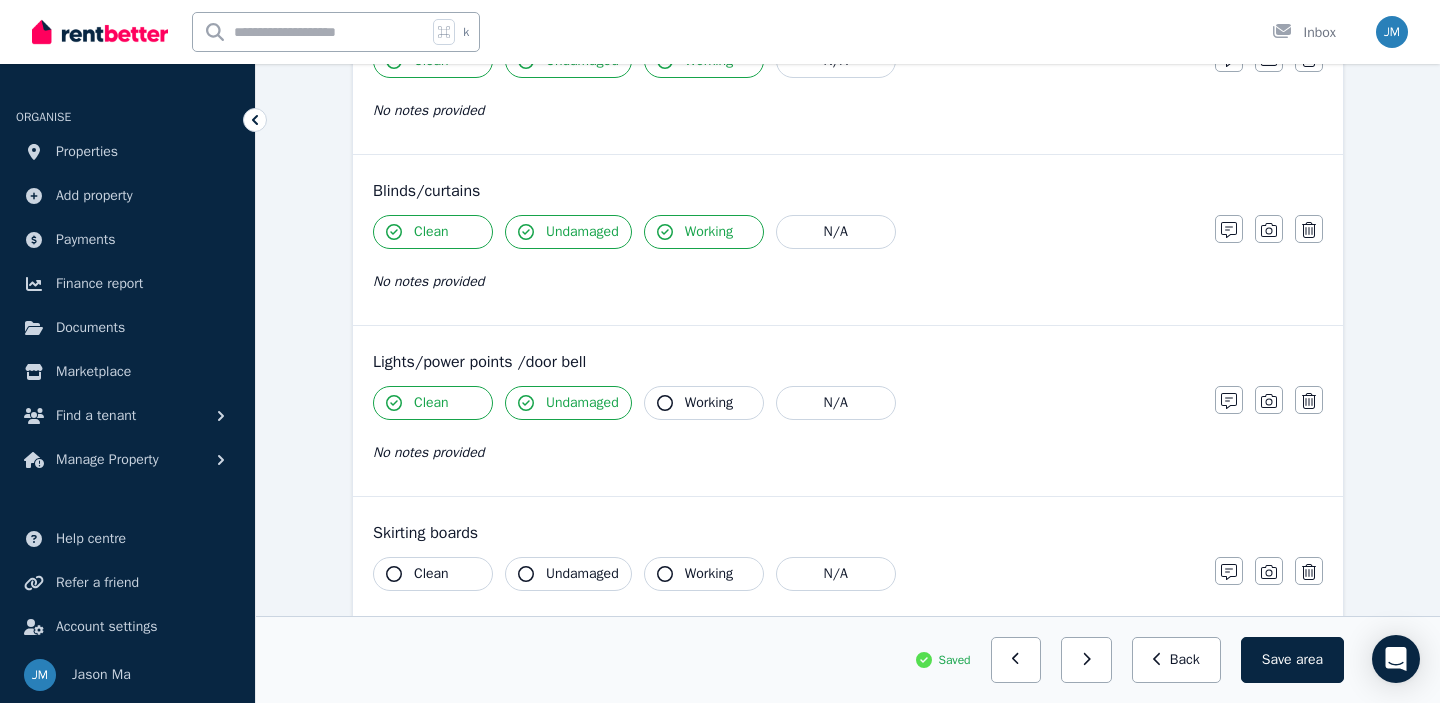 click on "Working" at bounding box center (704, 403) 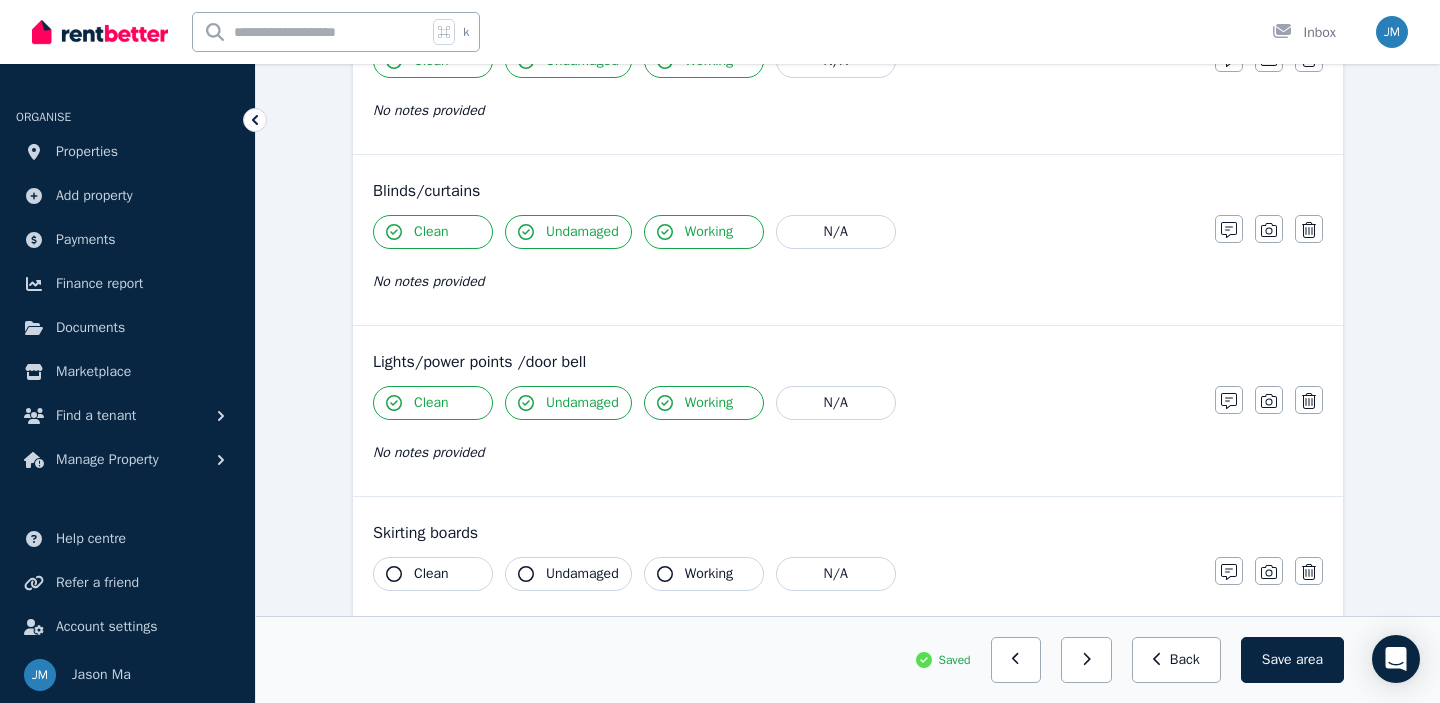 click on "Clean" at bounding box center [433, 574] 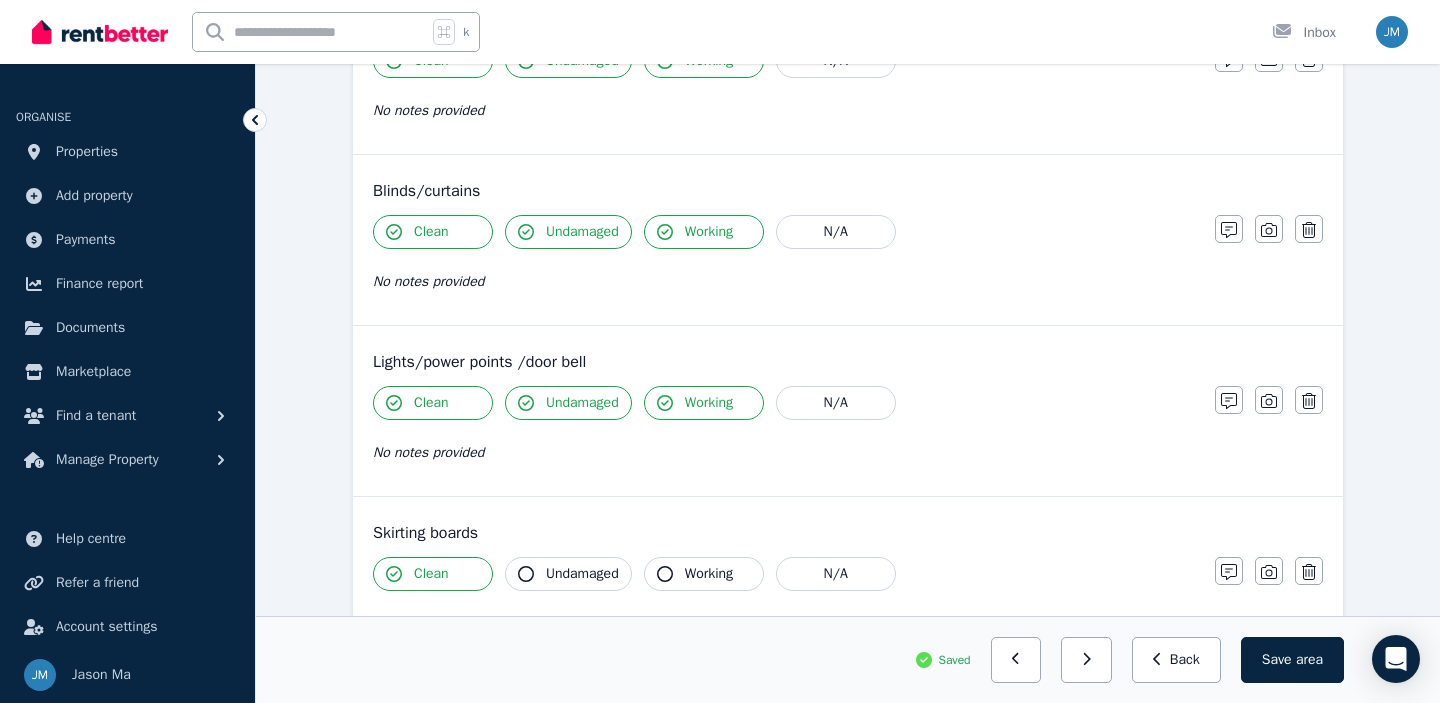 click on "Undamaged" at bounding box center (582, 574) 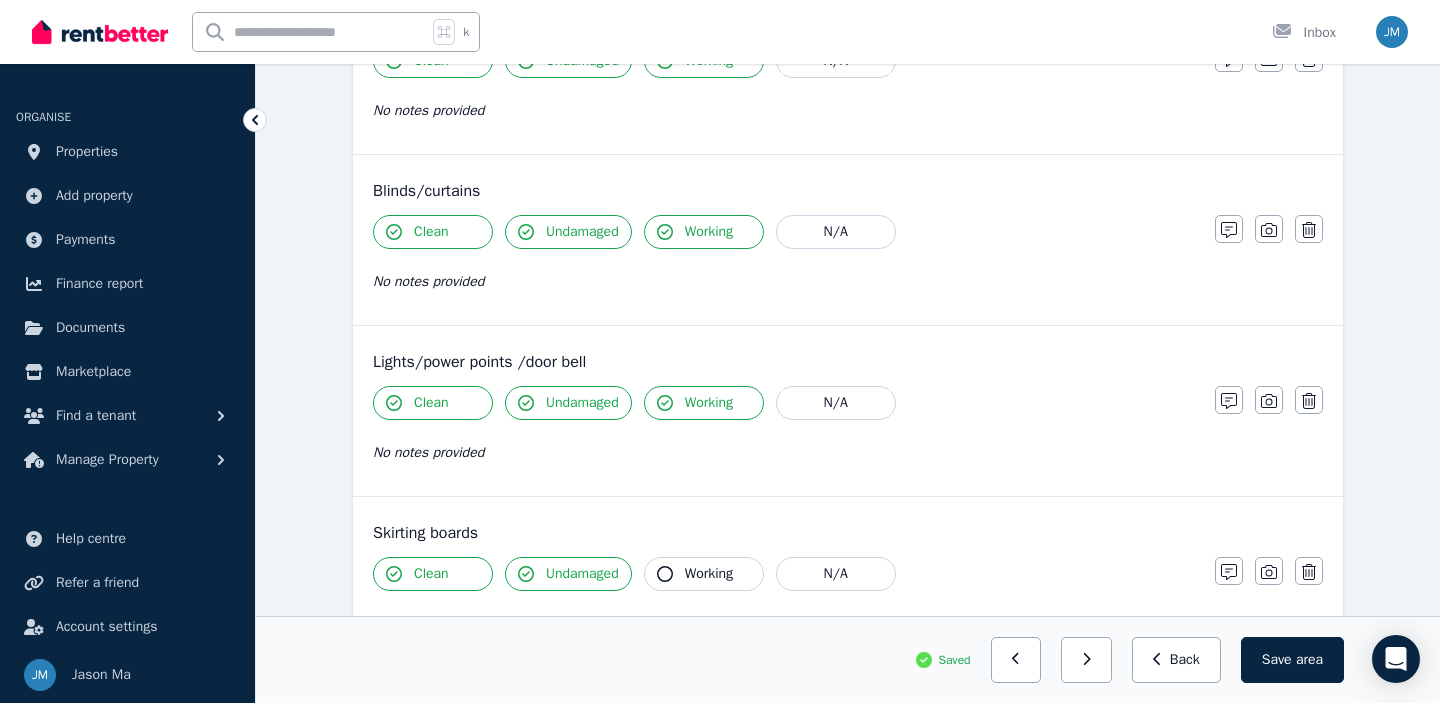 click on "Working" at bounding box center [704, 574] 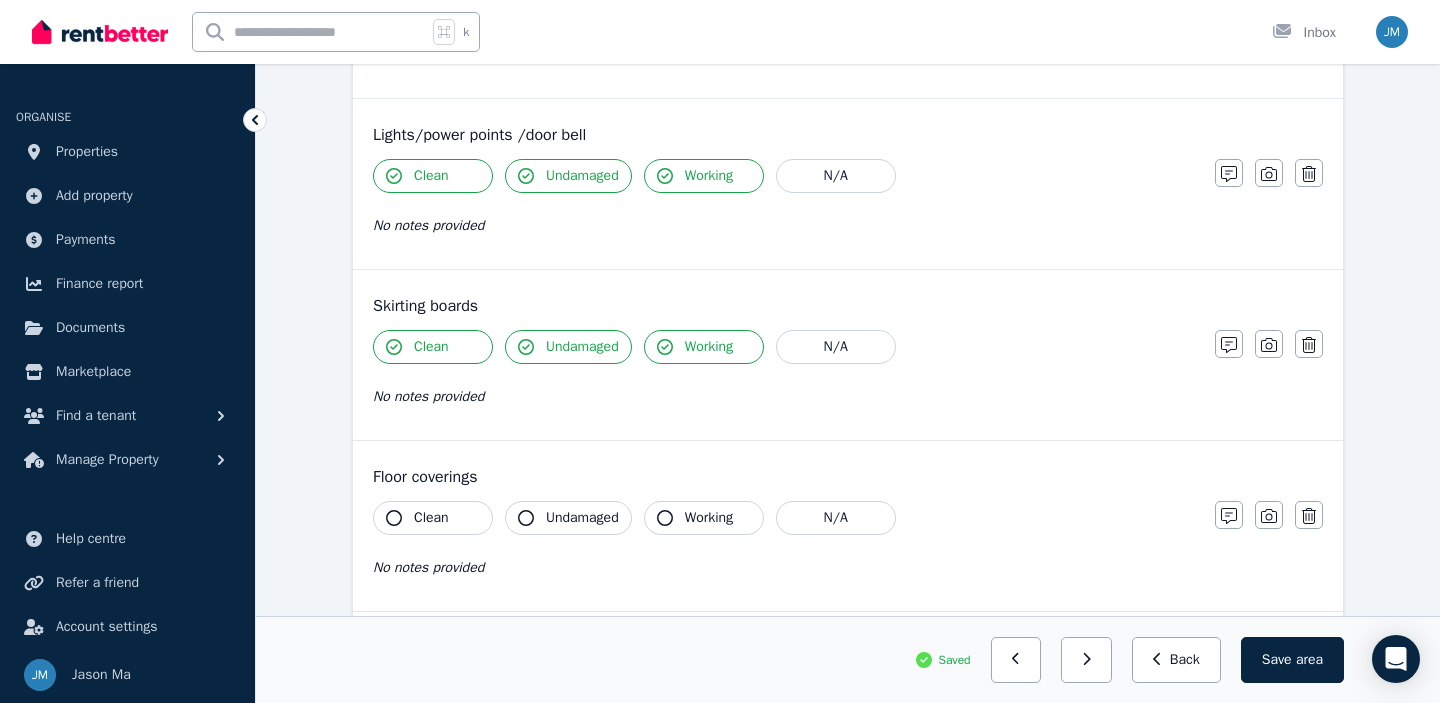 scroll, scrollTop: 1248, scrollLeft: 0, axis: vertical 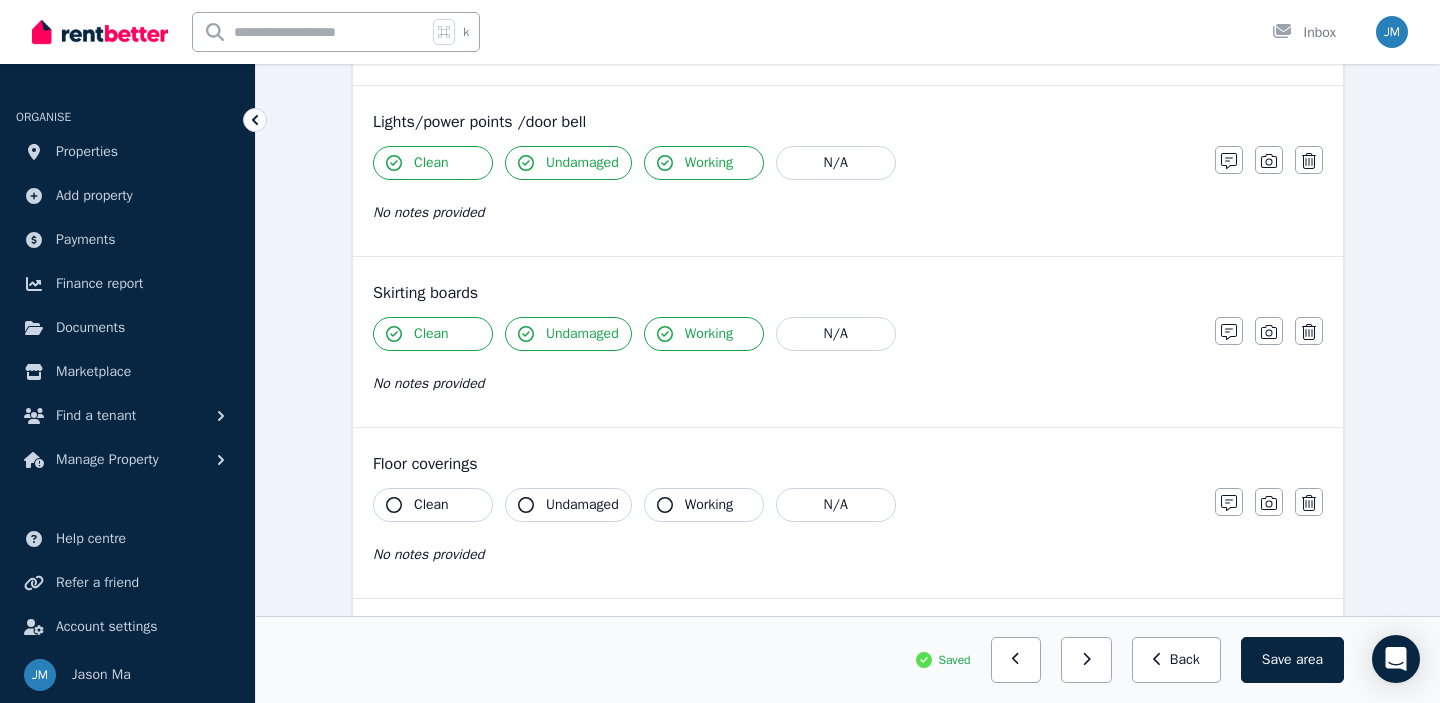 click on "Clean" at bounding box center (431, 505) 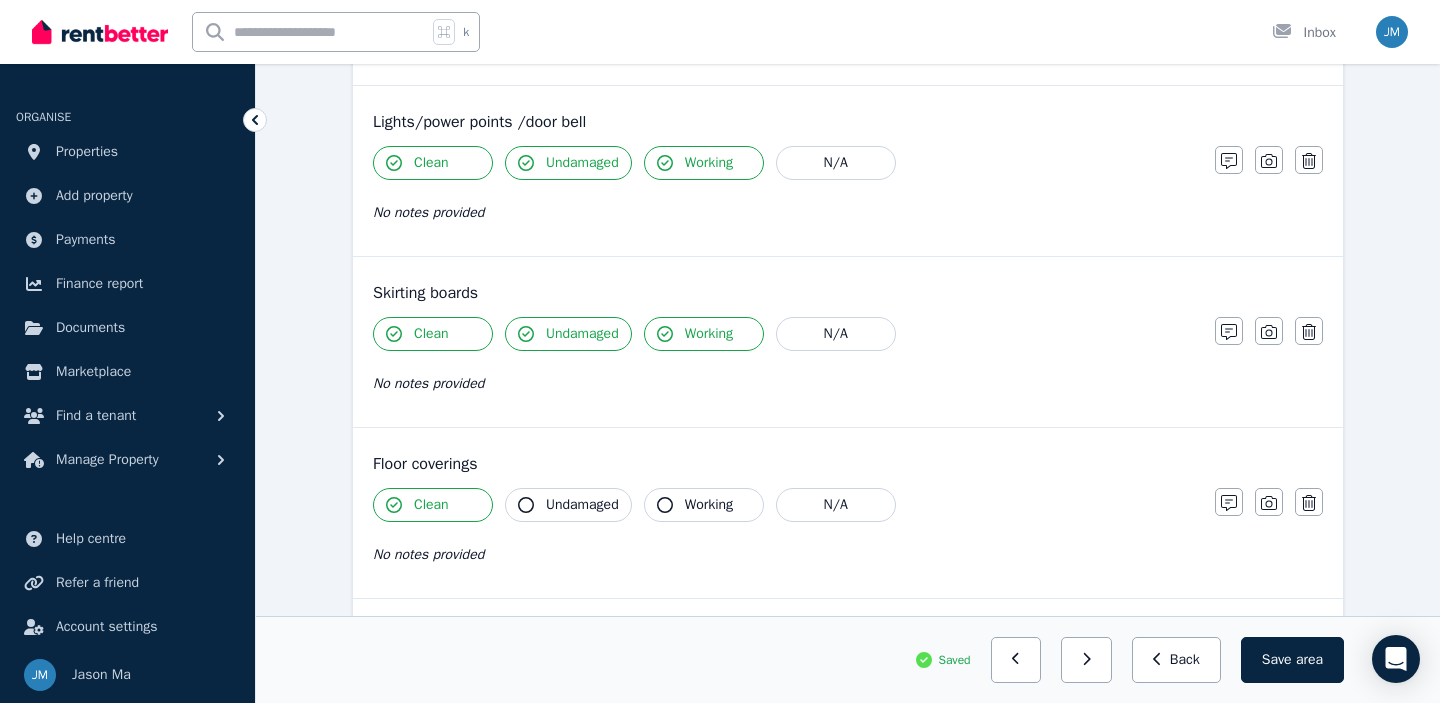 click on "Undamaged" at bounding box center [582, 505] 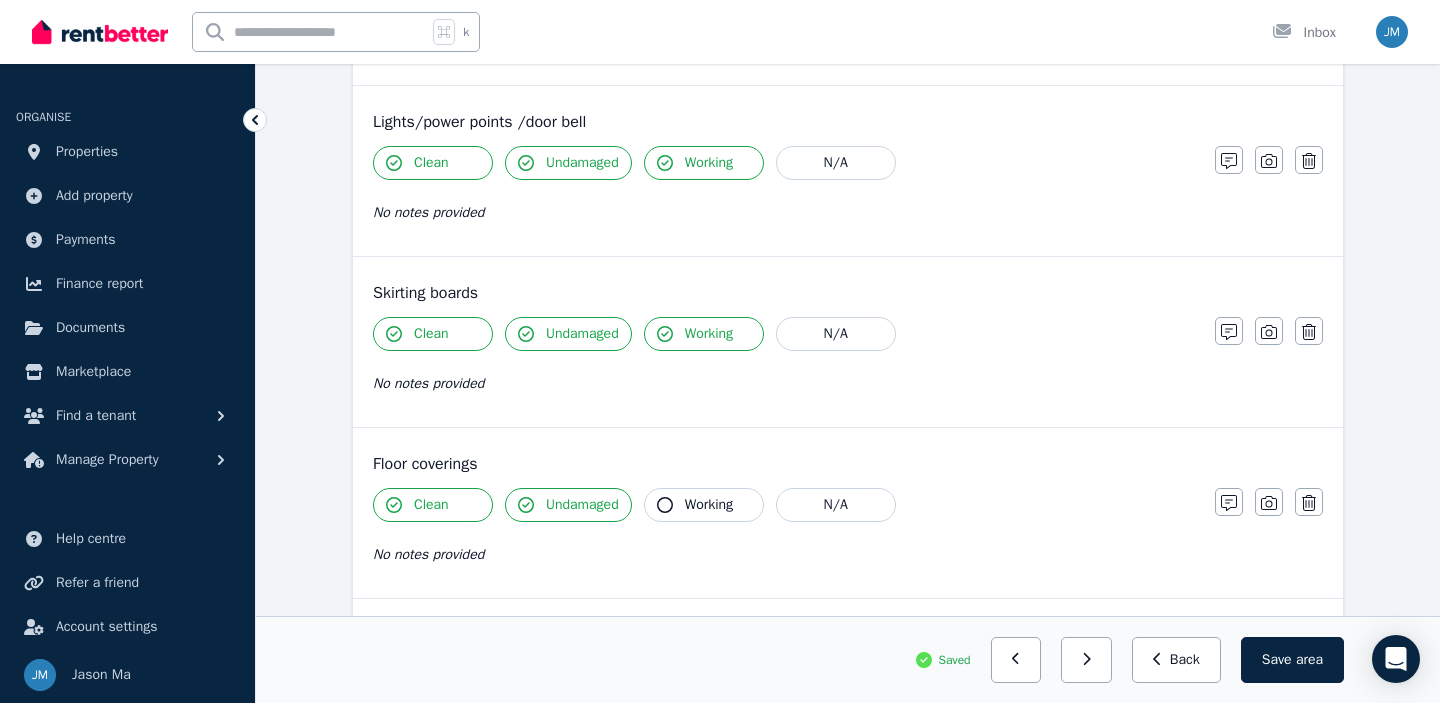 click on "Working" at bounding box center [709, 505] 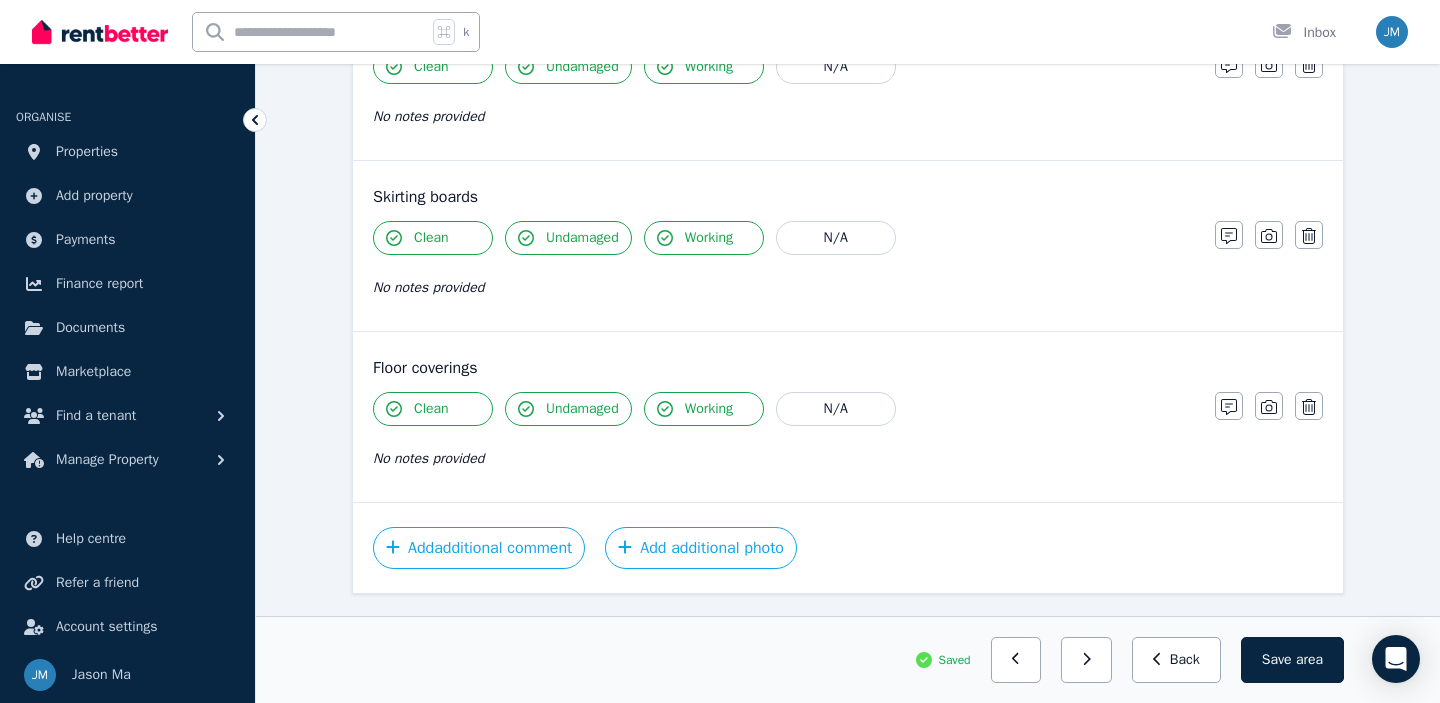 scroll, scrollTop: 1394, scrollLeft: 0, axis: vertical 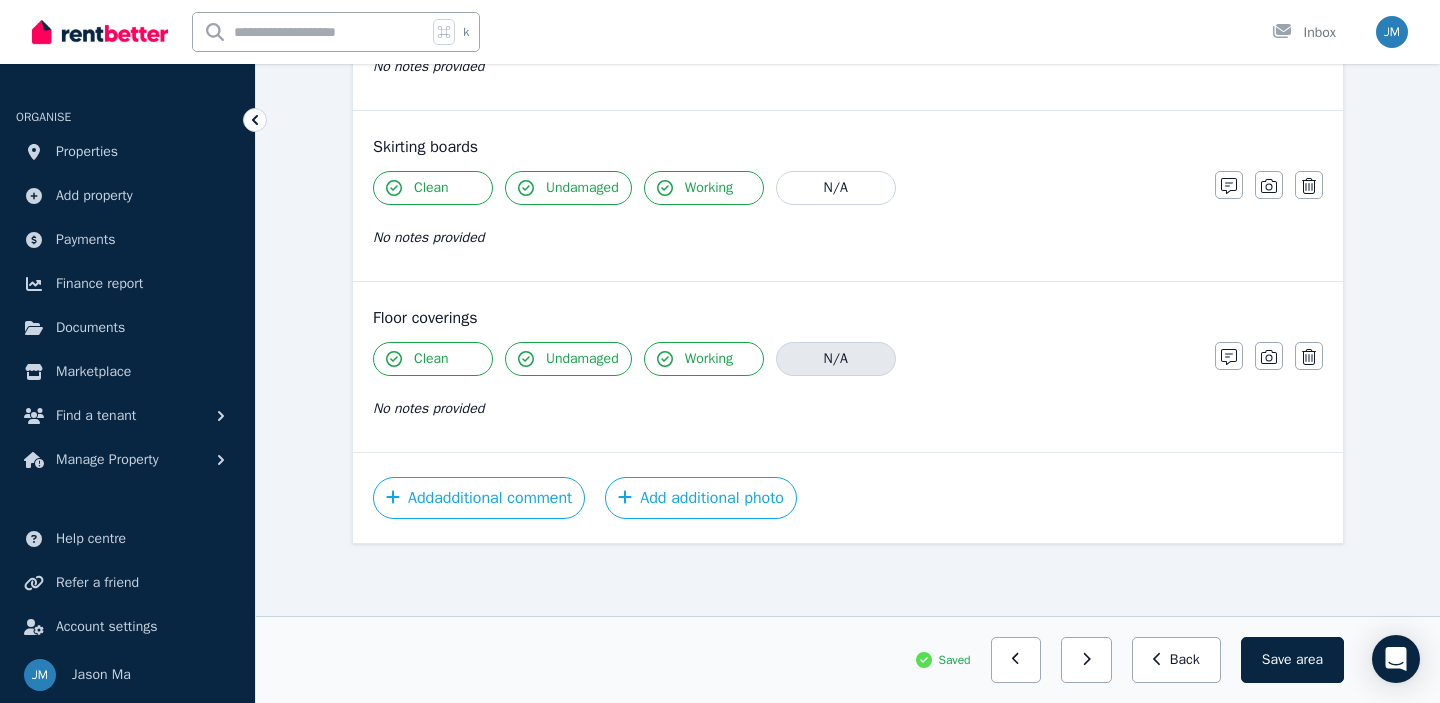 click on "N/A" at bounding box center [836, 359] 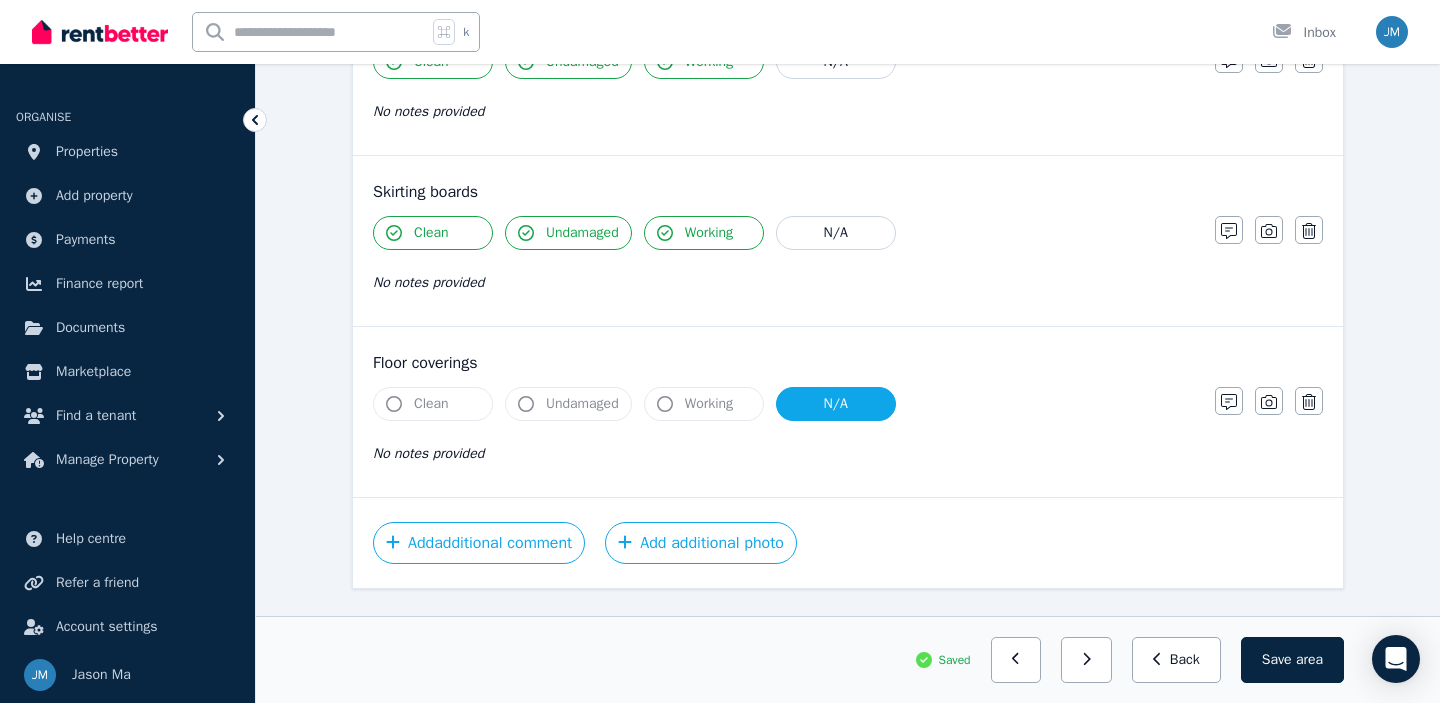 scroll, scrollTop: 1394, scrollLeft: 0, axis: vertical 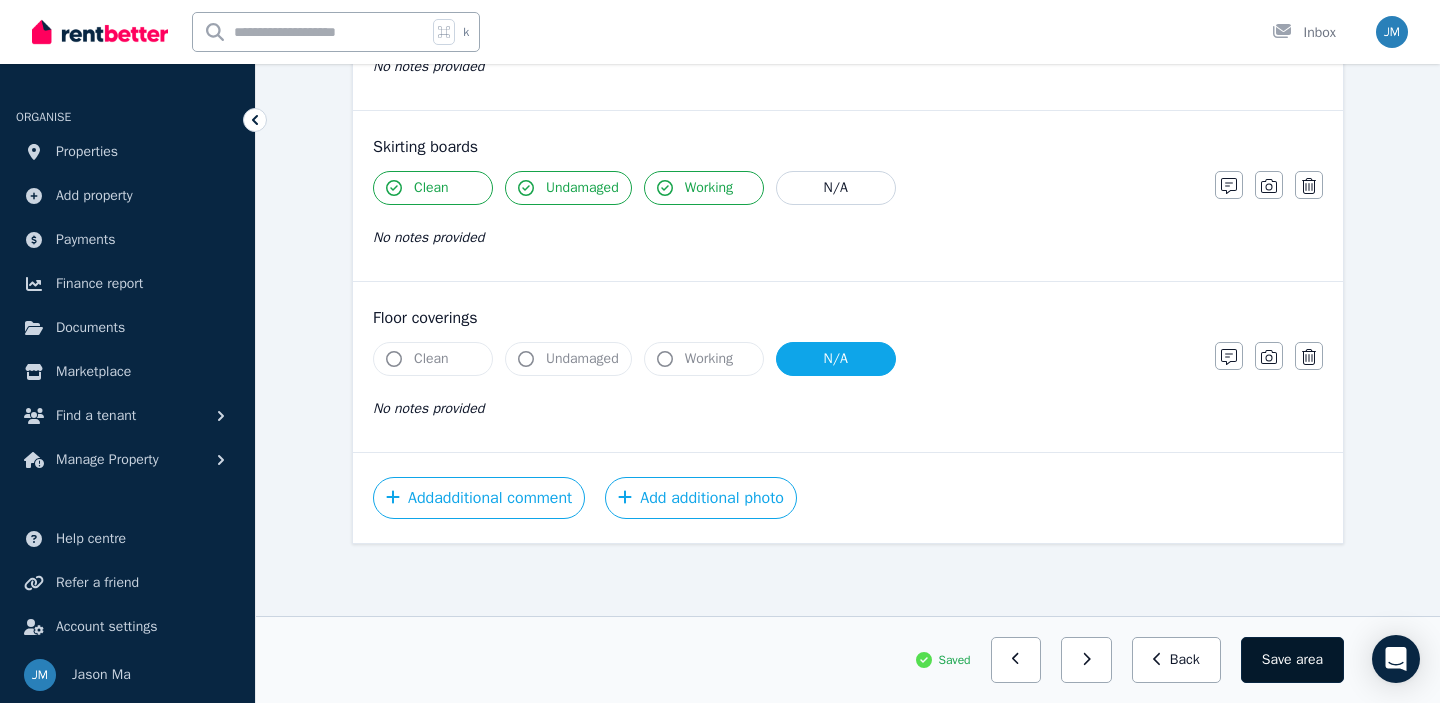 click on "area" at bounding box center [1309, 660] 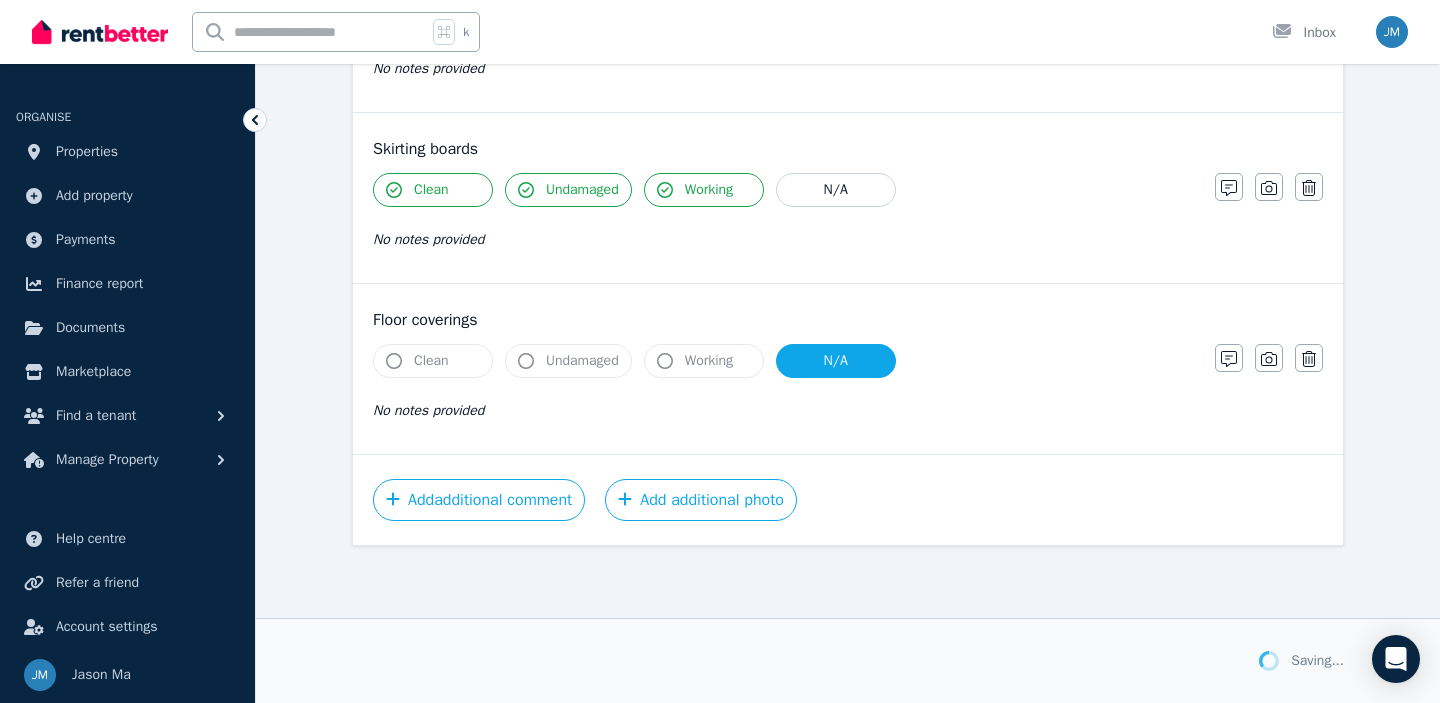 scroll, scrollTop: 1394, scrollLeft: 0, axis: vertical 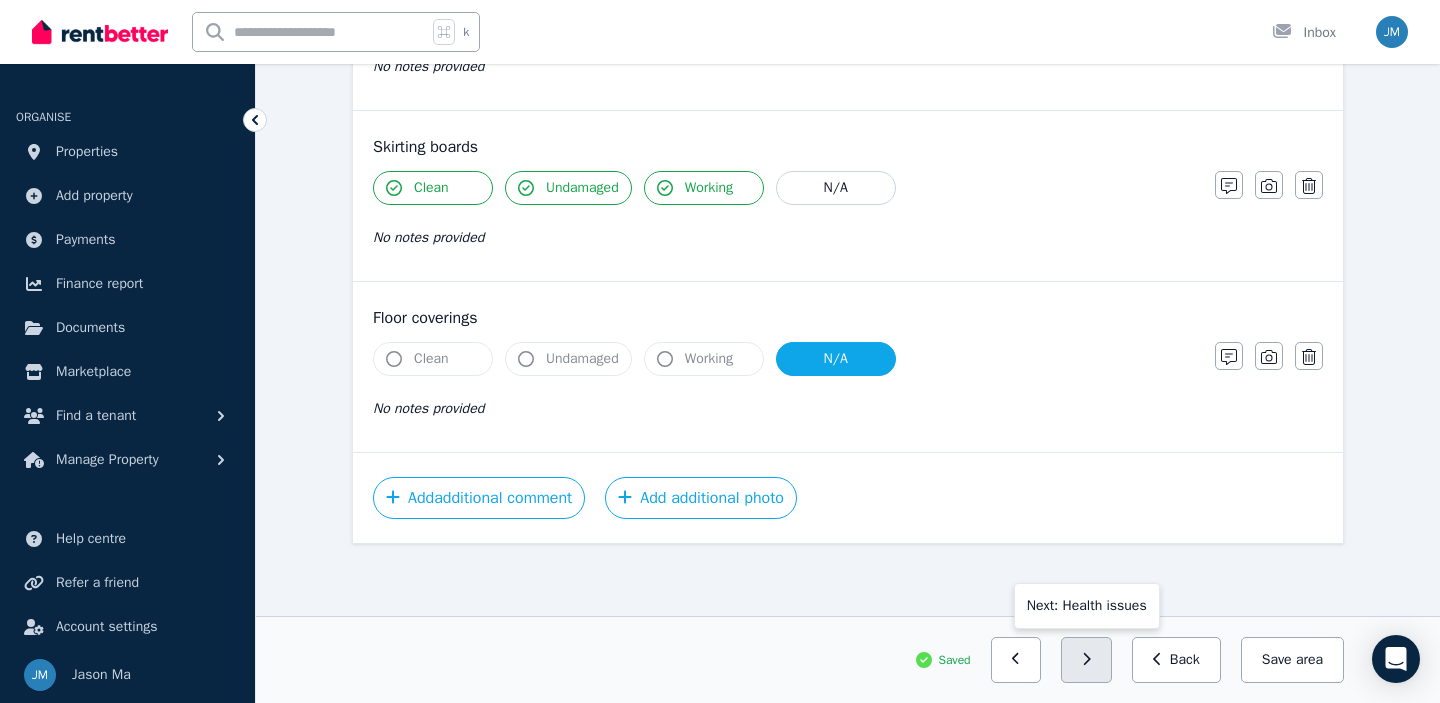 click at bounding box center (1086, 660) 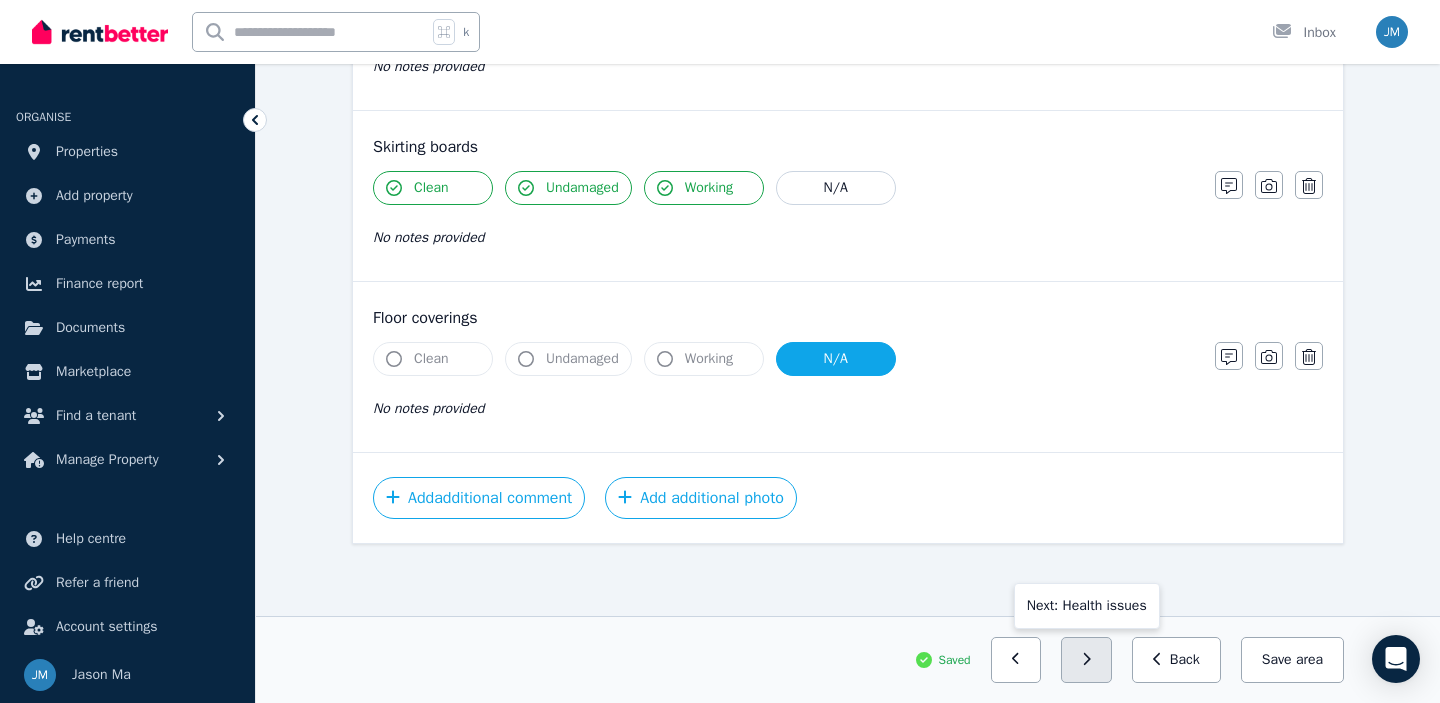 scroll, scrollTop: 130, scrollLeft: 0, axis: vertical 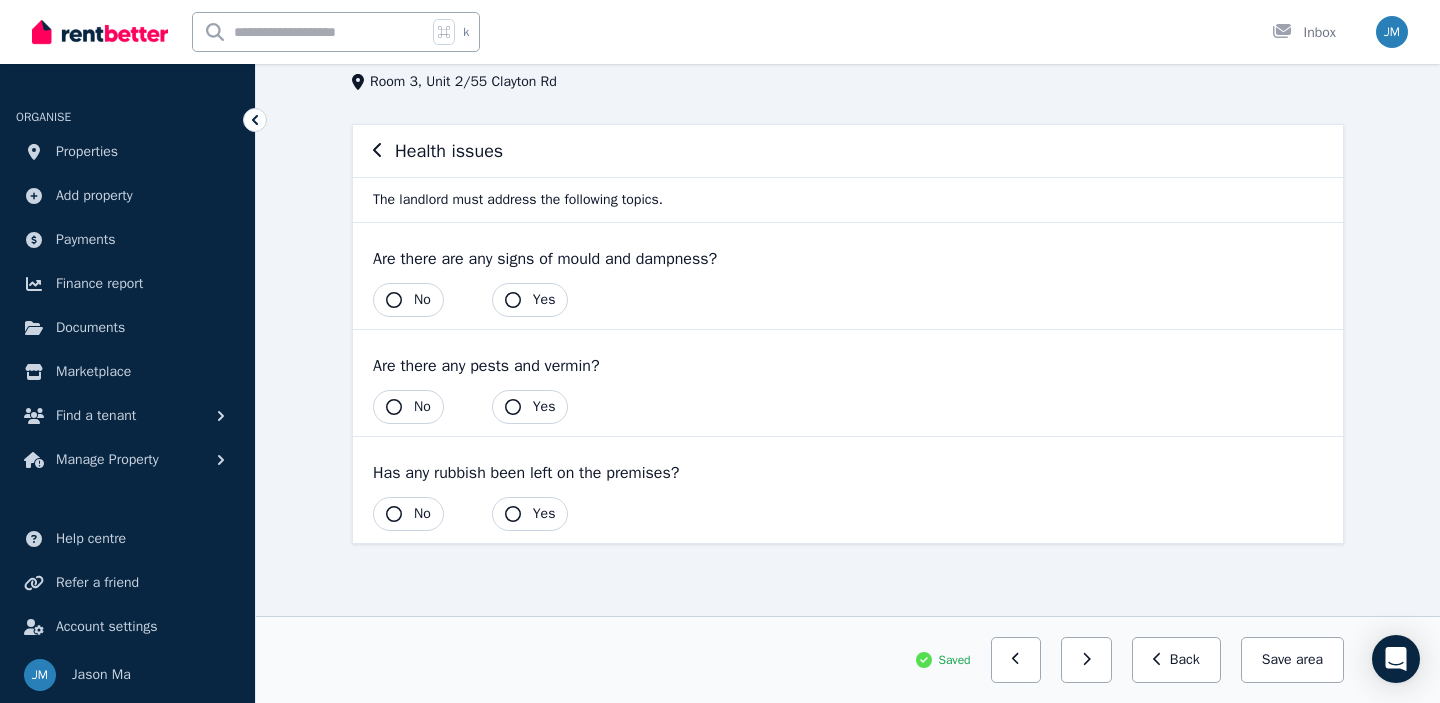 click on "No" at bounding box center (422, 300) 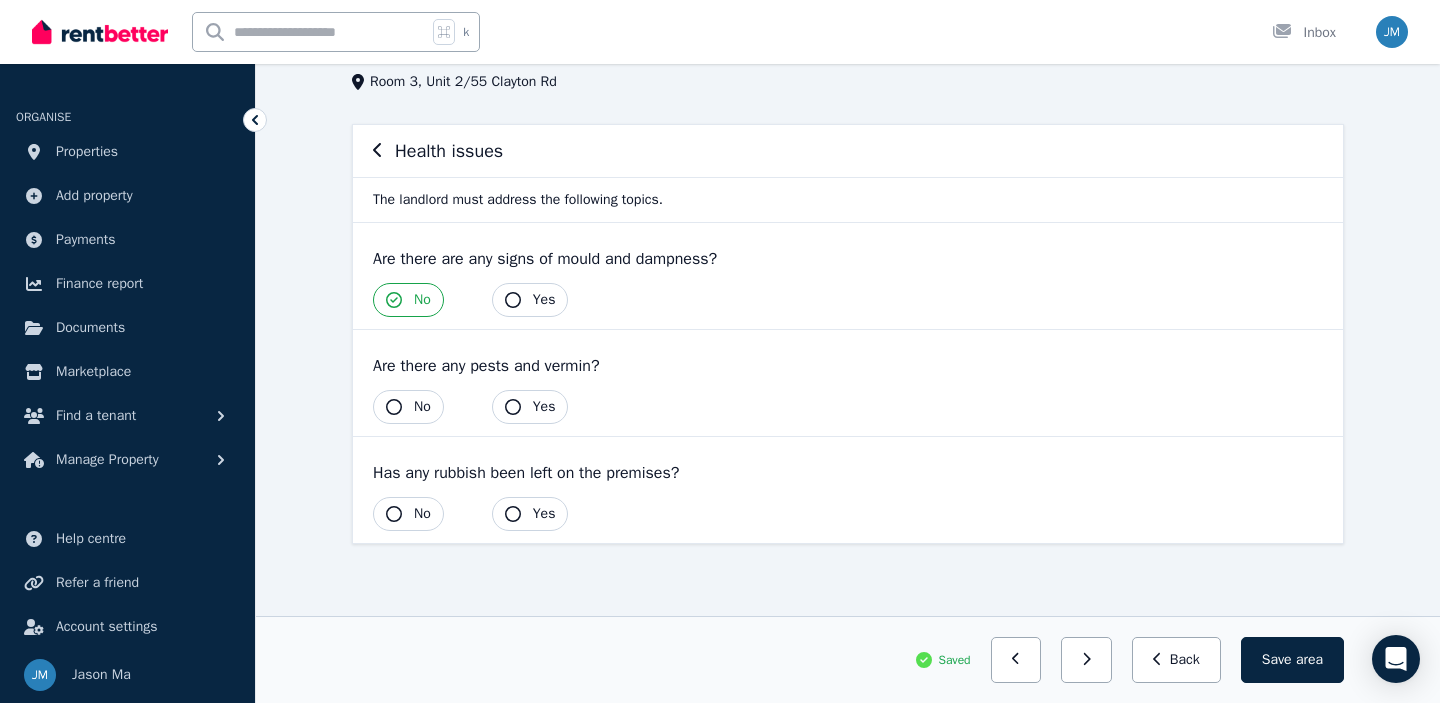 click on "No" at bounding box center (422, 407) 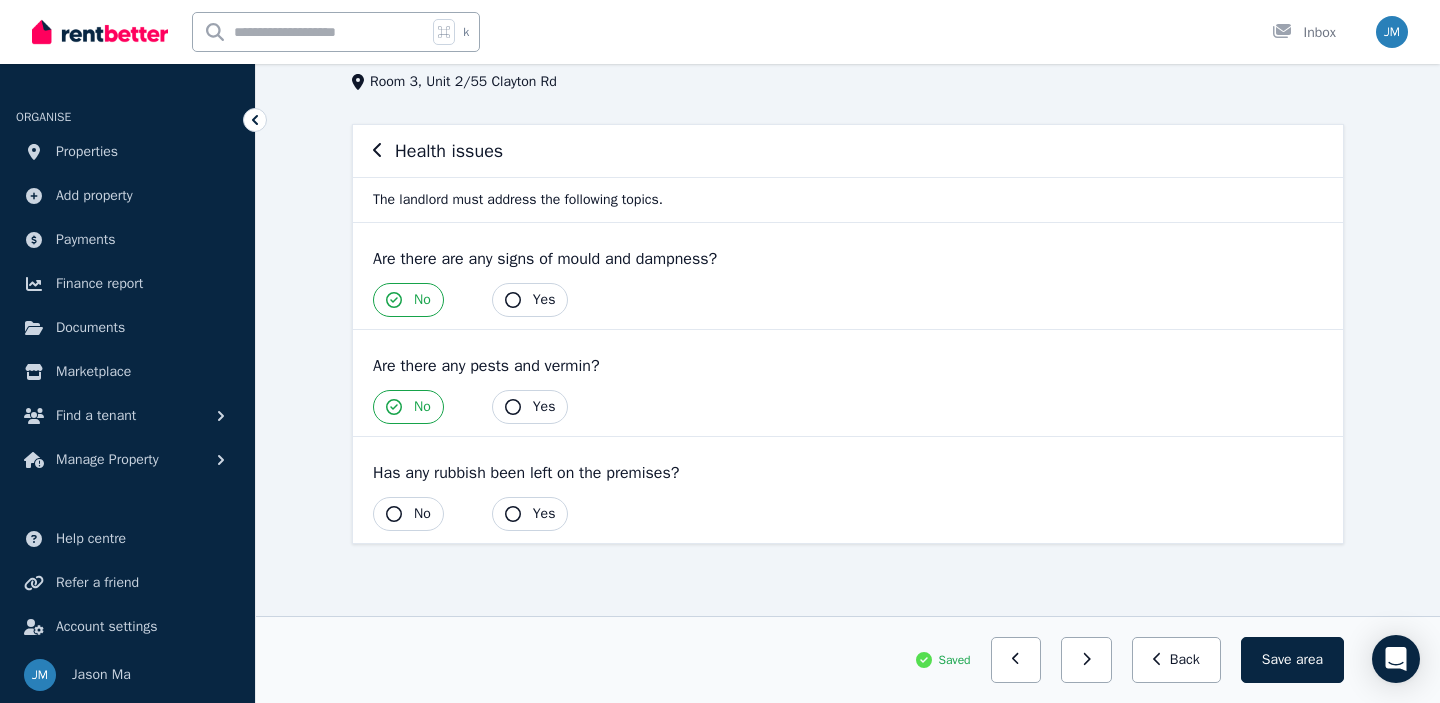 click on "No" at bounding box center (422, 514) 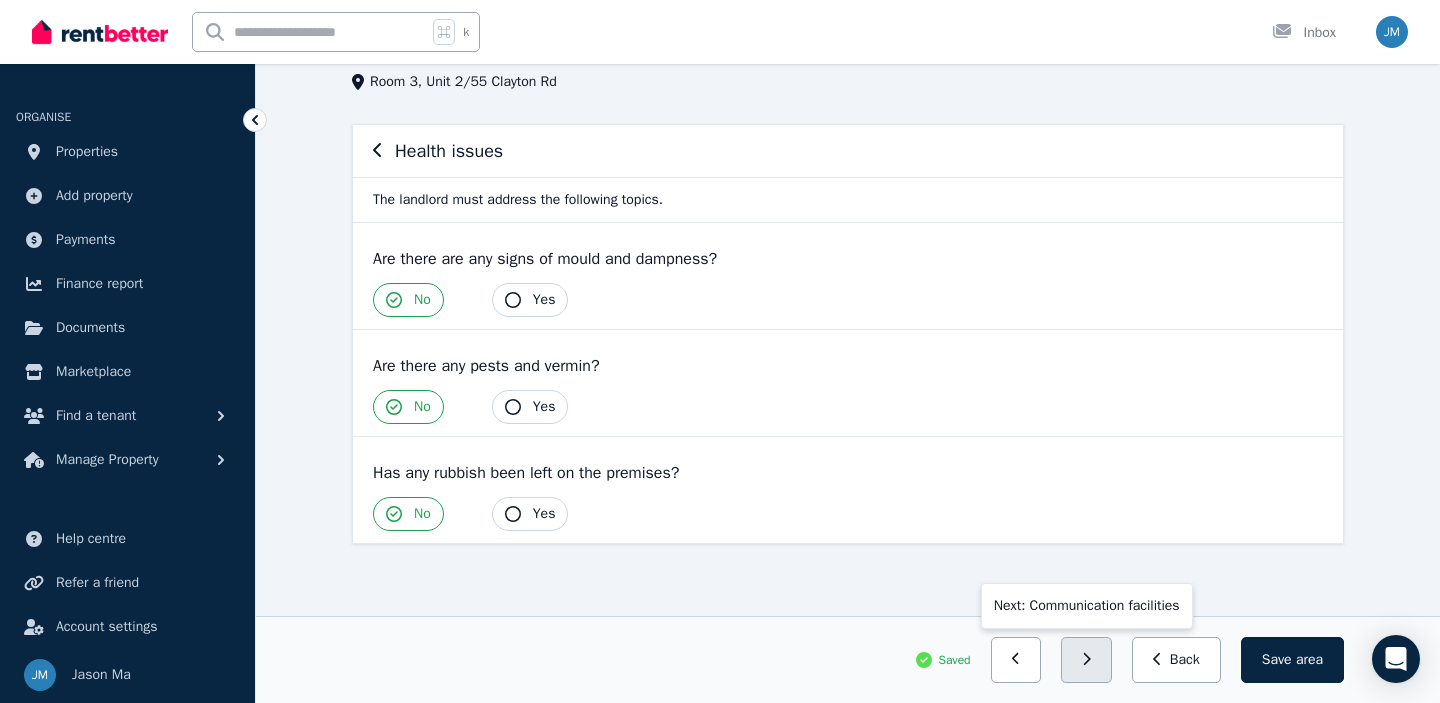 click at bounding box center [1086, 660] 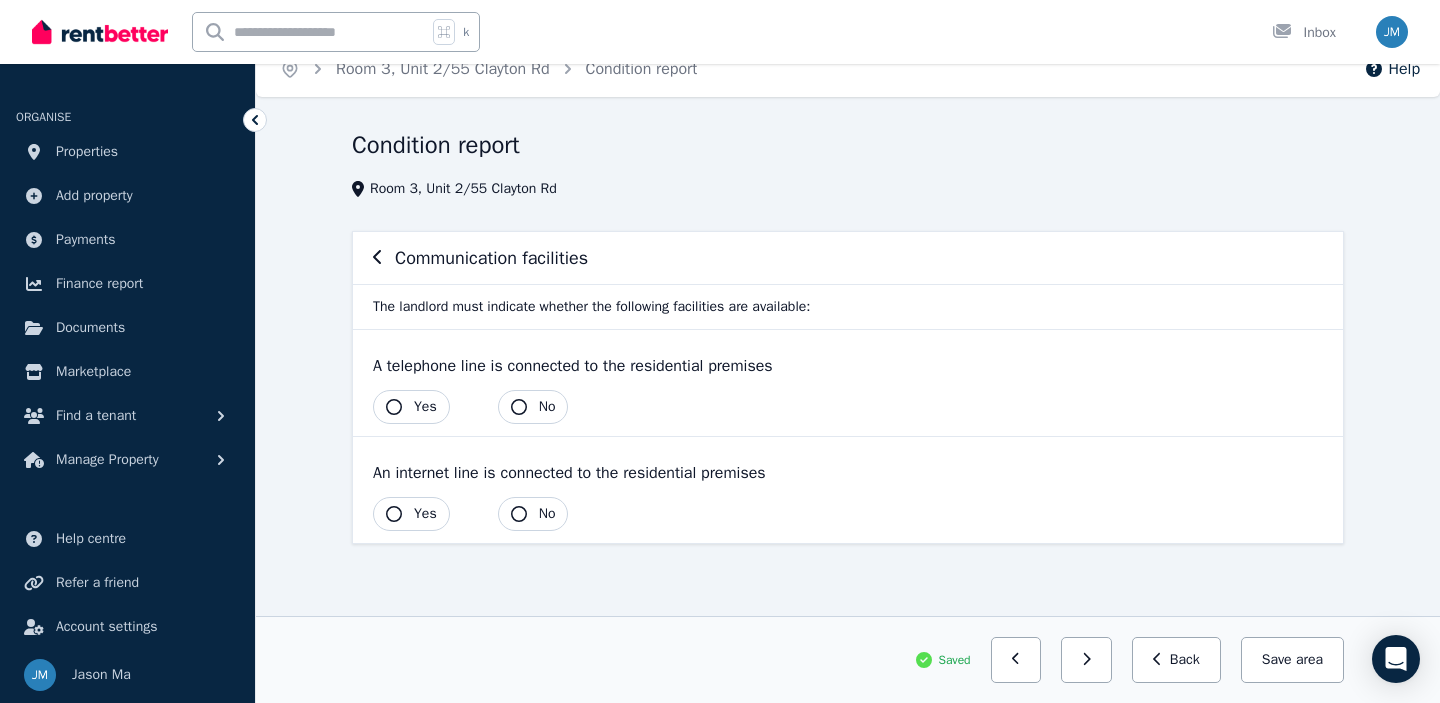 scroll, scrollTop: 0, scrollLeft: 0, axis: both 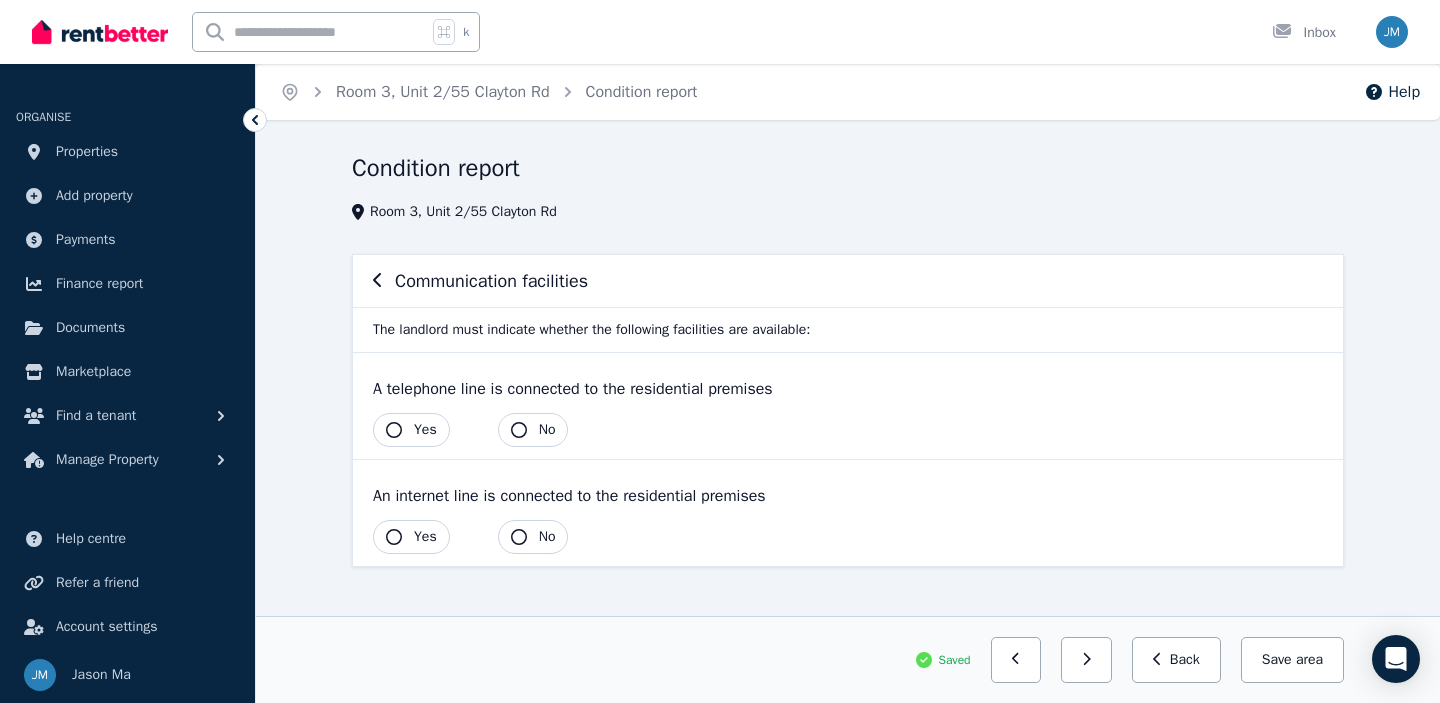 click 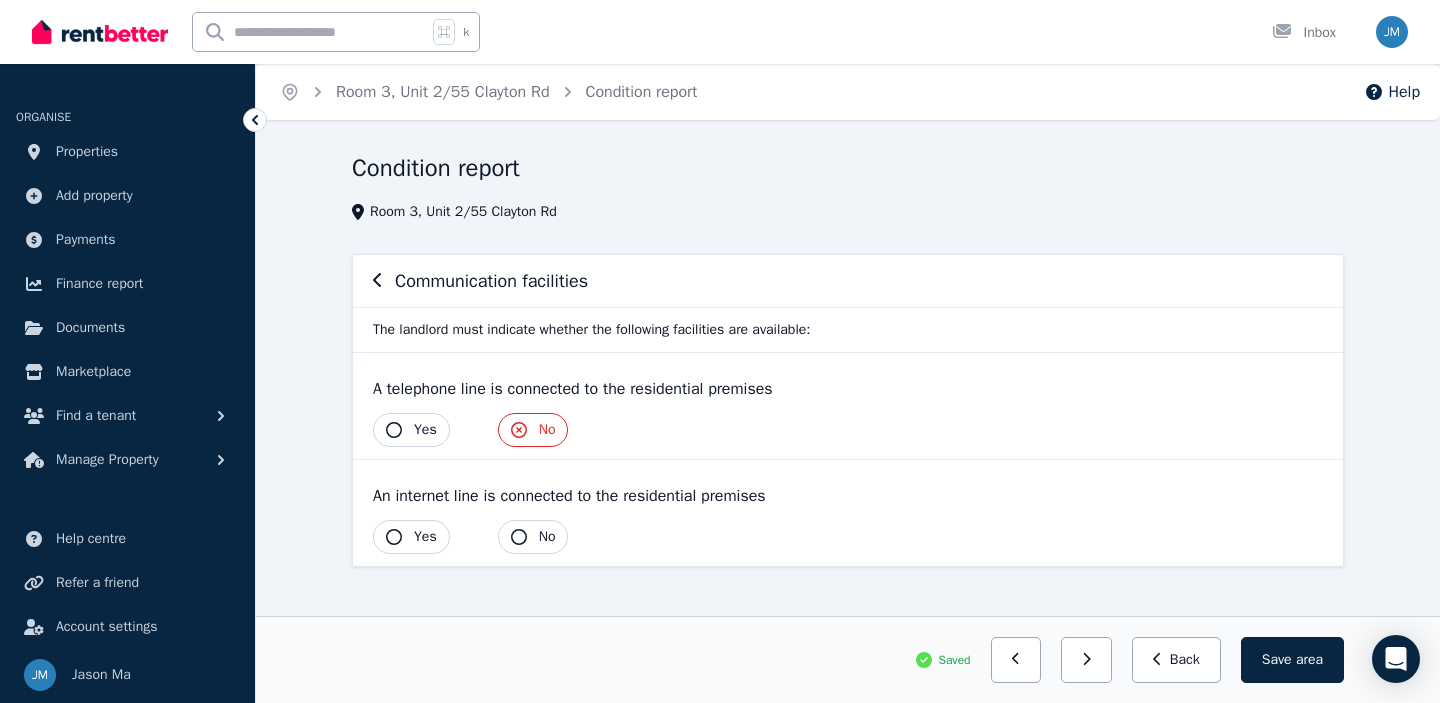 click on "No" at bounding box center (547, 537) 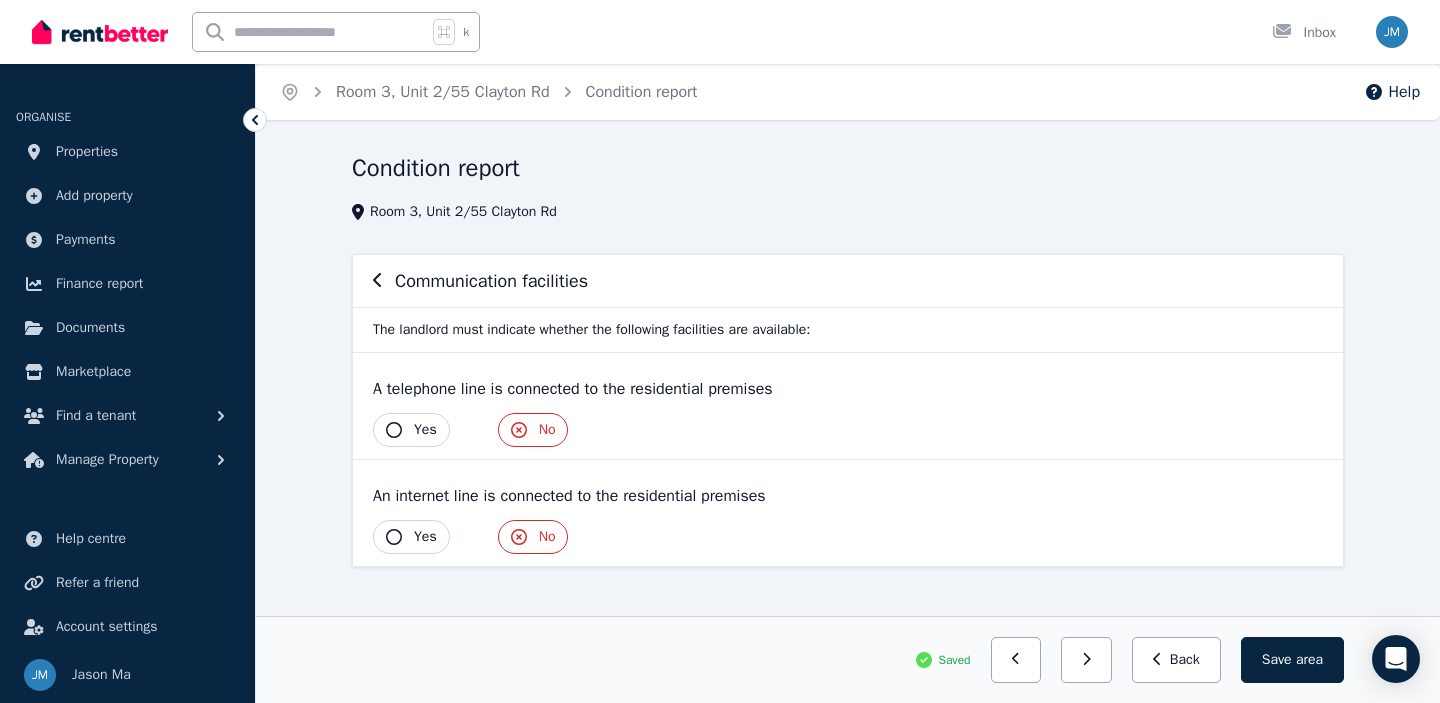 scroll, scrollTop: 23, scrollLeft: 0, axis: vertical 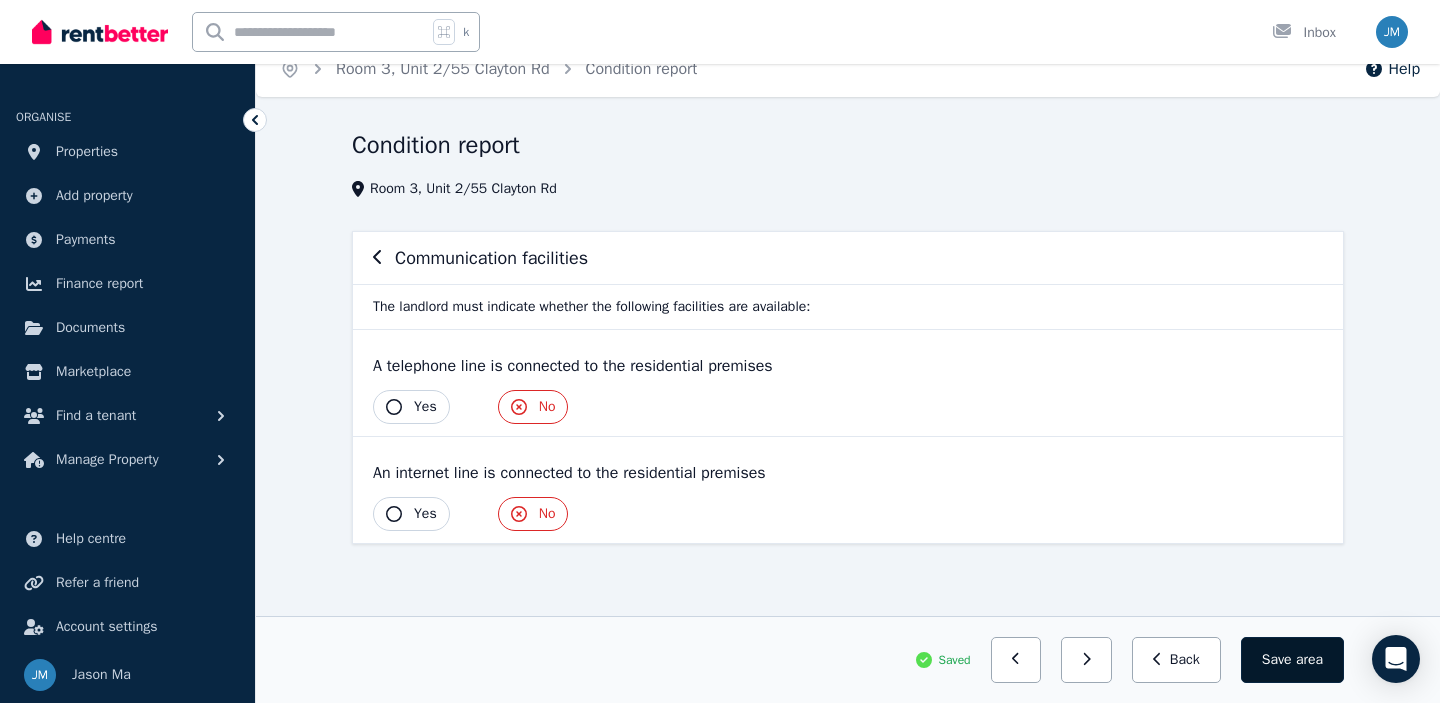 click on "Save   area" at bounding box center [1292, 660] 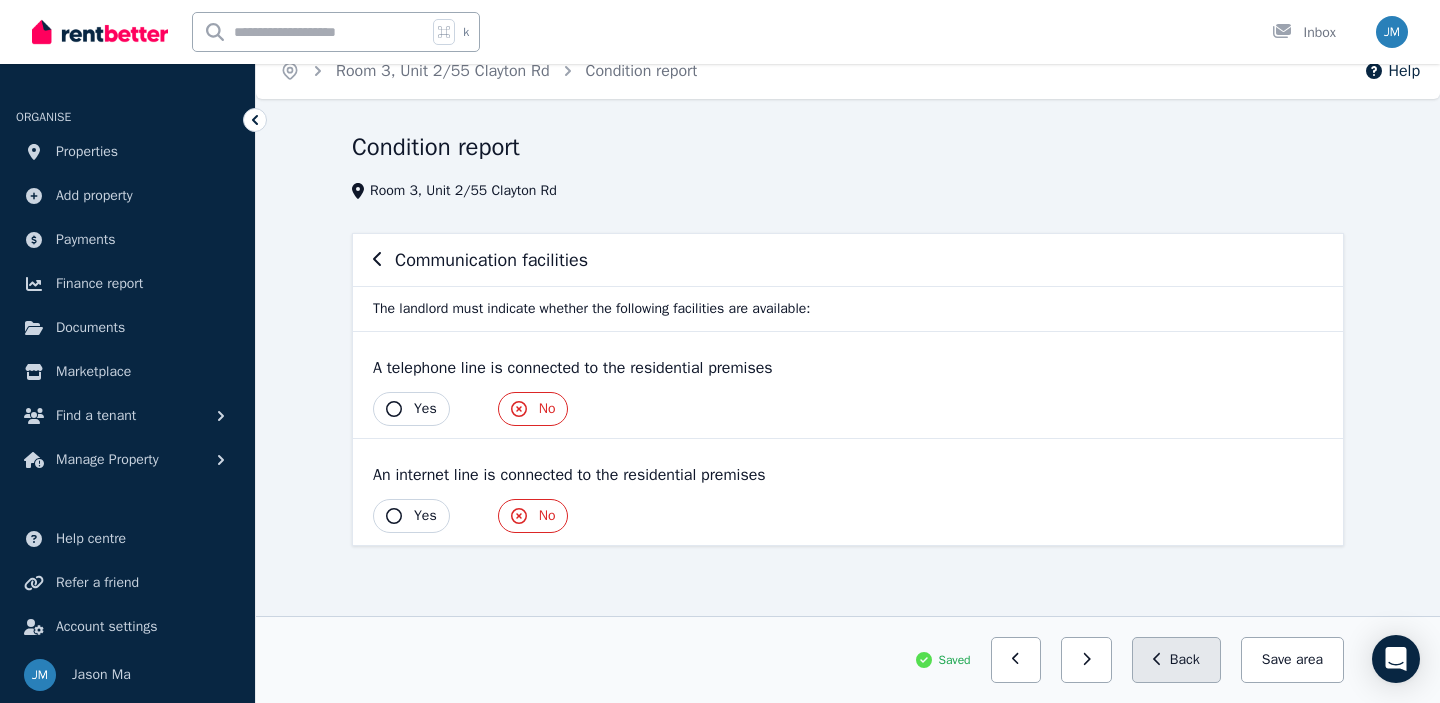 scroll, scrollTop: 23, scrollLeft: 0, axis: vertical 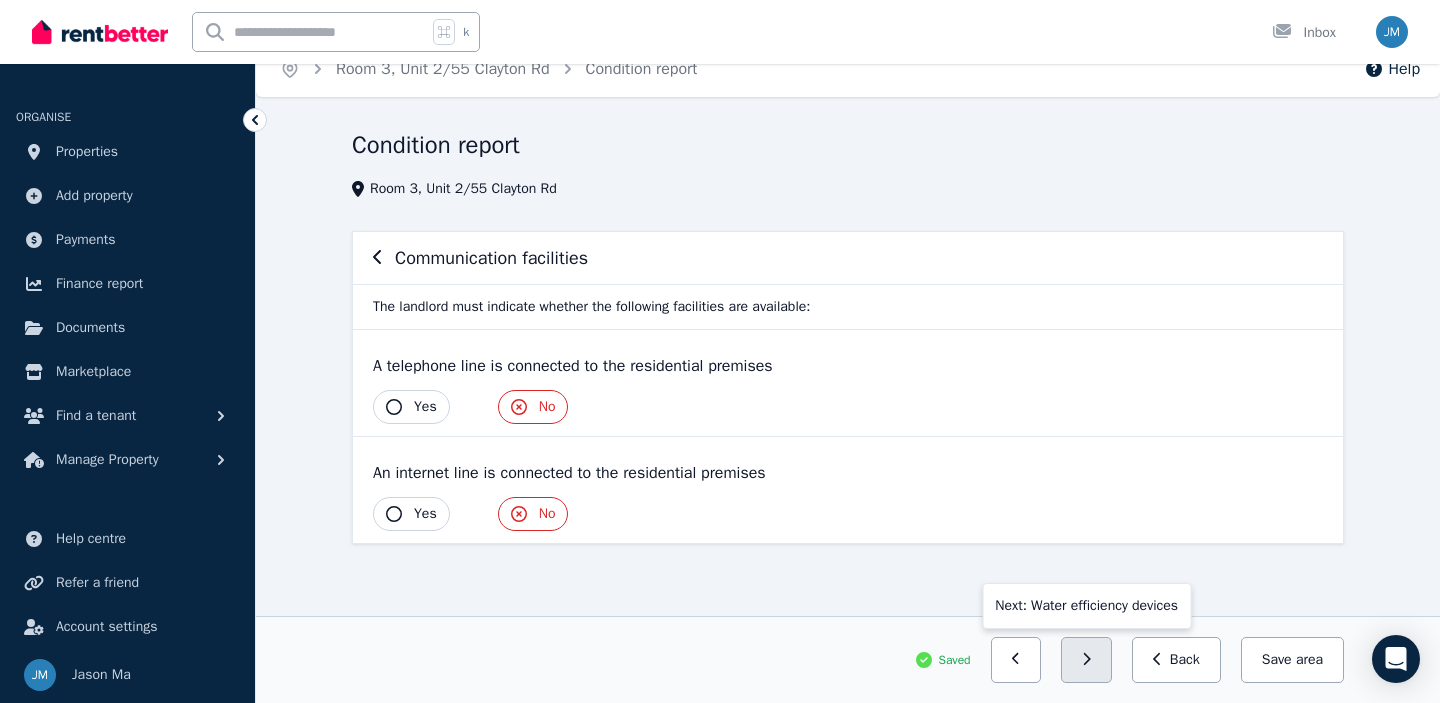 click at bounding box center (1086, 660) 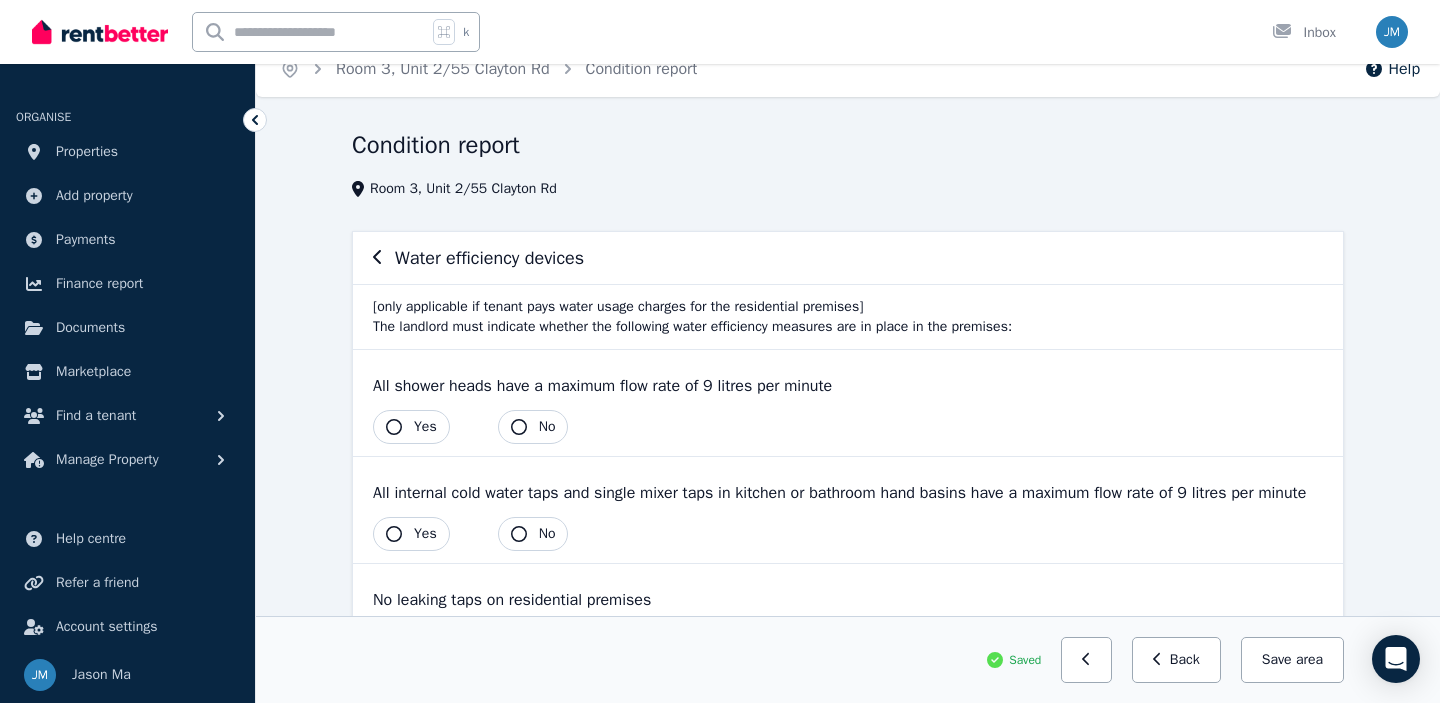 click on "Yes" at bounding box center [411, 427] 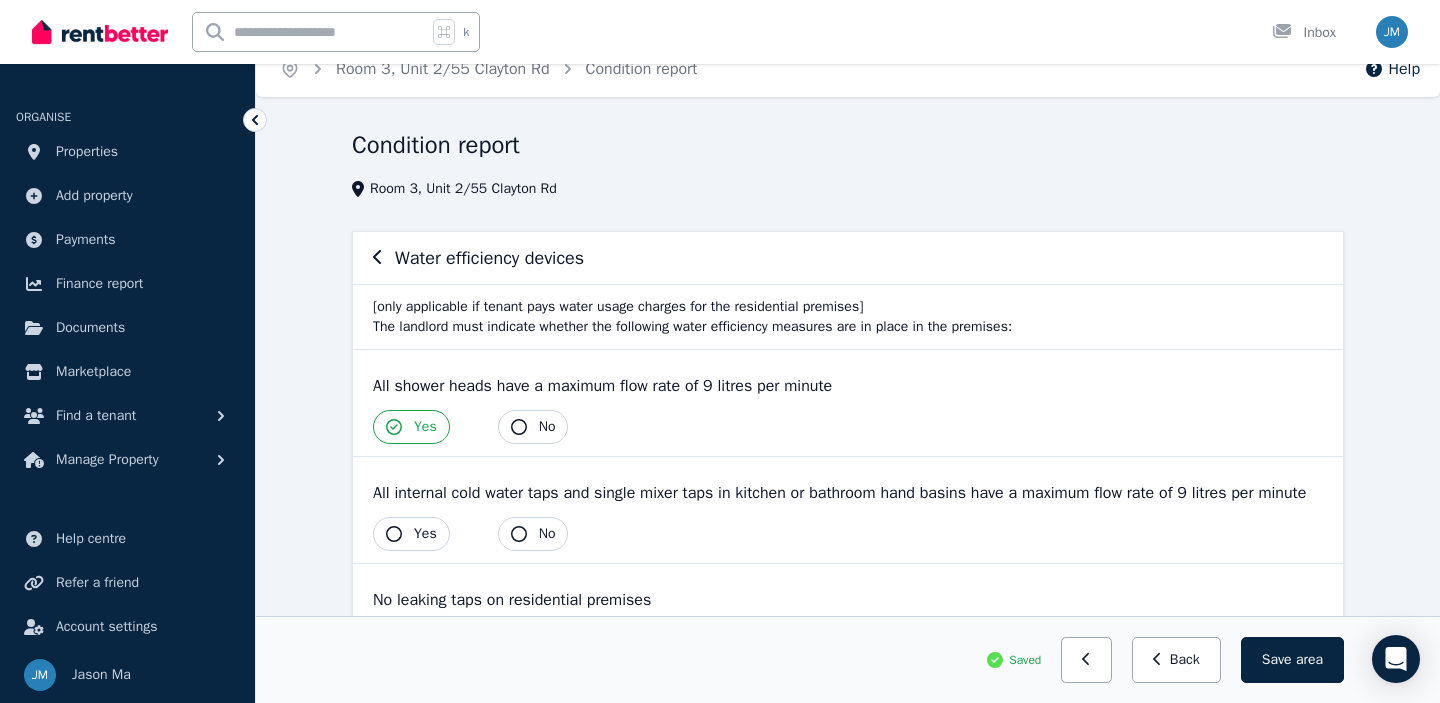click on "Yes" at bounding box center (425, 534) 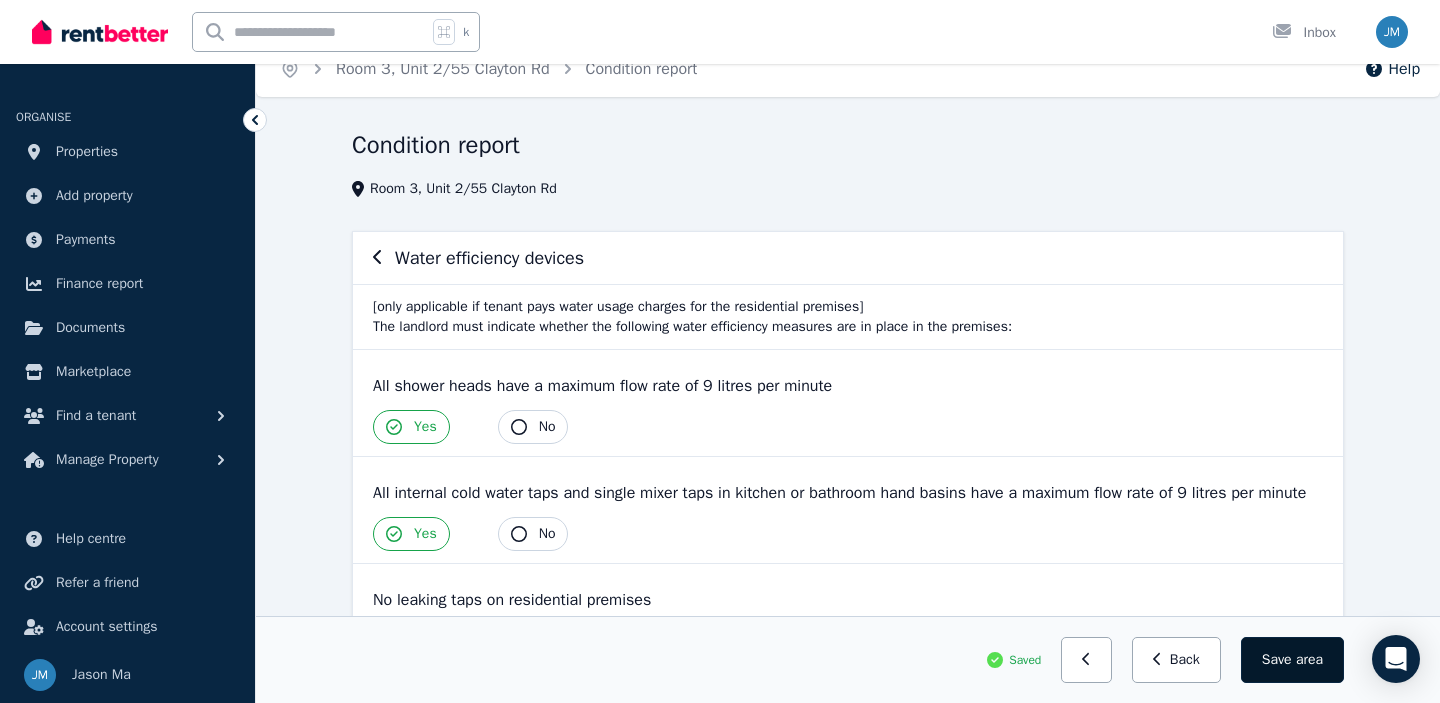 click on "Save   area" at bounding box center (1292, 660) 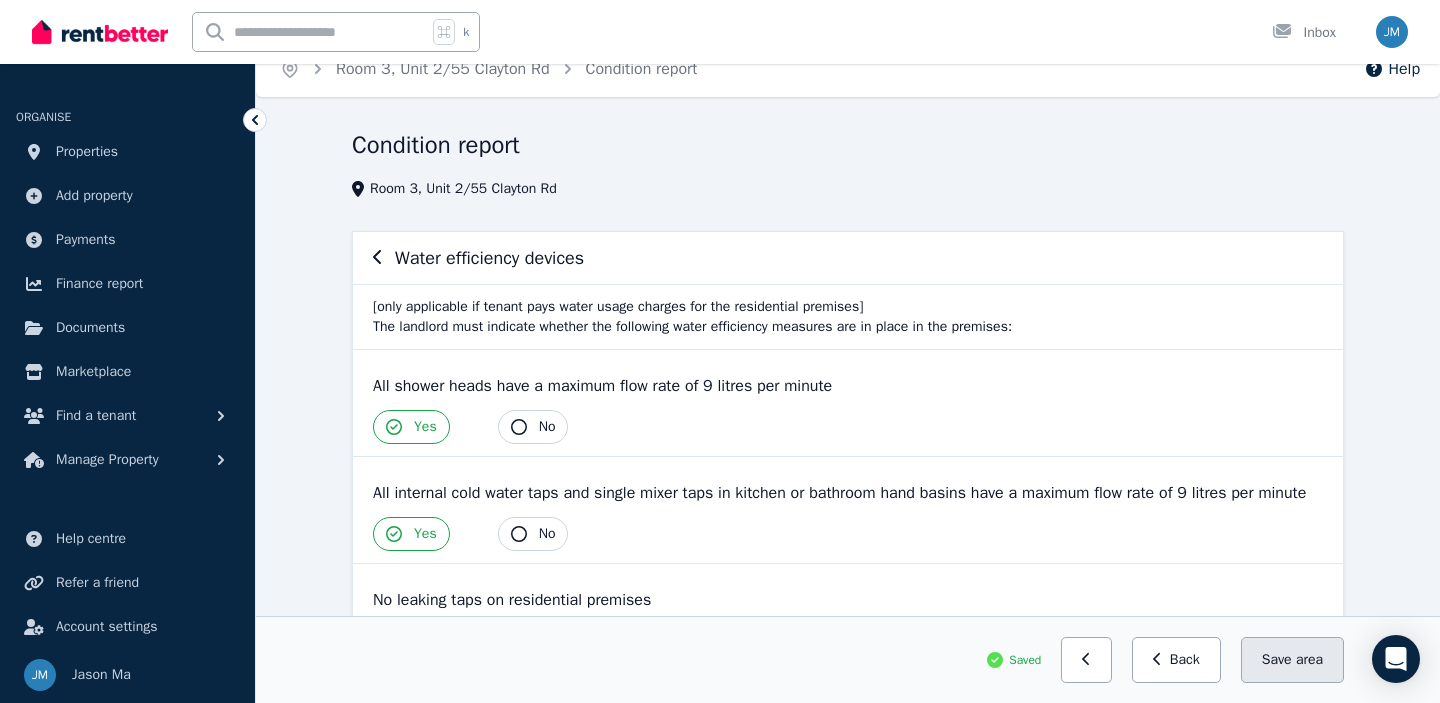 click on "Save   area" at bounding box center (1292, 660) 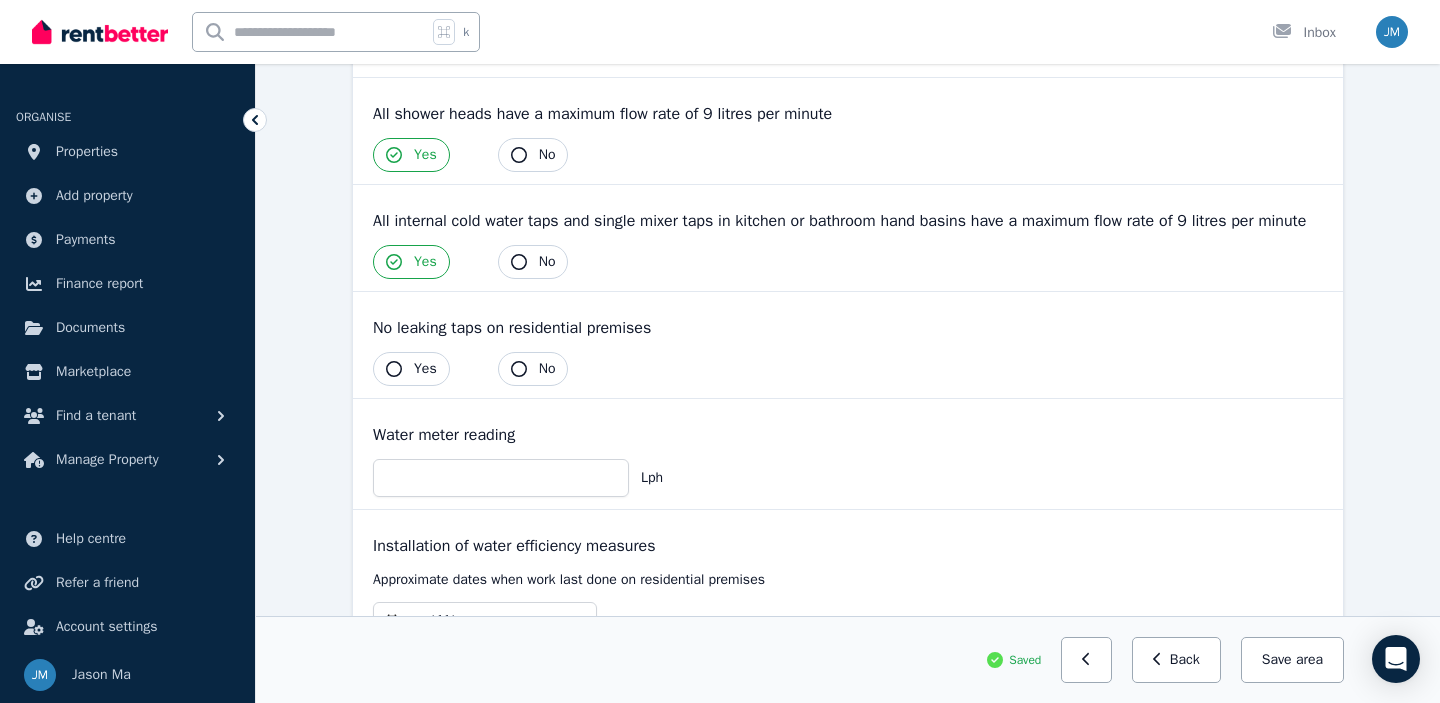 scroll, scrollTop: 296, scrollLeft: 0, axis: vertical 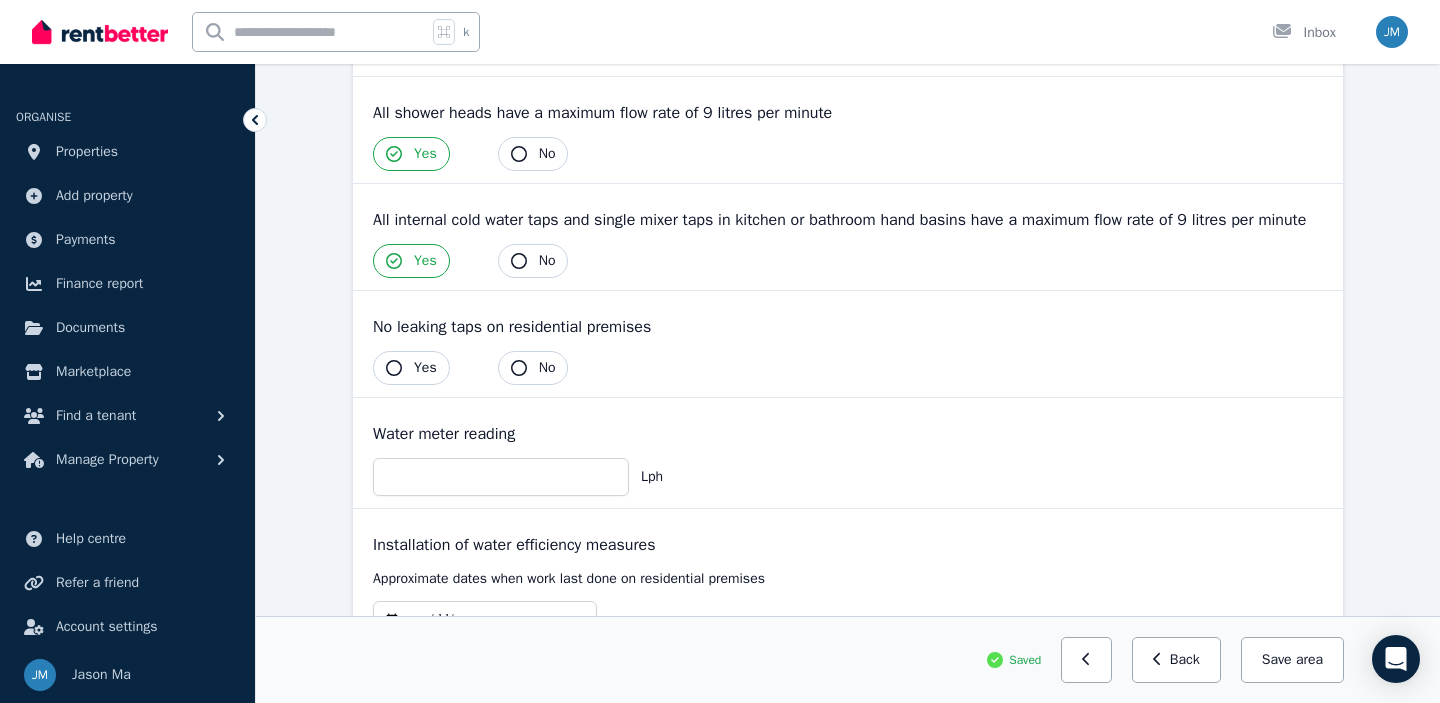 click on "Yes" at bounding box center (425, 368) 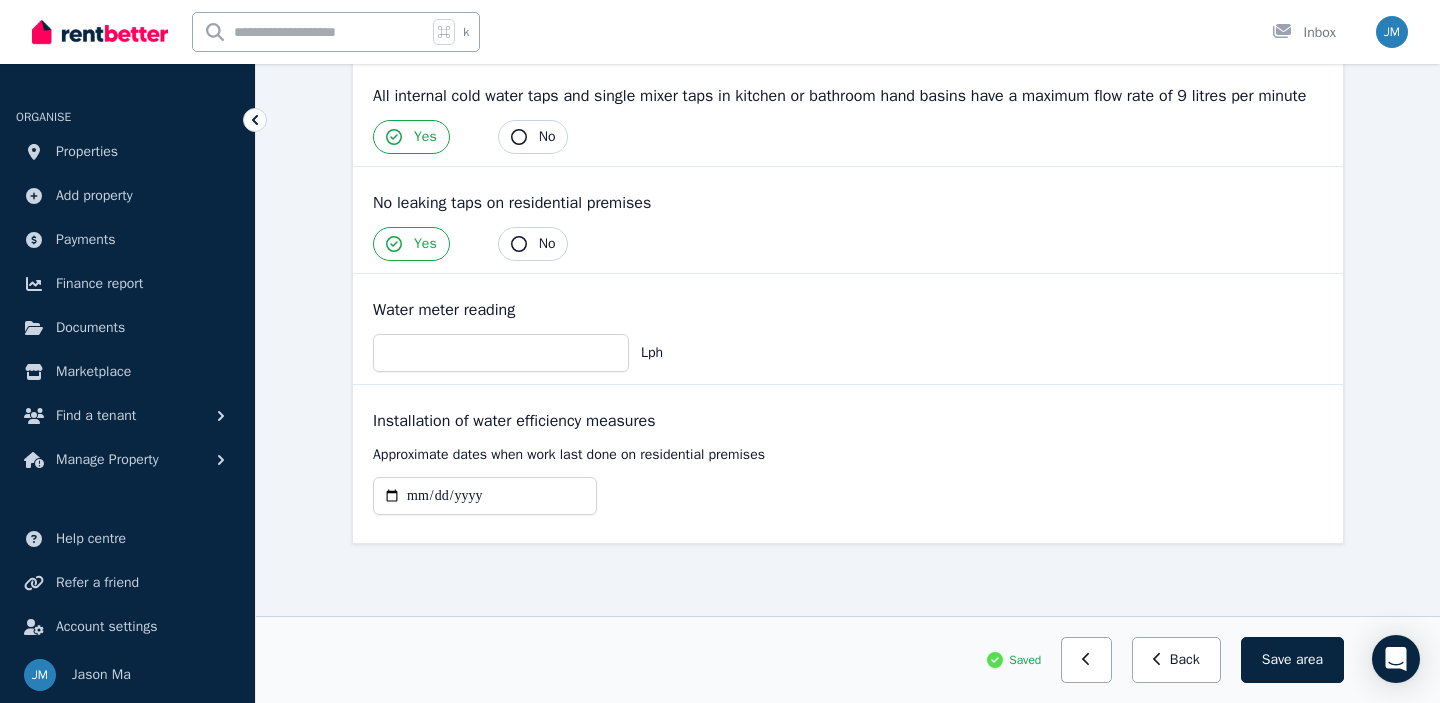 scroll, scrollTop: 444, scrollLeft: 0, axis: vertical 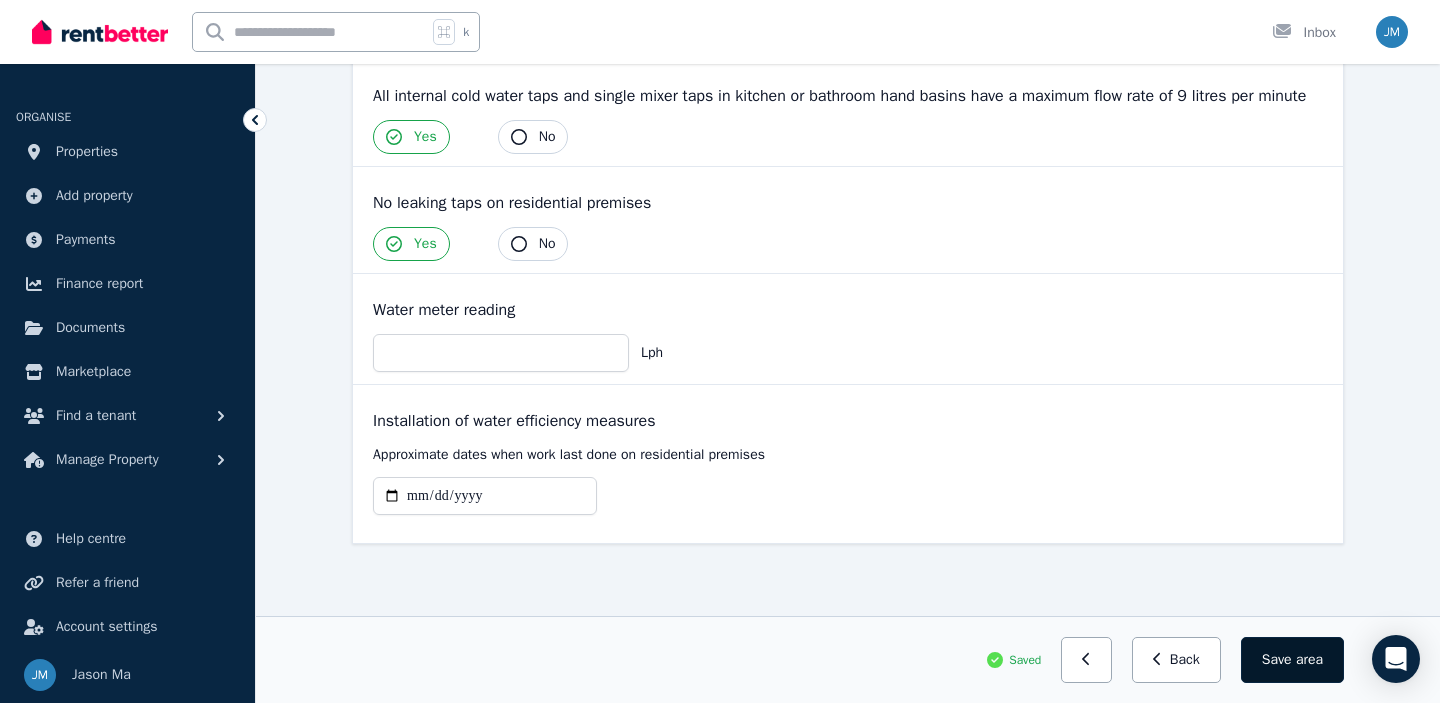 click on "Save   area" at bounding box center [1292, 660] 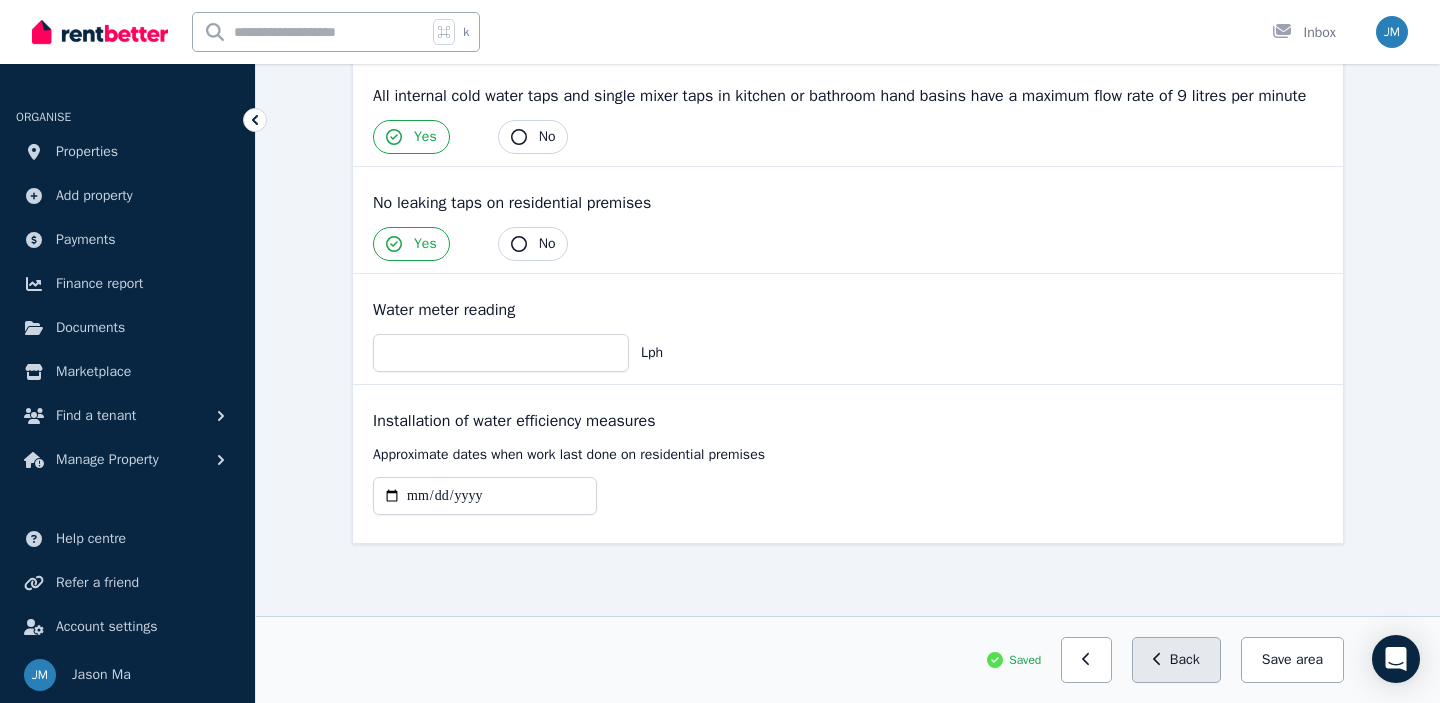 scroll, scrollTop: 444, scrollLeft: 0, axis: vertical 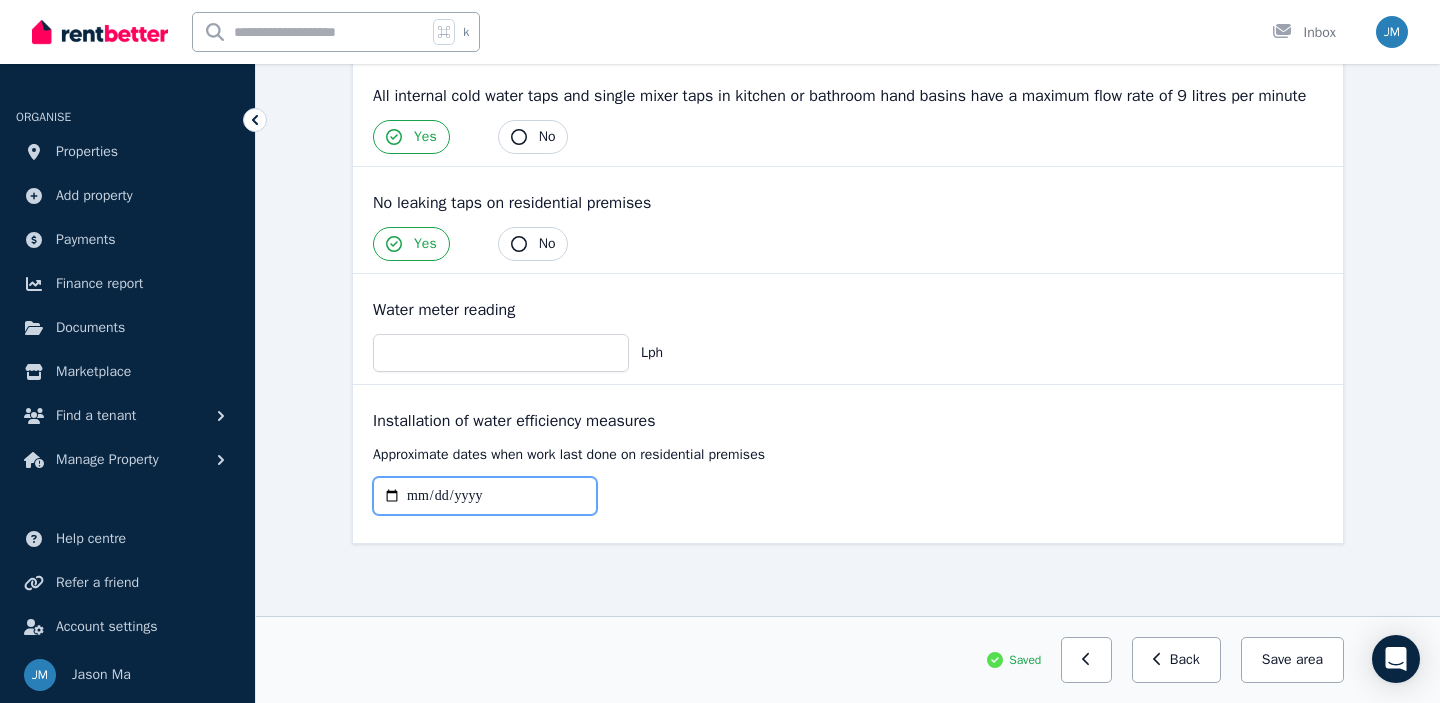 click at bounding box center [485, 496] 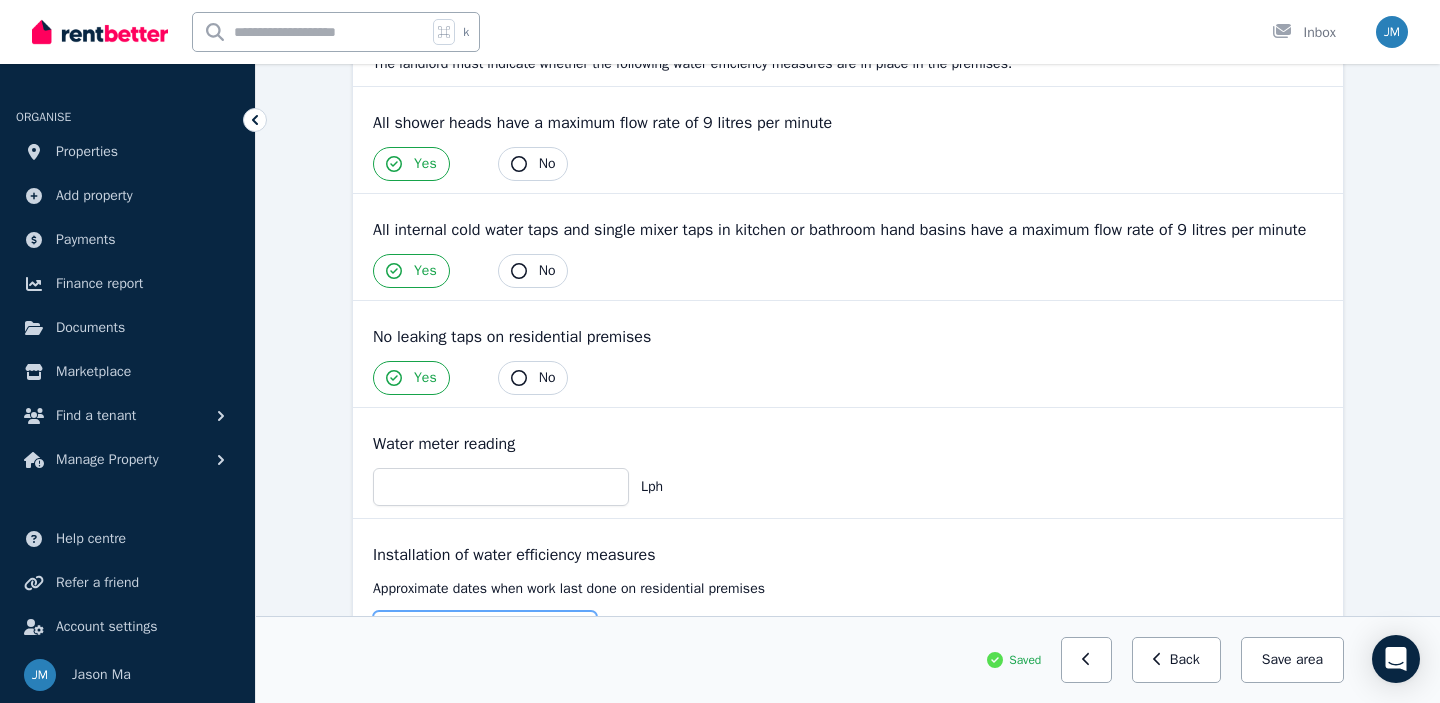 scroll, scrollTop: 228, scrollLeft: 0, axis: vertical 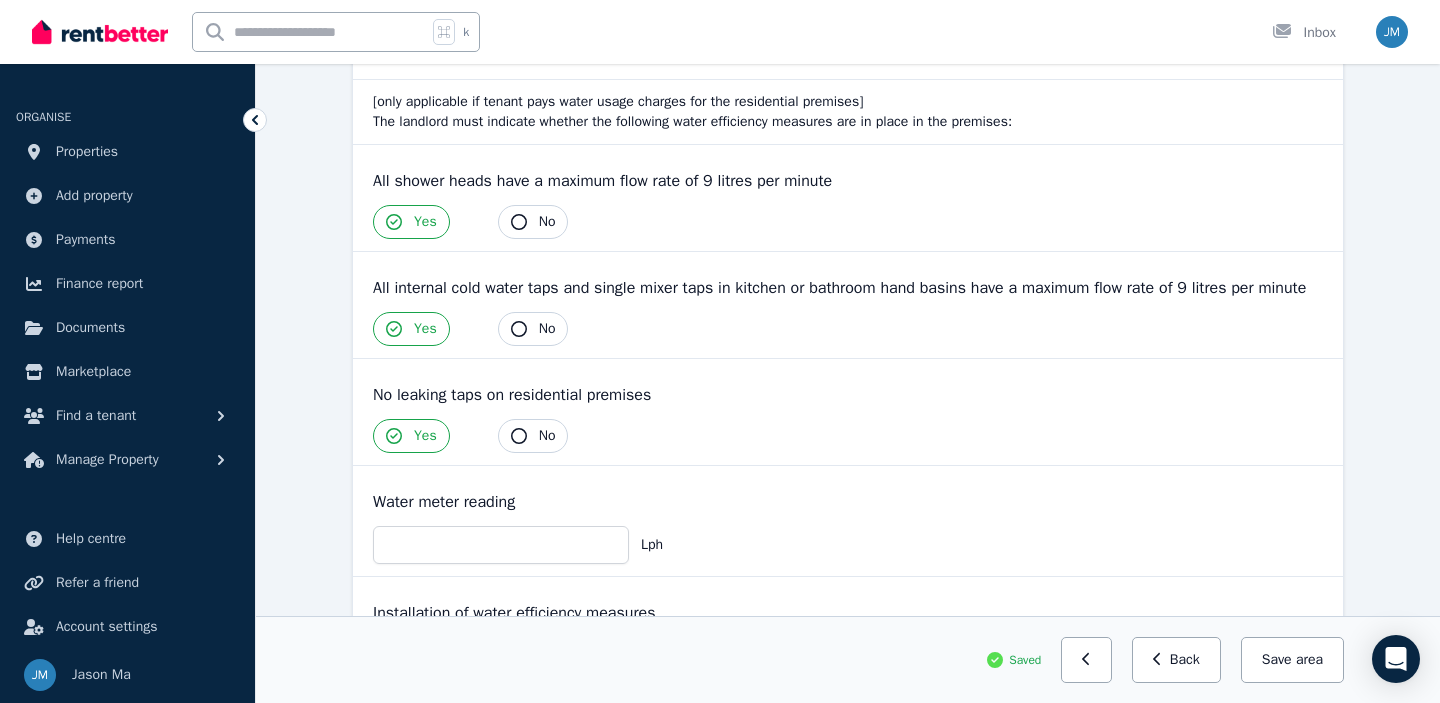 click on "All internal cold water taps and single mixer taps in kitchen or bathroom hand basins have a maximum flow rate of 9 litres per minute Yes No" at bounding box center [848, 305] 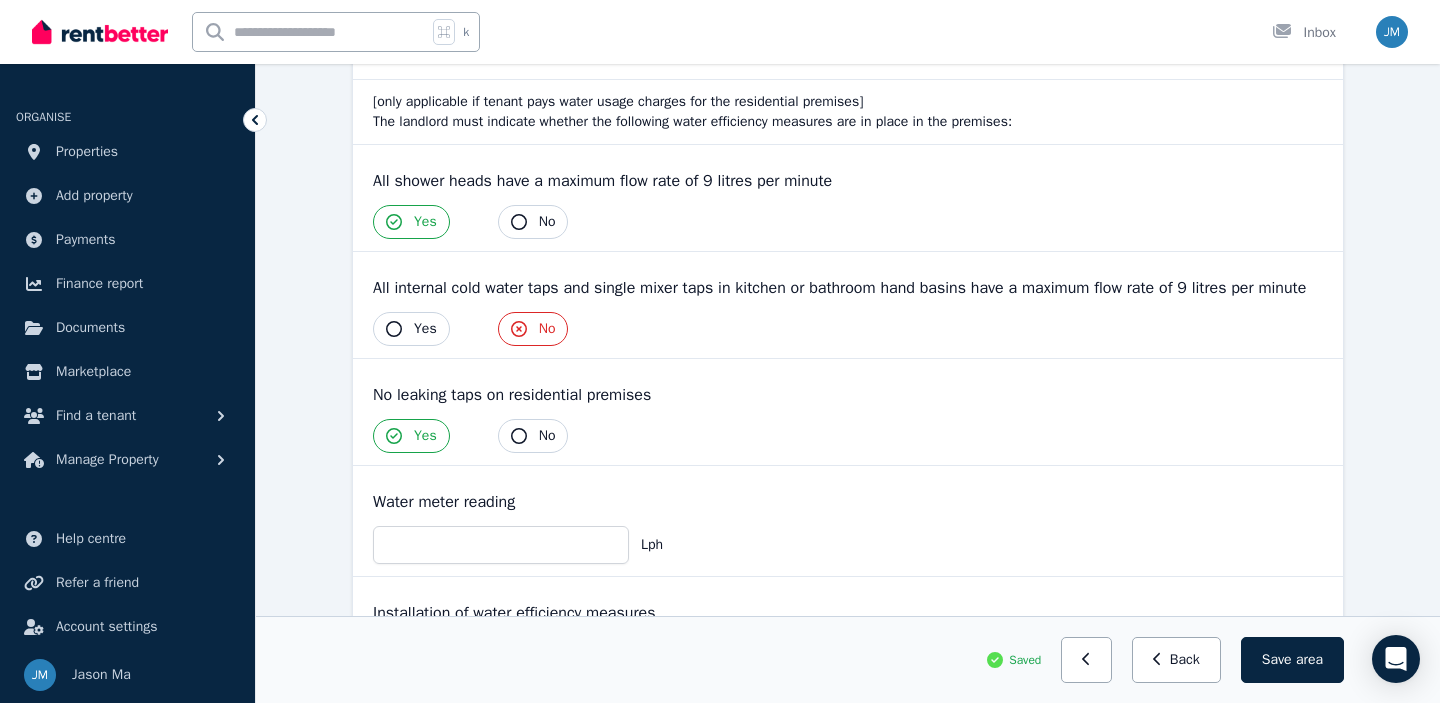 click on "No" at bounding box center [533, 222] 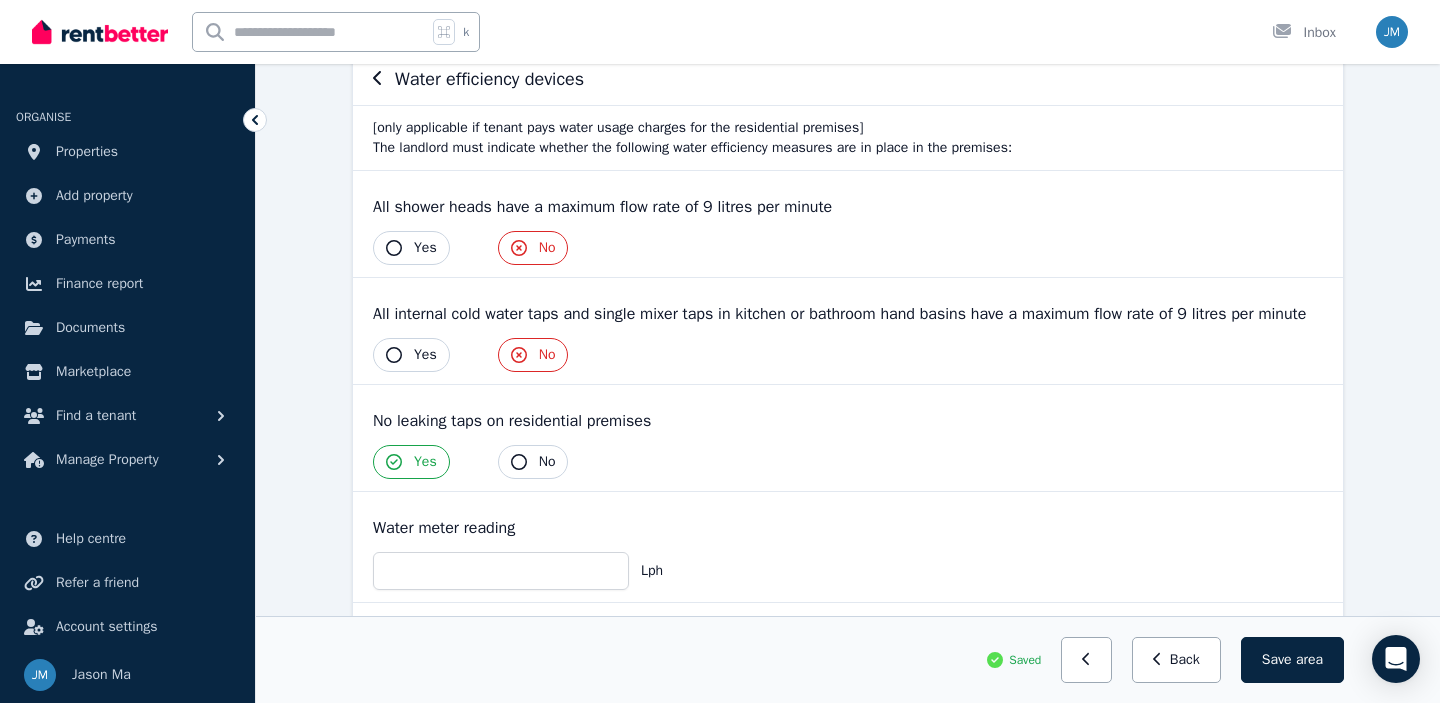 scroll, scrollTop: 203, scrollLeft: 0, axis: vertical 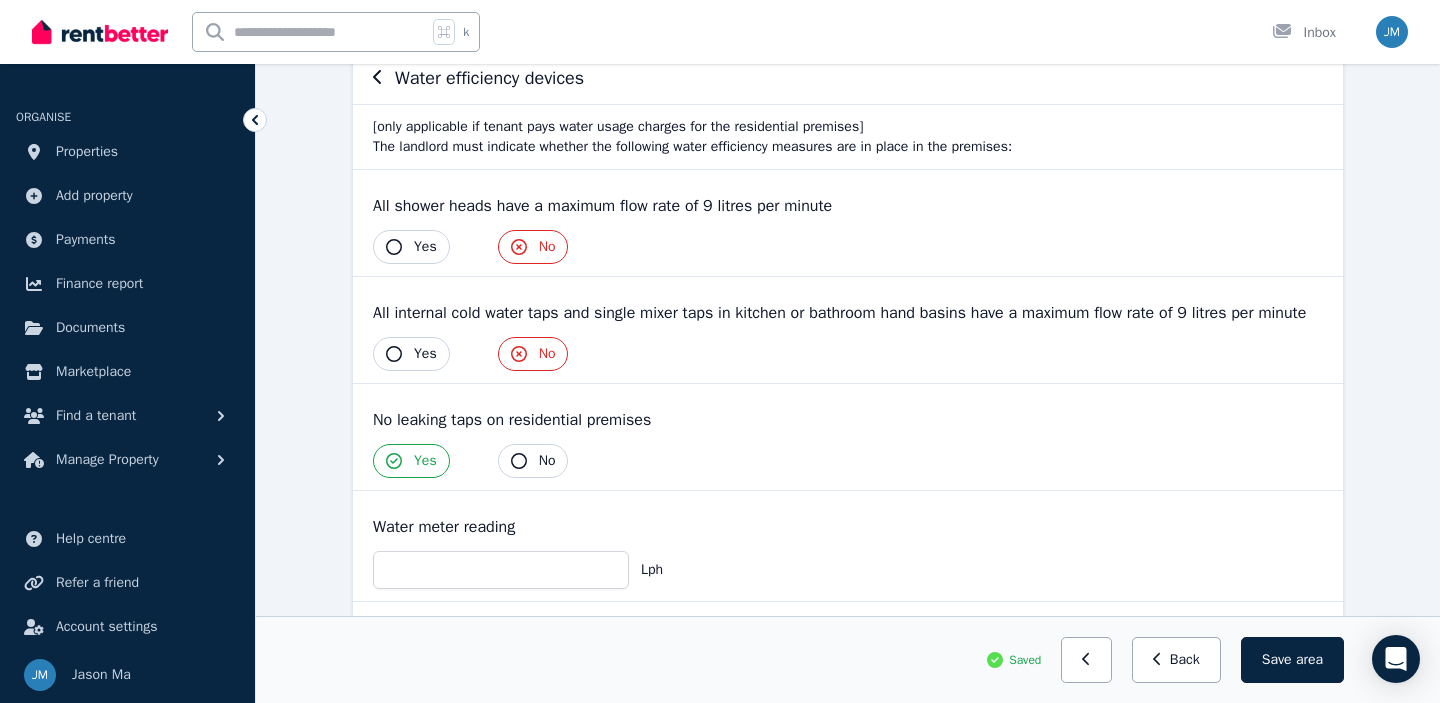 click on "Yes" at bounding box center (411, 247) 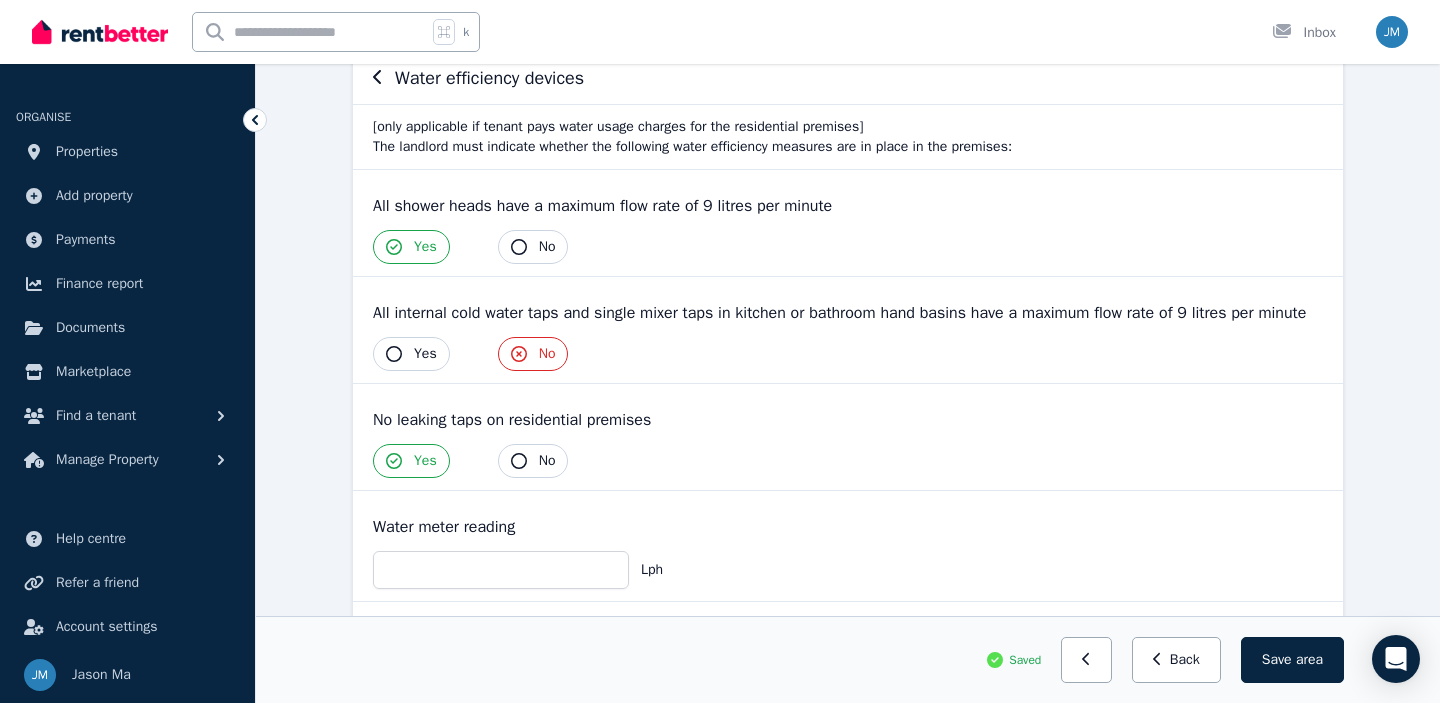 click on "Yes" at bounding box center (425, 354) 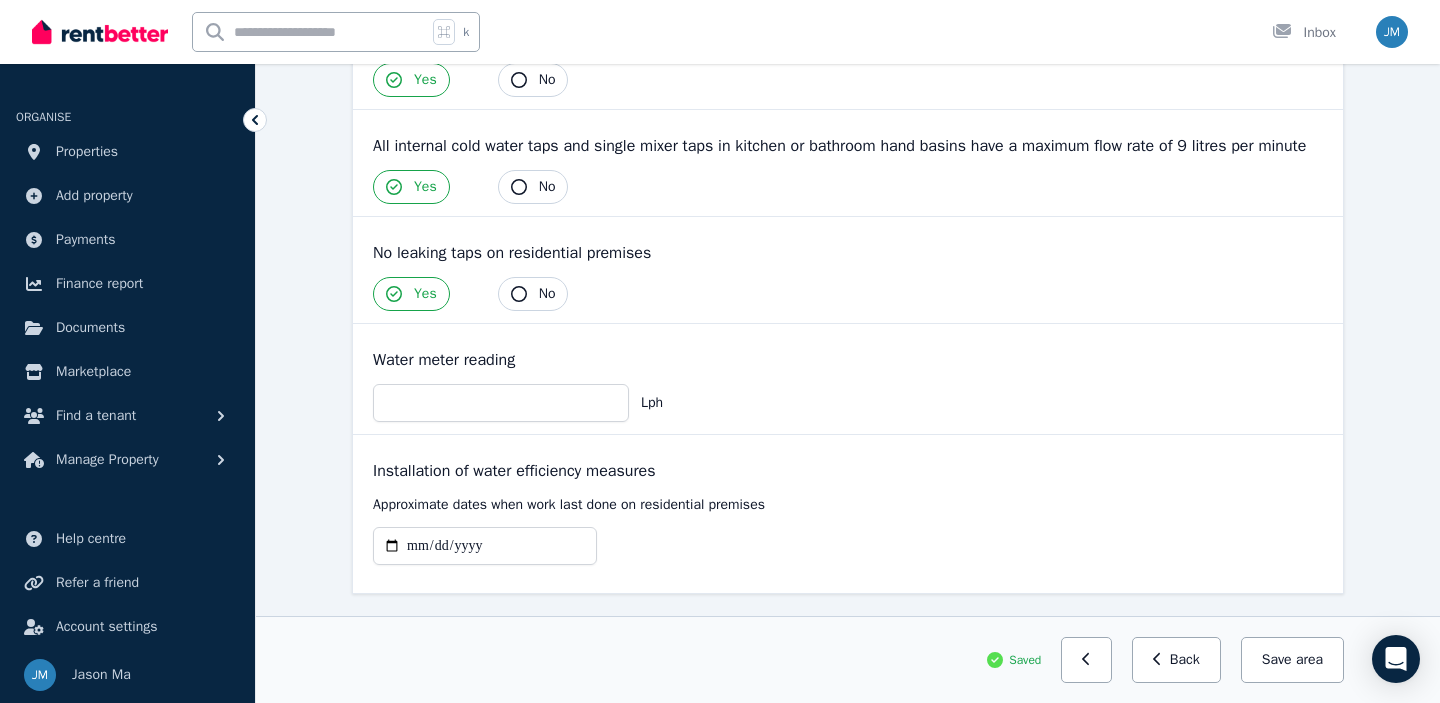 scroll, scrollTop: 444, scrollLeft: 0, axis: vertical 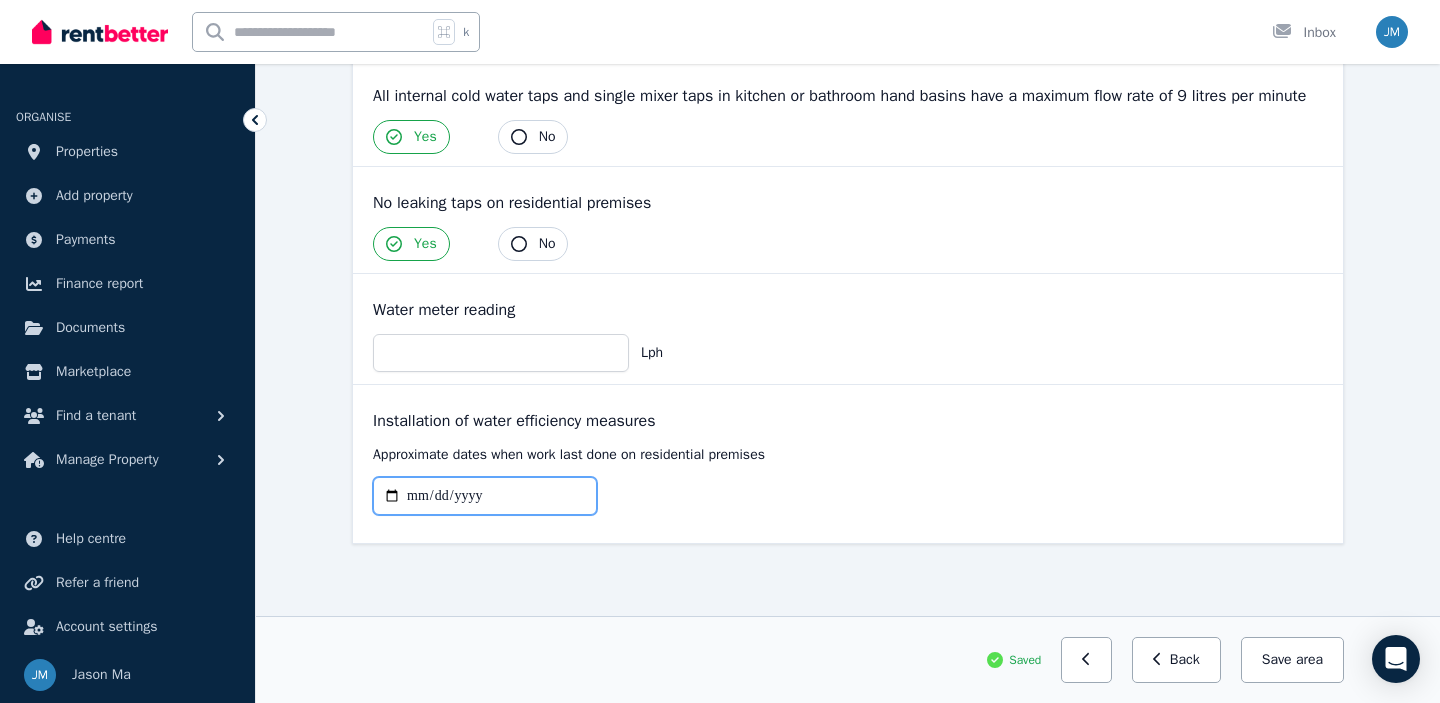 click at bounding box center [485, 496] 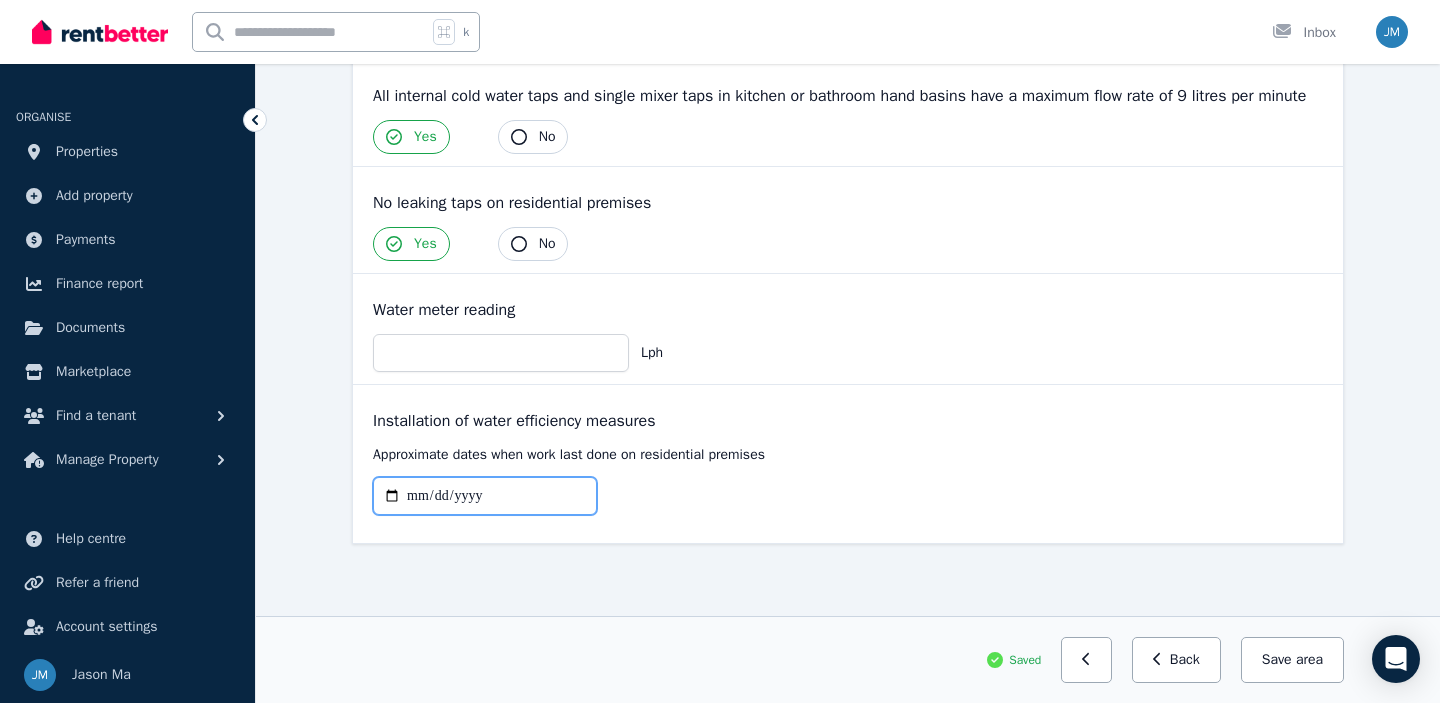 click at bounding box center (485, 496) 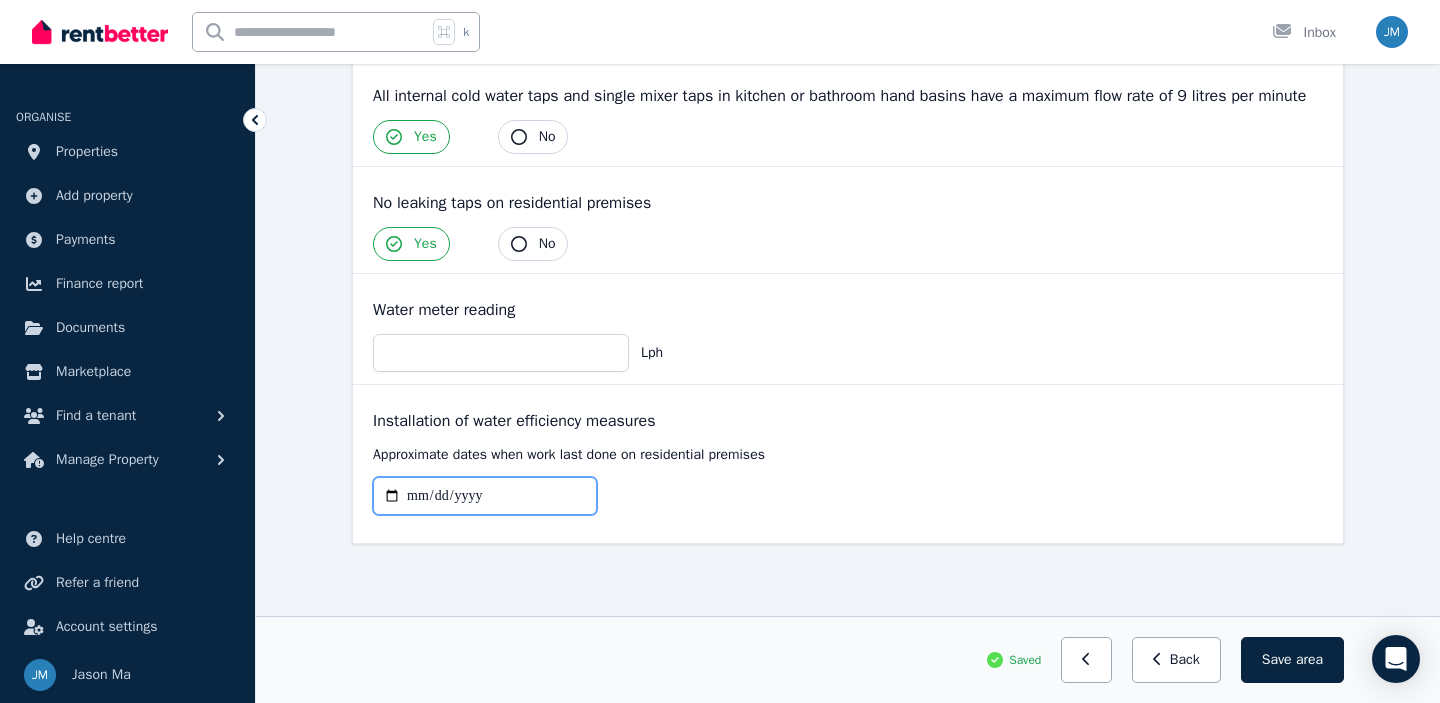 type on "**********" 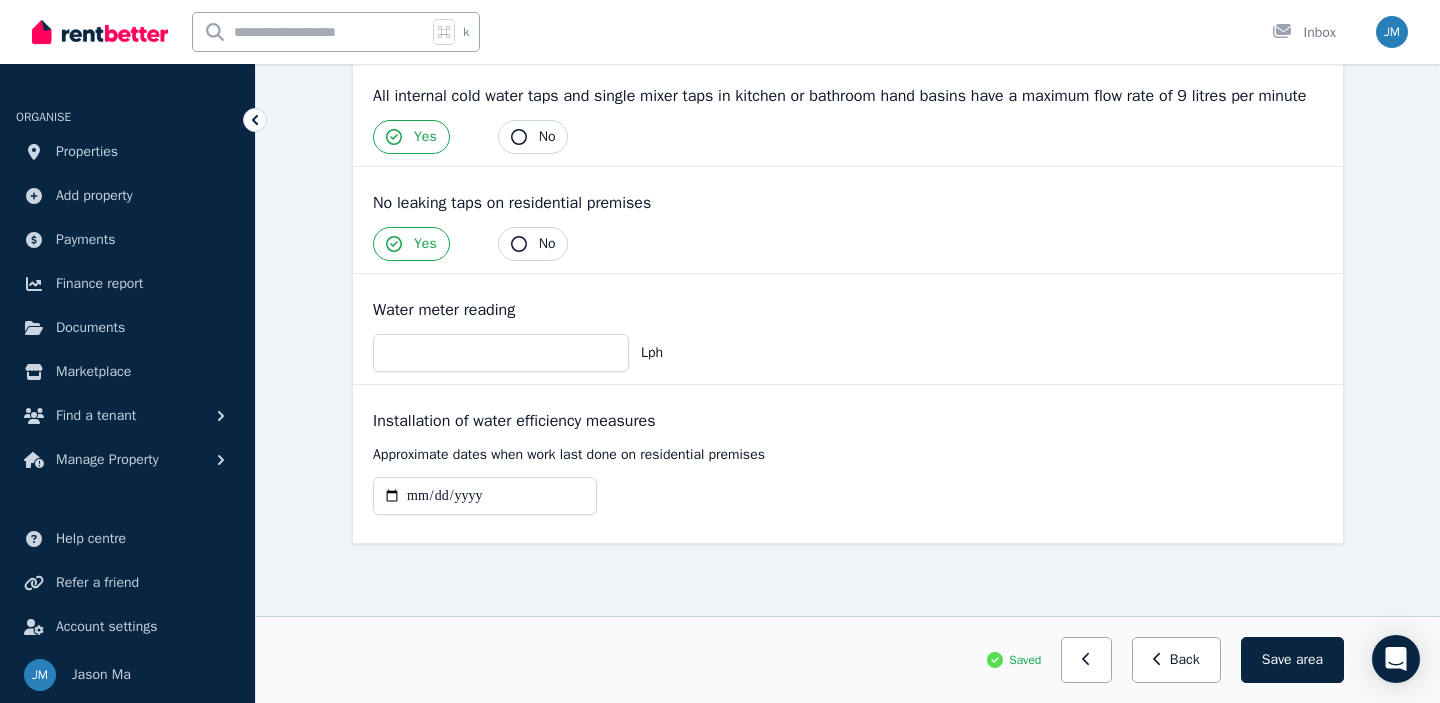 click on "**********" at bounding box center (848, 207) 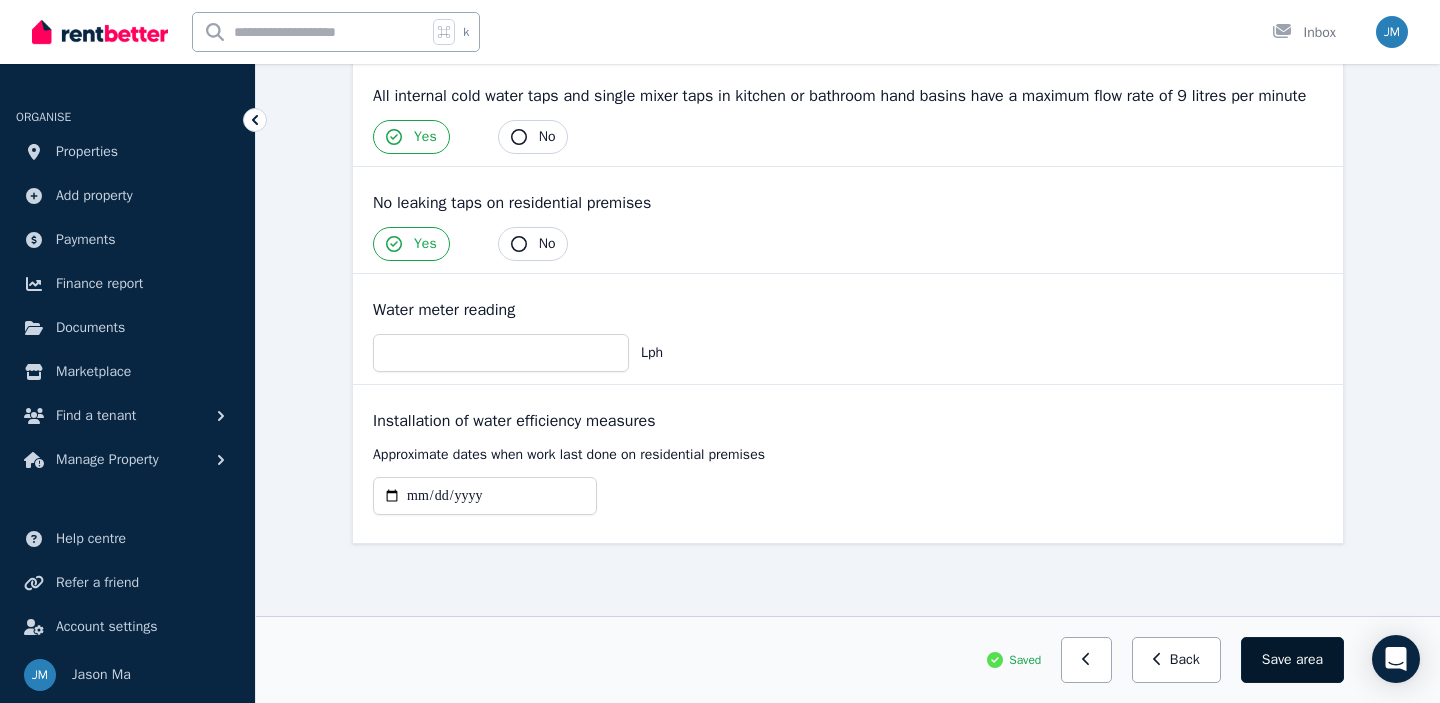 click on "Save   area" at bounding box center [1292, 660] 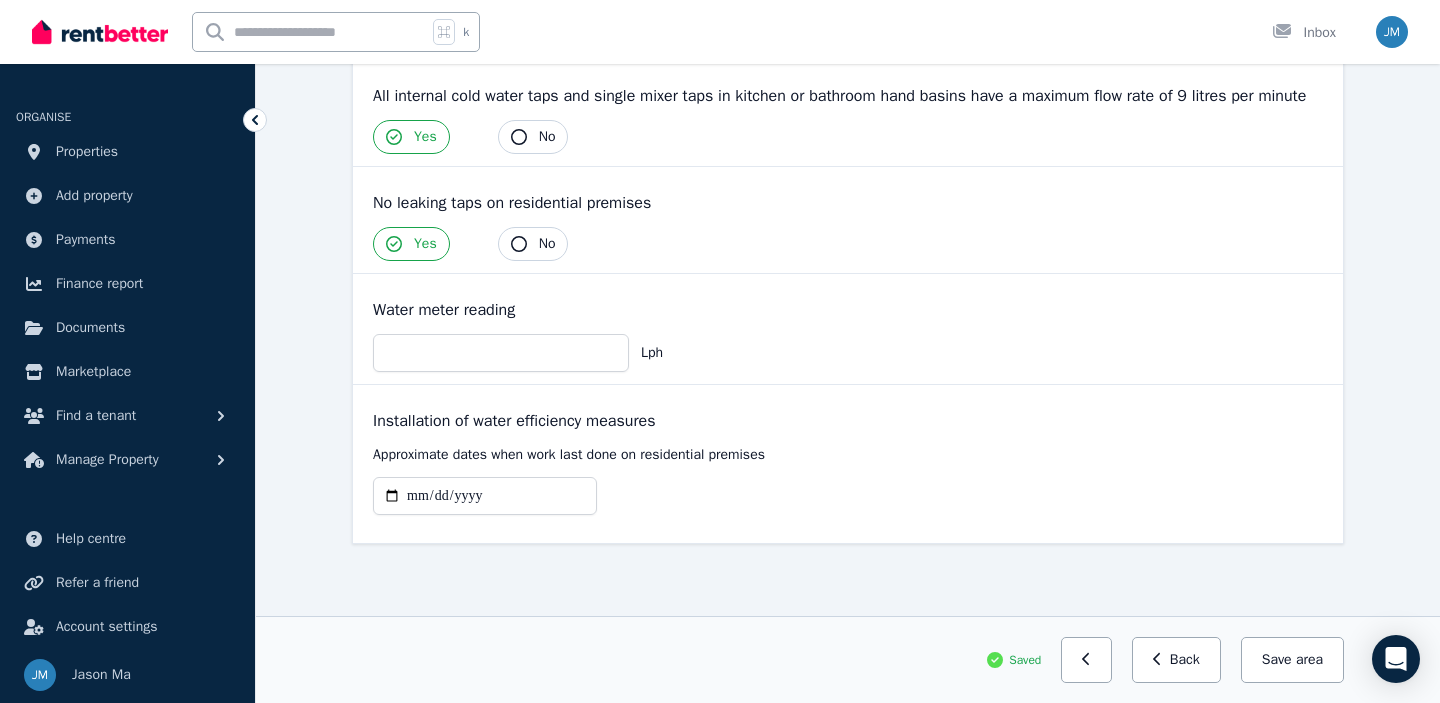 scroll, scrollTop: 444, scrollLeft: 0, axis: vertical 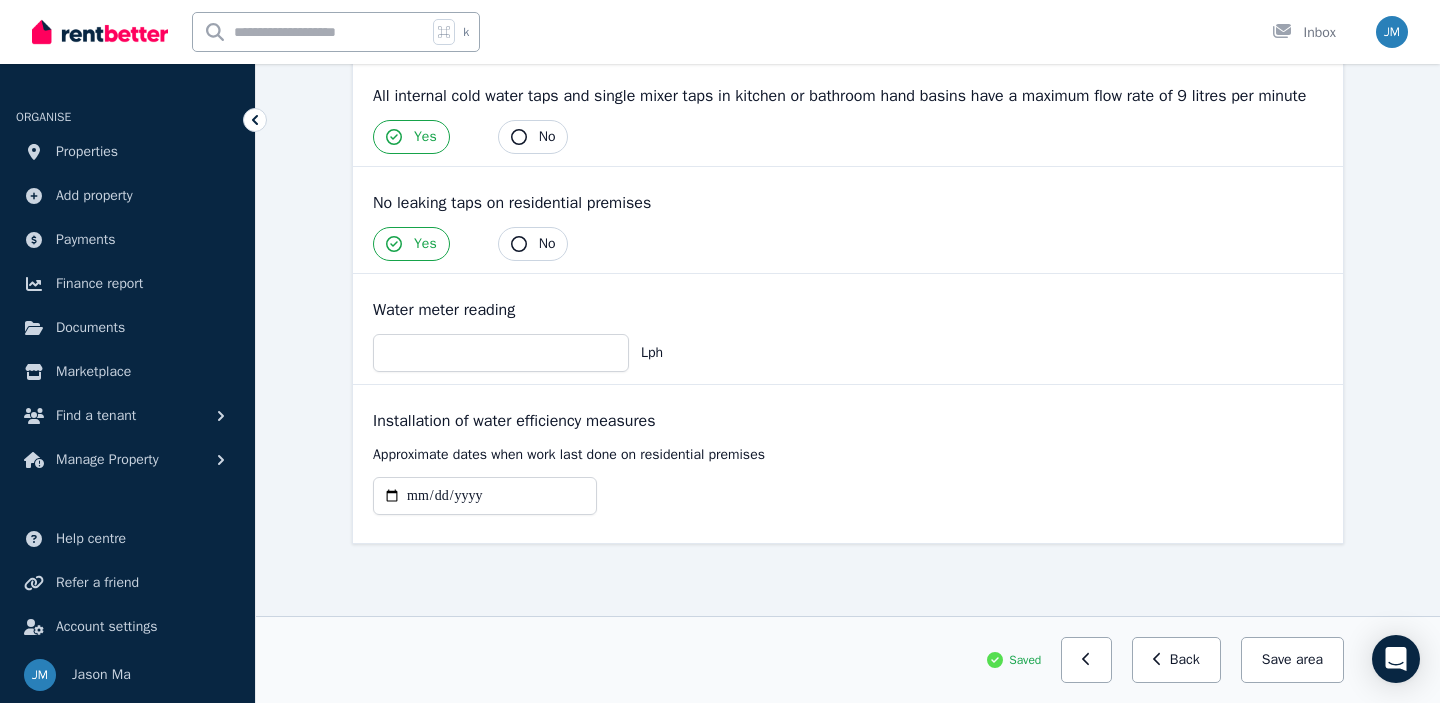 click on "Save   area" at bounding box center [1292, 660] 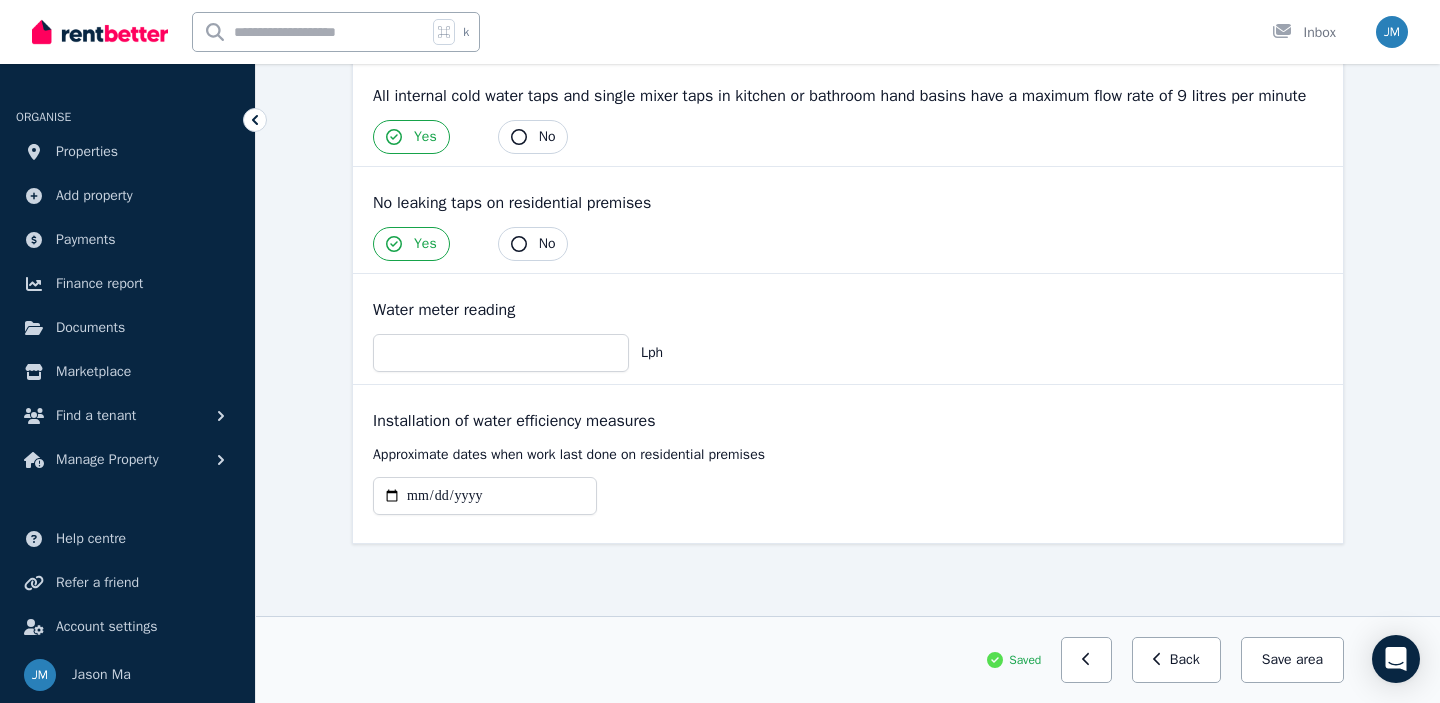 scroll, scrollTop: 444, scrollLeft: 0, axis: vertical 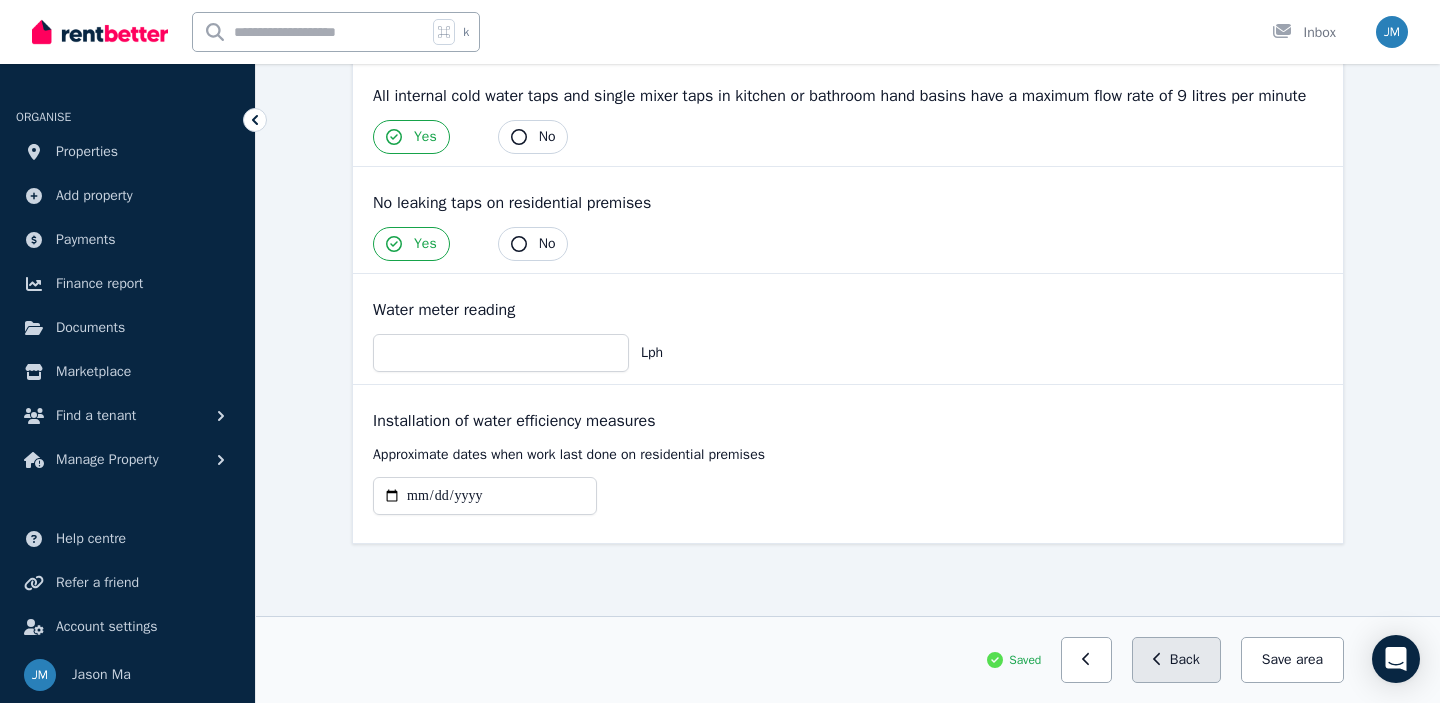 click on "Back" at bounding box center [1176, 660] 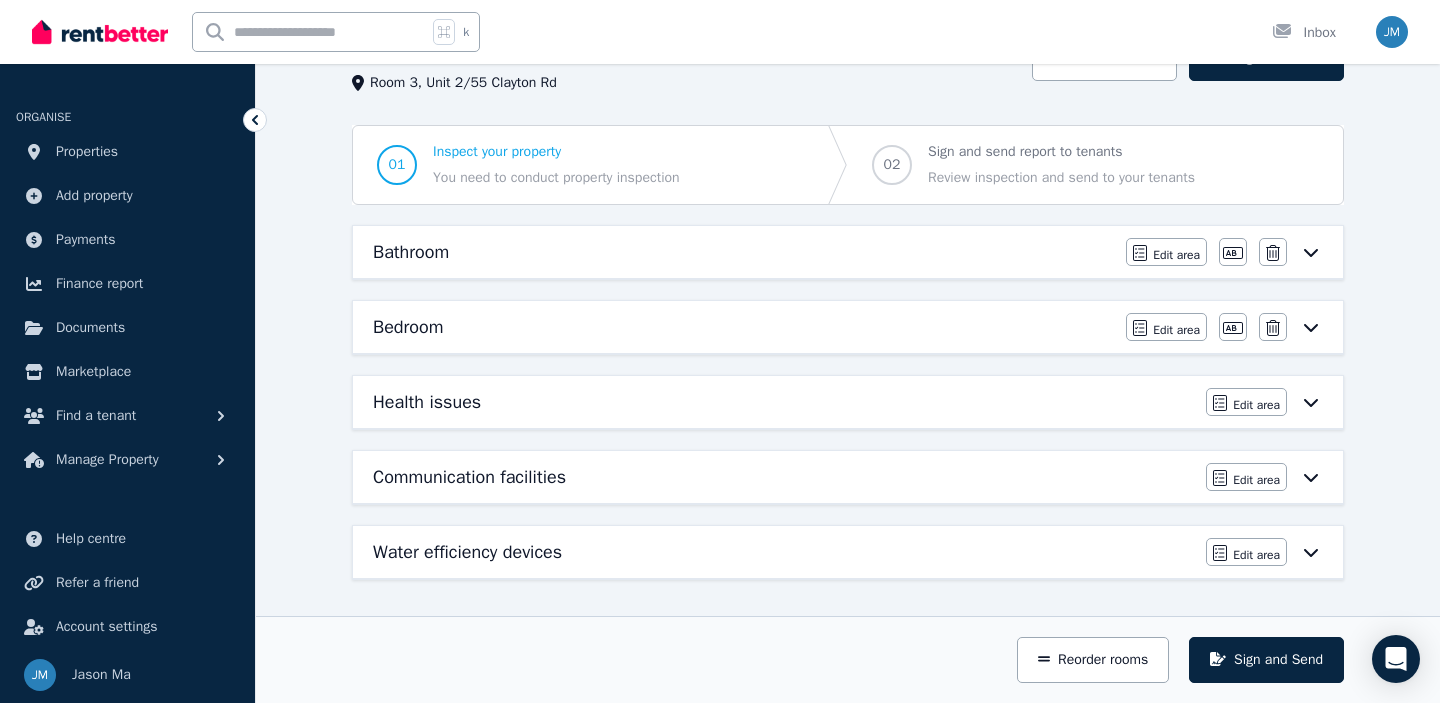 click on "Water efficiency devices Edit area Edit area" at bounding box center (848, 552) 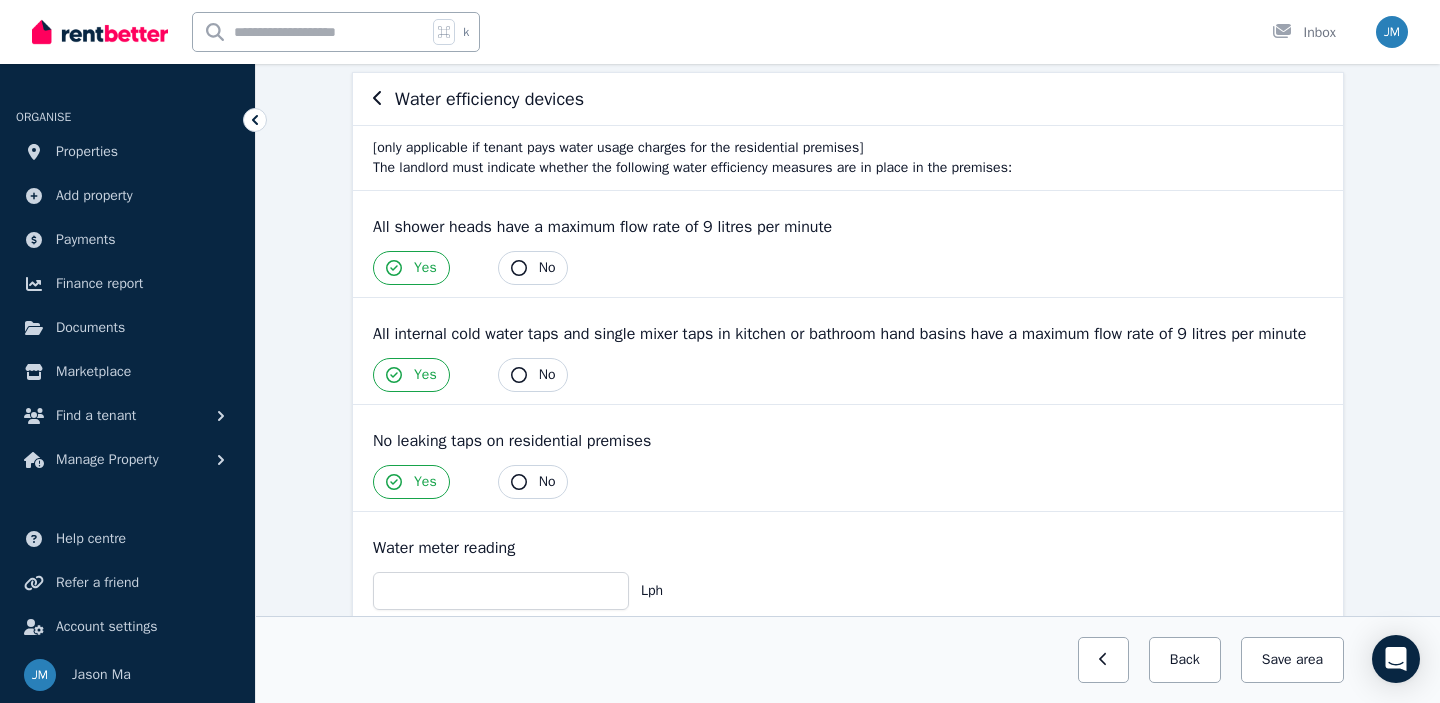 scroll, scrollTop: 444, scrollLeft: 0, axis: vertical 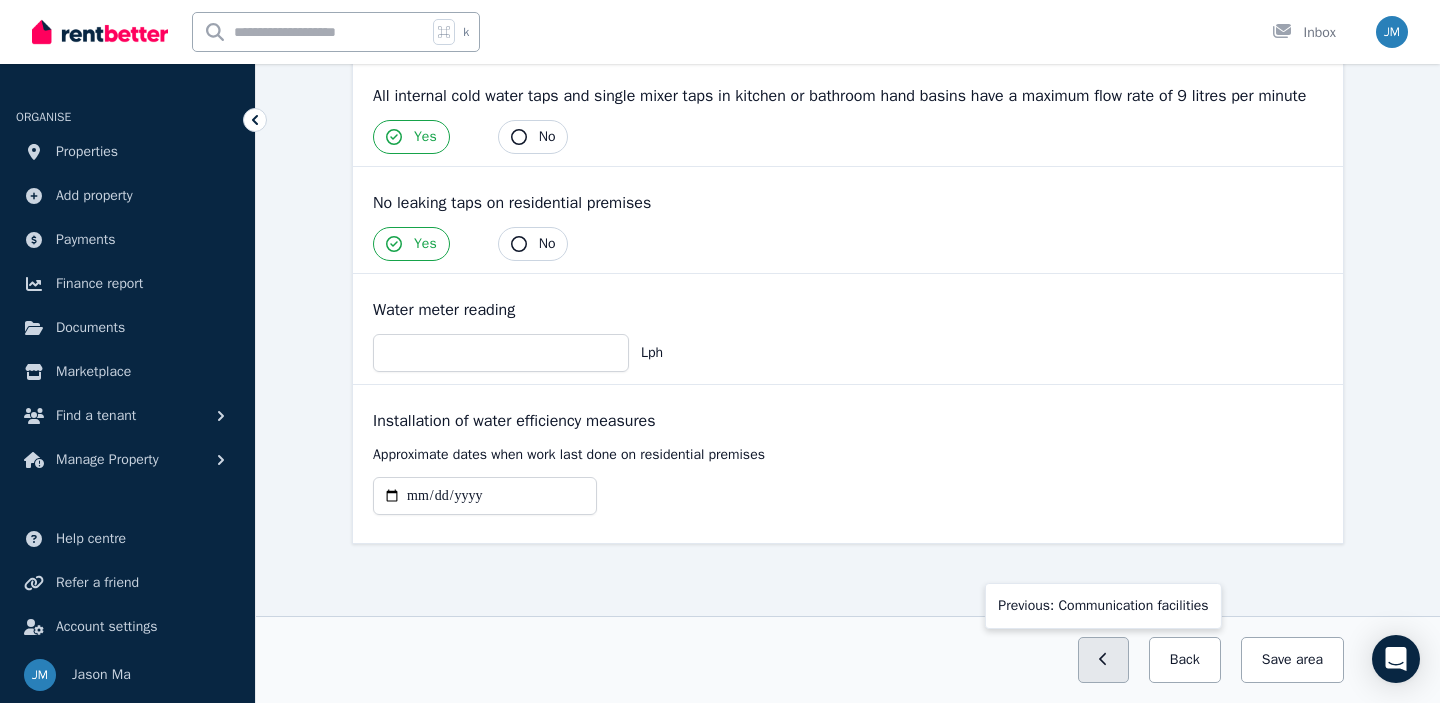 click at bounding box center (1103, 660) 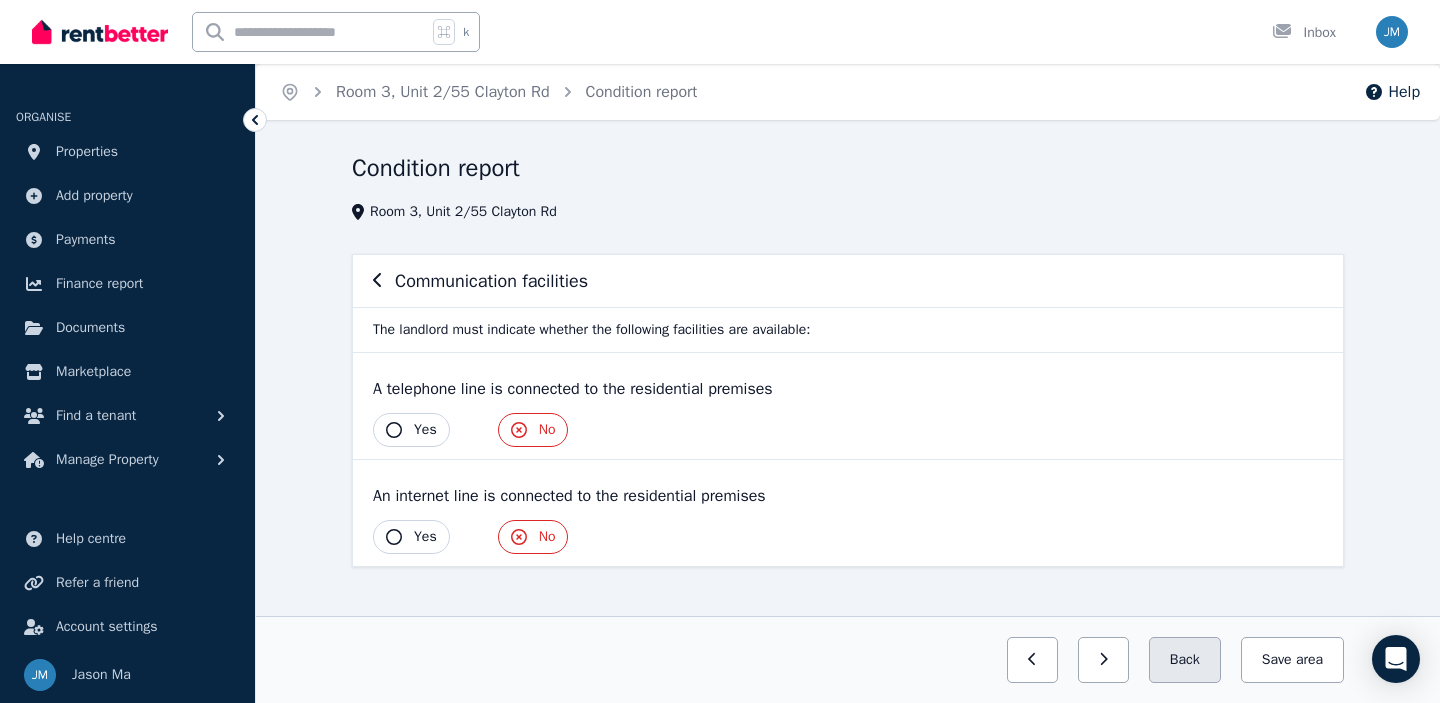 click on "Back" at bounding box center (1185, 660) 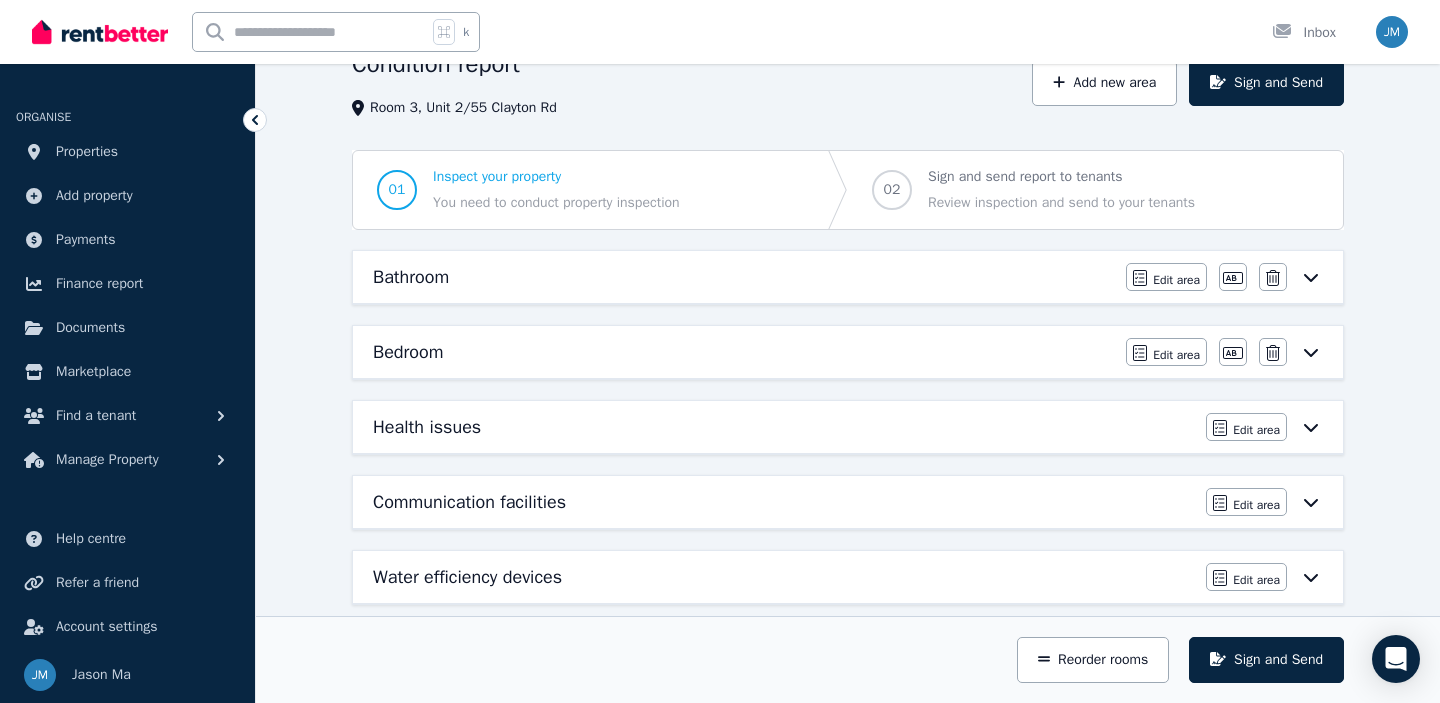 scroll, scrollTop: 129, scrollLeft: 0, axis: vertical 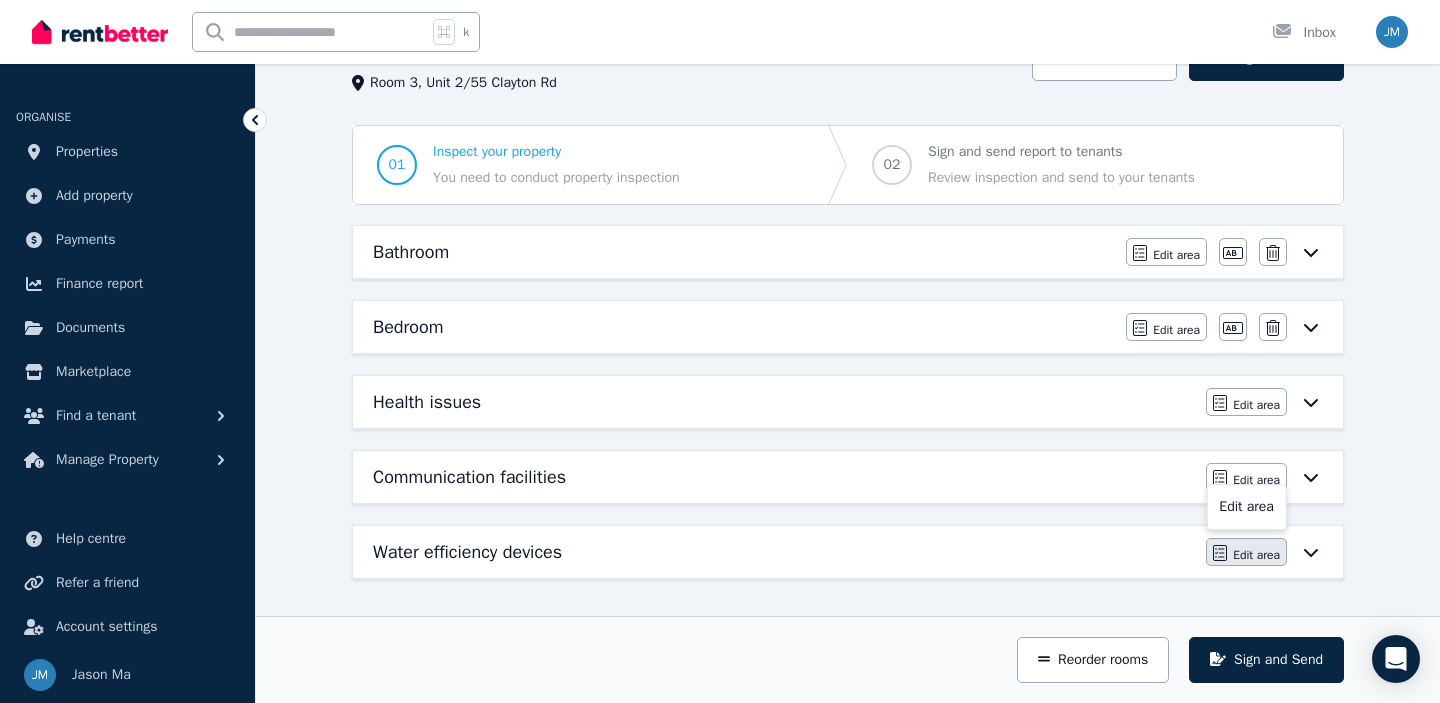click on "Edit area" at bounding box center [1256, 555] 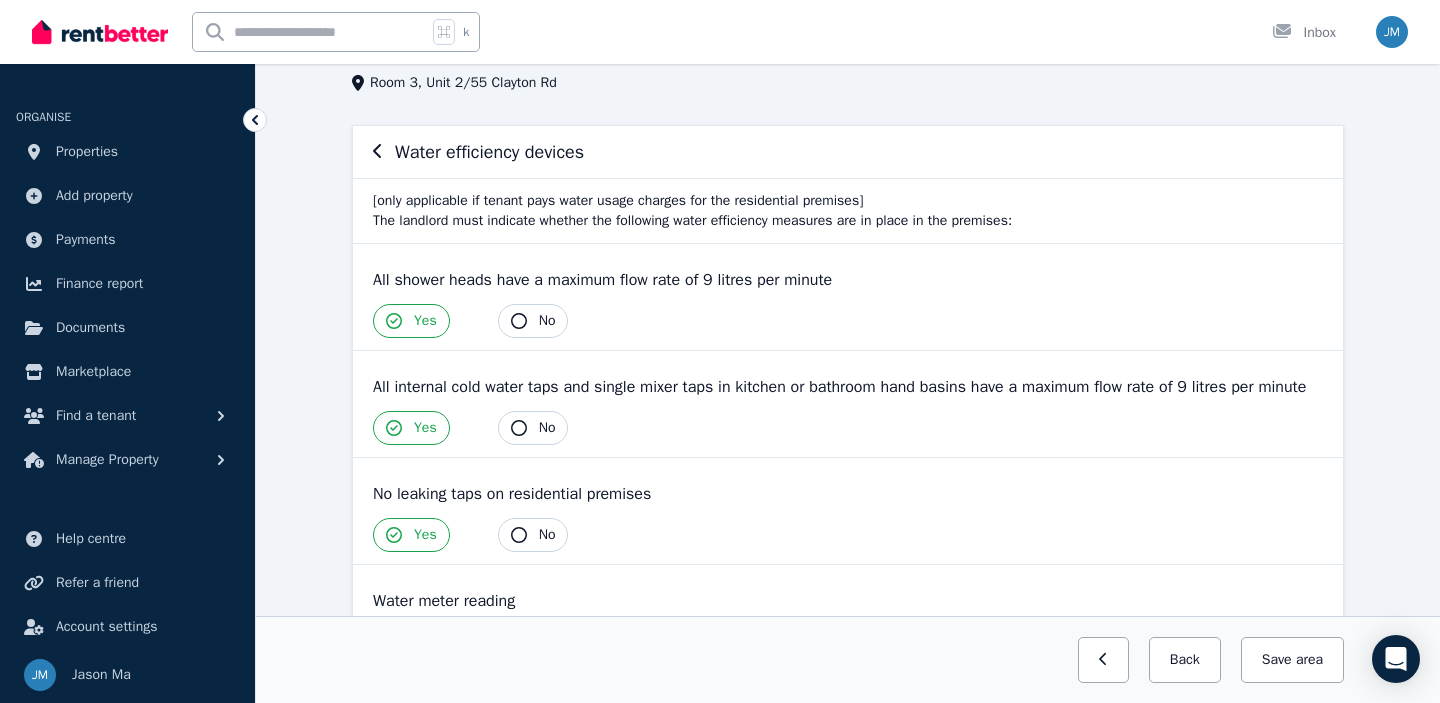 scroll, scrollTop: 0, scrollLeft: 0, axis: both 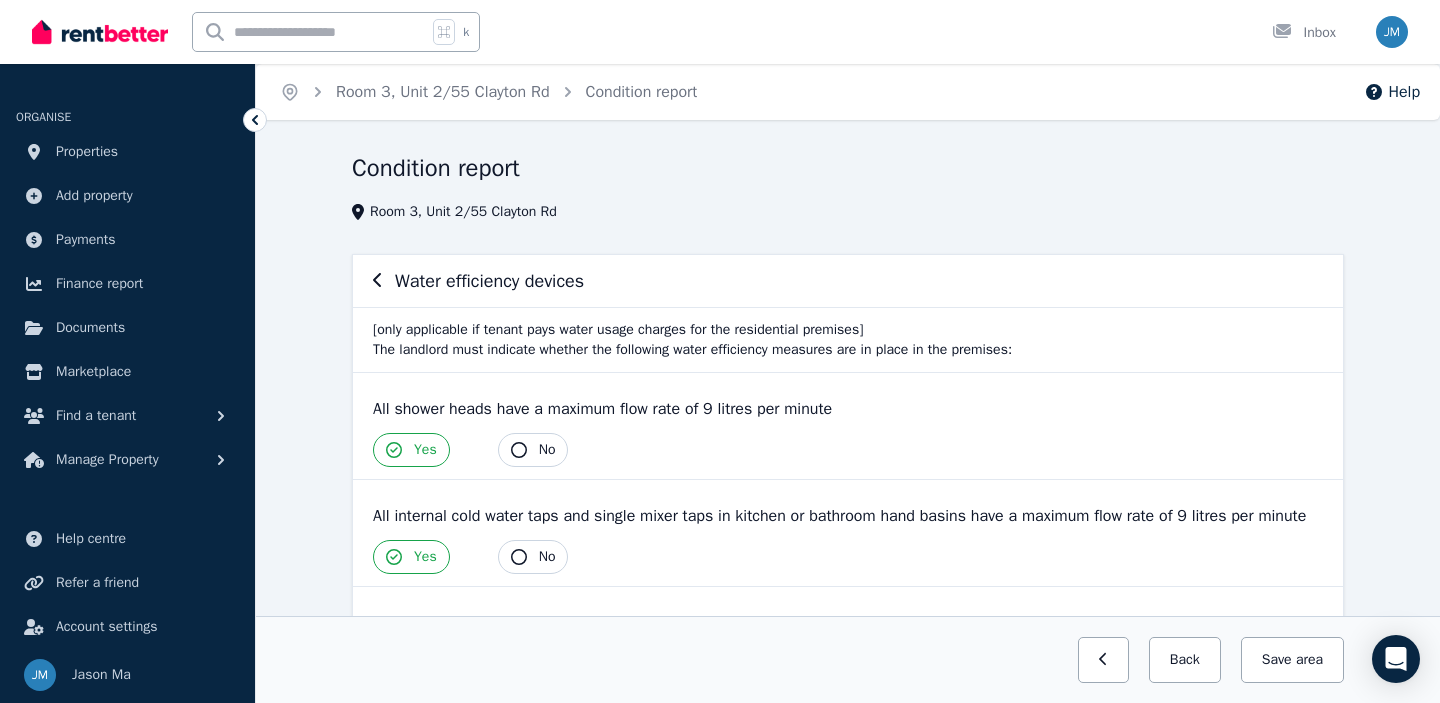 click 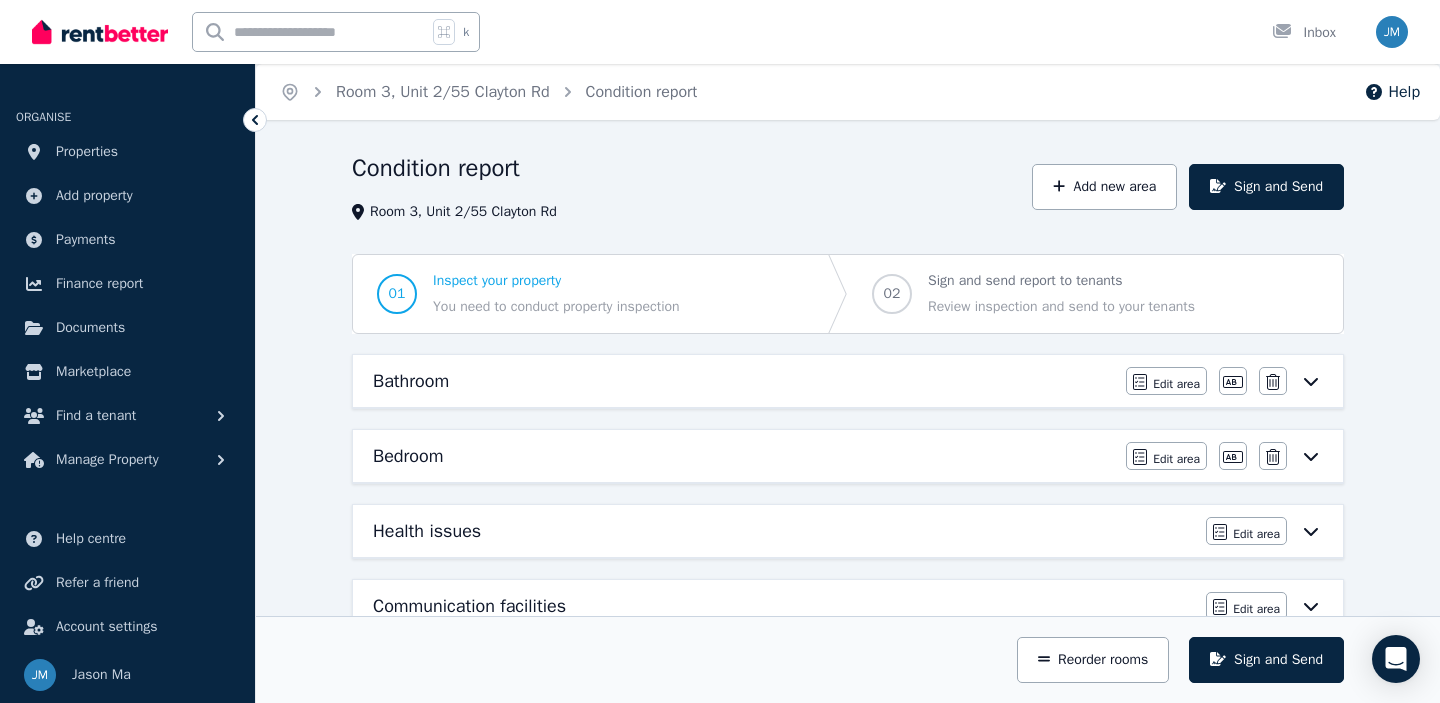 scroll, scrollTop: 129, scrollLeft: 0, axis: vertical 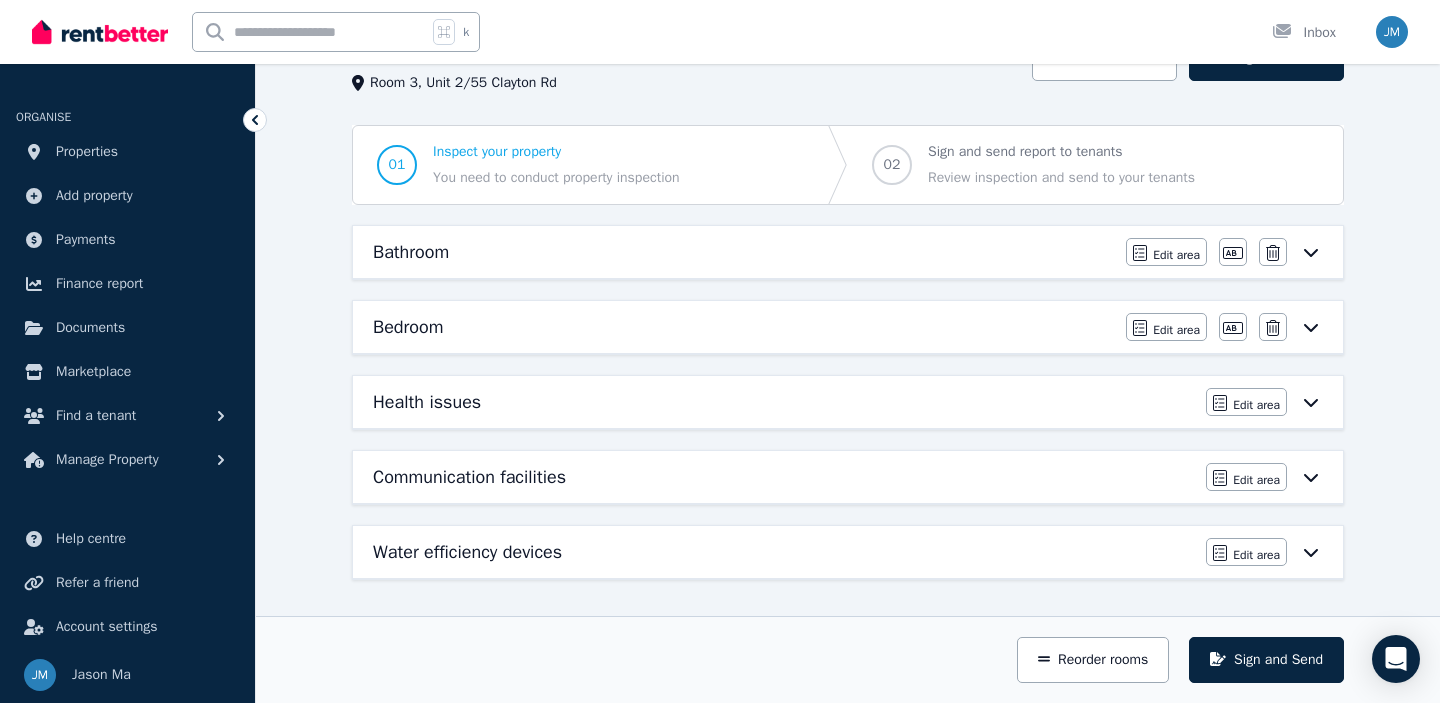click 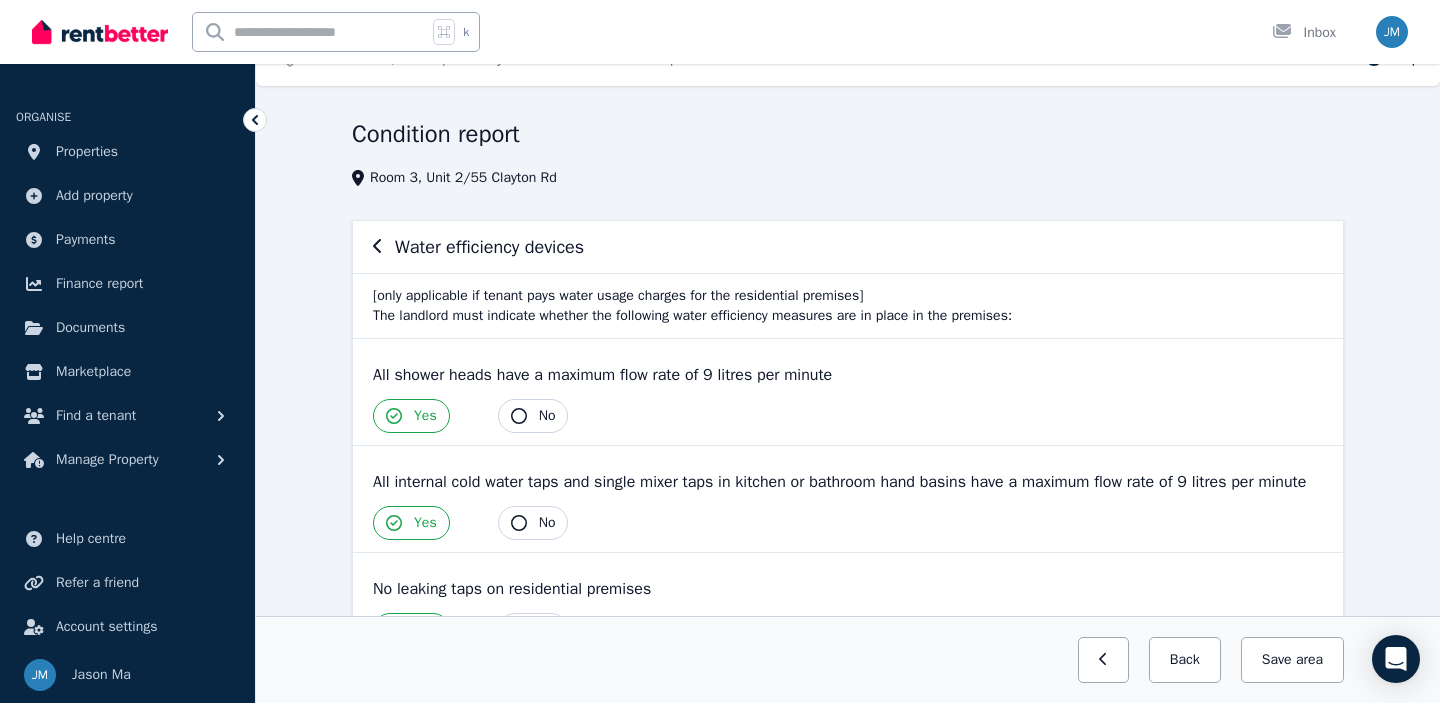 scroll, scrollTop: 32, scrollLeft: 0, axis: vertical 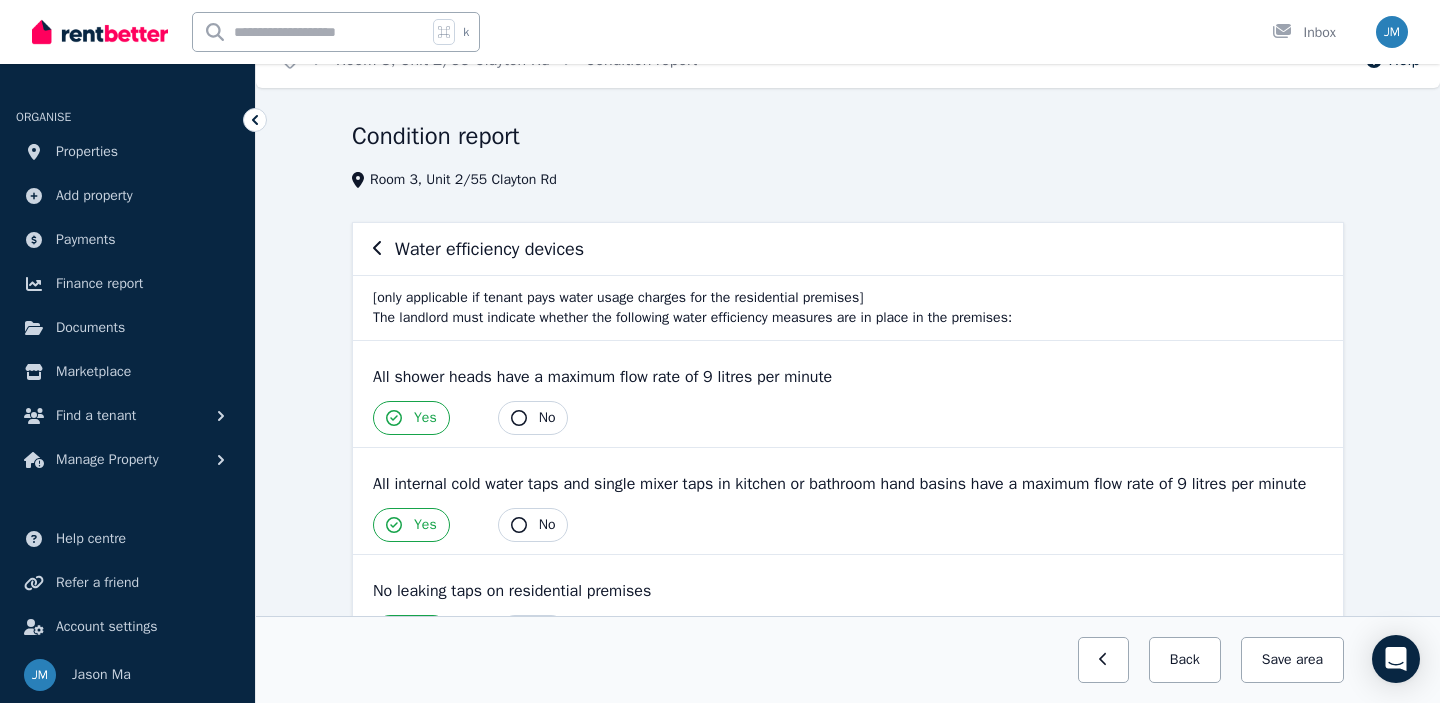 click 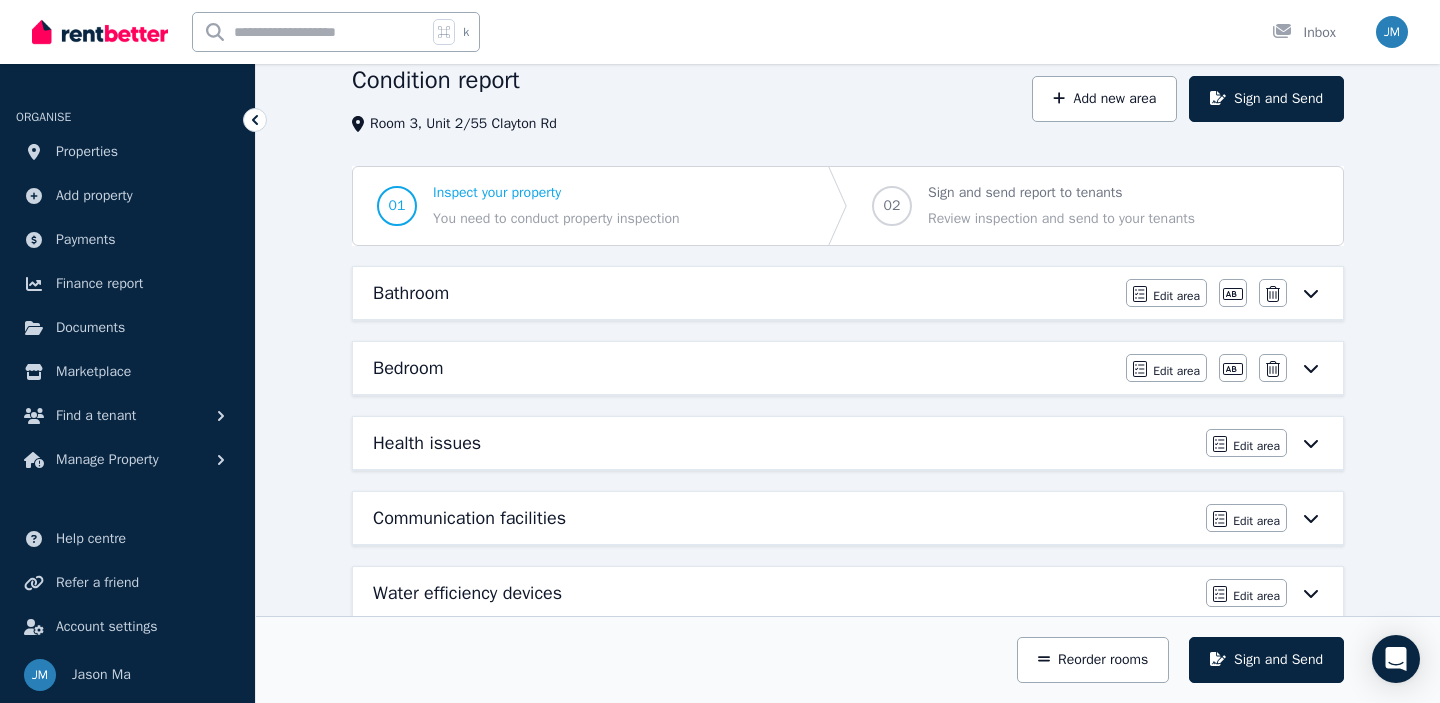 scroll, scrollTop: 129, scrollLeft: 0, axis: vertical 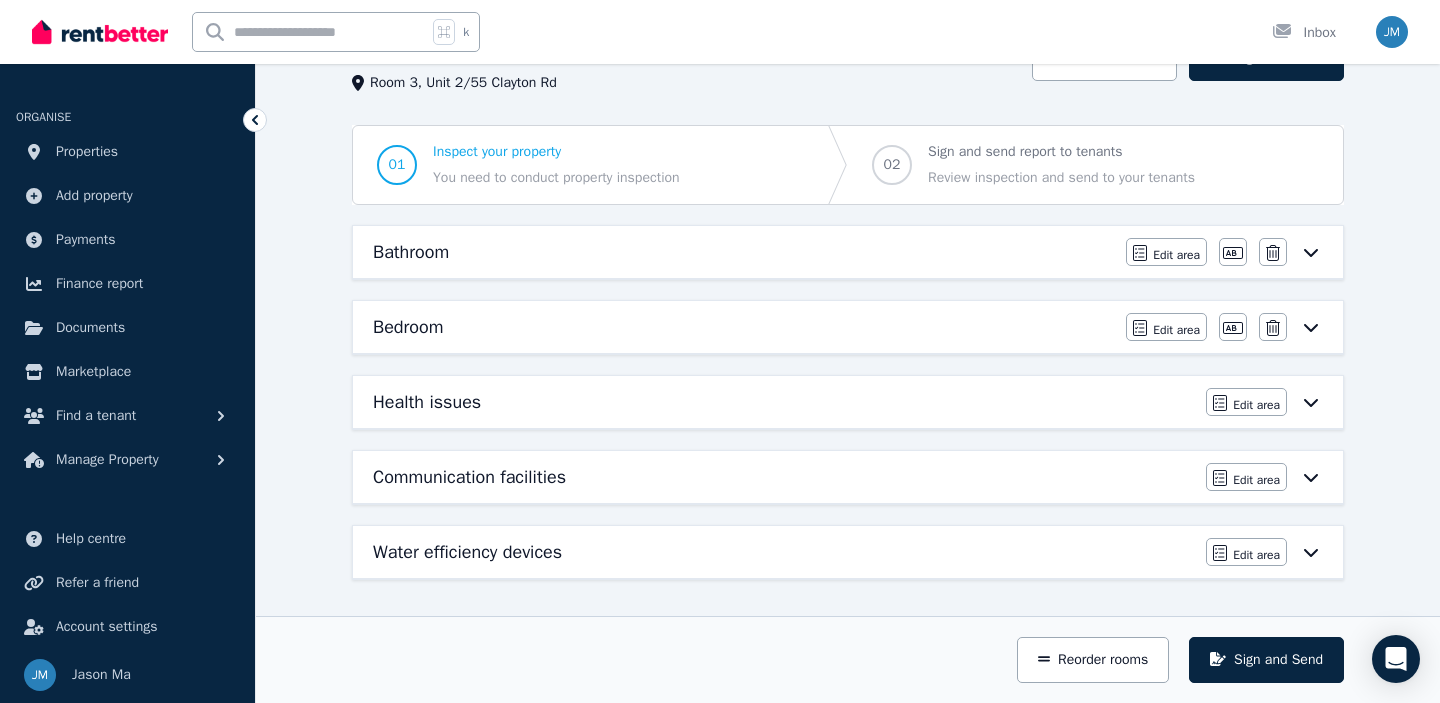 click on "Water efficiency devices" at bounding box center [467, 552] 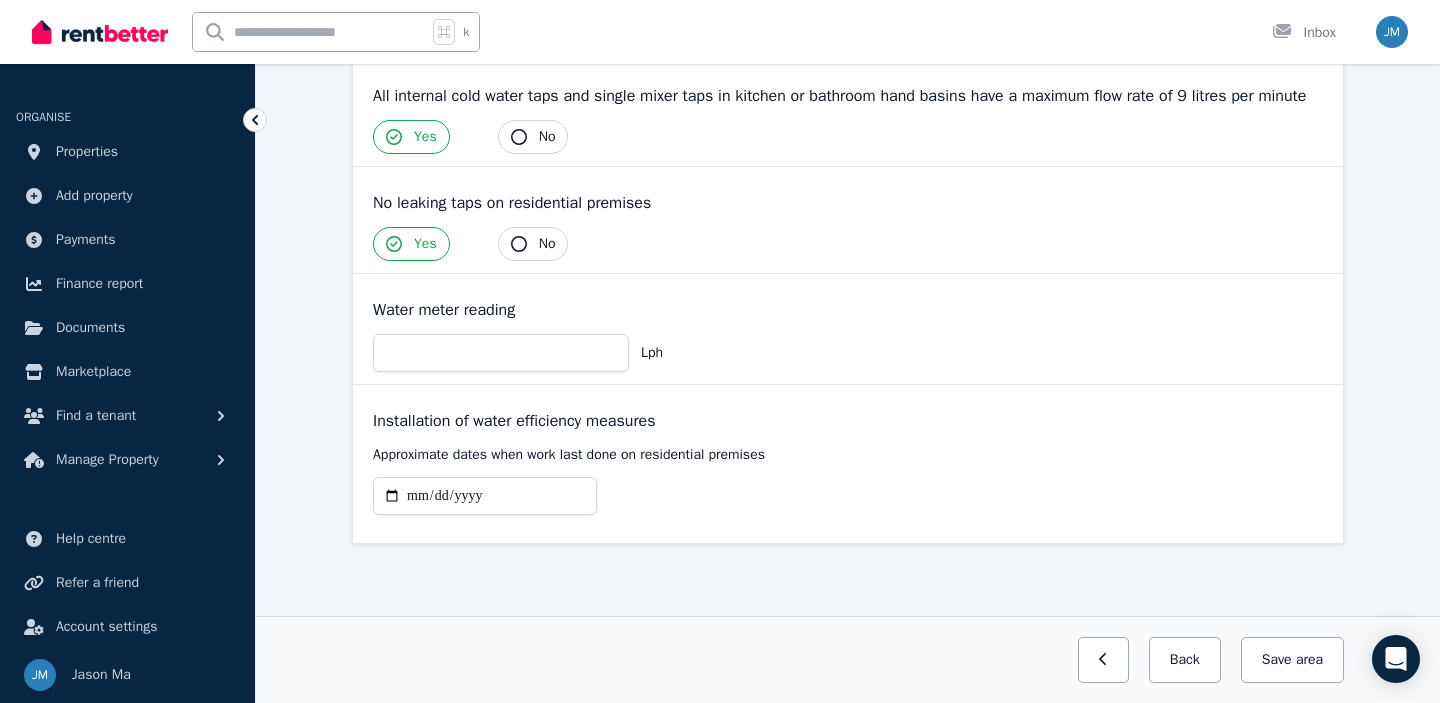 scroll, scrollTop: 294, scrollLeft: 0, axis: vertical 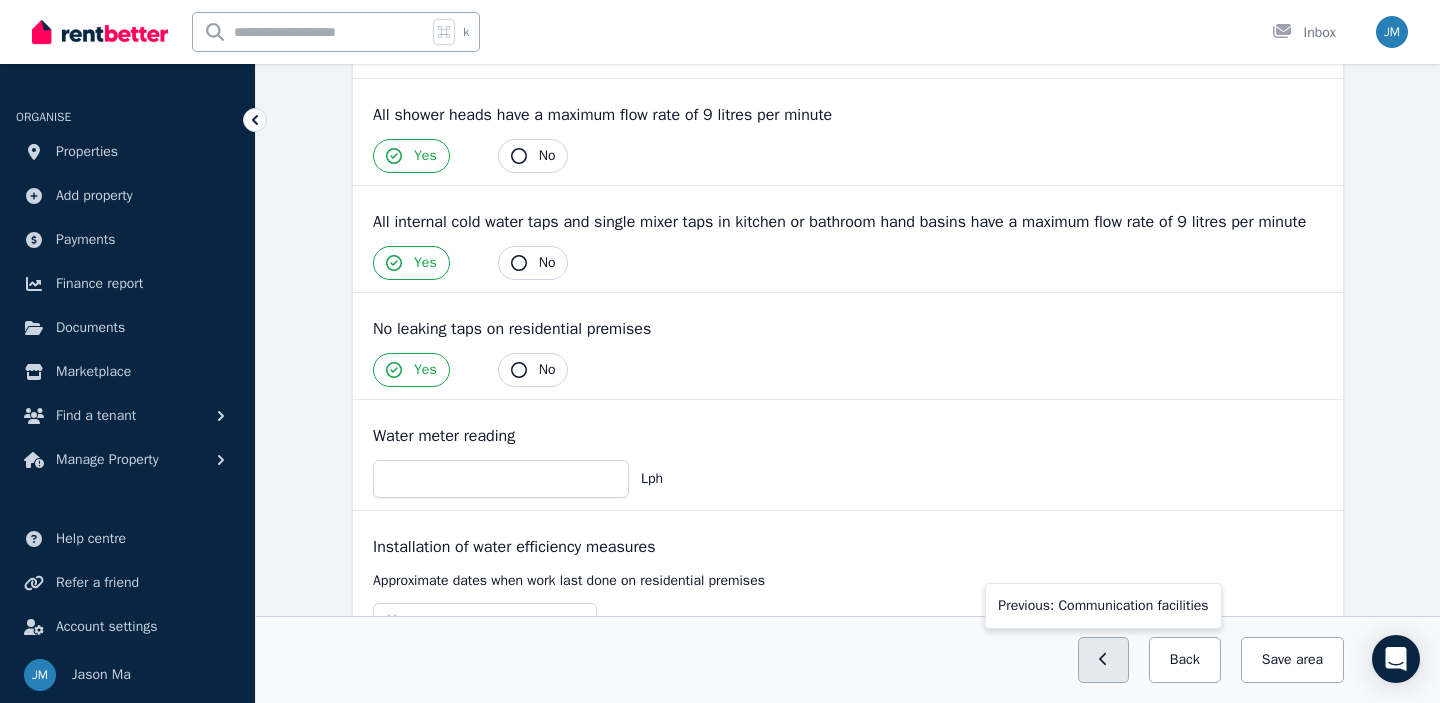 click at bounding box center [1103, 660] 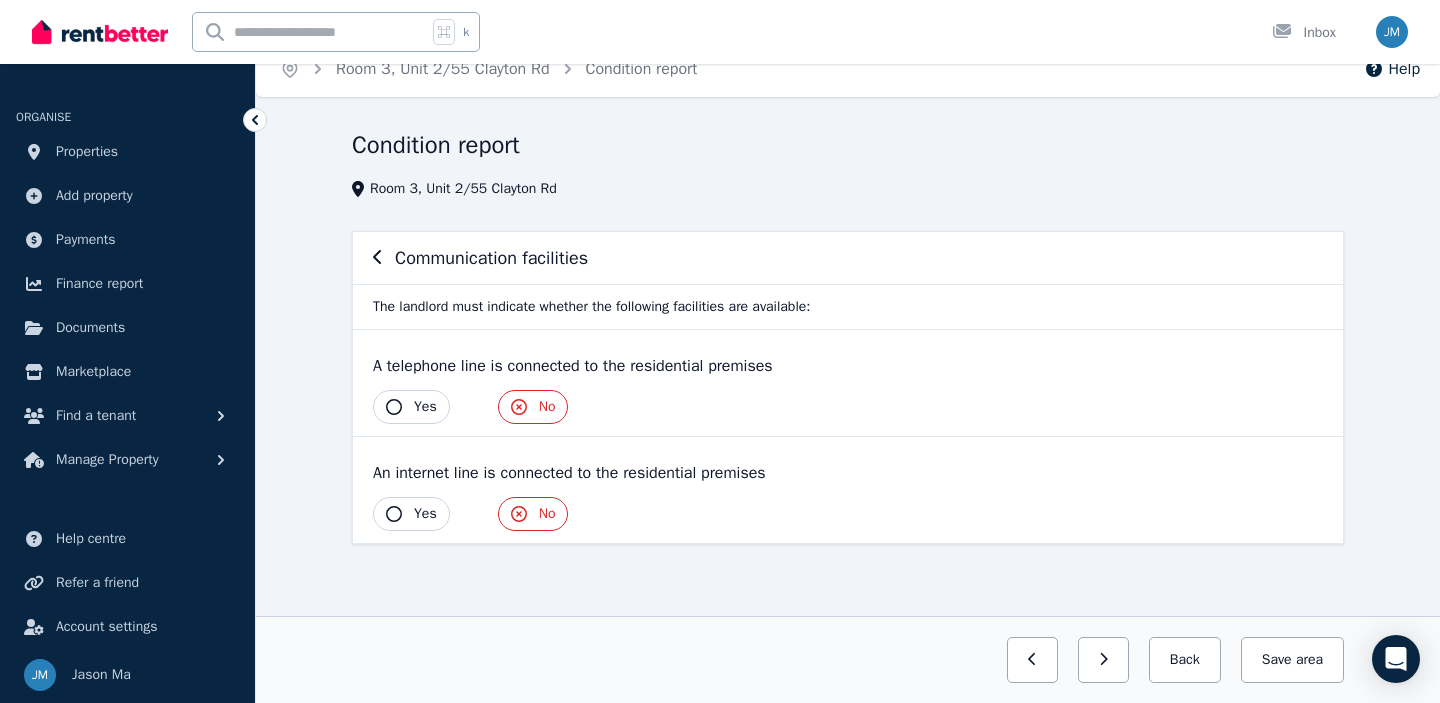 scroll, scrollTop: 0, scrollLeft: 0, axis: both 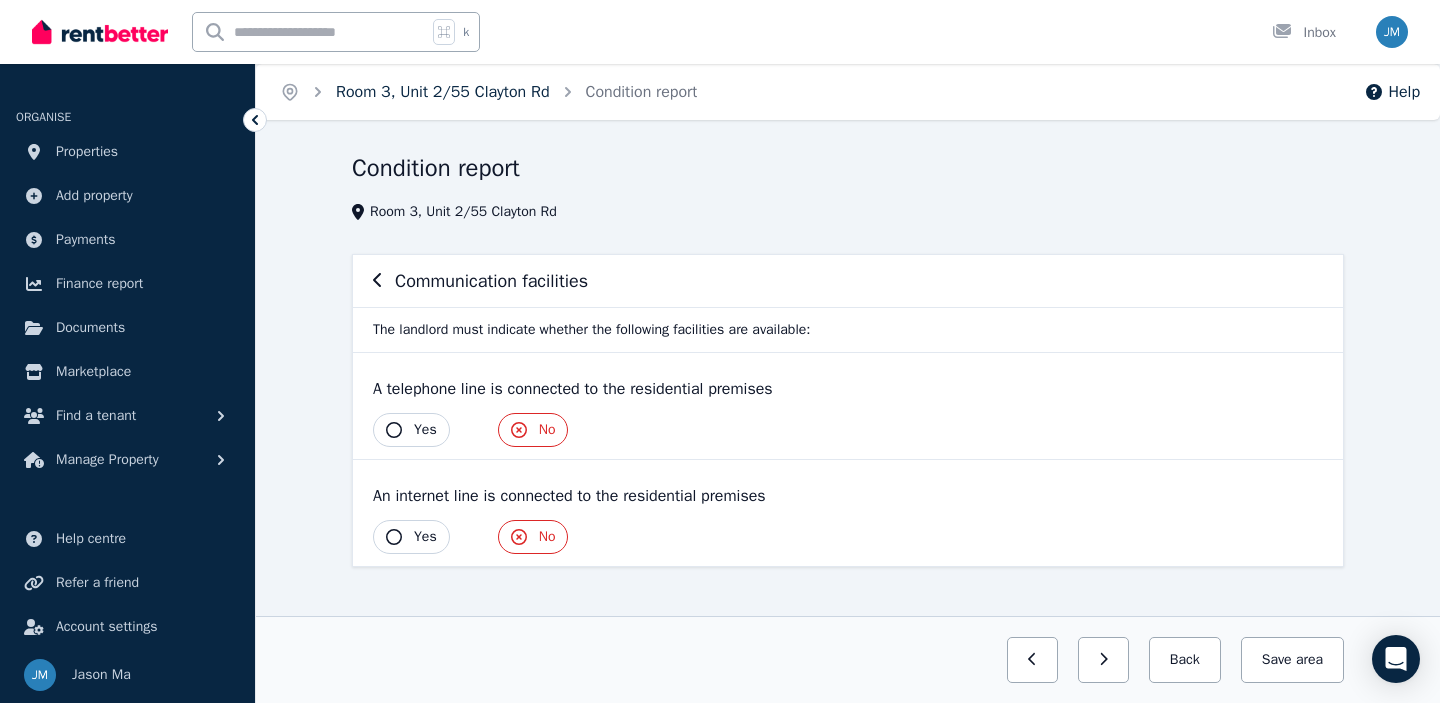 click on "Room 3, Unit 2/55 Clayton Rd" at bounding box center [443, 92] 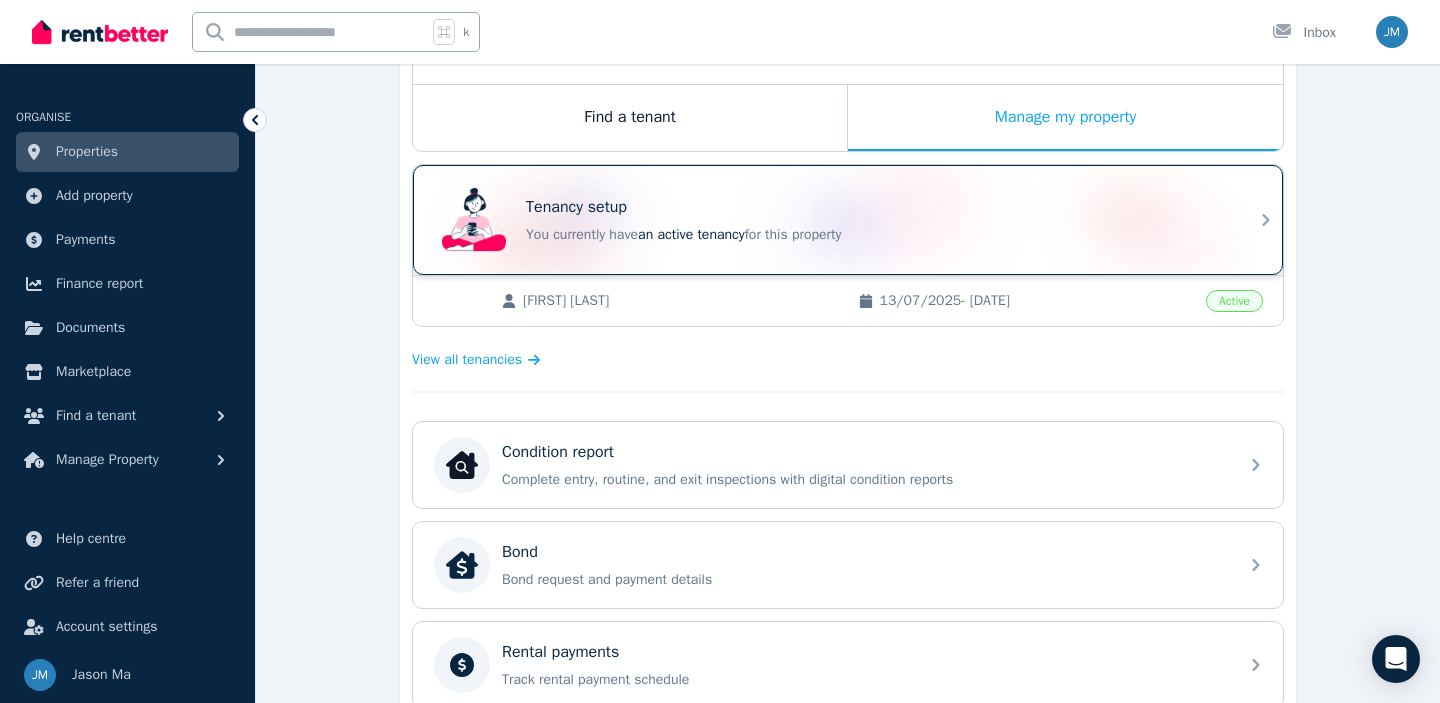 scroll, scrollTop: 327, scrollLeft: 0, axis: vertical 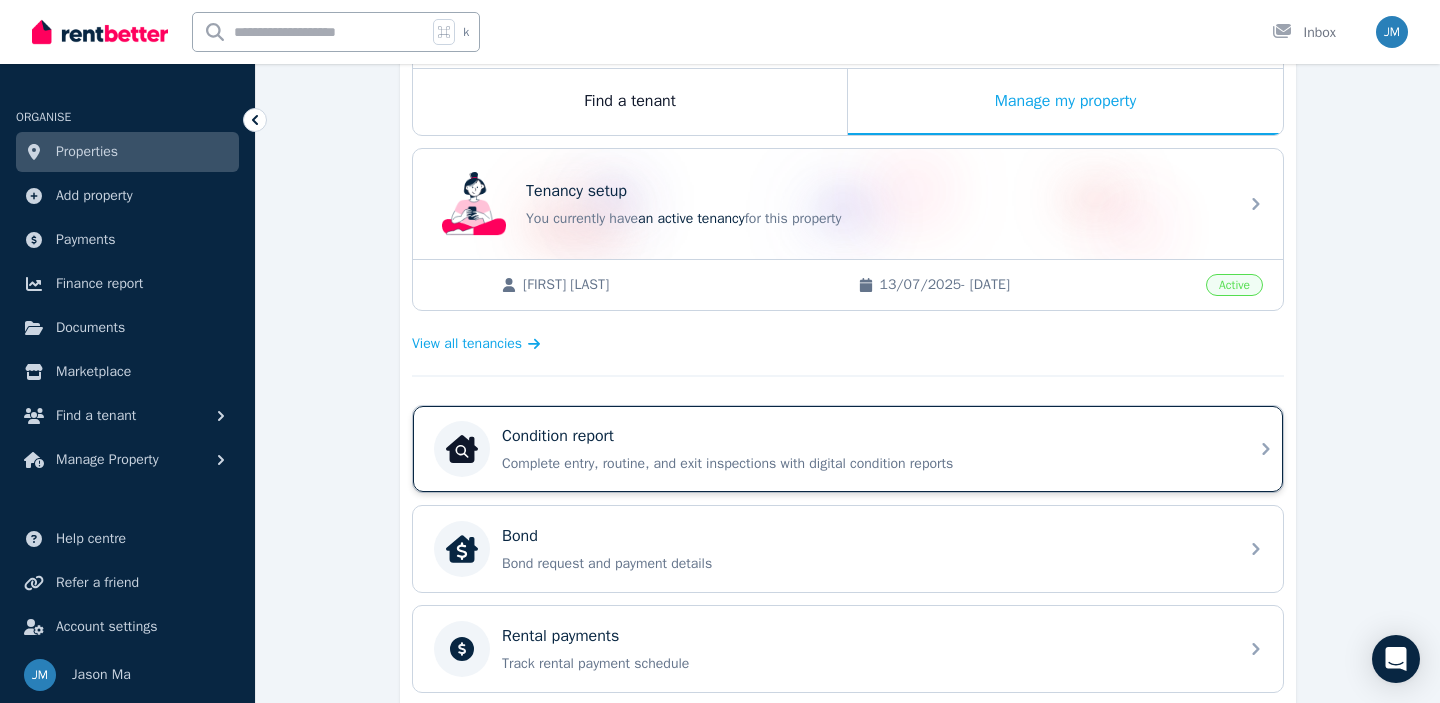 click on "Complete entry, routine, and exit inspections with digital condition reports" at bounding box center (864, 464) 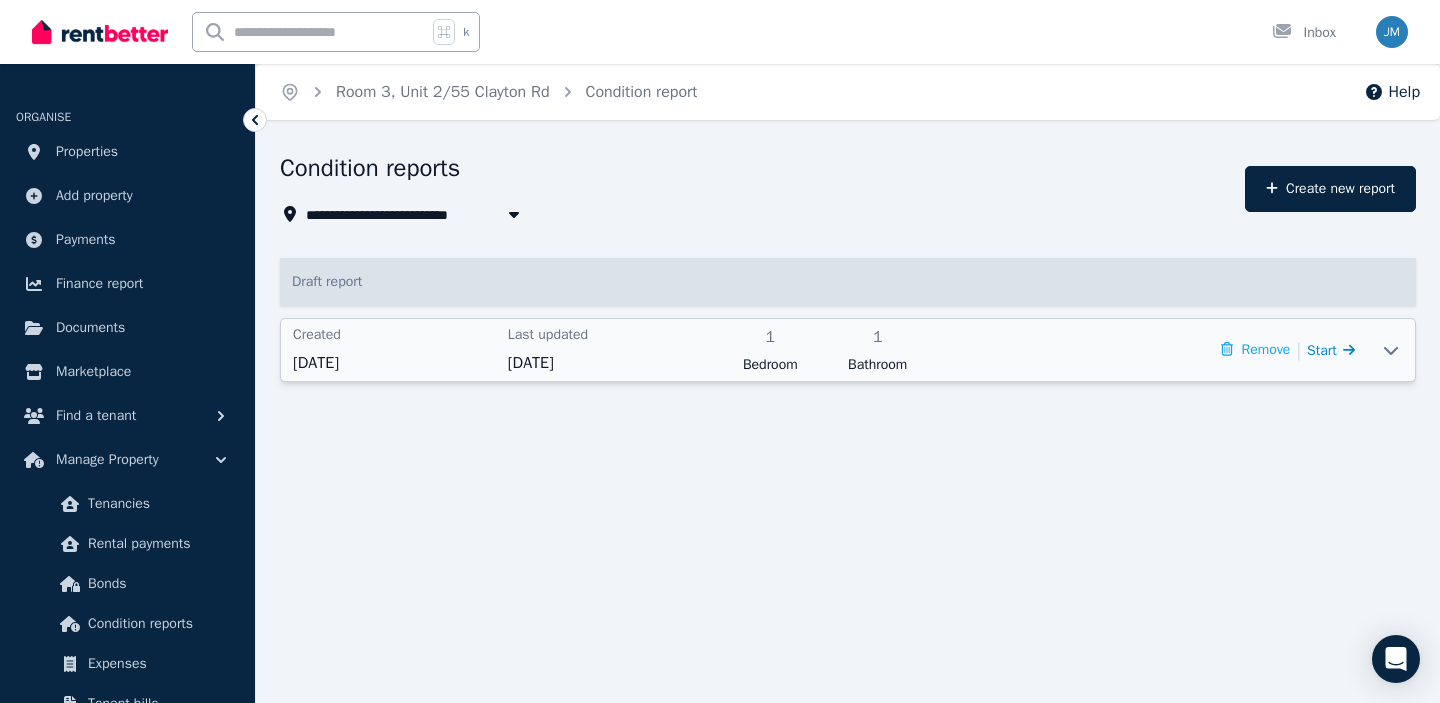 click on "Start" at bounding box center (1322, 350) 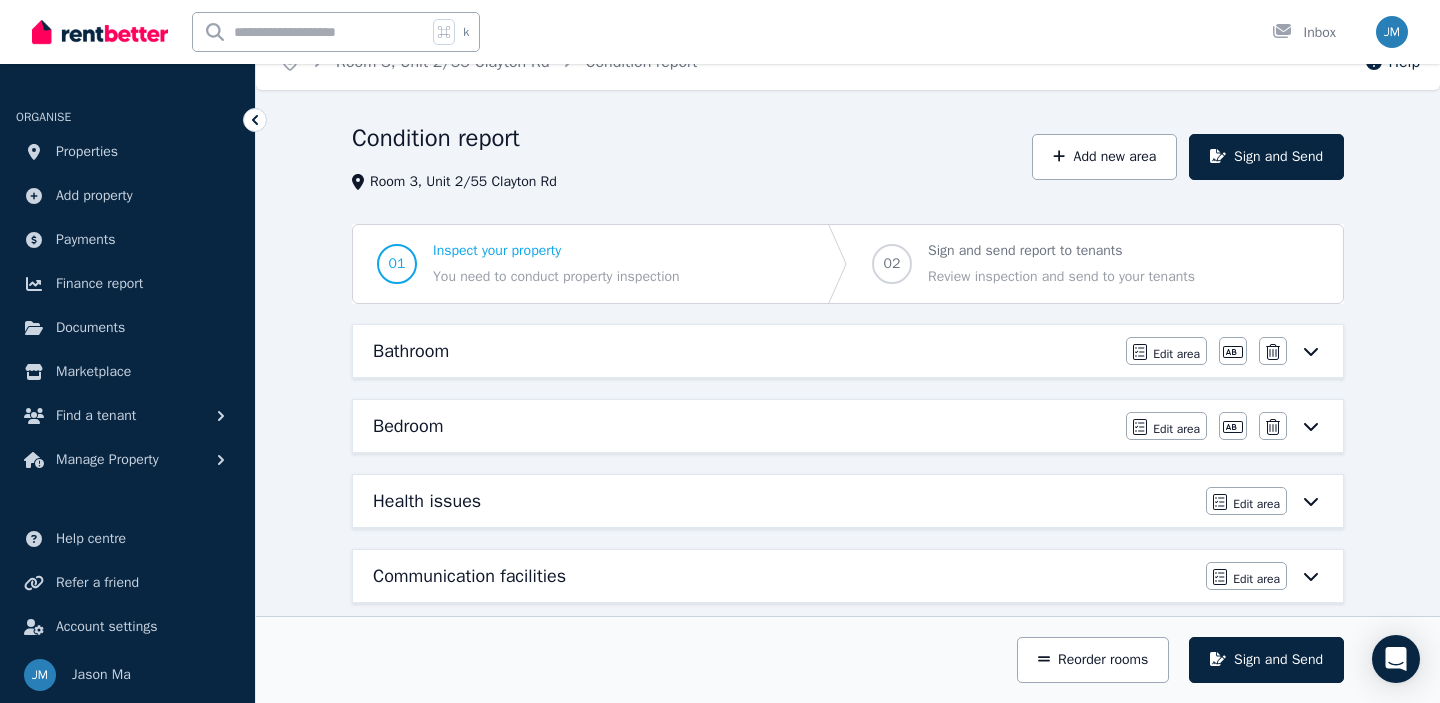 scroll, scrollTop: 129, scrollLeft: 0, axis: vertical 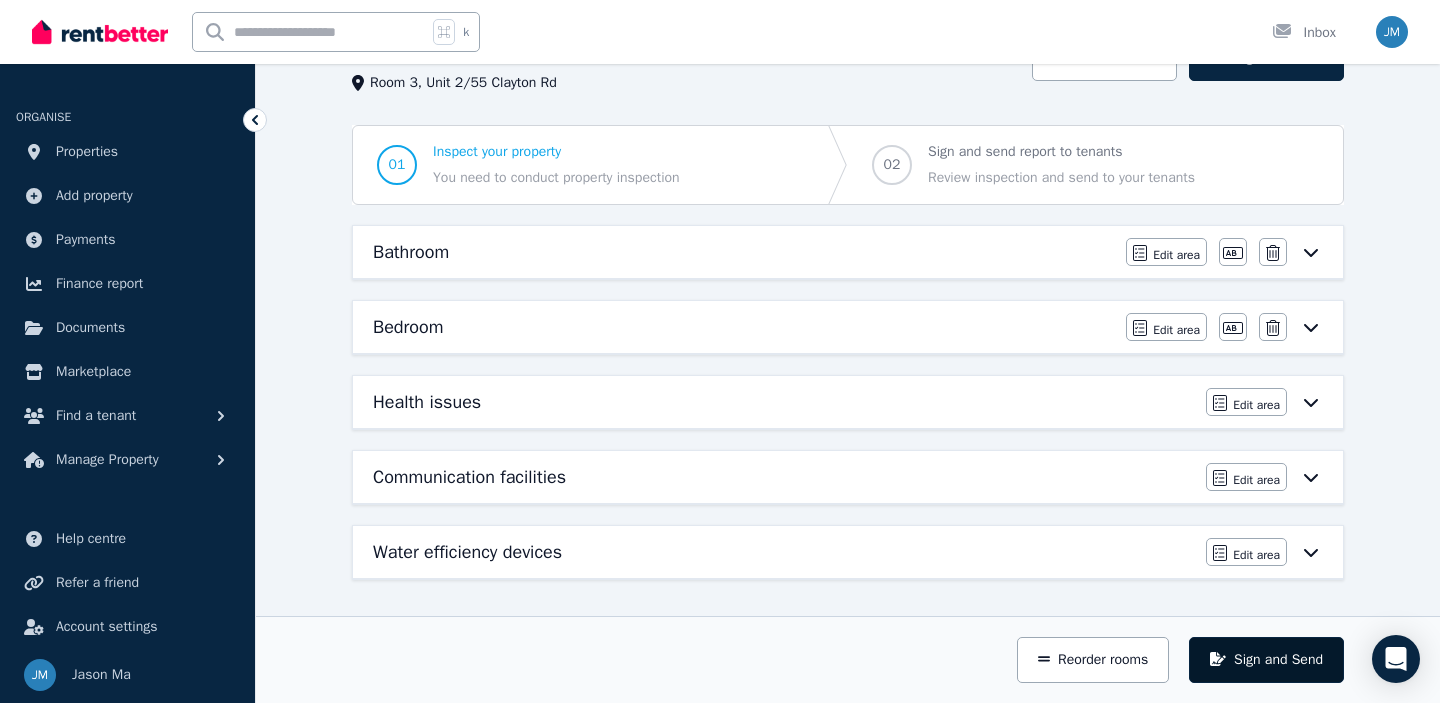click on "Sign and Send" at bounding box center [1266, 660] 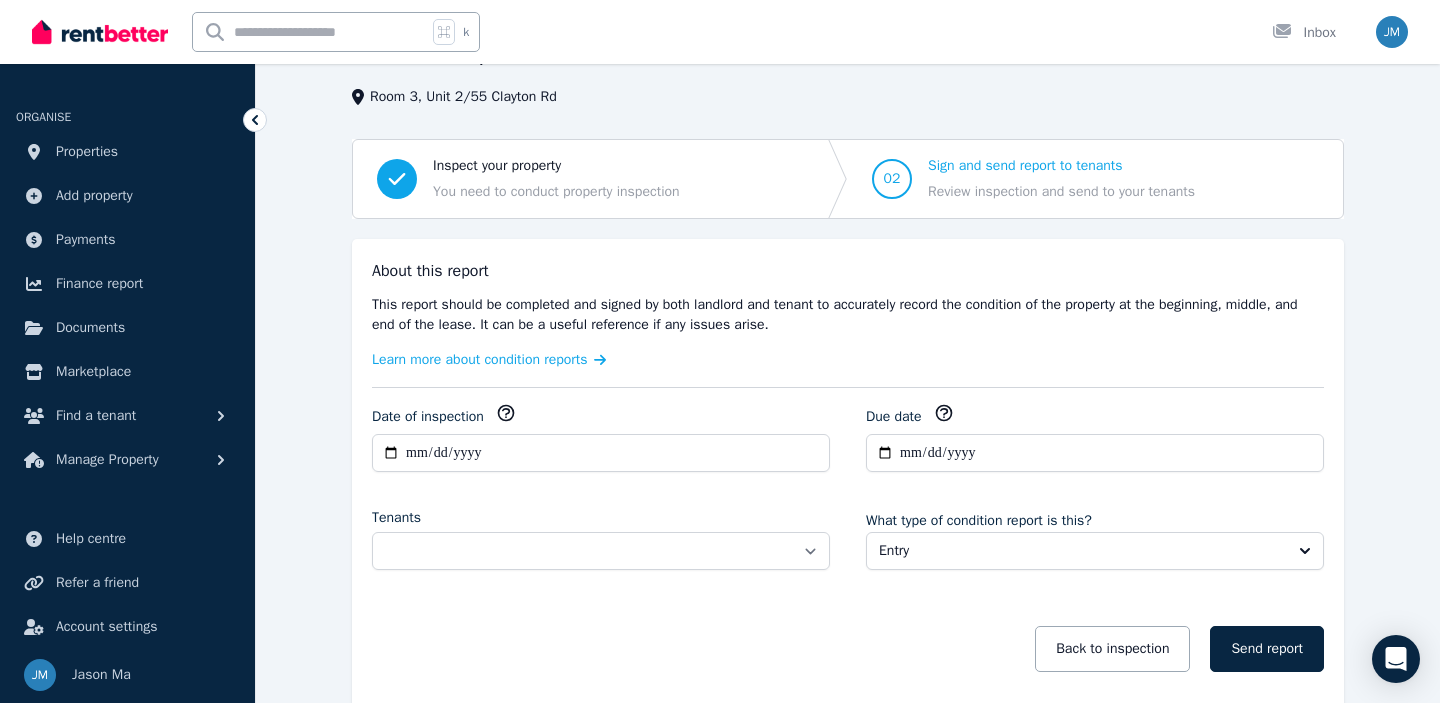 scroll, scrollTop: 129, scrollLeft: 0, axis: vertical 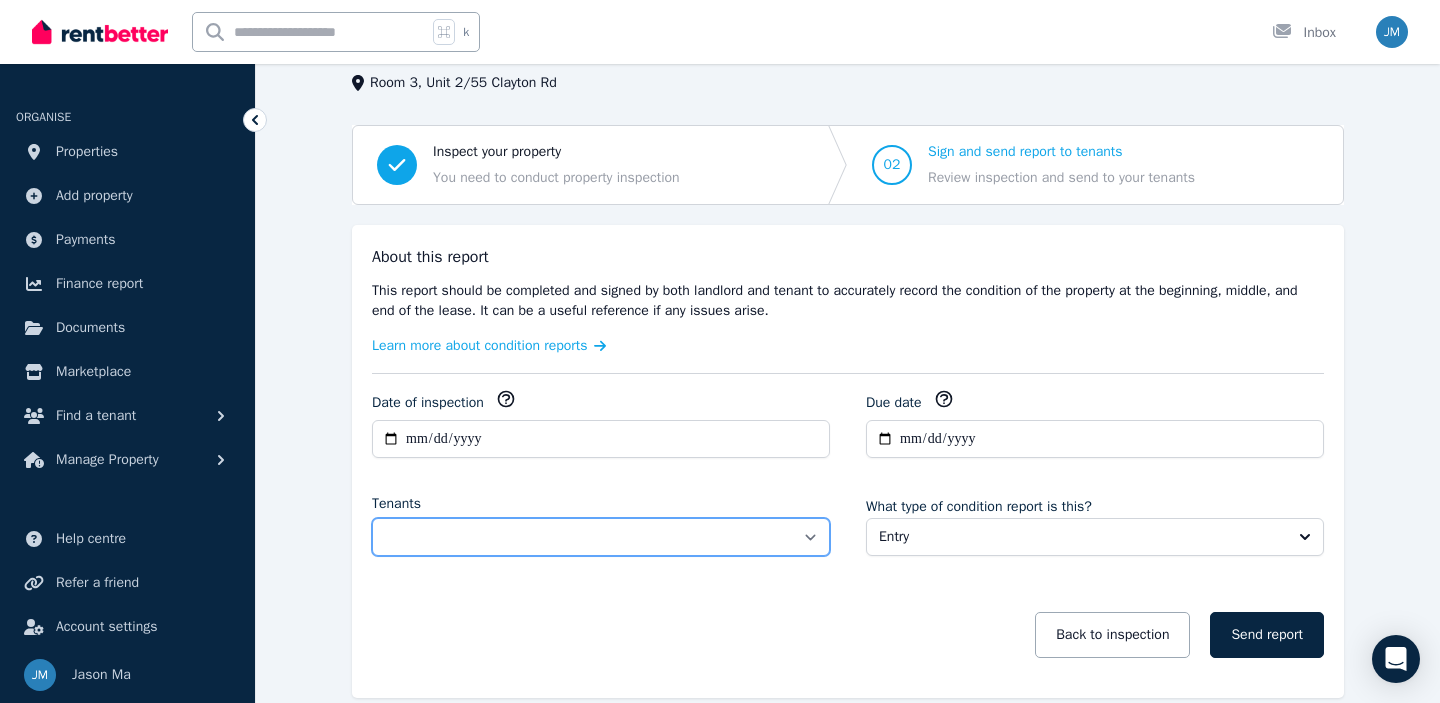 click on "**********" at bounding box center [601, 537] 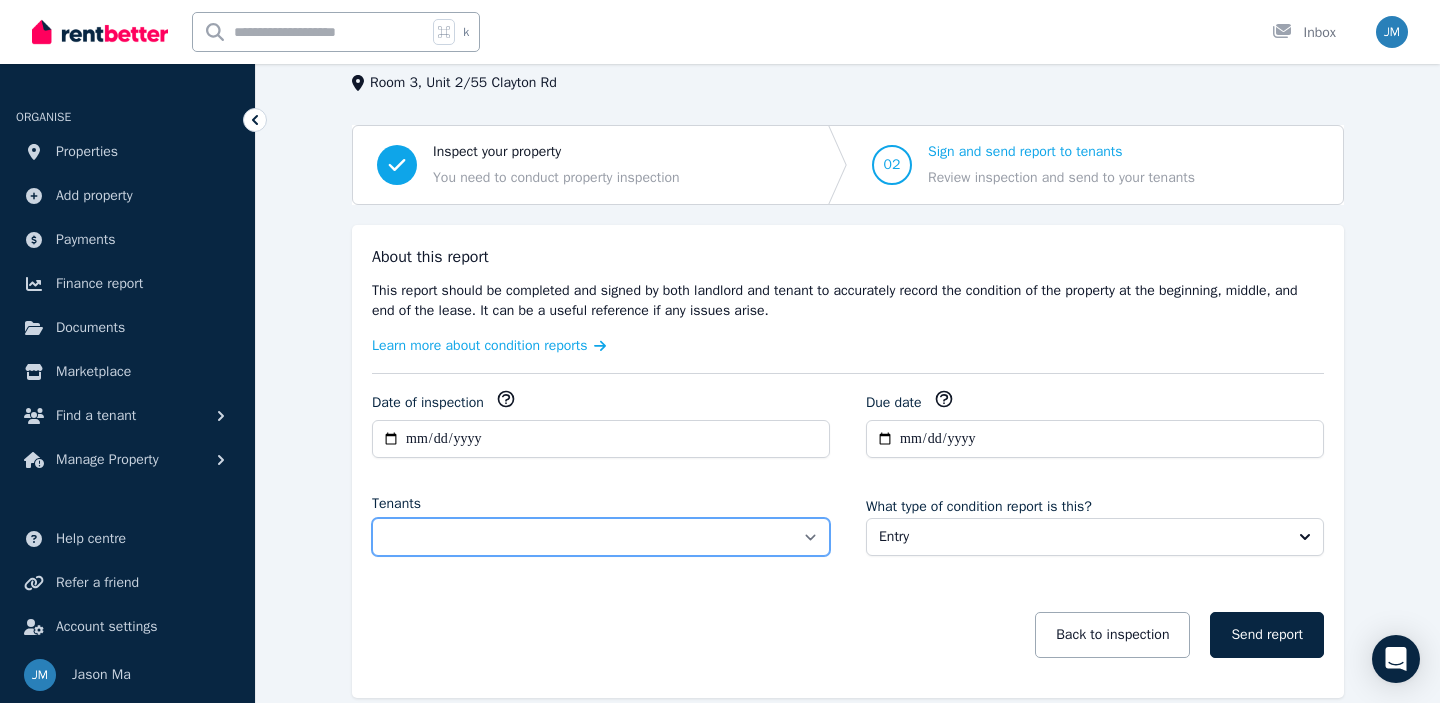 select on "**********" 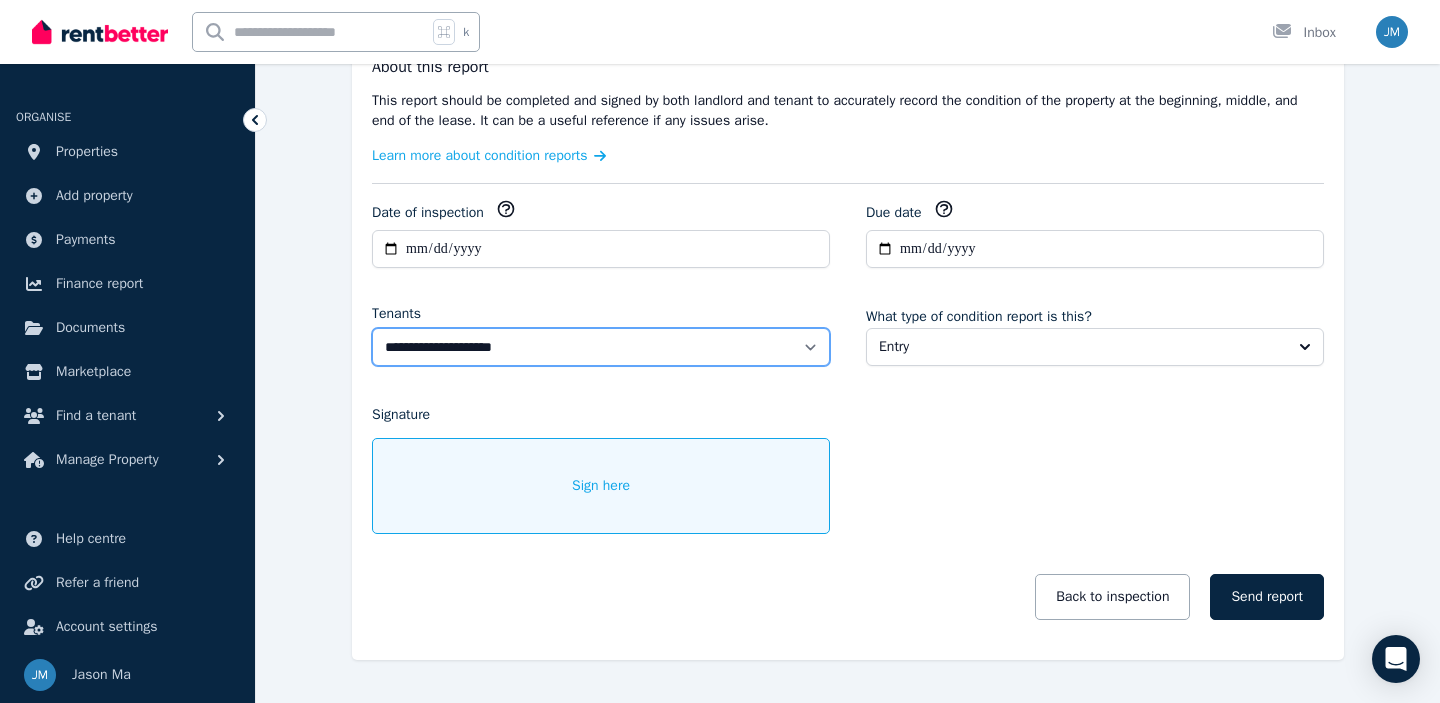 scroll, scrollTop: 341, scrollLeft: 0, axis: vertical 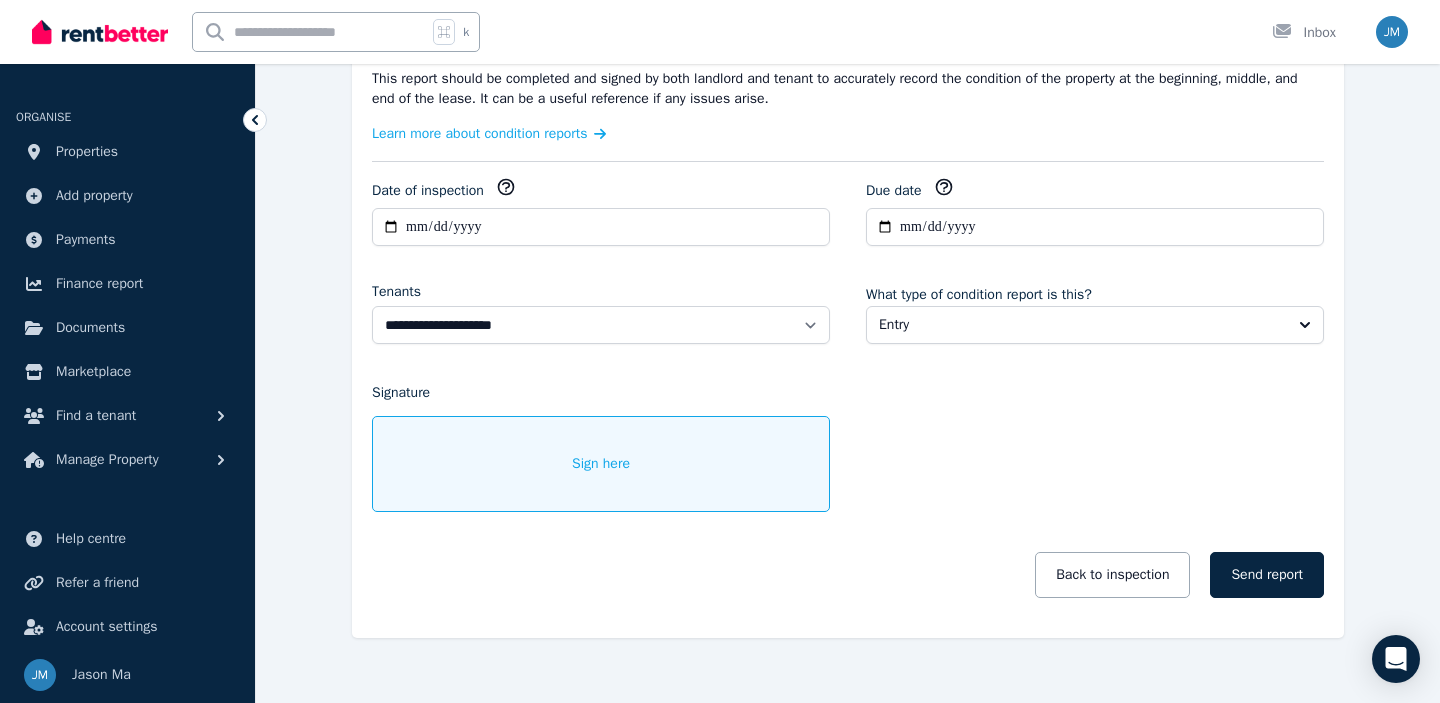 click on "Sign here" at bounding box center [601, 464] 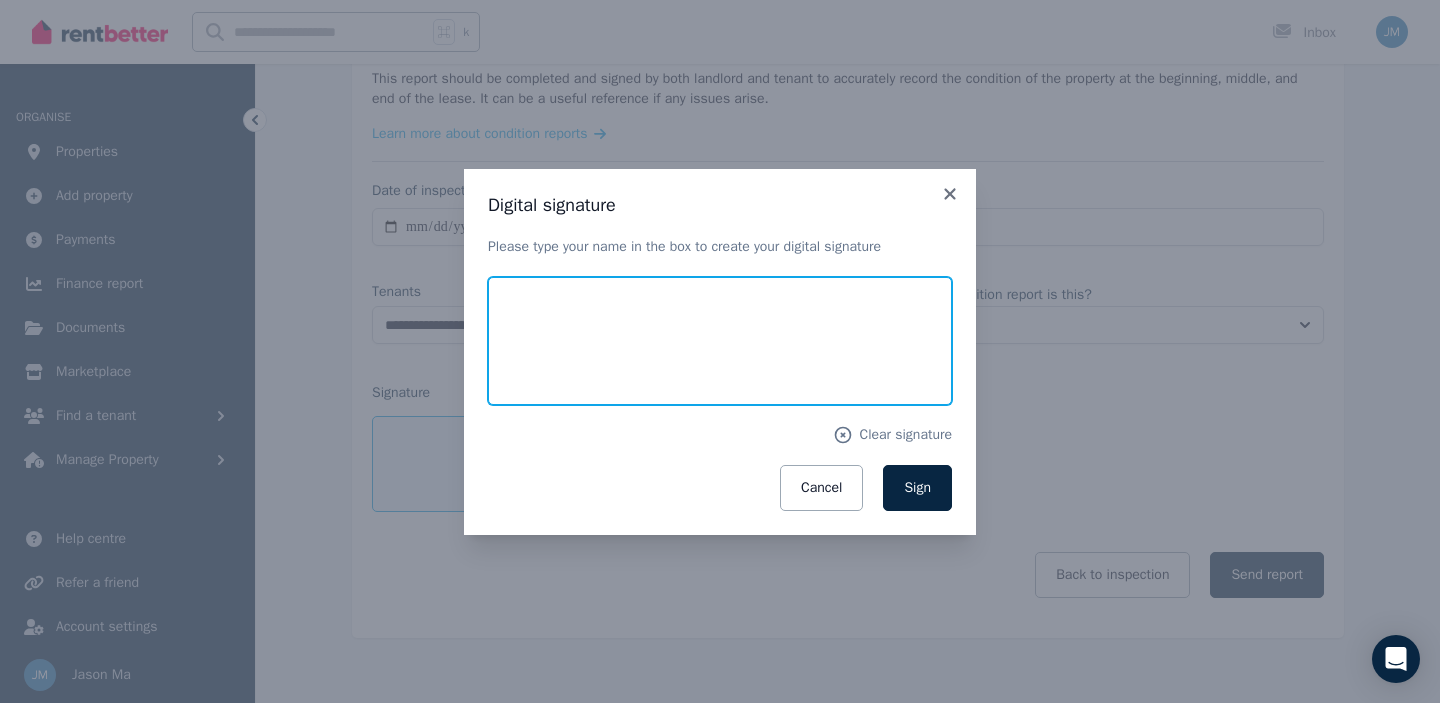 drag, startPoint x: 569, startPoint y: 300, endPoint x: 612, endPoint y: 302, distance: 43.046486 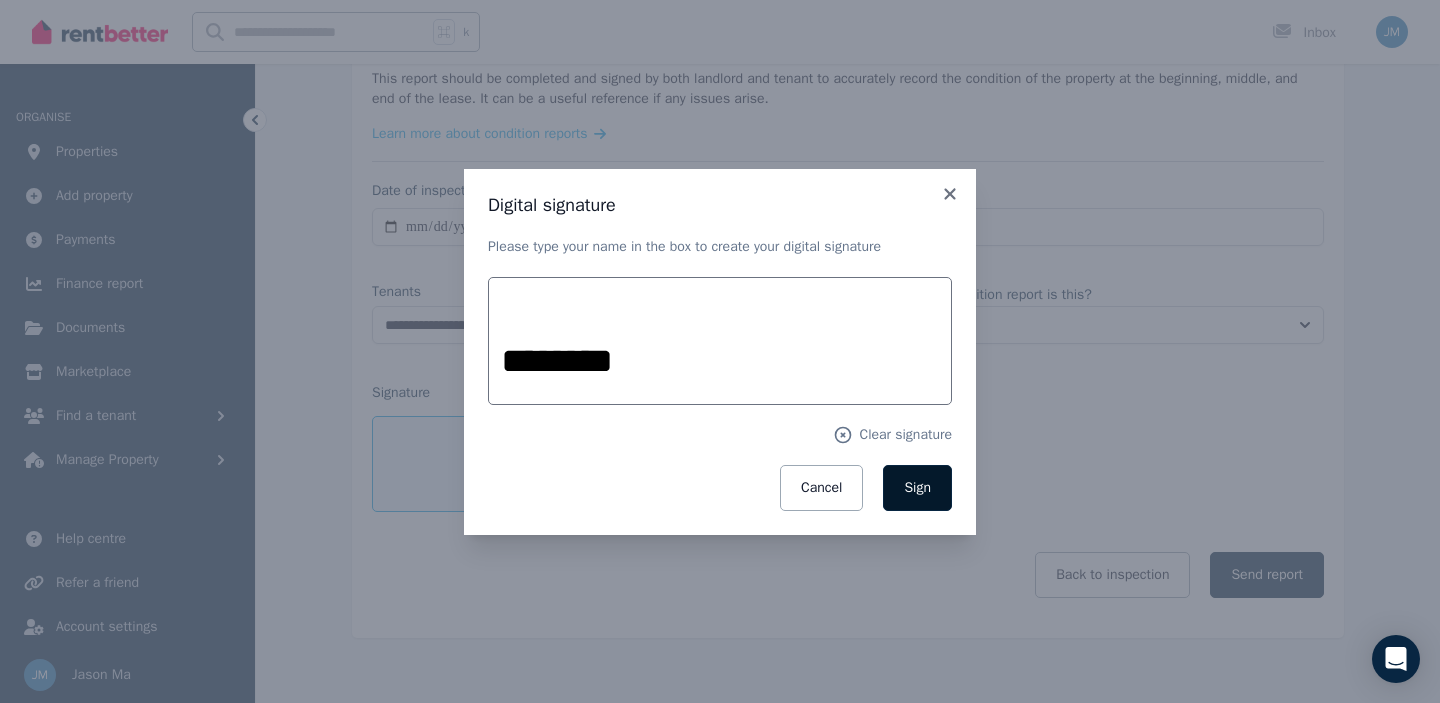 click on "Sign" at bounding box center [917, 487] 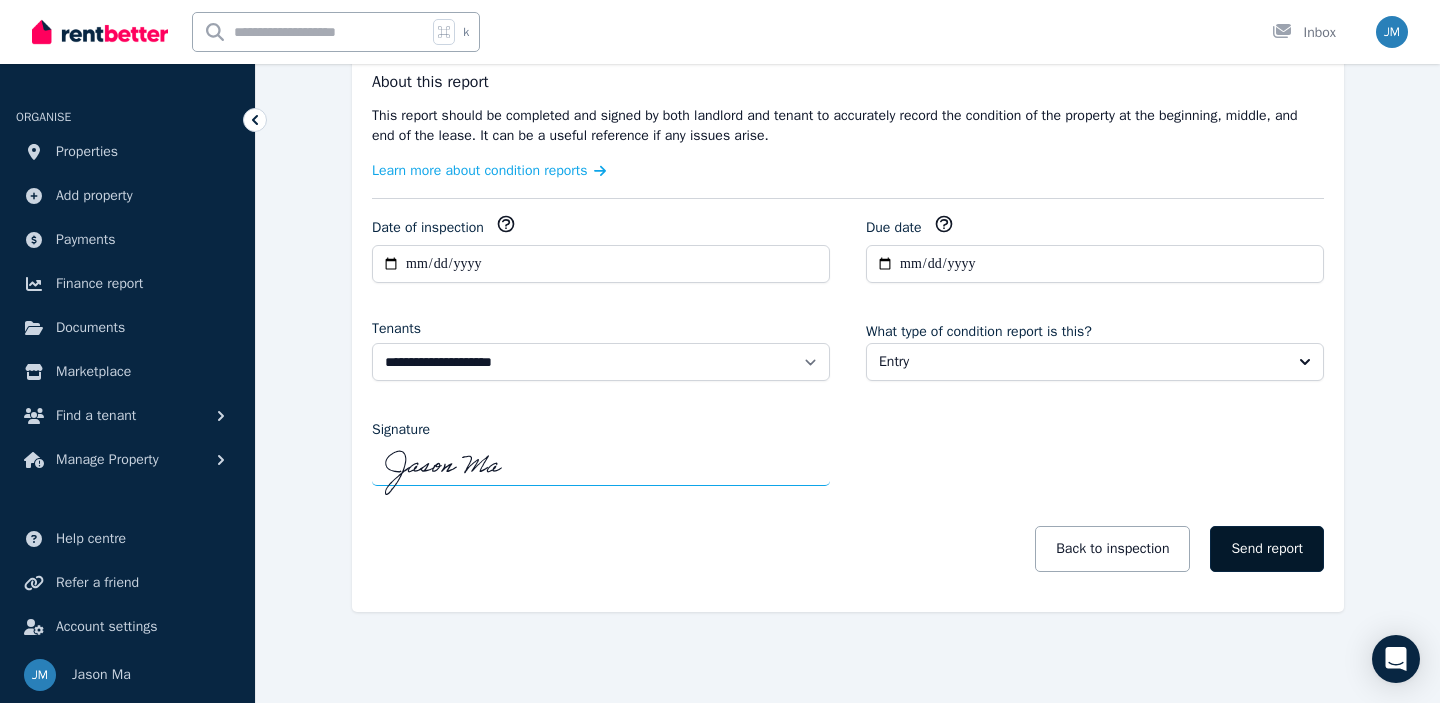 click on "Send report" at bounding box center [1267, 549] 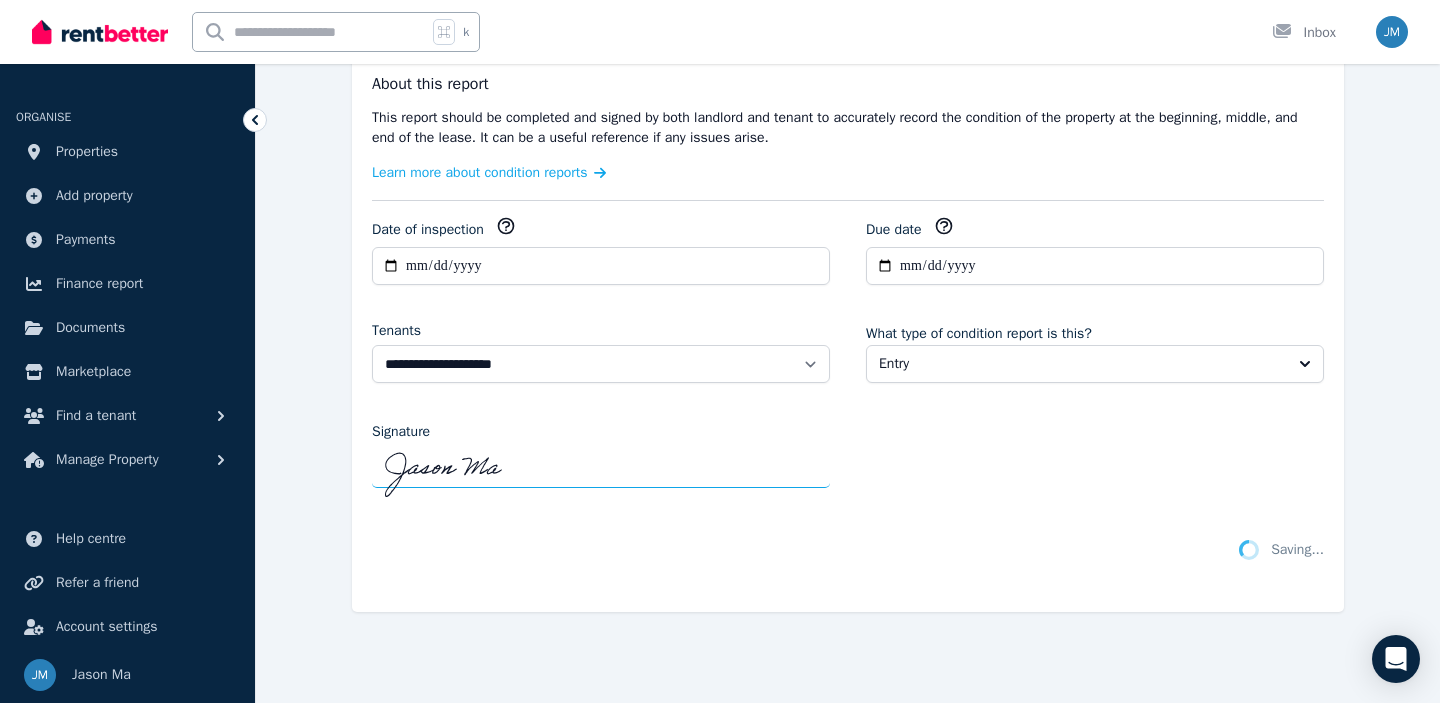 scroll, scrollTop: 30, scrollLeft: 0, axis: vertical 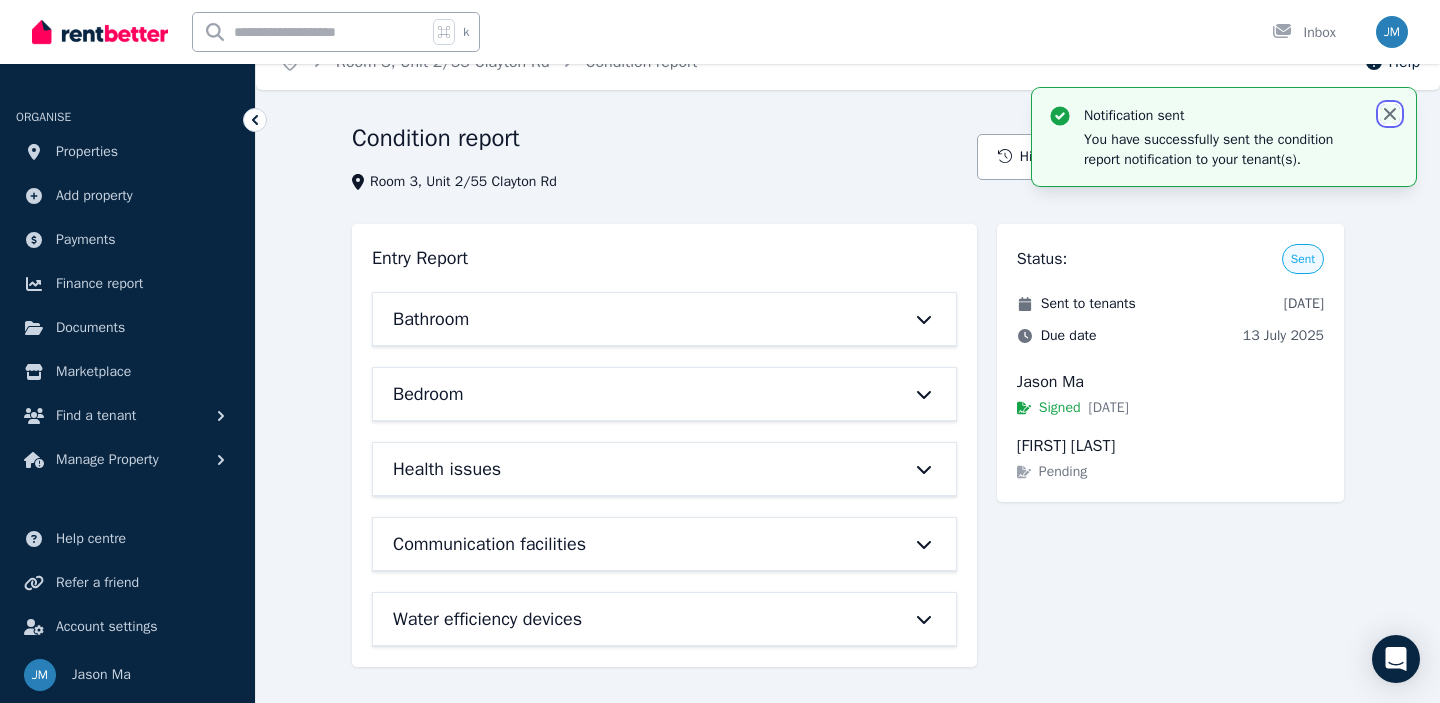 click 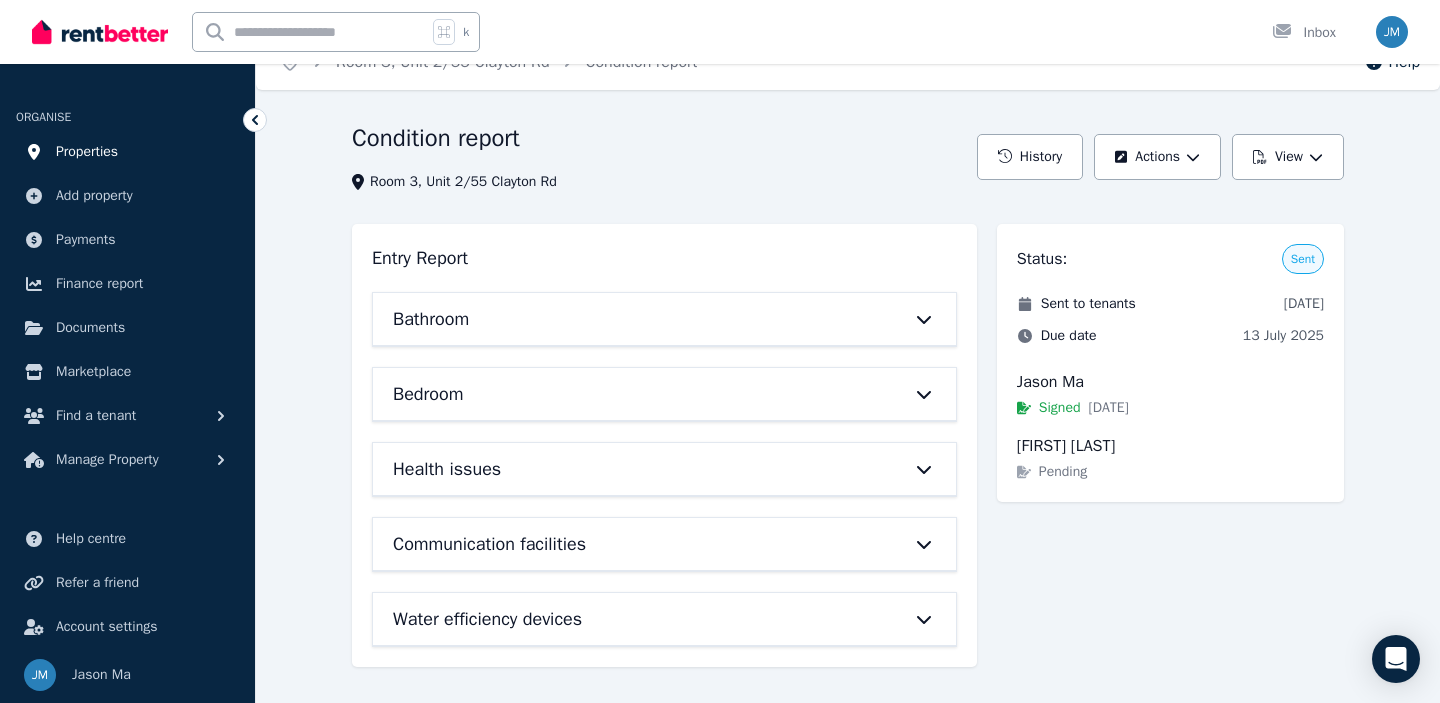 click on "Properties" at bounding box center [127, 152] 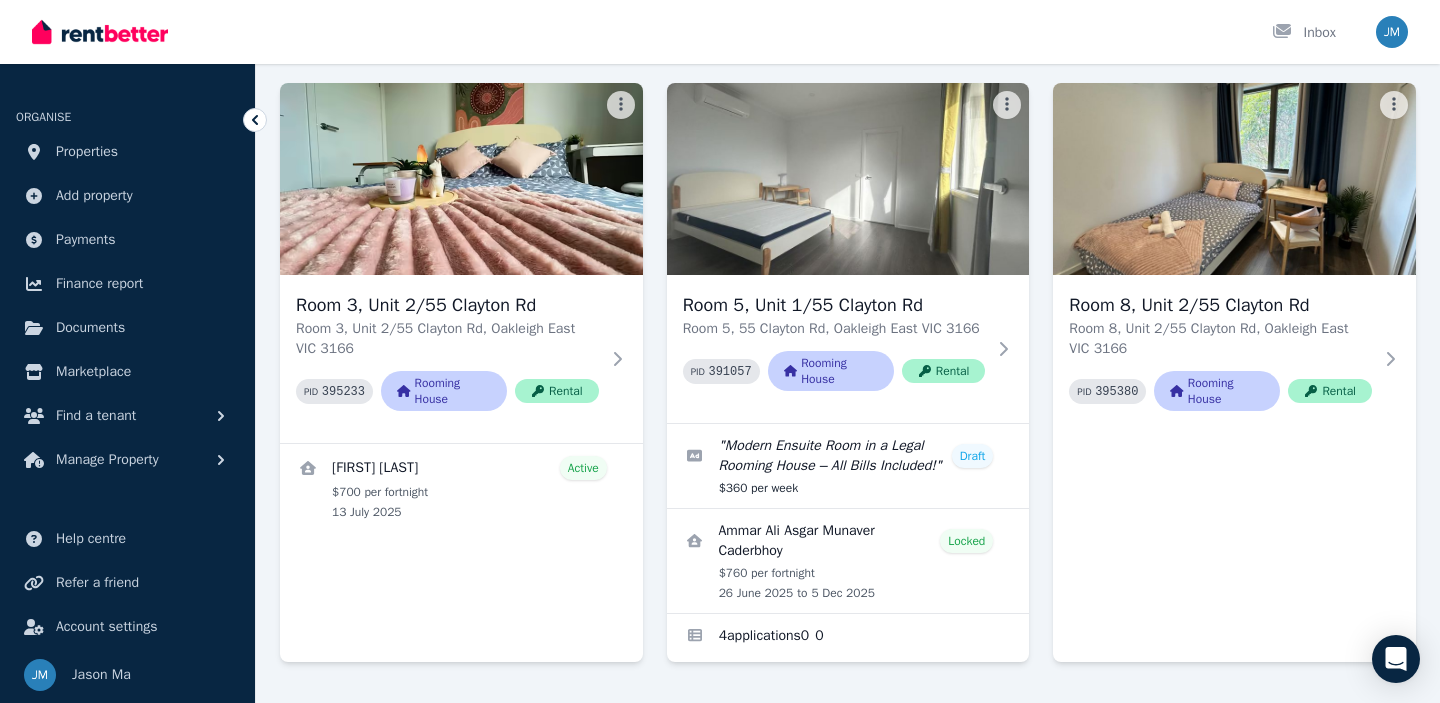 scroll, scrollTop: 137, scrollLeft: 0, axis: vertical 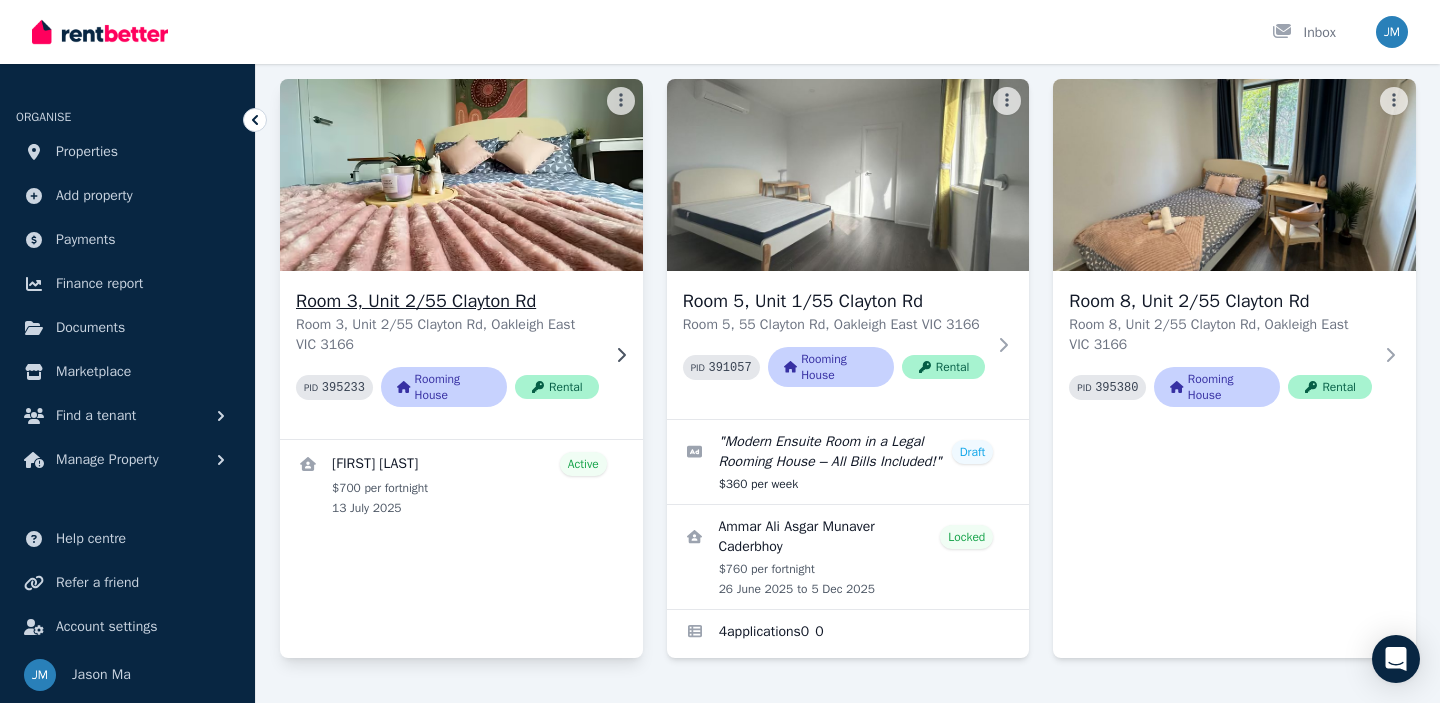 click on "Room 3, Unit 2/55 Clayton Rd" at bounding box center [447, 301] 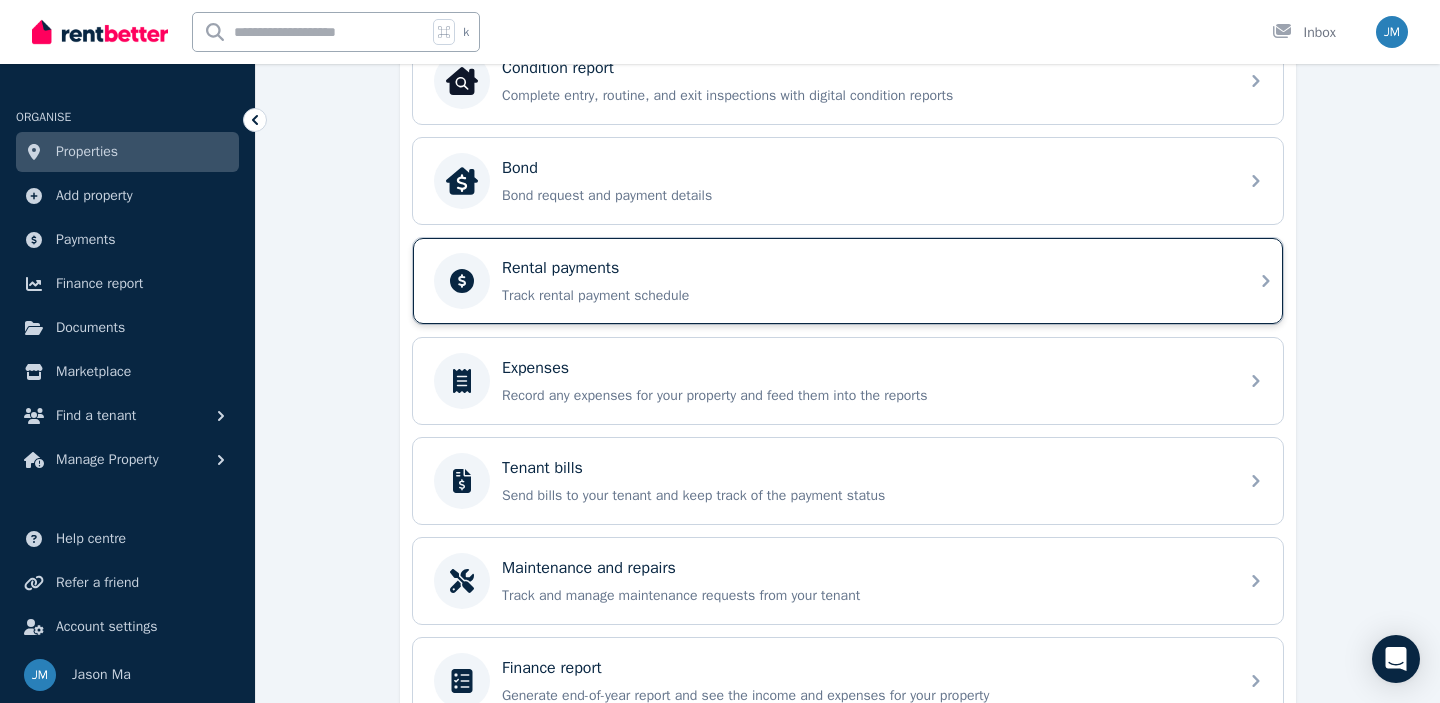 scroll, scrollTop: 702, scrollLeft: 0, axis: vertical 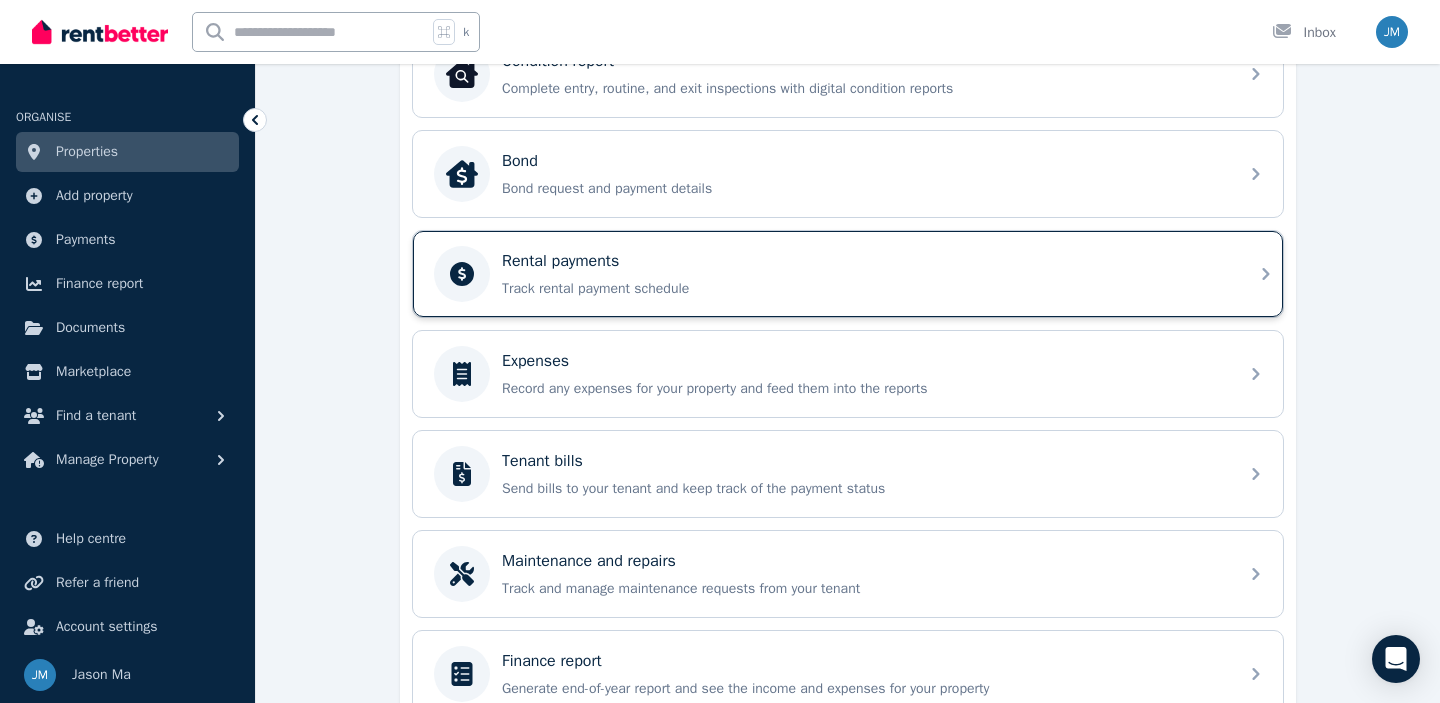 click on "Track rental payment schedule" at bounding box center [864, 289] 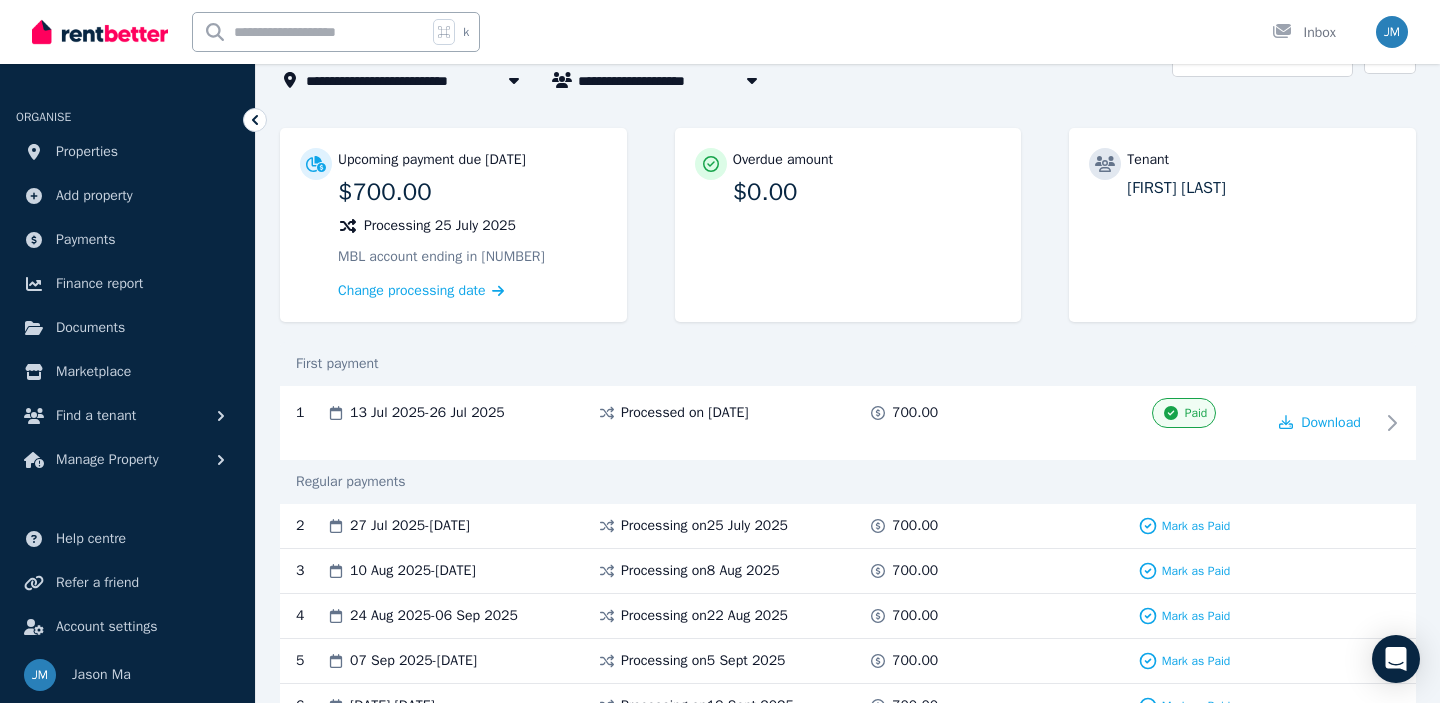 scroll, scrollTop: 137, scrollLeft: 0, axis: vertical 